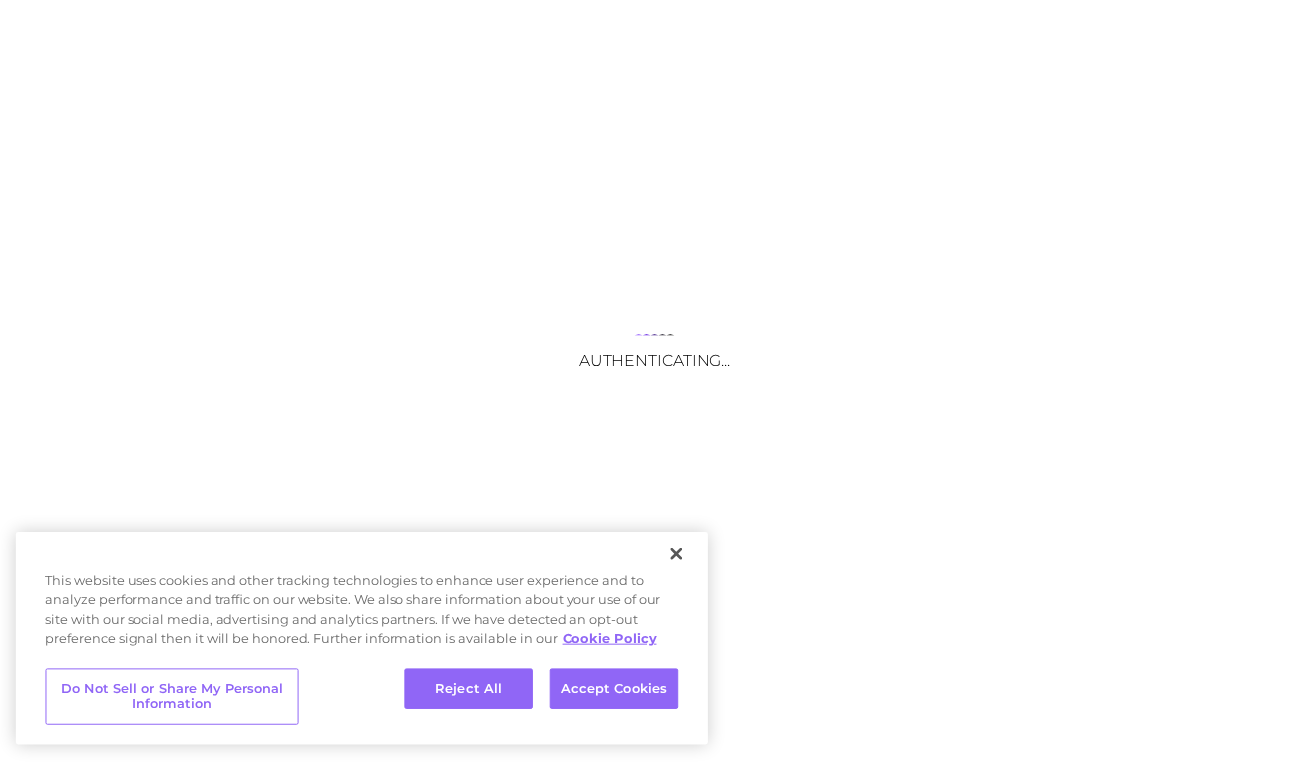 scroll, scrollTop: 0, scrollLeft: 0, axis: both 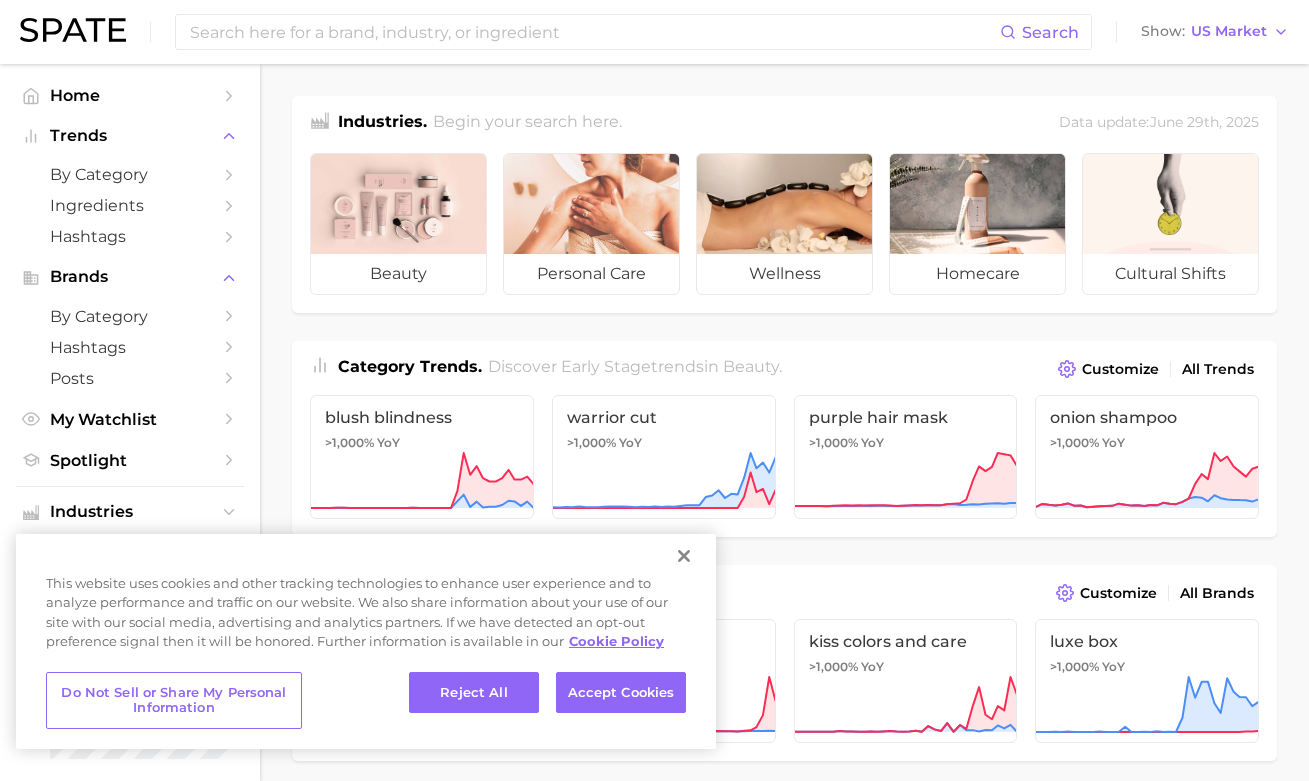 click at bounding box center (684, 556) 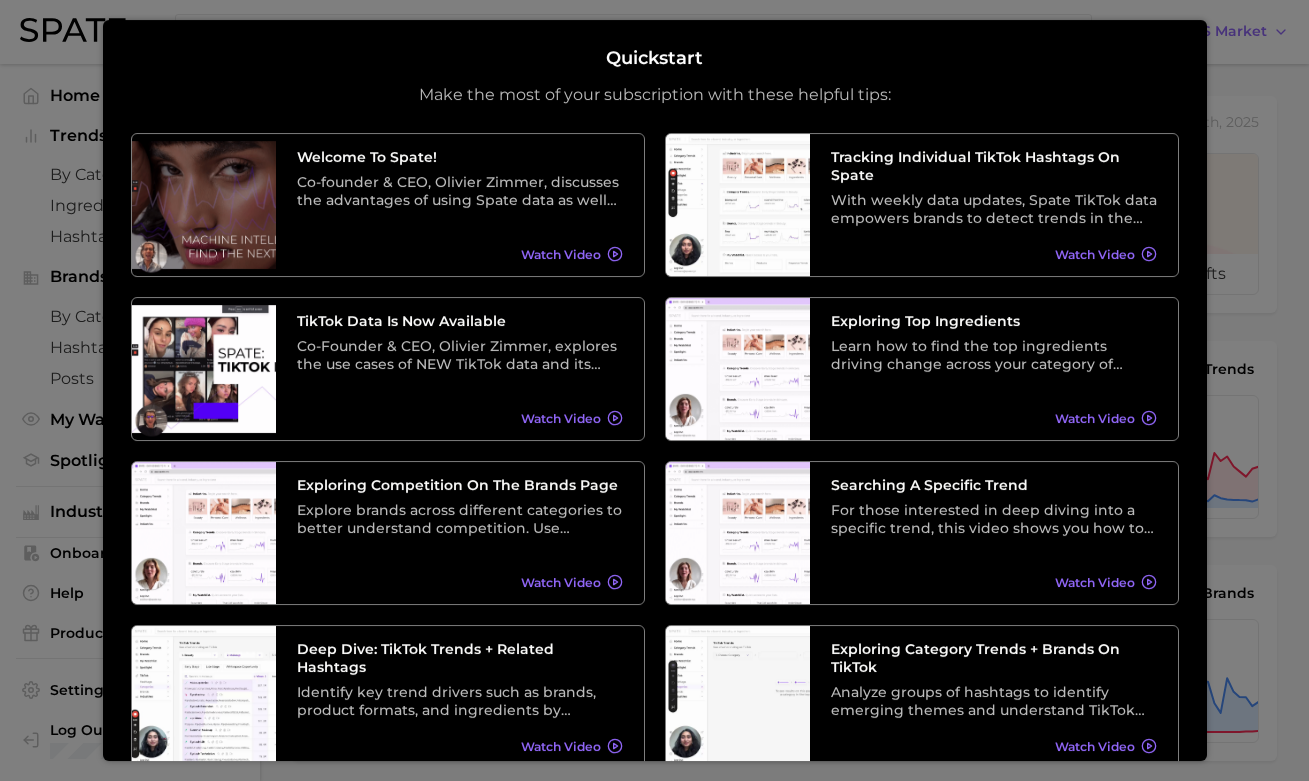 click at bounding box center (654, 796) 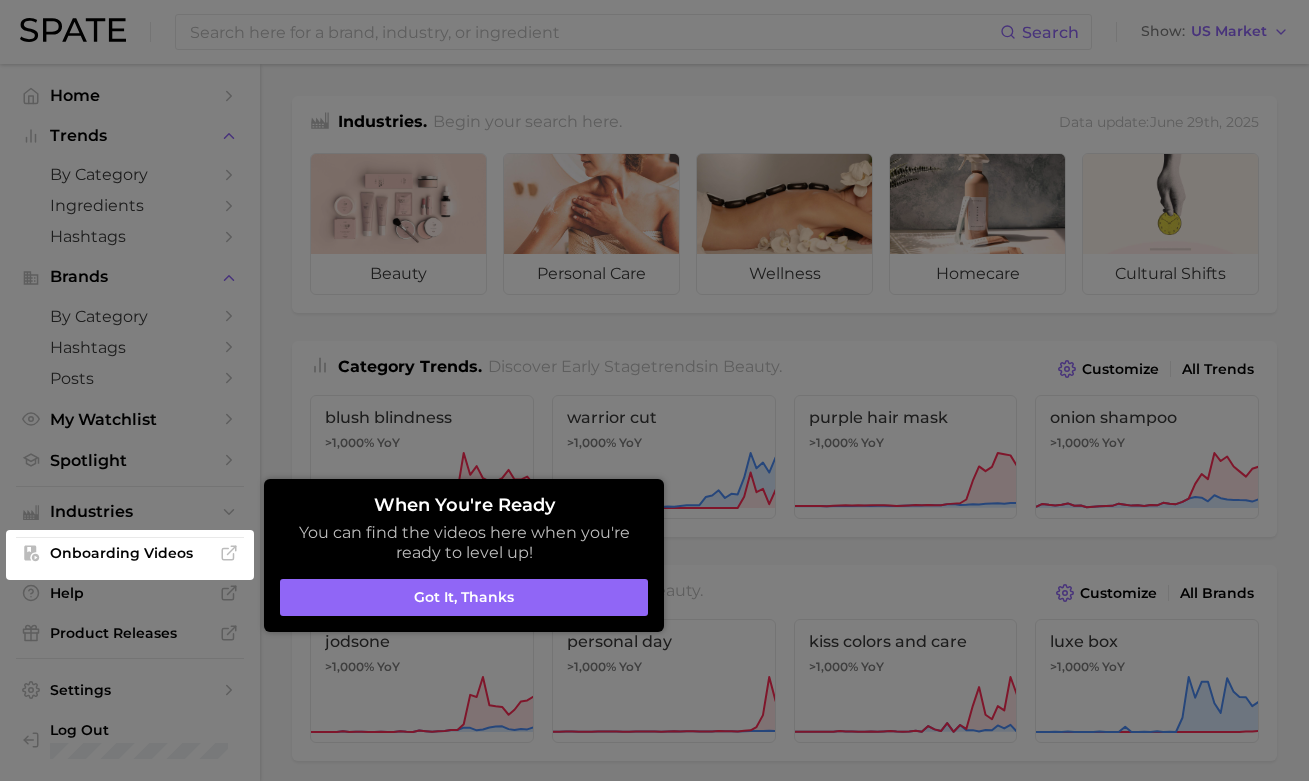 click on "Got it, thanks" at bounding box center (464, 598) 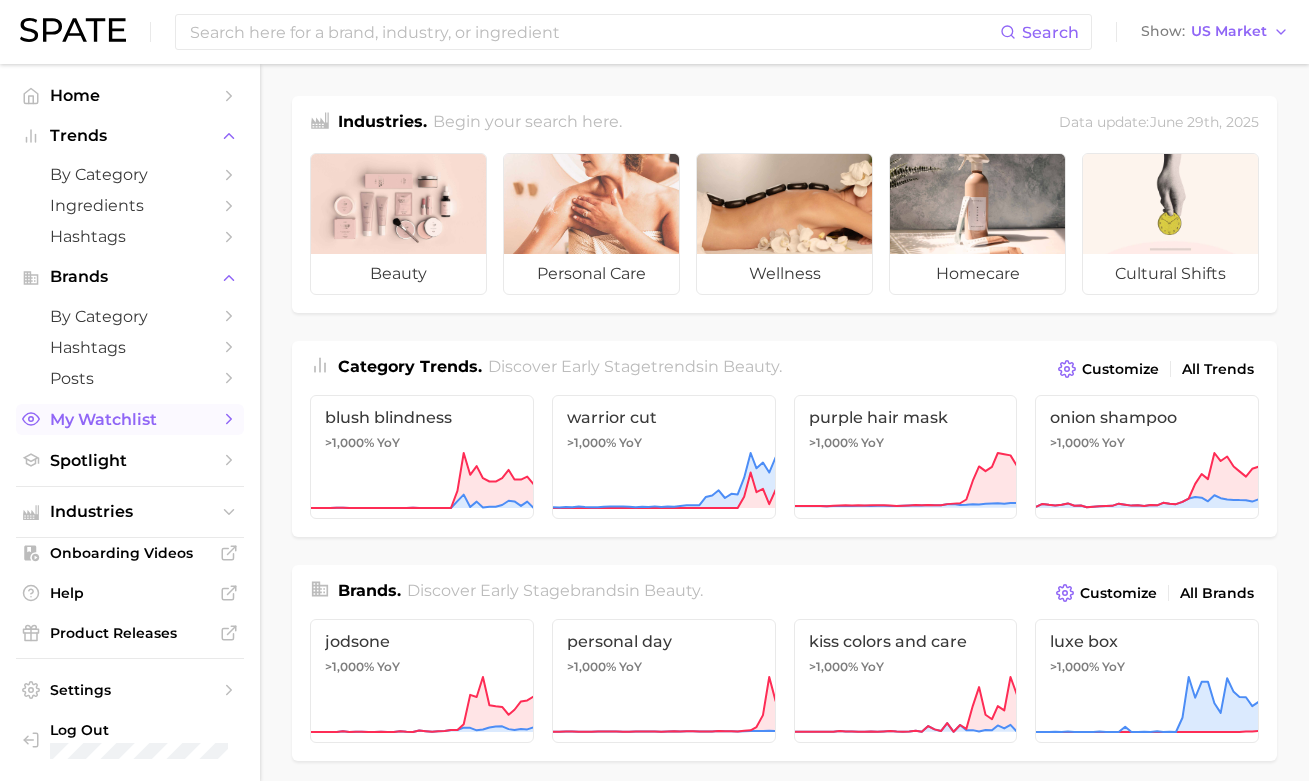 click on "My Watchlist" at bounding box center [130, 419] 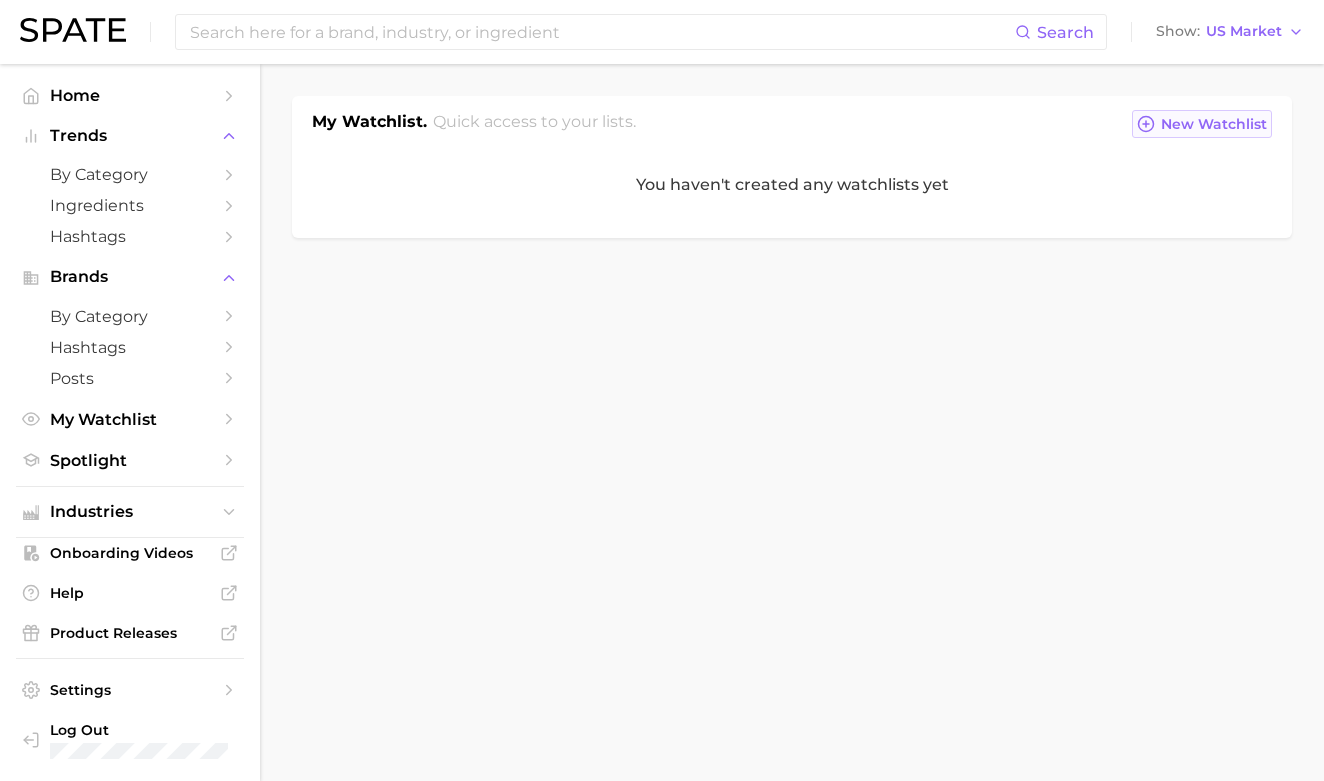 click on "New Watchlist" at bounding box center [1202, 124] 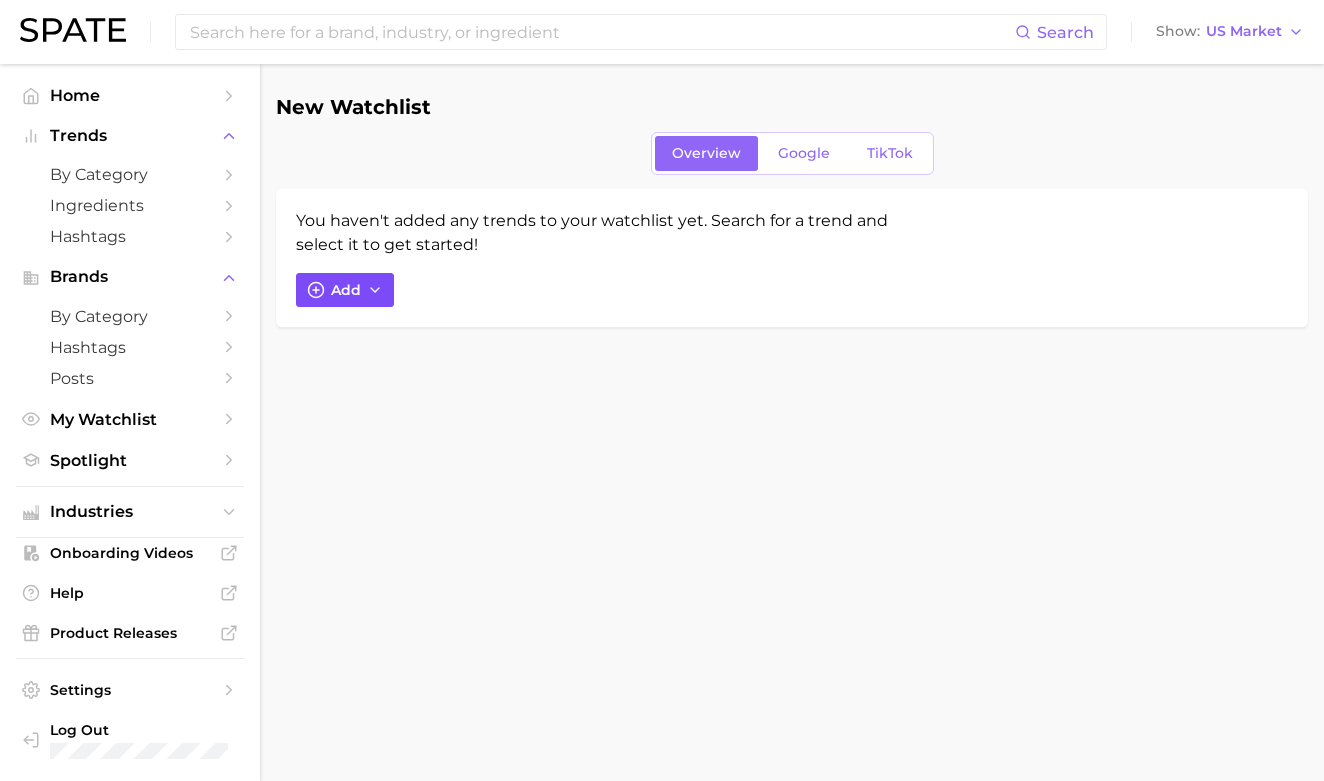 click 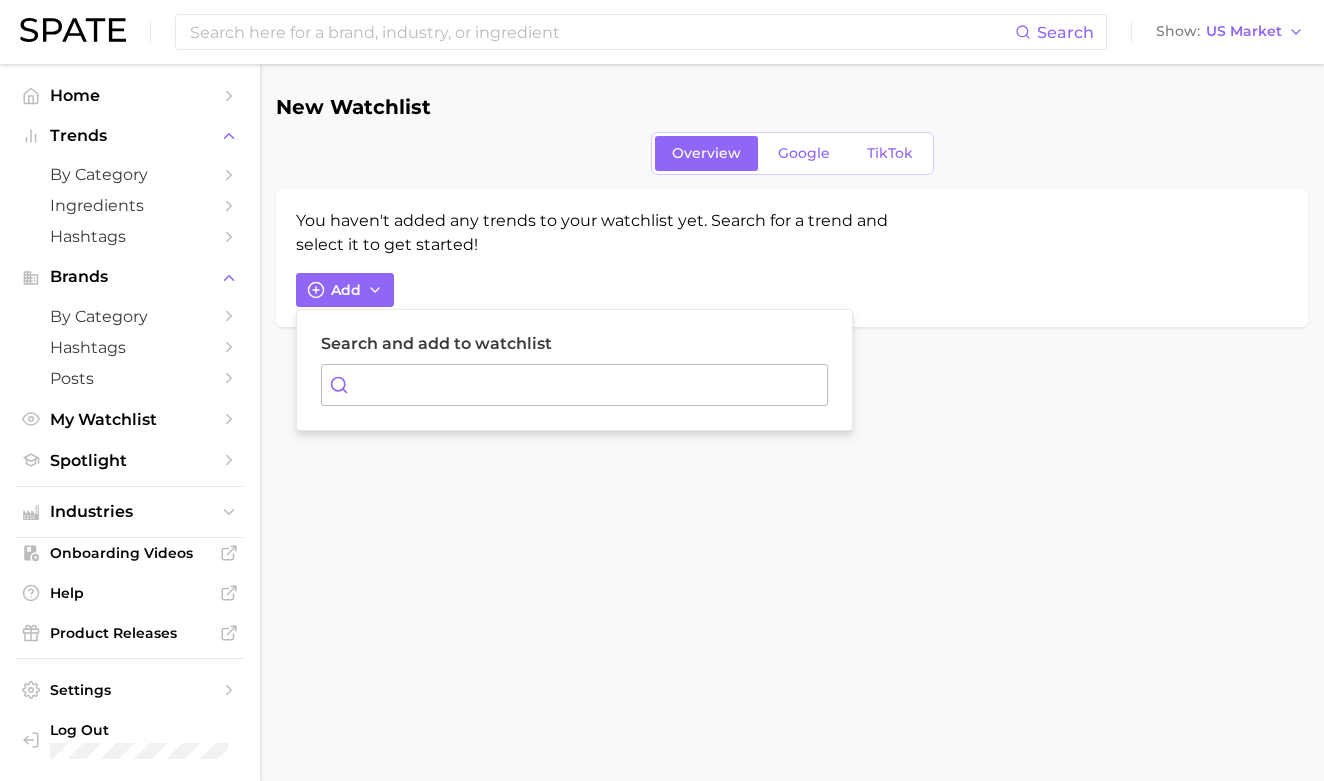 paste on "Fragrances a& Competitors" 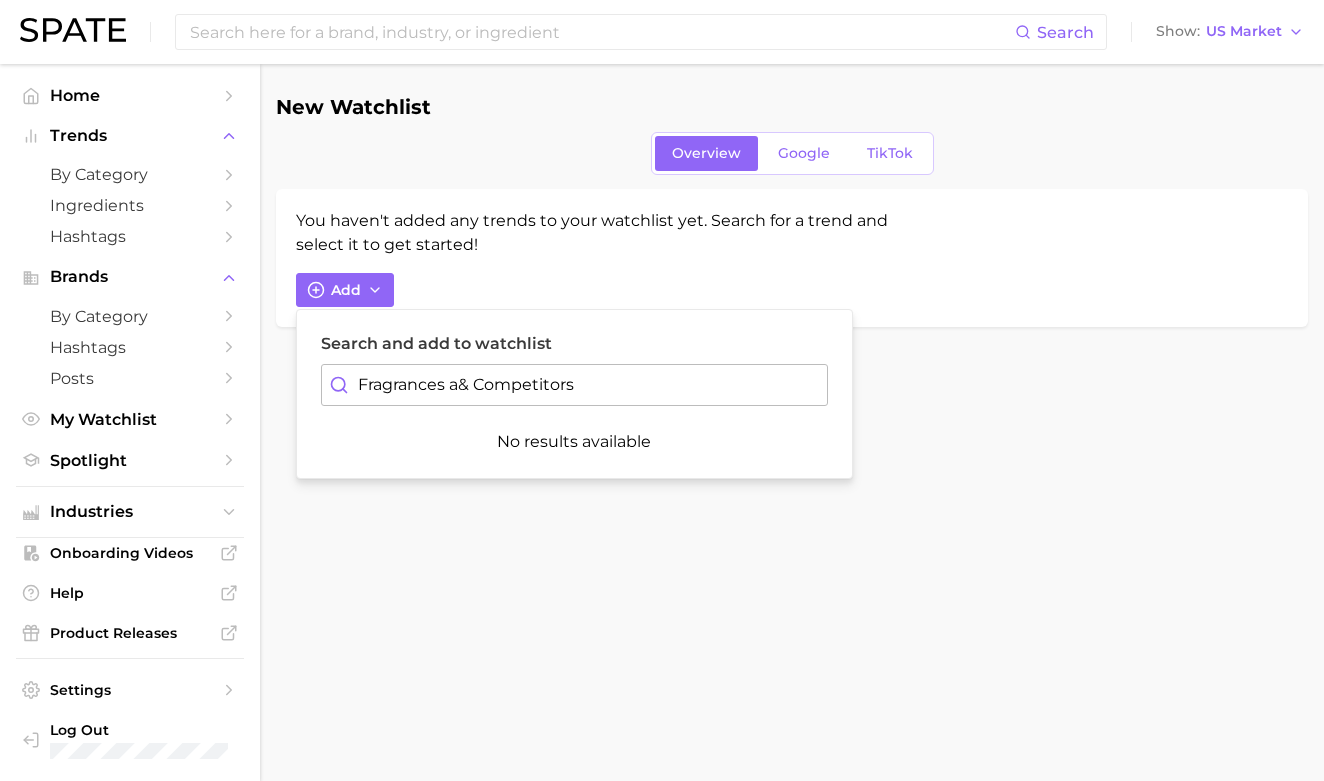 type on "Fragrances a& Competitors" 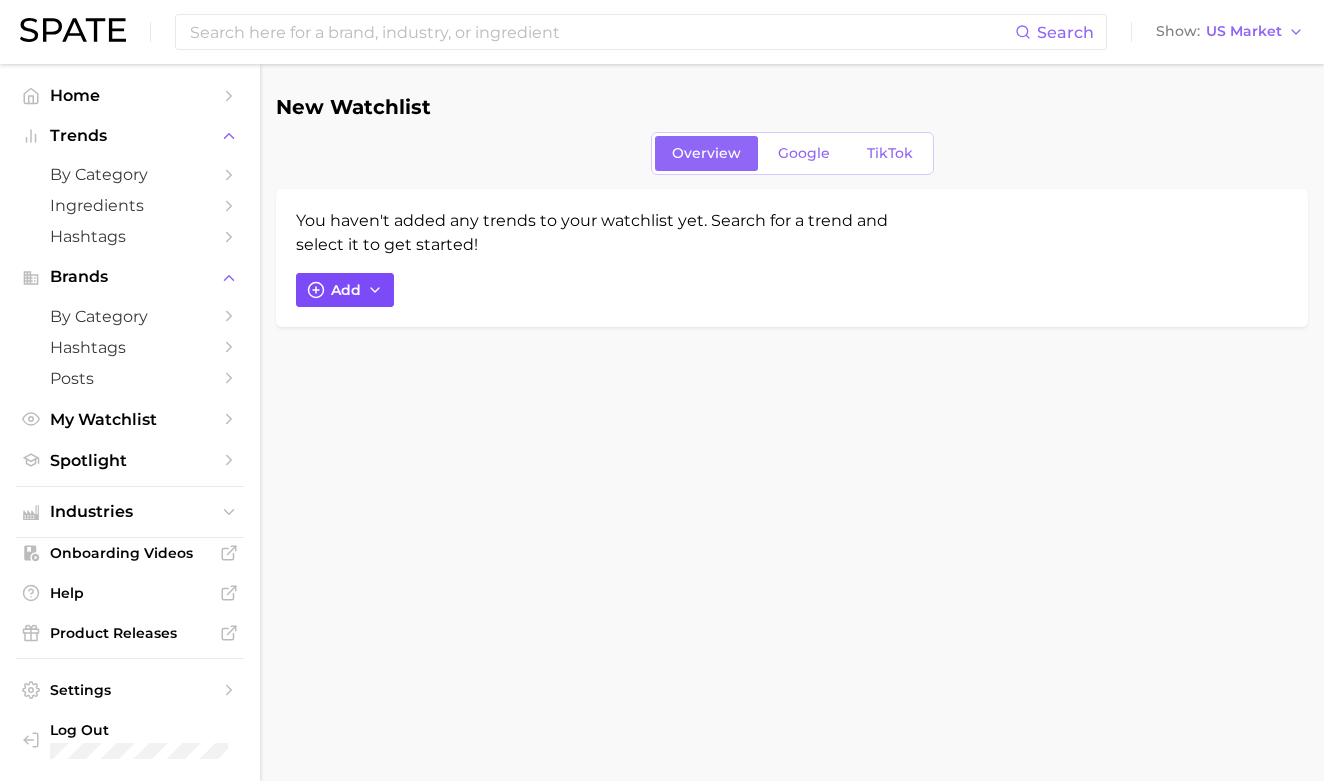 click on "Add" at bounding box center [346, 290] 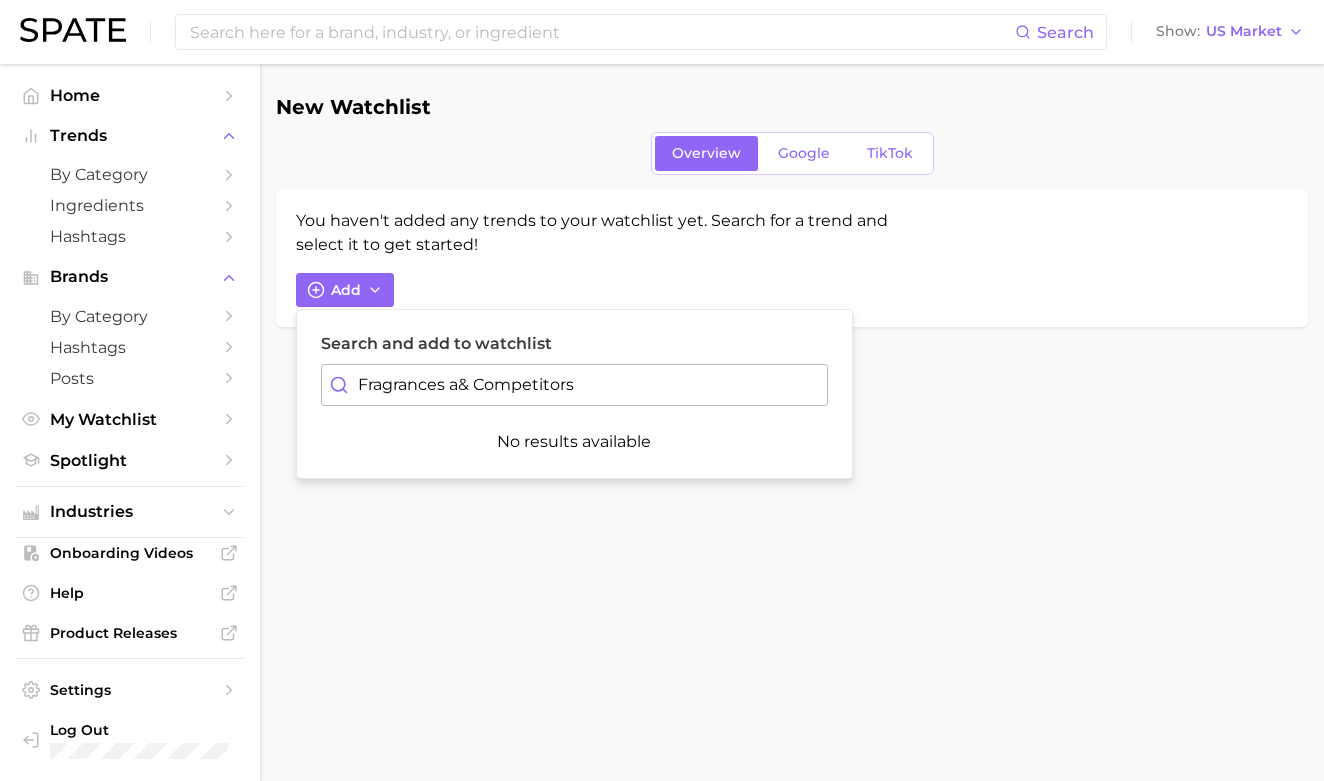 drag, startPoint x: 388, startPoint y: 364, endPoint x: 6, endPoint y: 323, distance: 384.19397 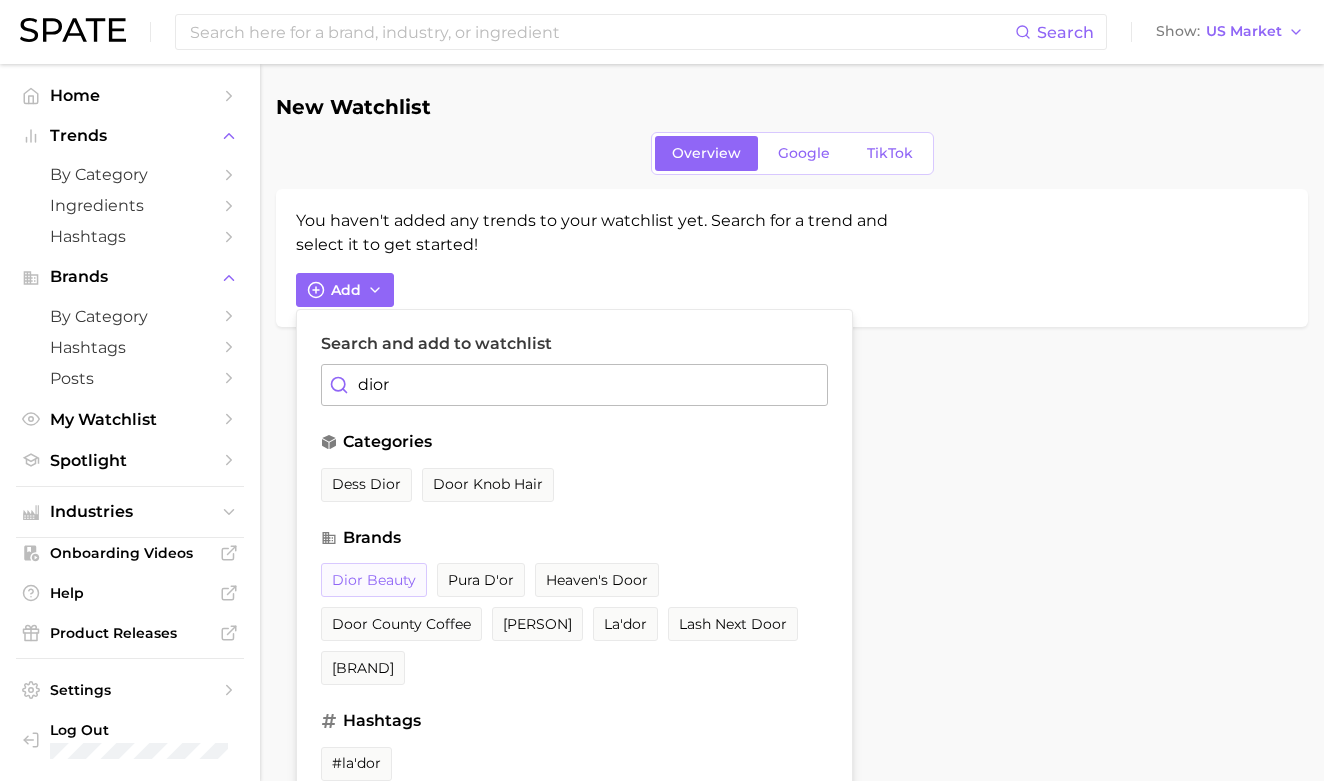 type on "dior" 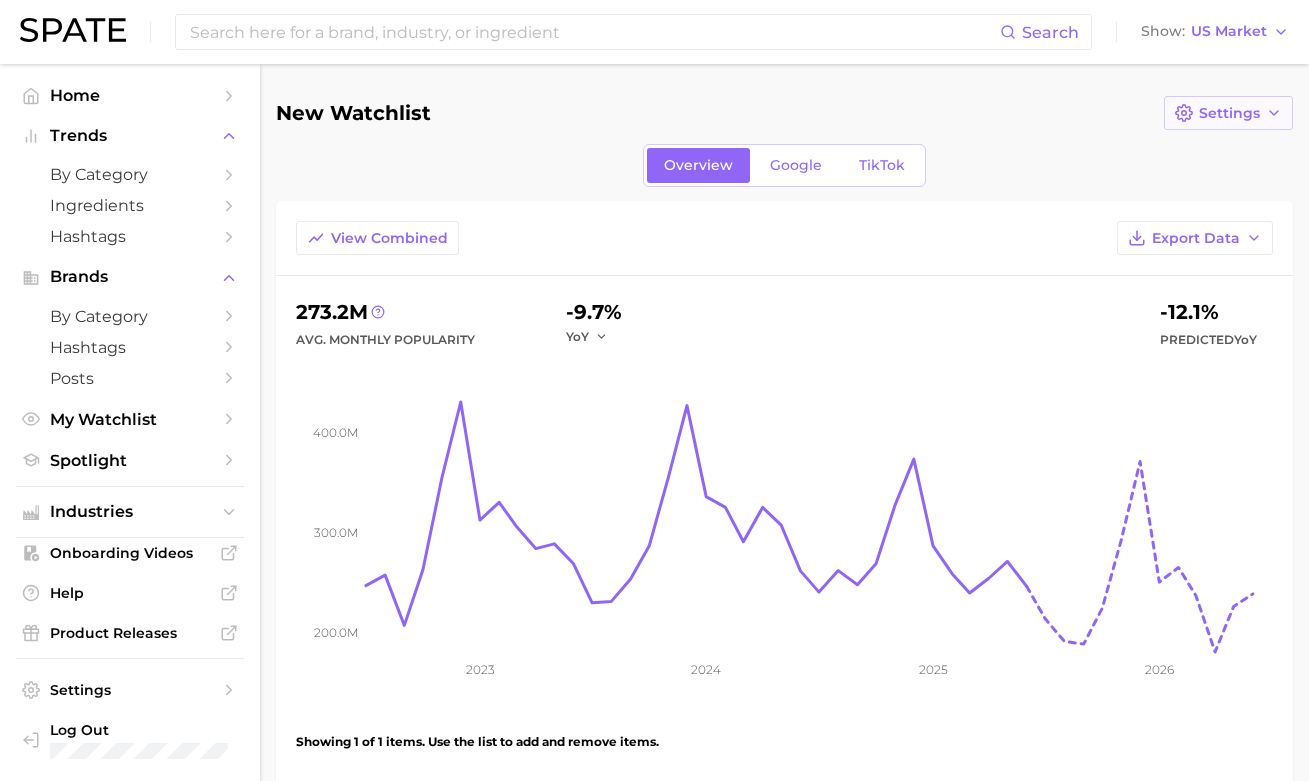 click on "Settings" at bounding box center [1229, 113] 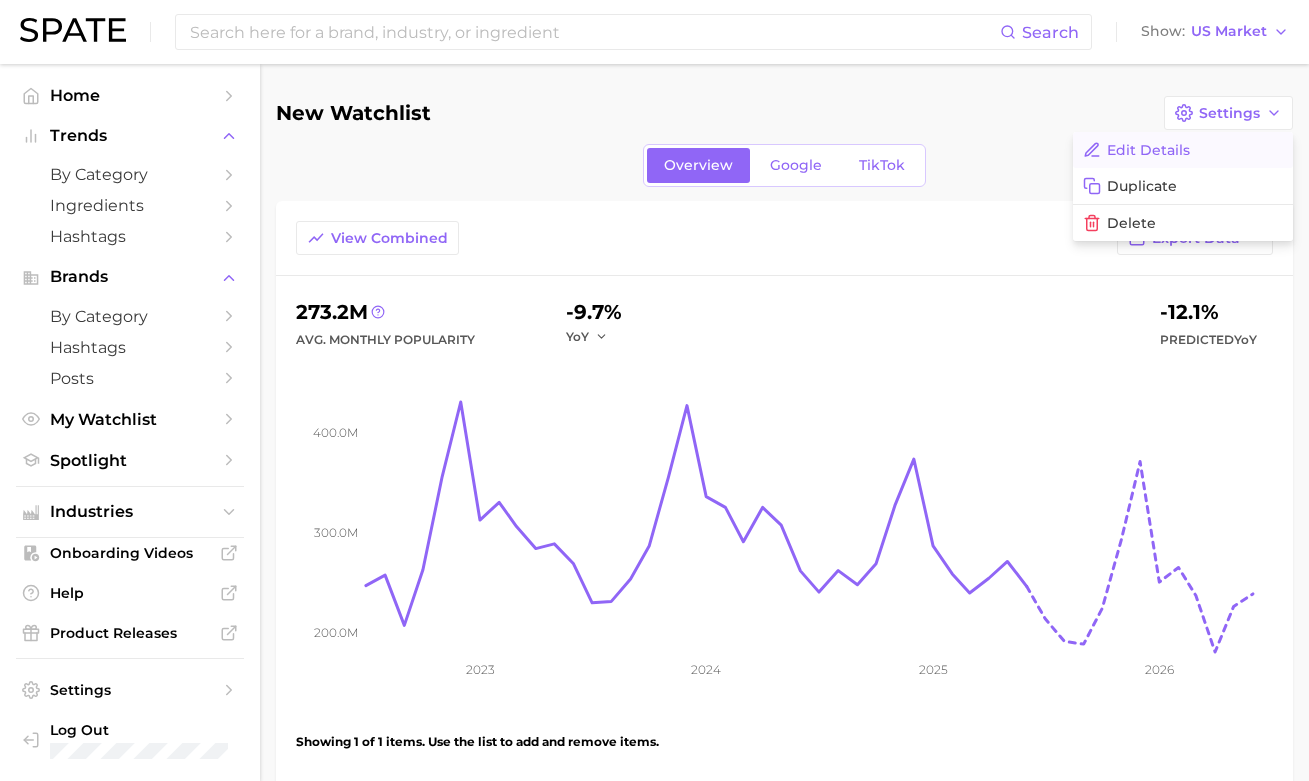 click on "Edit Details" at bounding box center (1183, 150) 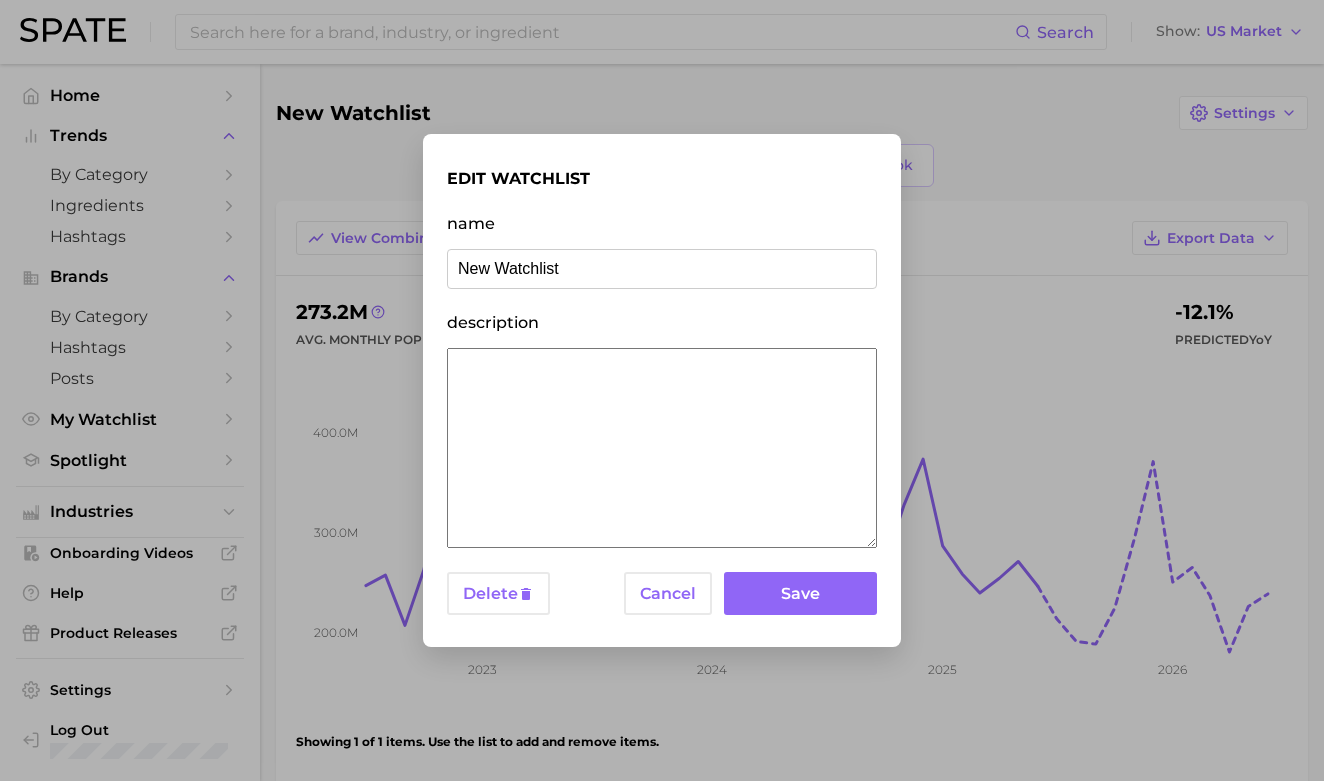 drag, startPoint x: 613, startPoint y: 261, endPoint x: 101, endPoint y: 223, distance: 513.4082 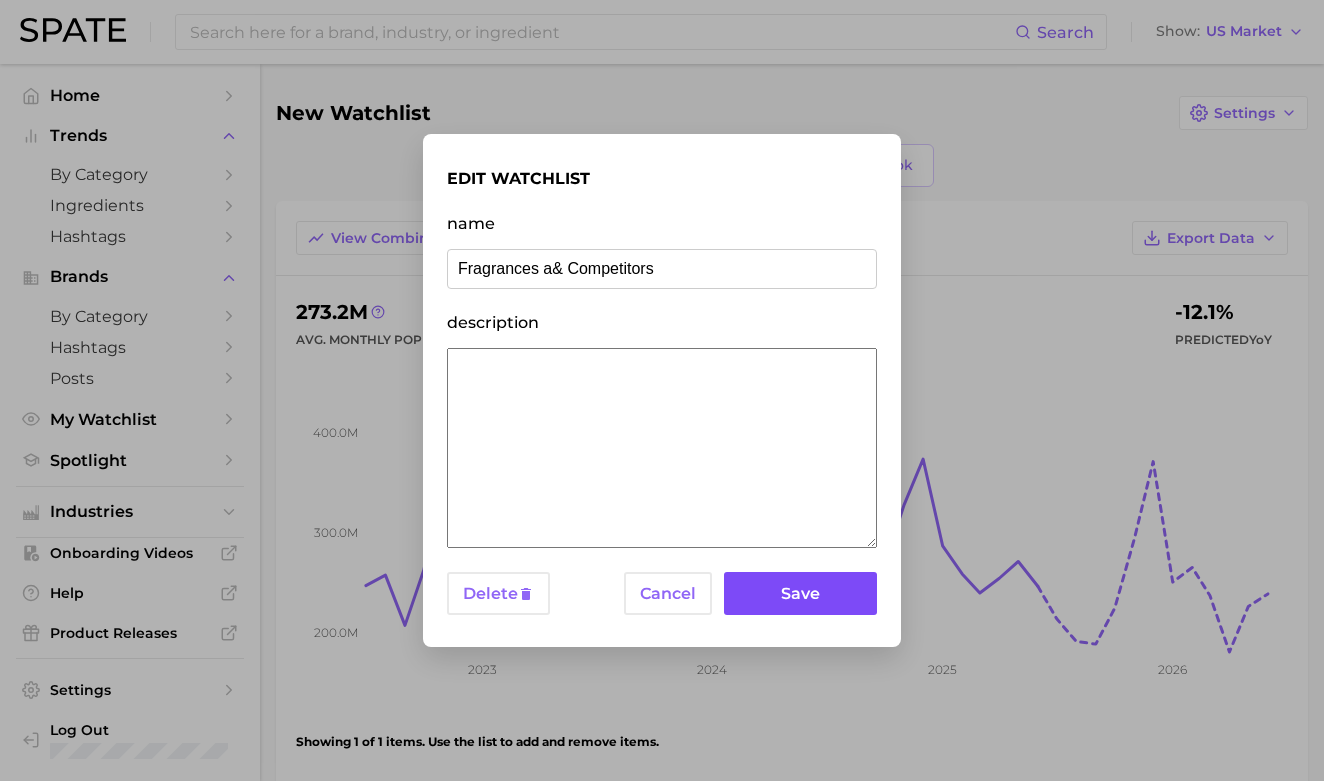 type on "Fragrances a& Competitors" 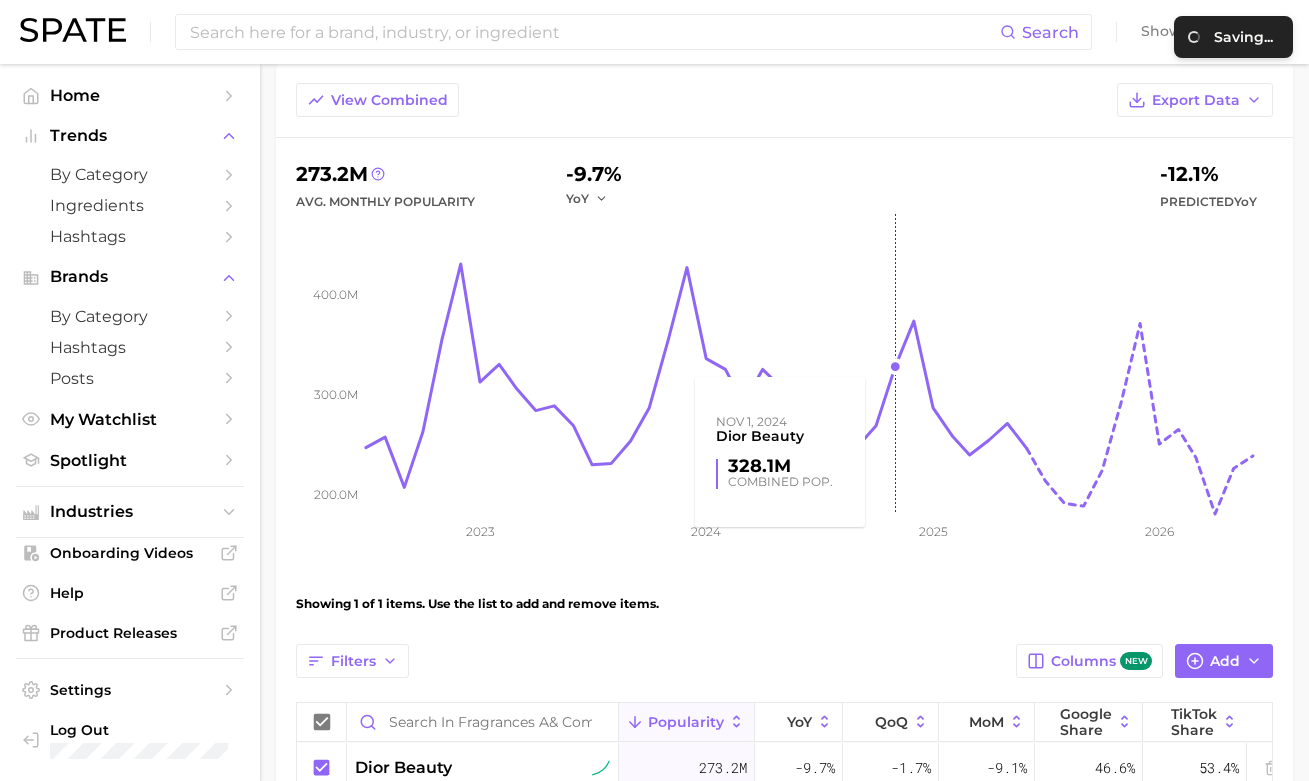 scroll, scrollTop: 336, scrollLeft: 0, axis: vertical 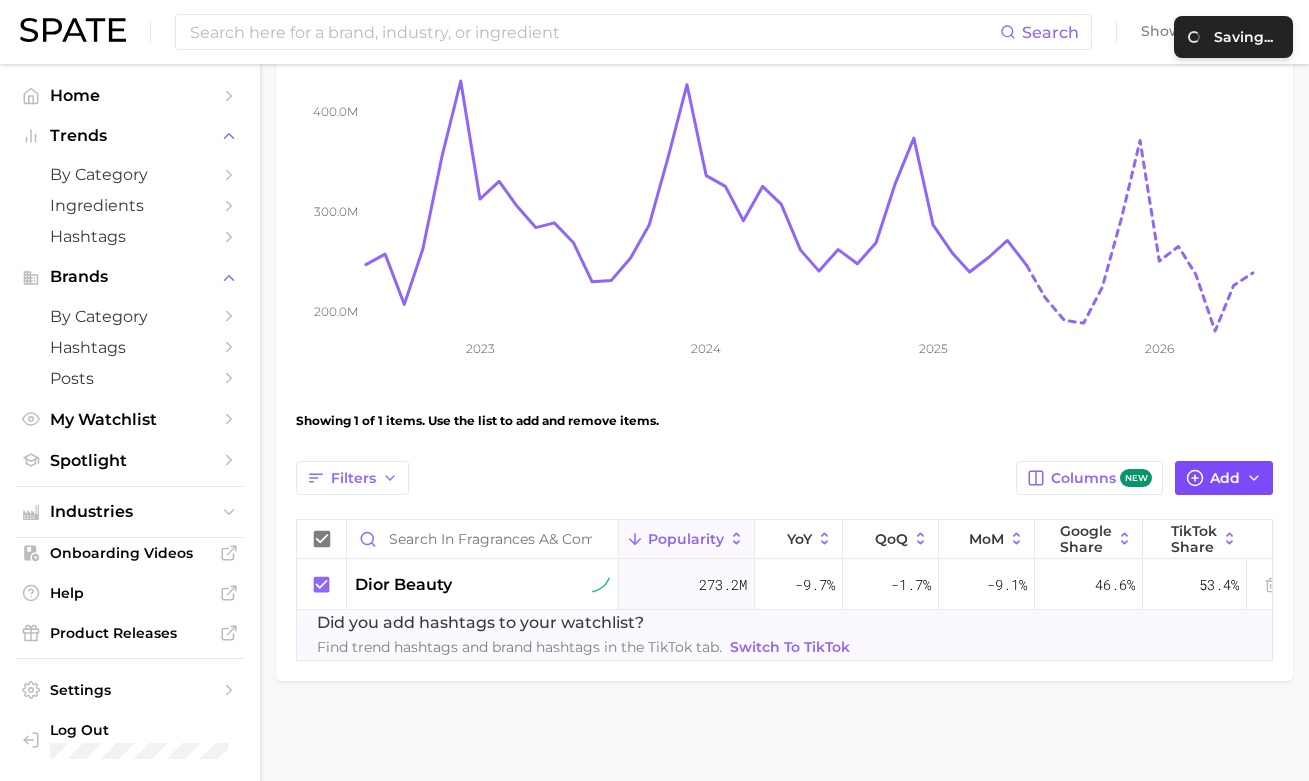 click 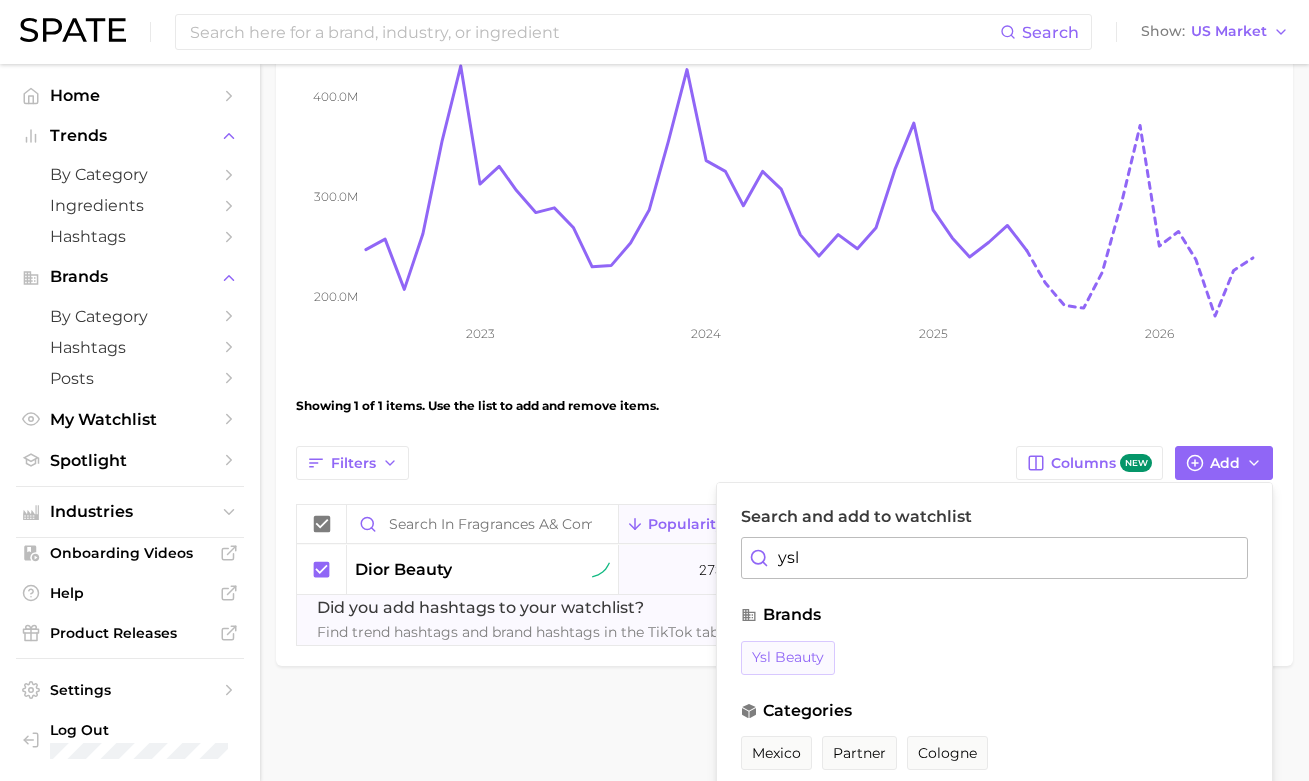 click on "ysl beauty" at bounding box center (788, 657) 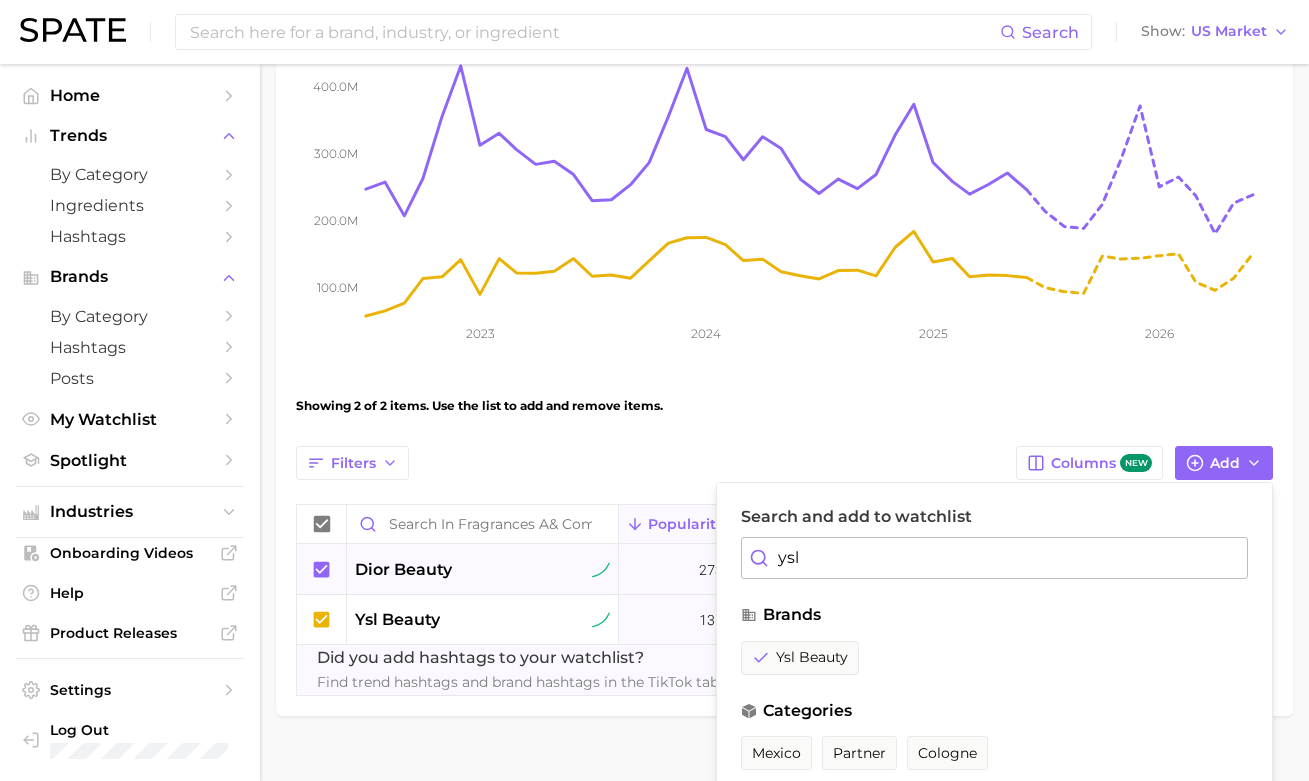drag, startPoint x: 829, startPoint y: 560, endPoint x: 635, endPoint y: 552, distance: 194.16487 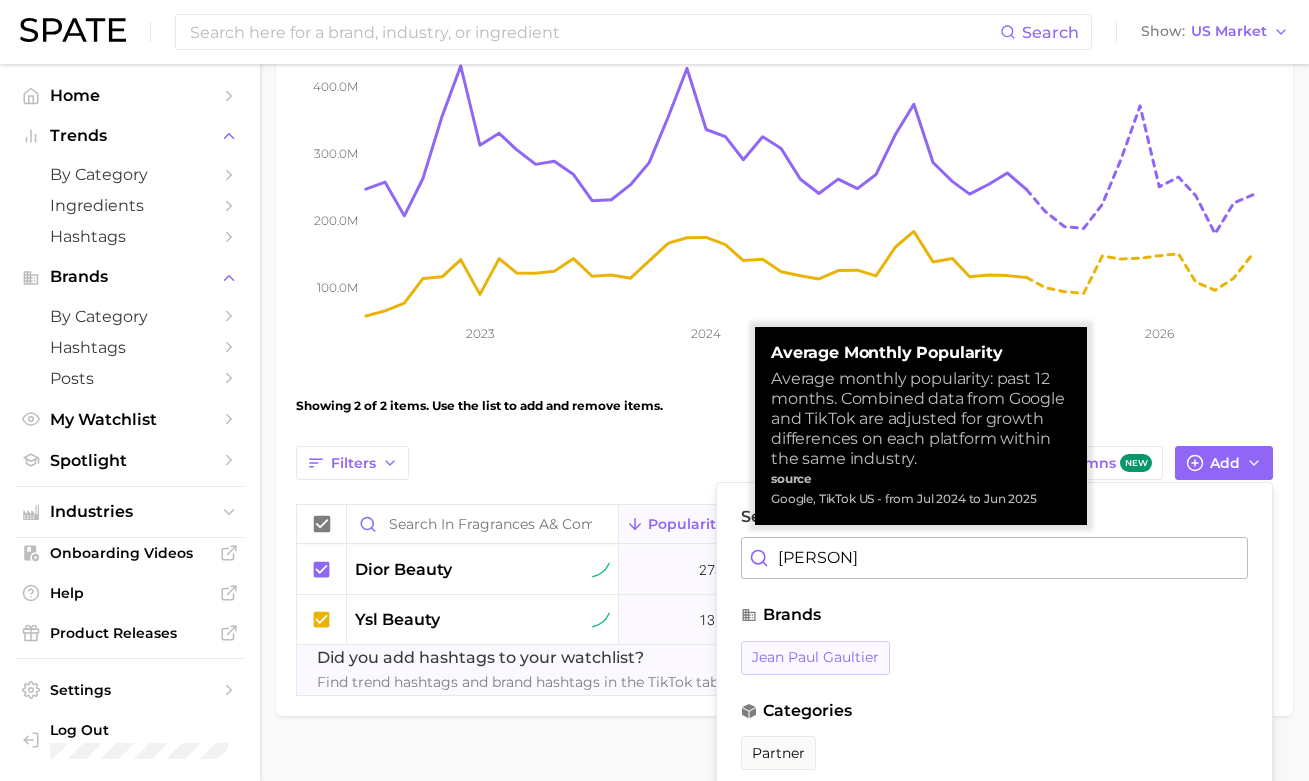 drag, startPoint x: 626, startPoint y: 539, endPoint x: 805, endPoint y: 656, distance: 213.84573 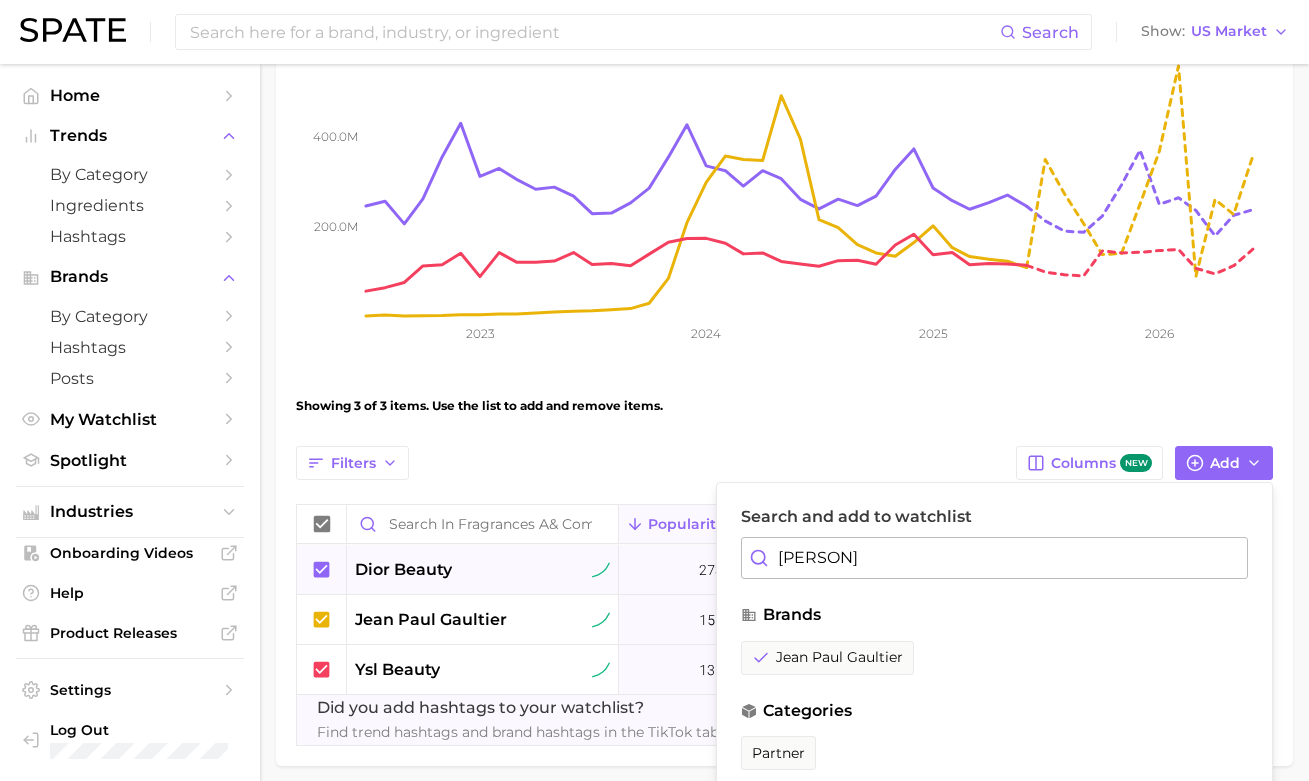 drag, startPoint x: 902, startPoint y: 560, endPoint x: 617, endPoint y: 545, distance: 285.39447 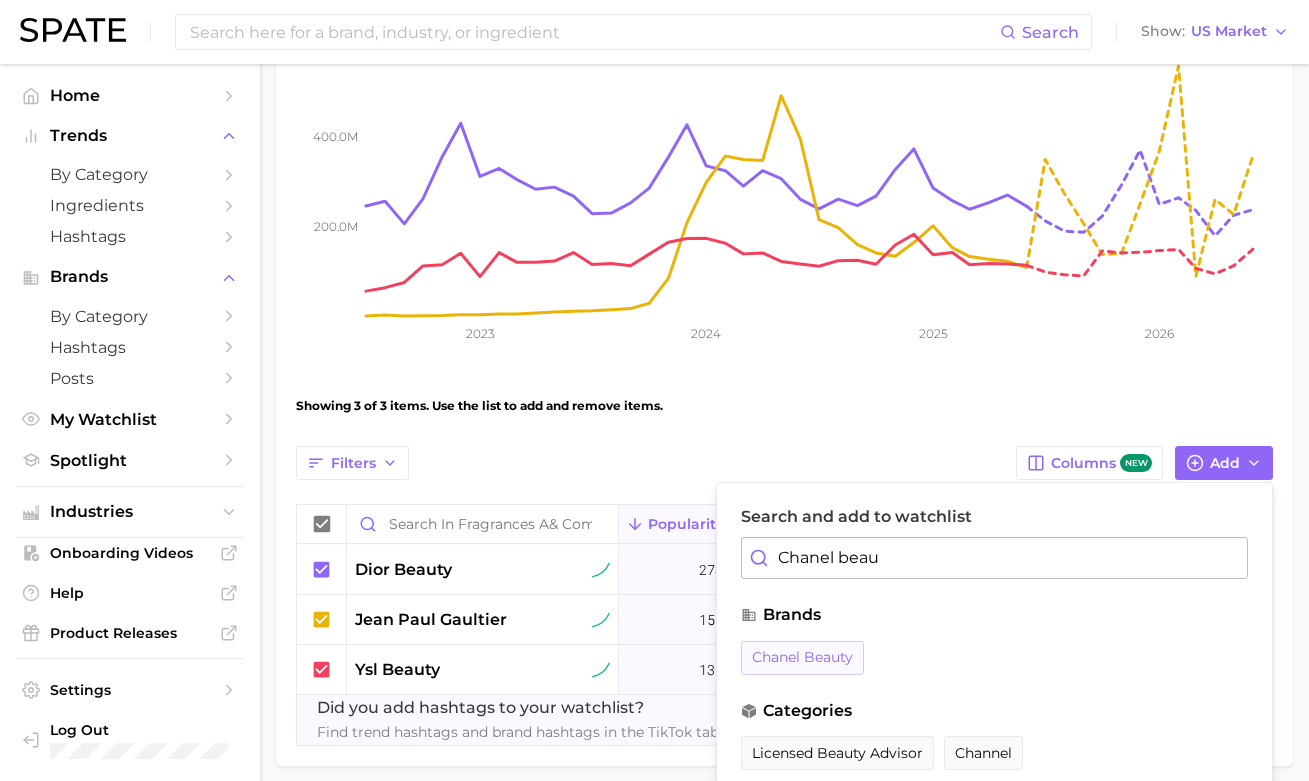 click on "chanel beauty" at bounding box center [802, 657] 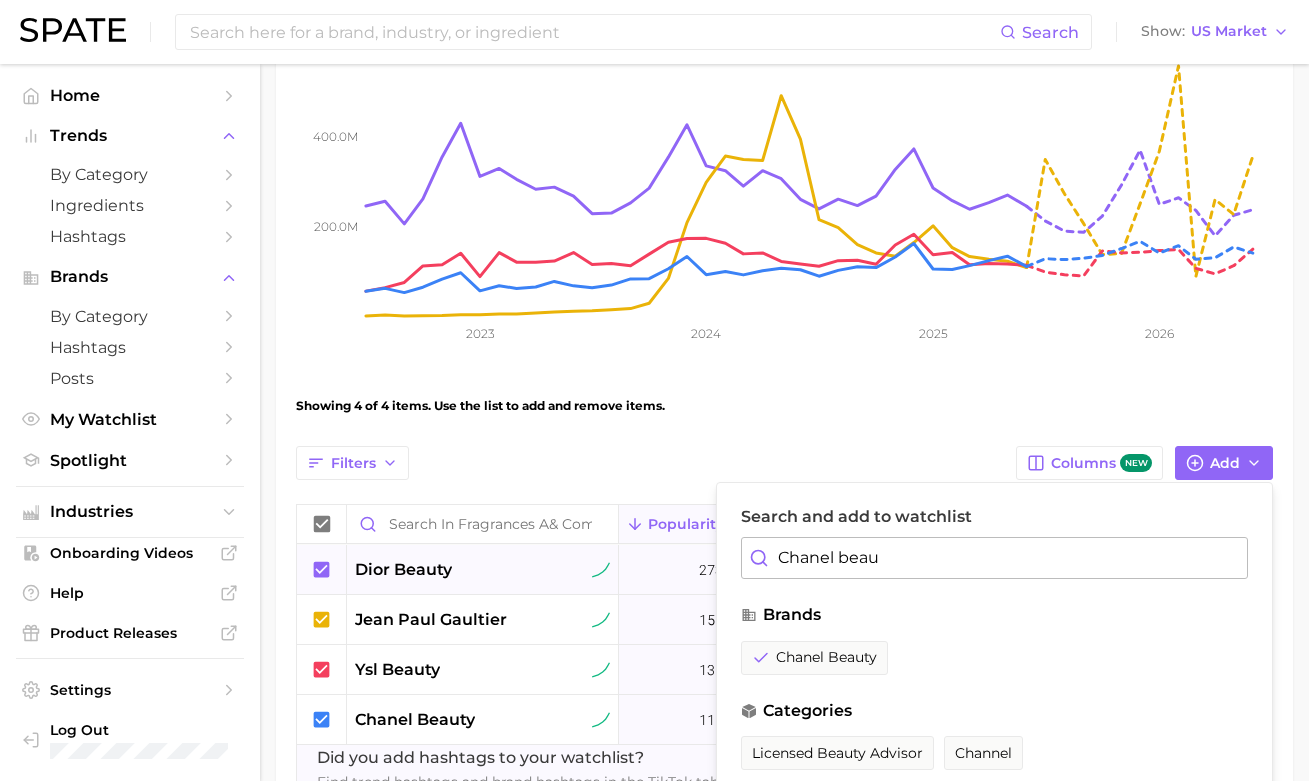 drag, startPoint x: 843, startPoint y: 554, endPoint x: 627, endPoint y: 554, distance: 216 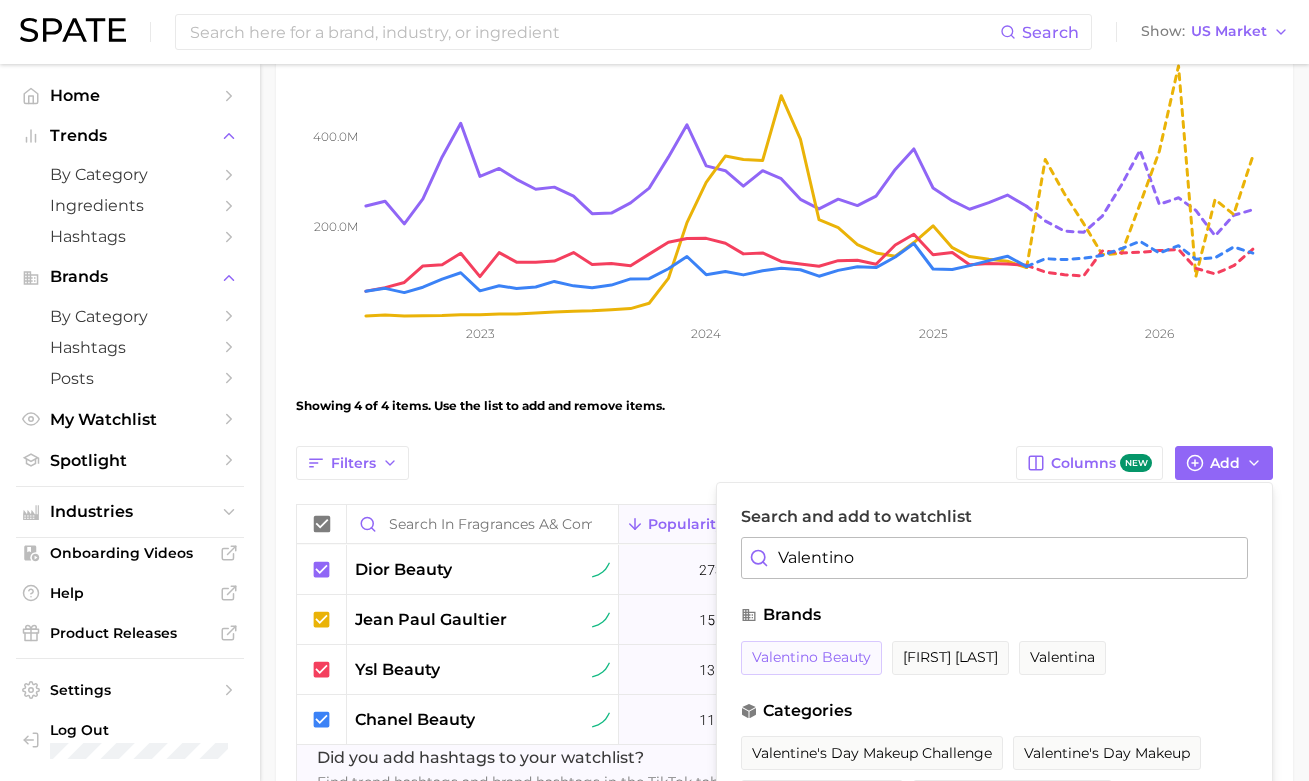 click on "valentino beauty" at bounding box center [811, 657] 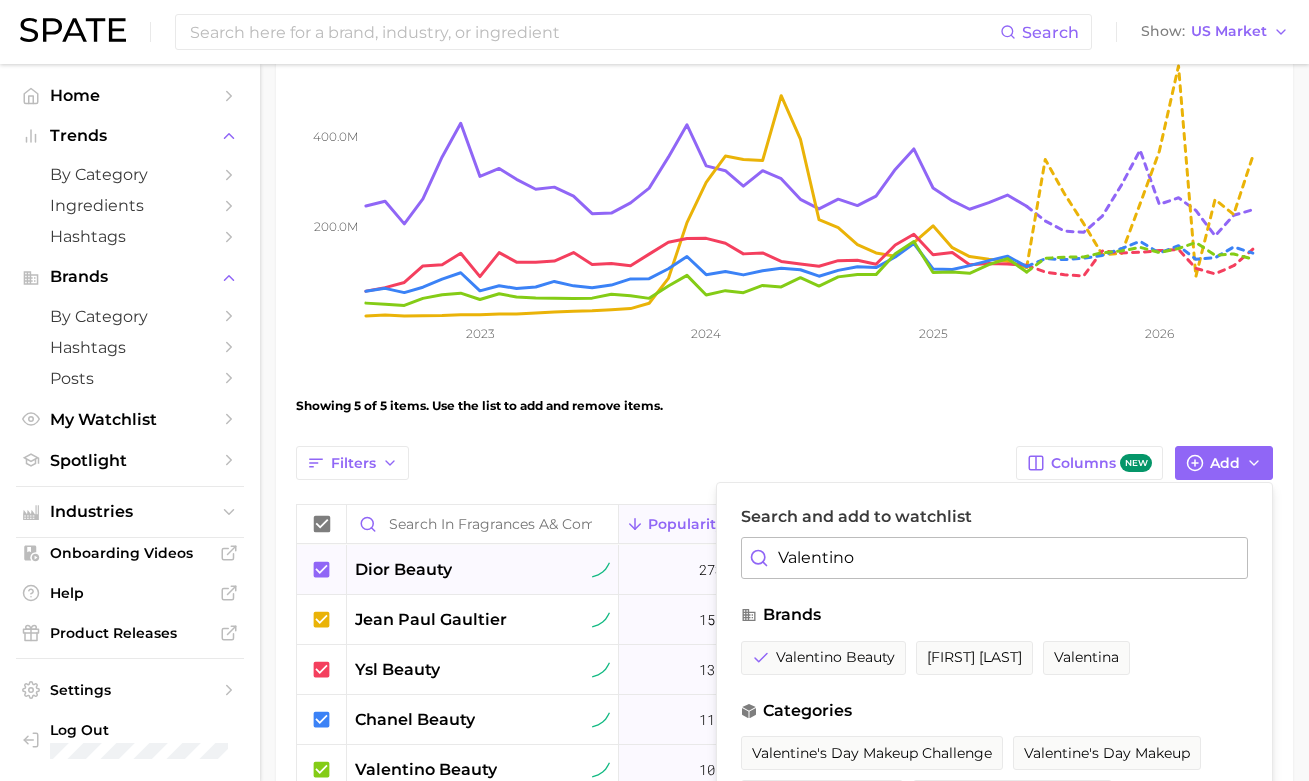drag, startPoint x: 860, startPoint y: 561, endPoint x: 654, endPoint y: 546, distance: 206.5454 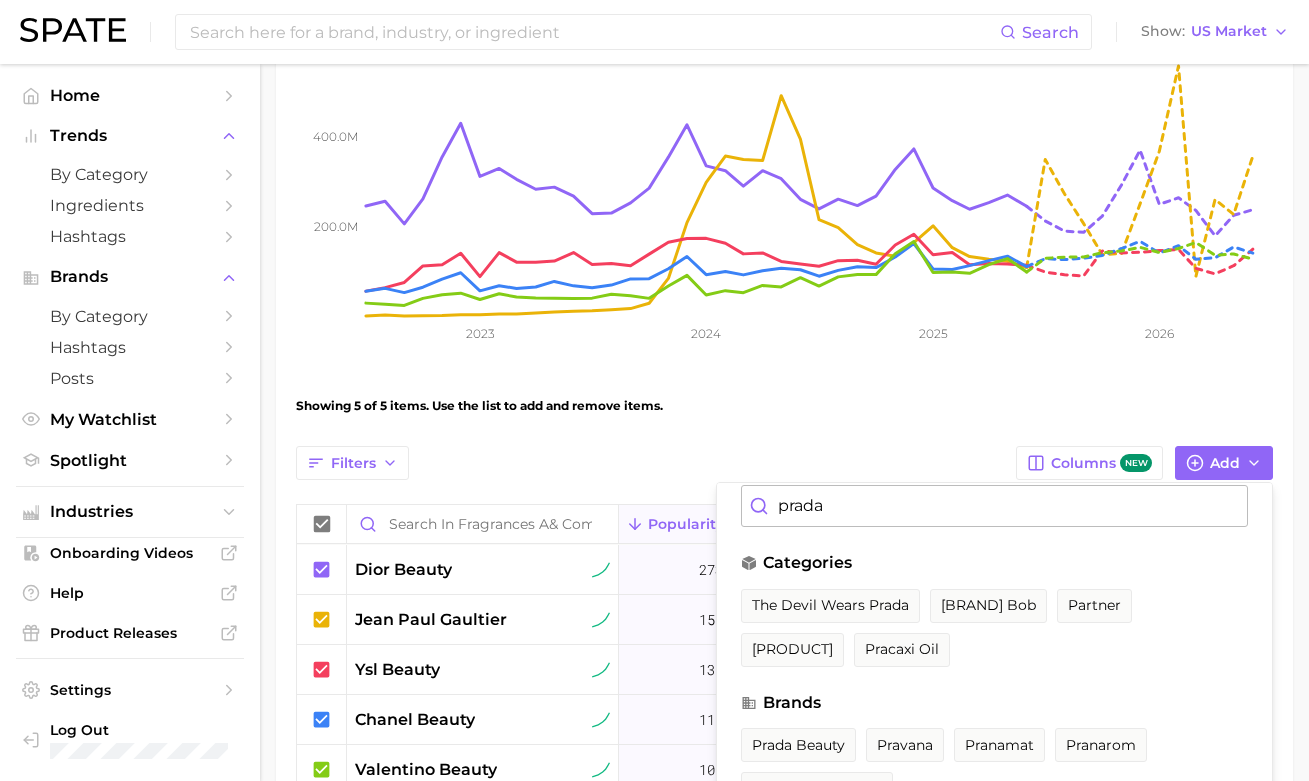 scroll, scrollTop: 85, scrollLeft: 0, axis: vertical 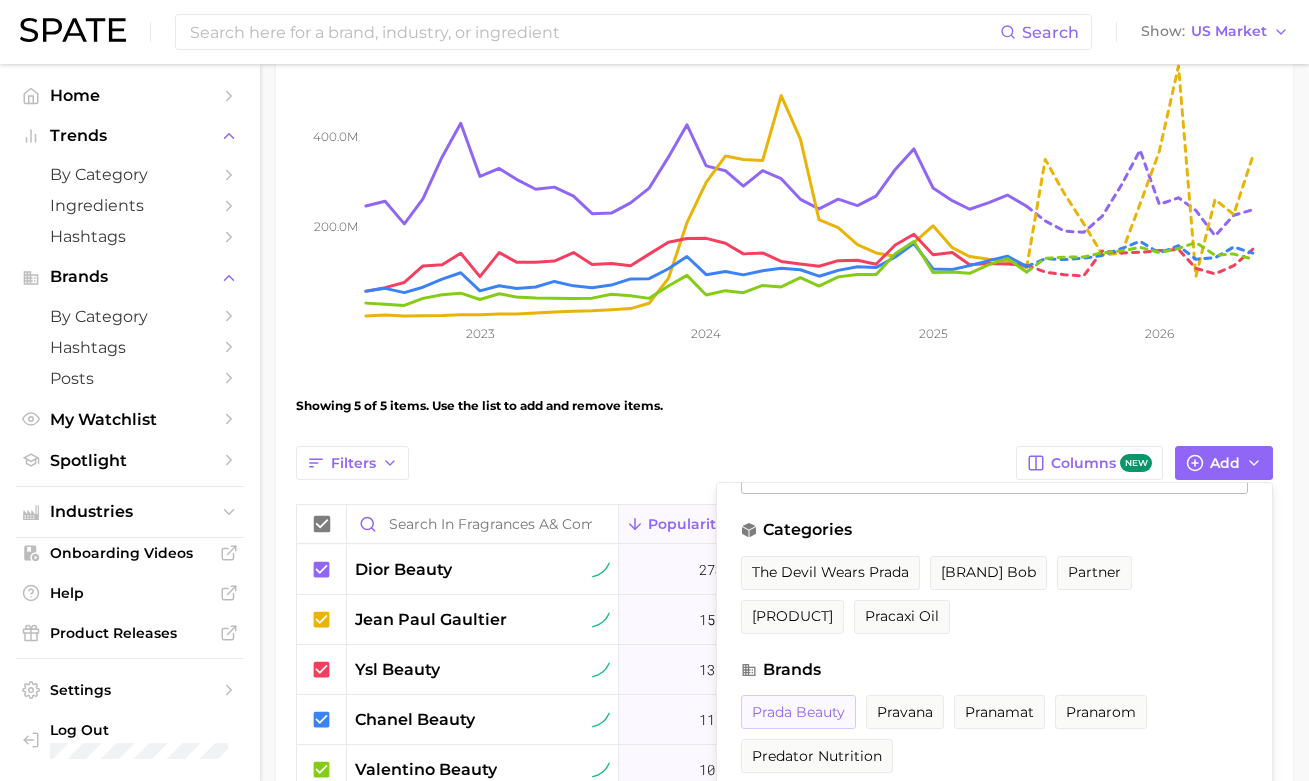 click on "prada beauty" at bounding box center [798, 712] 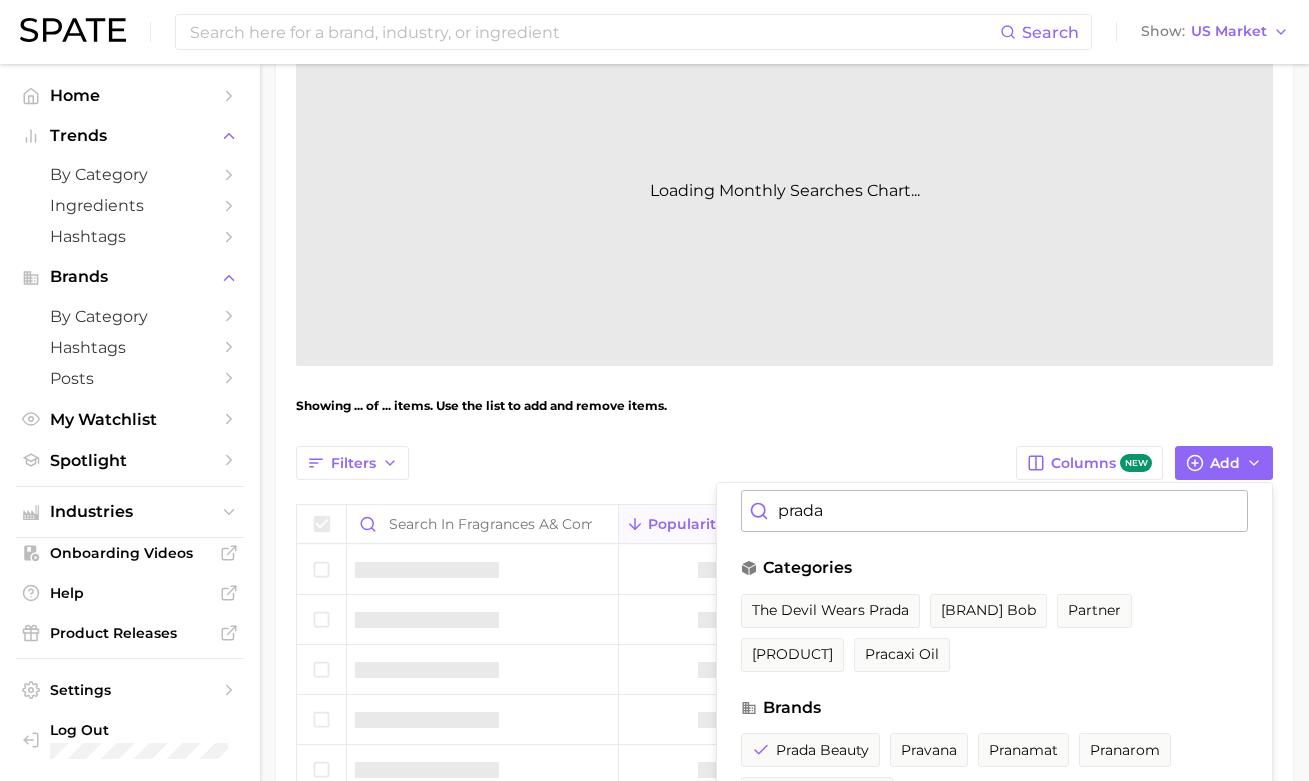 scroll, scrollTop: 0, scrollLeft: 0, axis: both 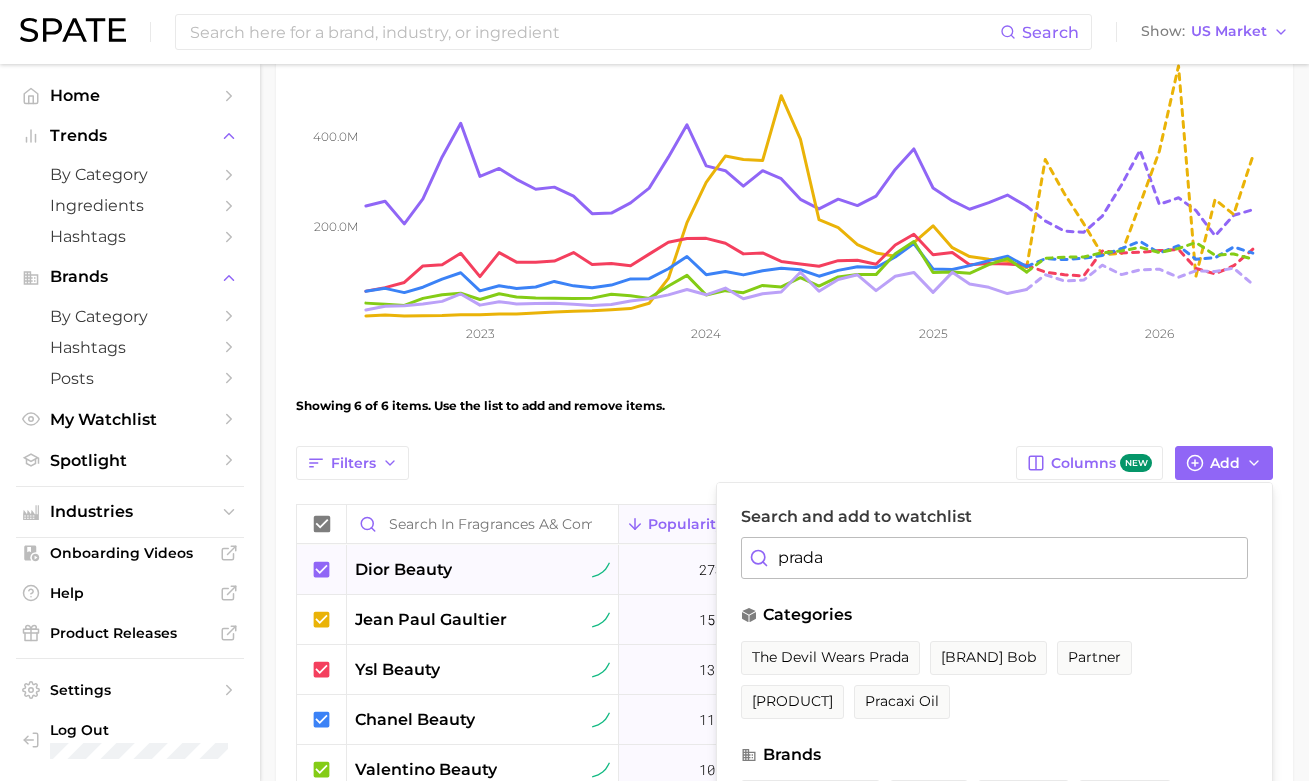 drag, startPoint x: 858, startPoint y: 562, endPoint x: 561, endPoint y: 553, distance: 297.13632 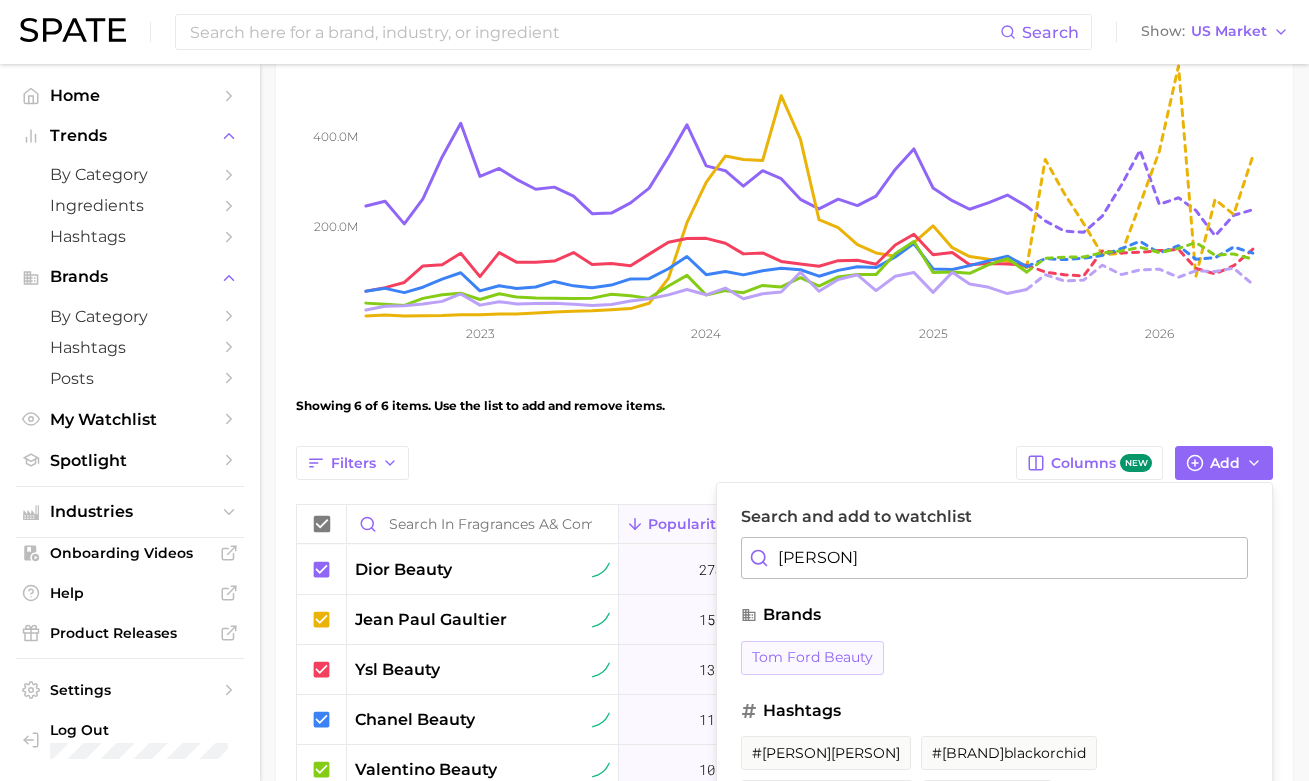 click on "tom ford beauty" at bounding box center [812, 657] 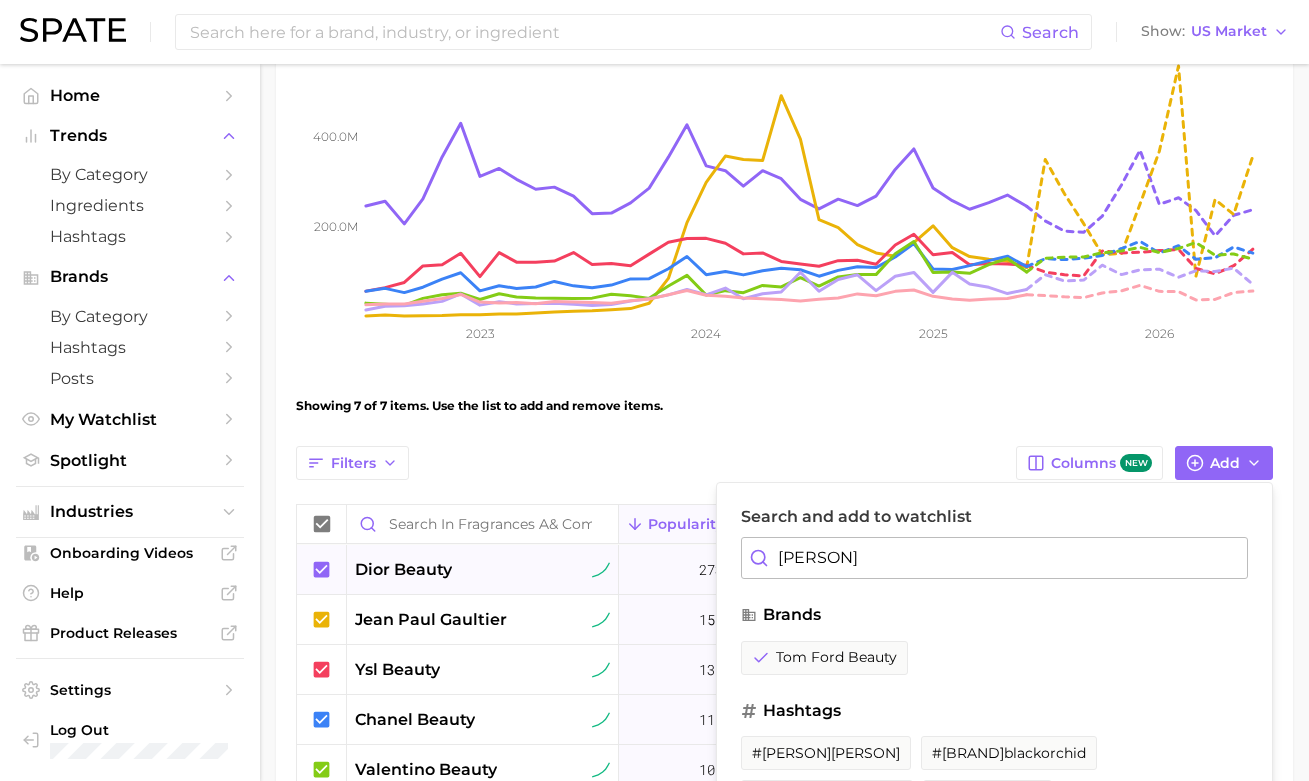 drag, startPoint x: 824, startPoint y: 555, endPoint x: 605, endPoint y: 556, distance: 219.00229 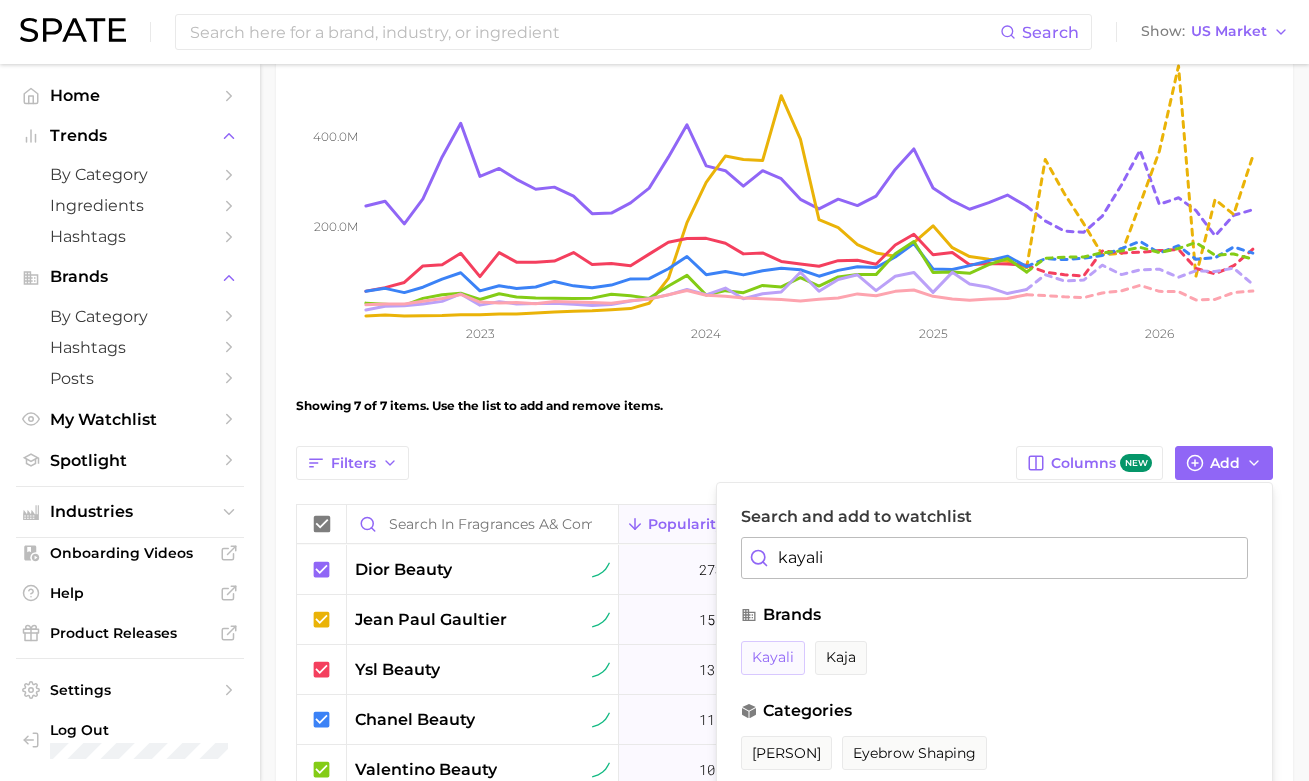 click on "kayali" at bounding box center [773, 657] 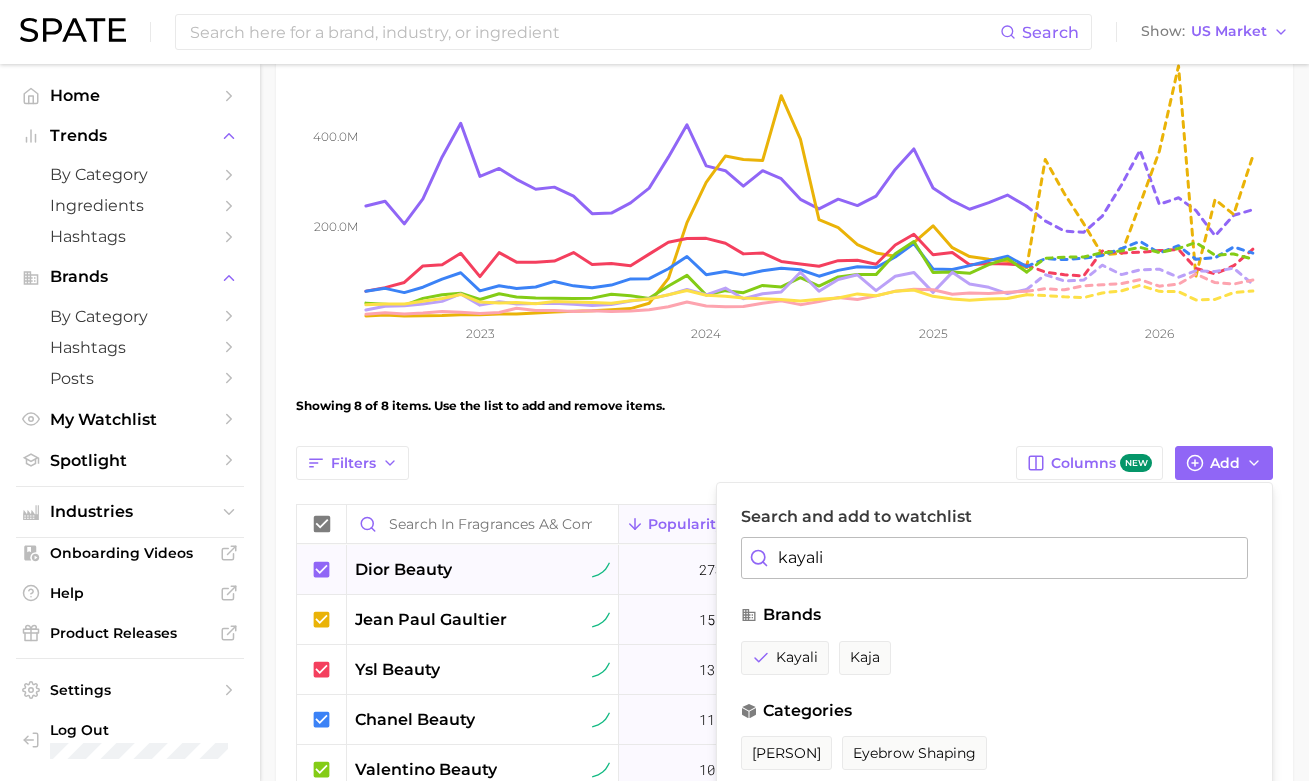 drag, startPoint x: 860, startPoint y: 563, endPoint x: 611, endPoint y: 566, distance: 249.01807 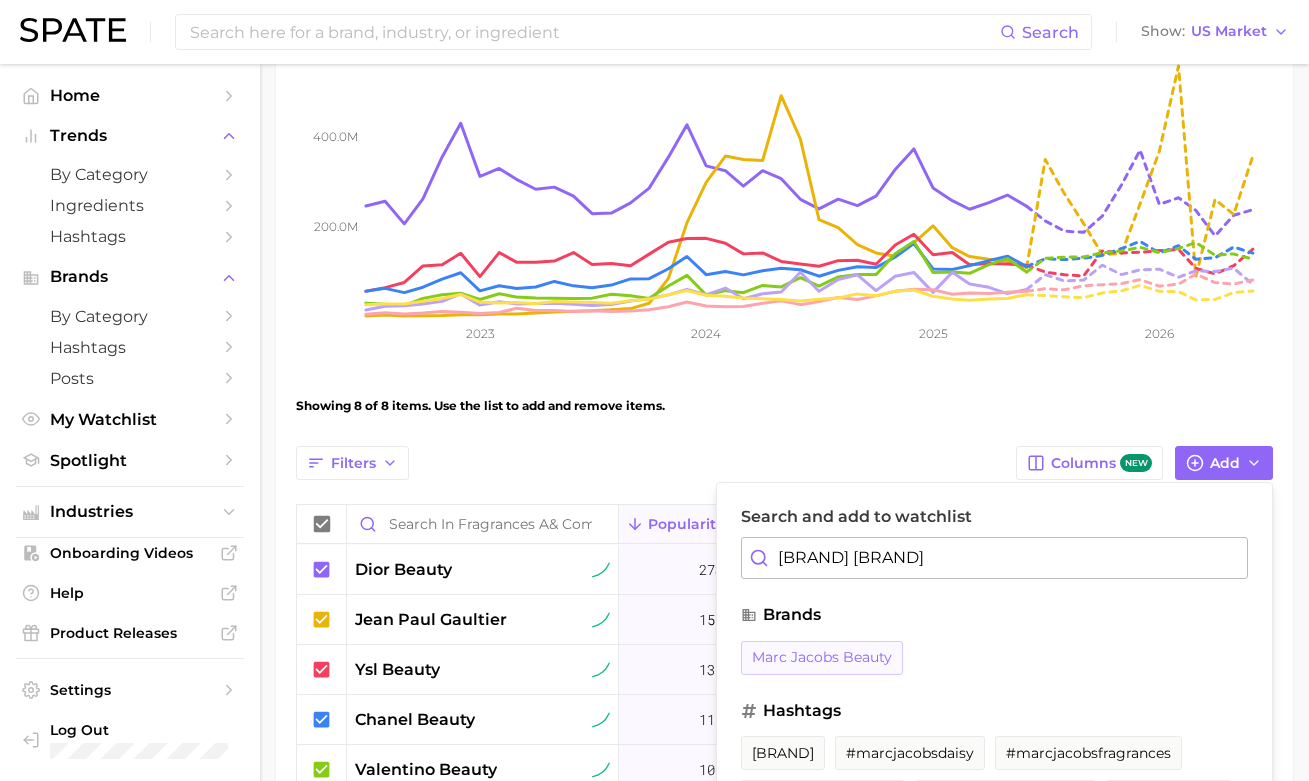 click on "marc jacobs beauty" at bounding box center (822, 657) 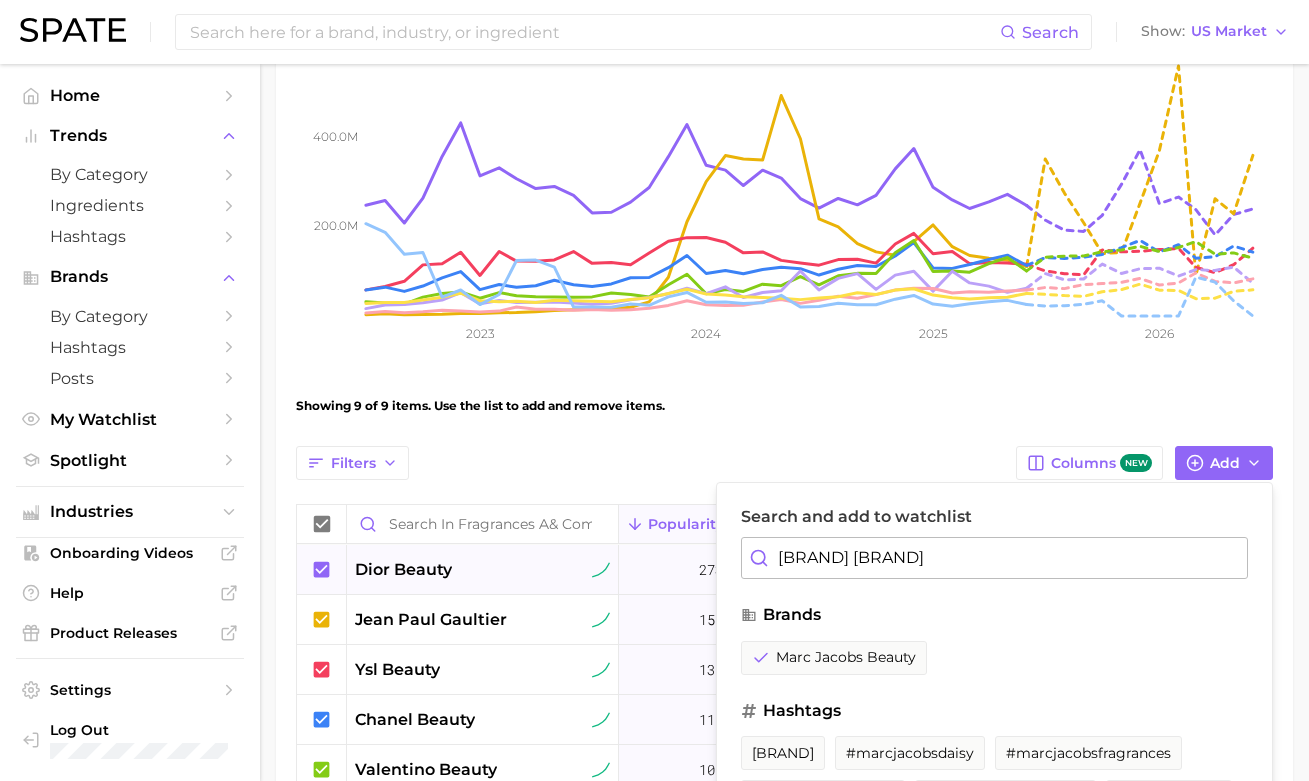 drag, startPoint x: 725, startPoint y: 569, endPoint x: 625, endPoint y: 565, distance: 100.07997 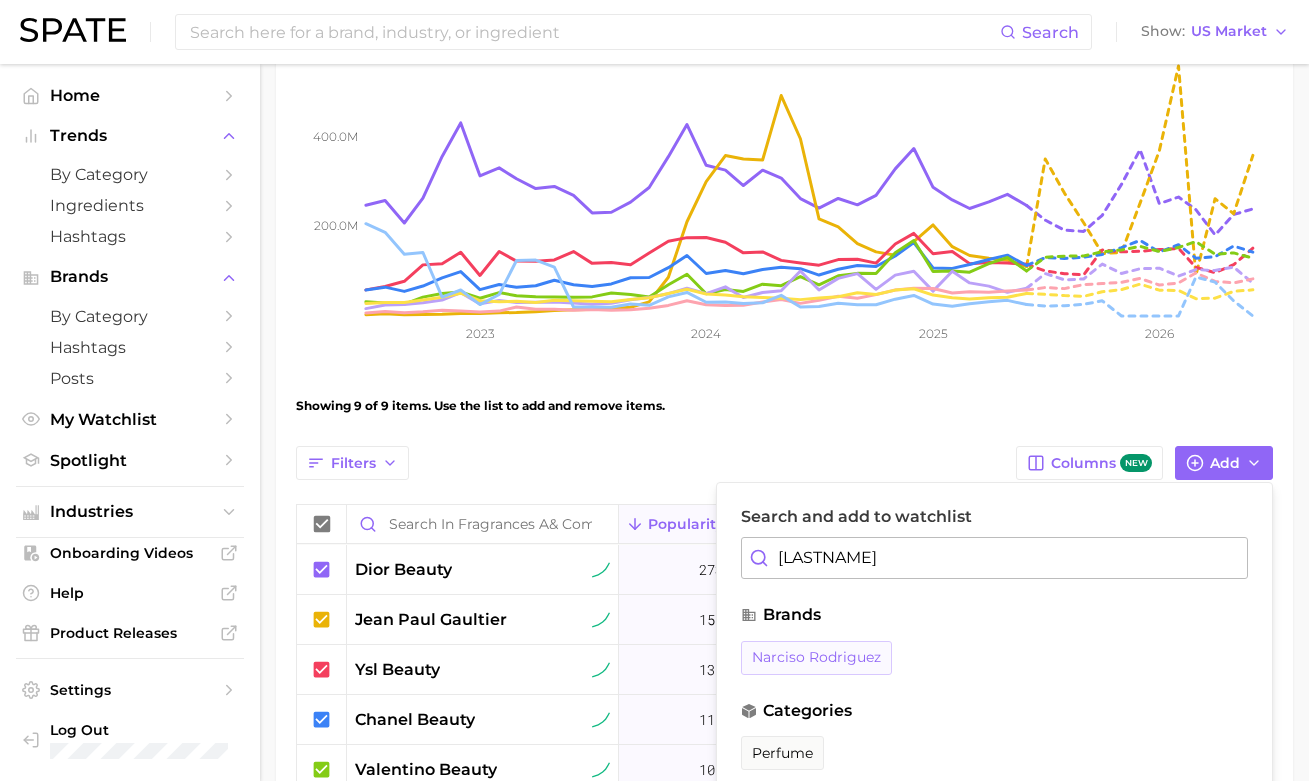 drag, startPoint x: 620, startPoint y: 564, endPoint x: 825, endPoint y: 658, distance: 225.52383 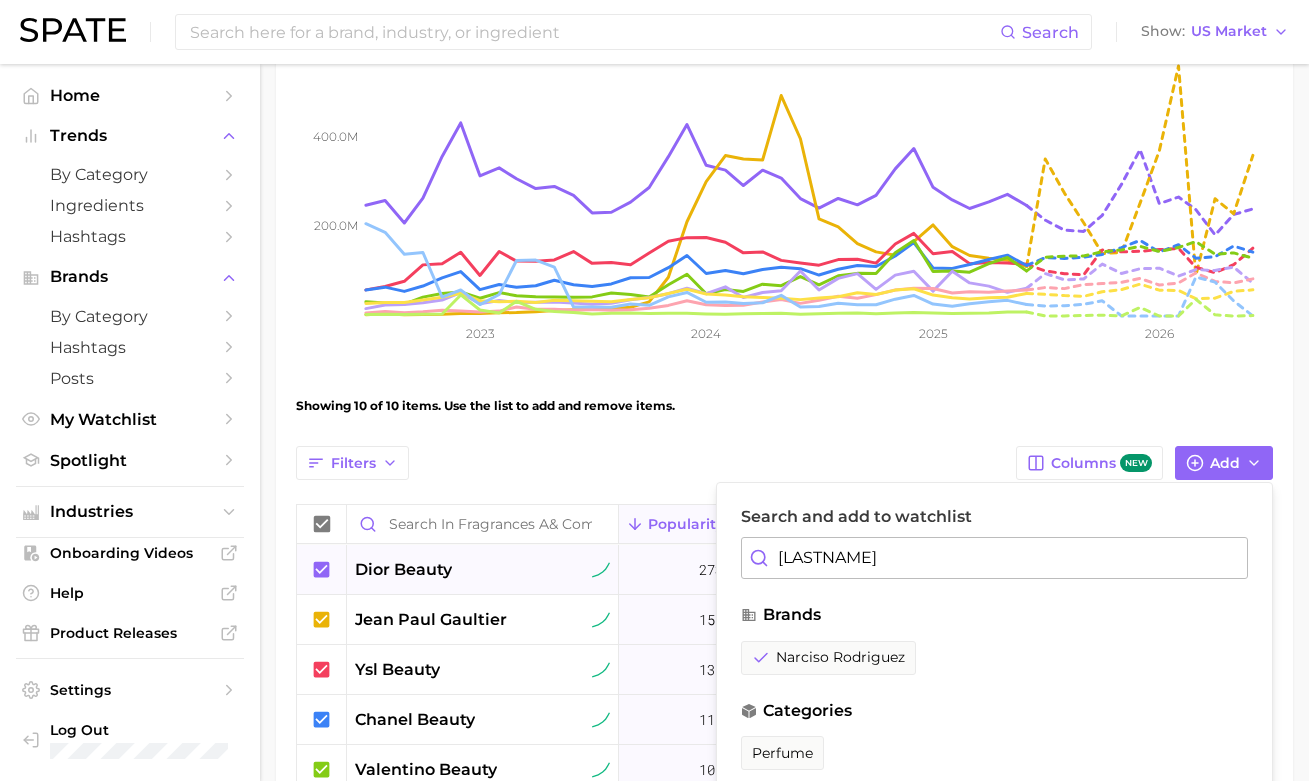 click on "dior beauty 273.2m -9.7% -1.7% -9.1% 46.6% 53.4%
jean paul gaultier 156.5m -28.4% -26.2% -11.3% 5.4% 94.6%
ysl beauty 131.8m -6.9% -11.6% -2.4% 61.8% 38.2%
chanel beauty 118.2m +22.3% +14.0% -17.0% 56.4% 43.6%
valentino beauty 108.7m +77.0% +16.8% -22.9% 39.9% 60.1%
prada beauty 74.7m +47.3% -20.9% +17.4% 43.1% 56.9%
kayali 51.7m +117.8% -0.1% +3.6% 31.8% 68.2%
tom ford beauty 46.6m +10.2% +6.3% +20.2% 84.1% 15.9%
marc jacobs beauty 29.2m -5.4% +21.6% -27.0% 80.9% 19.1%
narciso rodriguez 6.7m +24.7% +38.7% +0.4% 94.2% 5.8%" at bounding box center [784, 771] 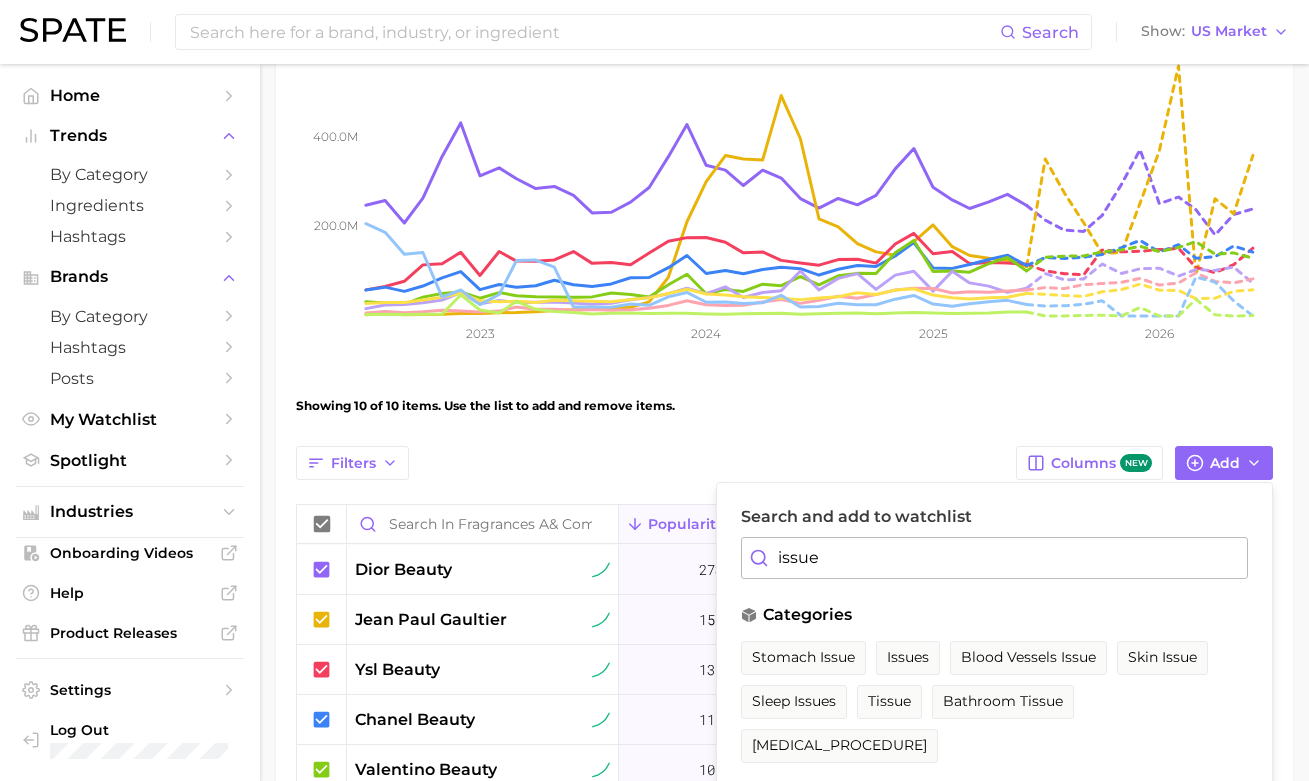 drag, startPoint x: 641, startPoint y: 553, endPoint x: 812, endPoint y: 660, distance: 201.71762 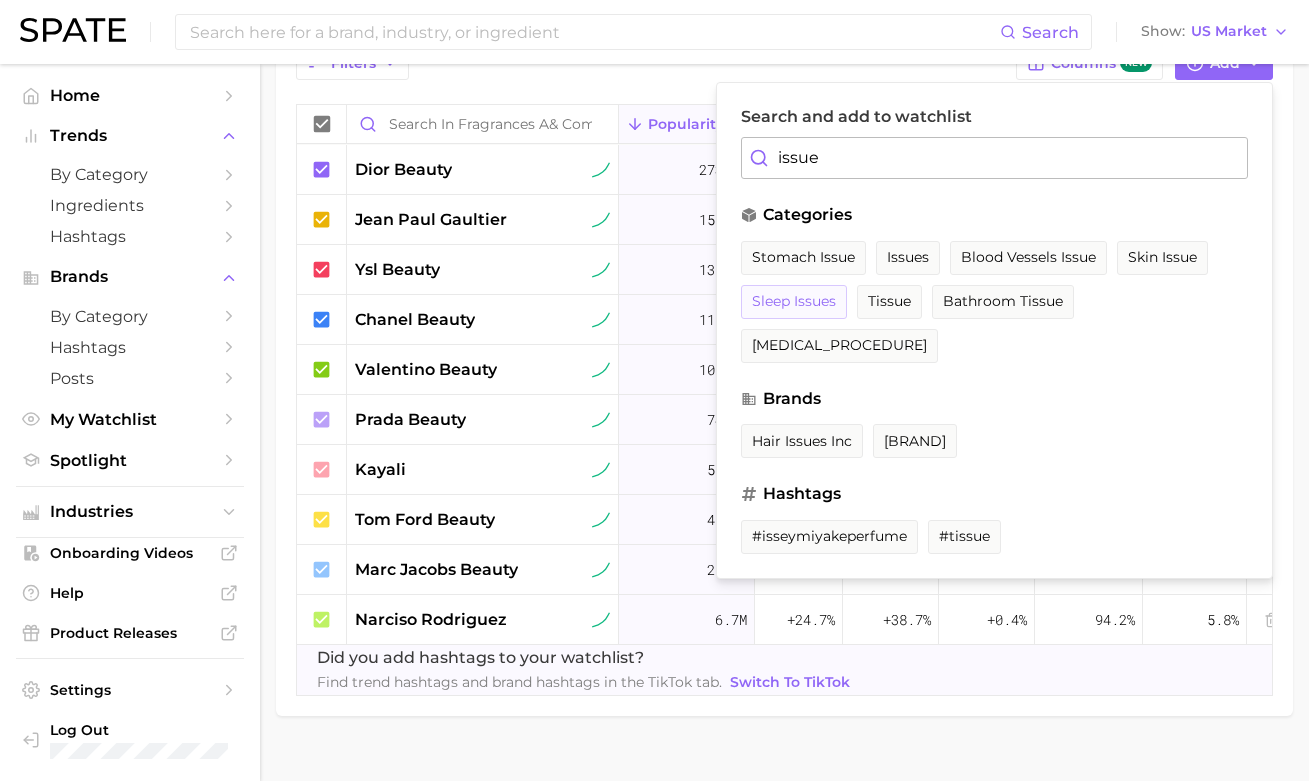 scroll, scrollTop: 662, scrollLeft: 0, axis: vertical 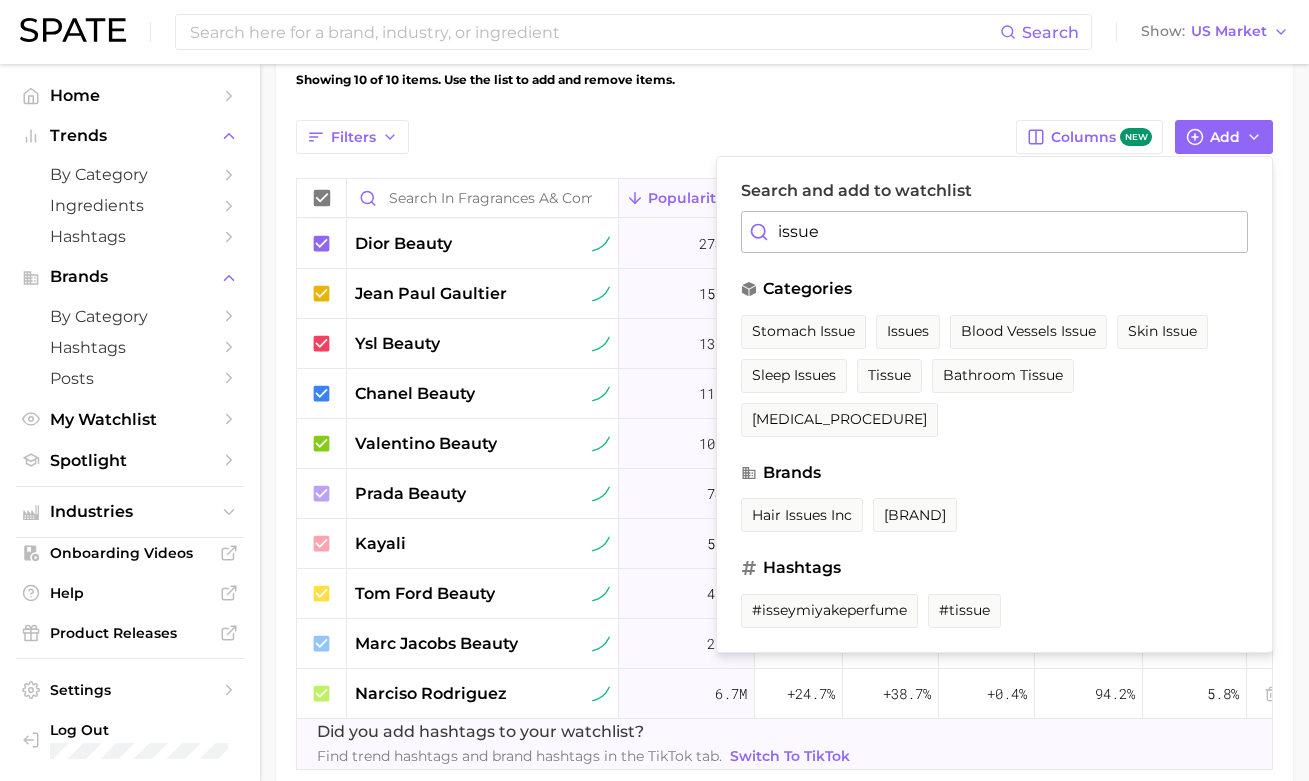 click on "issue" at bounding box center (994, 232) 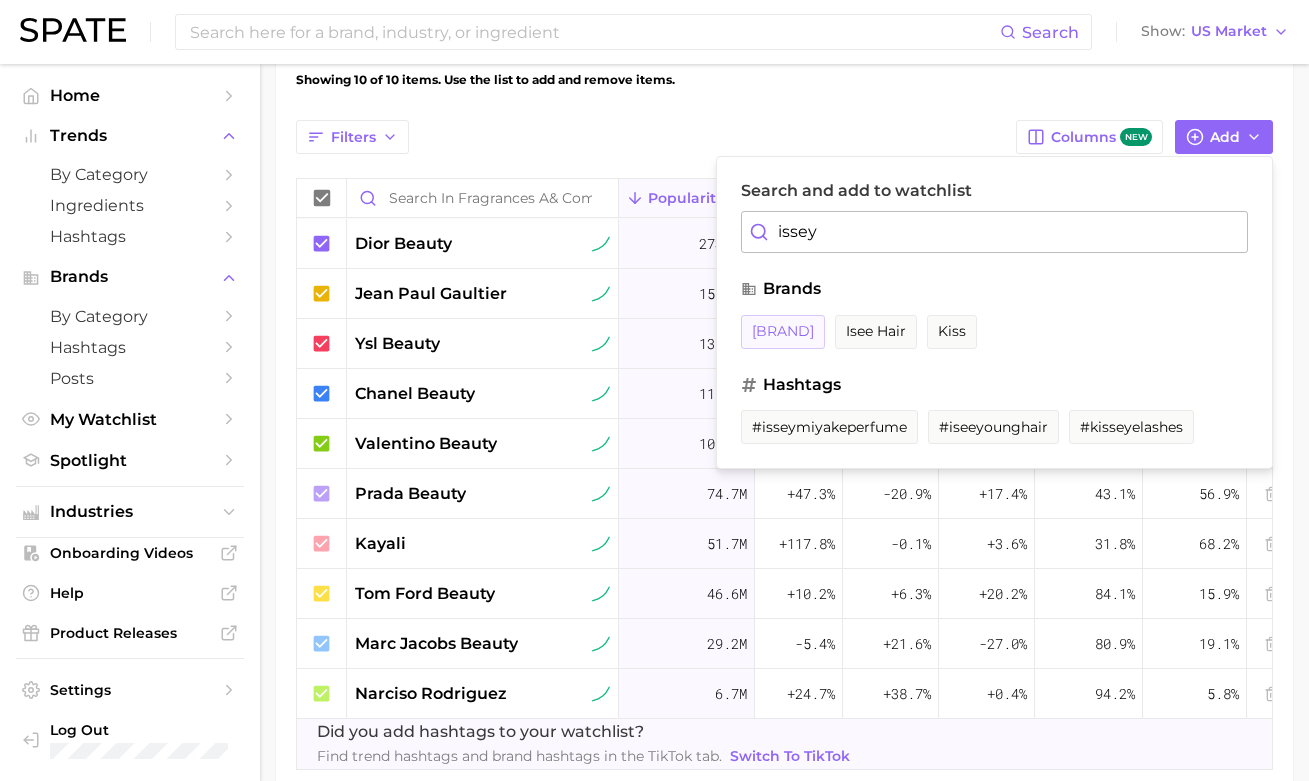 type on "issey" 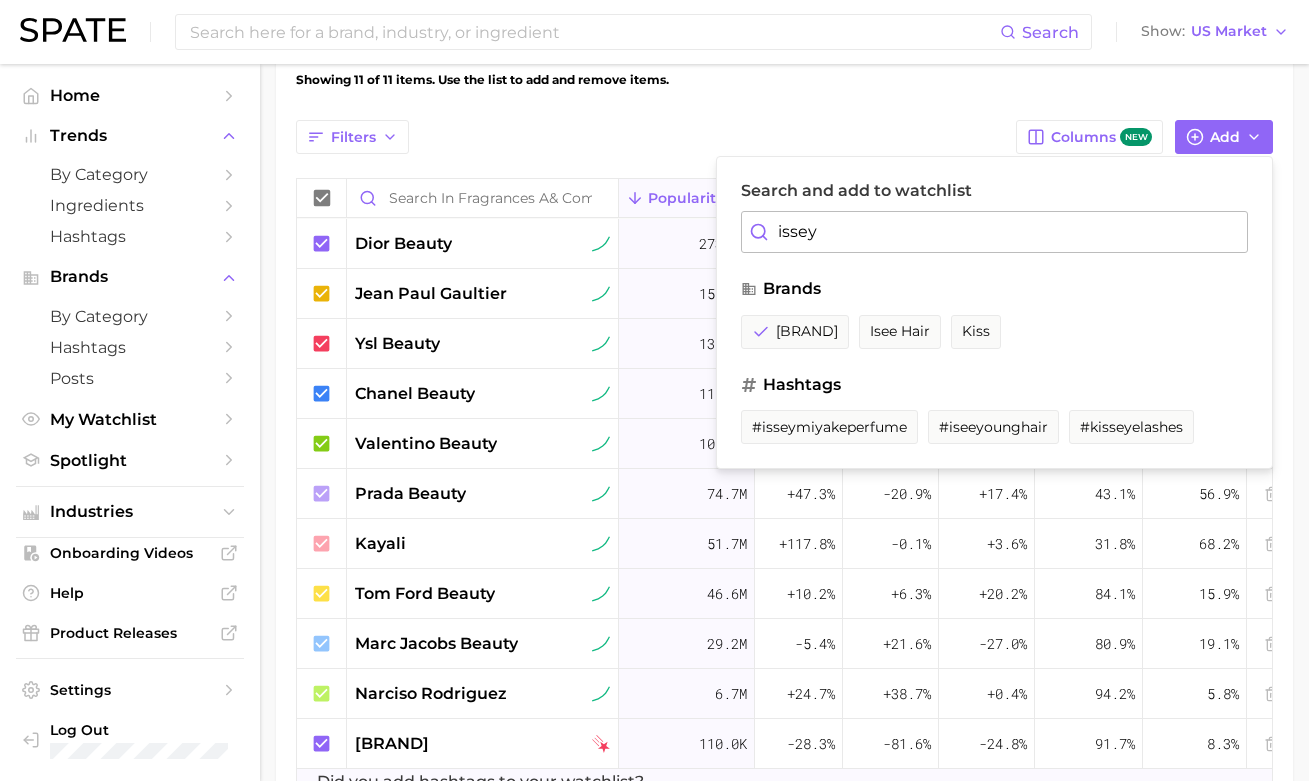 click on "dior beauty 273.2m -9.7% -1.7% -9.1% 46.6% 53.4%
jean paul gaultier 156.5m -28.4% -26.2% -11.3% 5.4% 94.6%
ysl beauty 131.8m -6.9% -11.6% -2.4% 61.8% 38.2%
chanel beauty 118.2m +22.3% +14.0% -17.0% 56.4% 43.6%
valentino beauty 108.7m +77.0% +16.8% -22.9% 39.9% 60.1%
prada beauty 74.7m +47.3% -20.9% +17.4% 43.1% 56.9%
kayali 51.7m +117.8% -0.1% +3.6% 31.8% 68.2%
tom ford beauty 46.6m +10.2% +6.3% +20.2% 84.1% 15.9%
marc jacobs beauty 29.2m -5.4% +21.6% -27.0% 80.9% 19.1%" at bounding box center (784, 189) 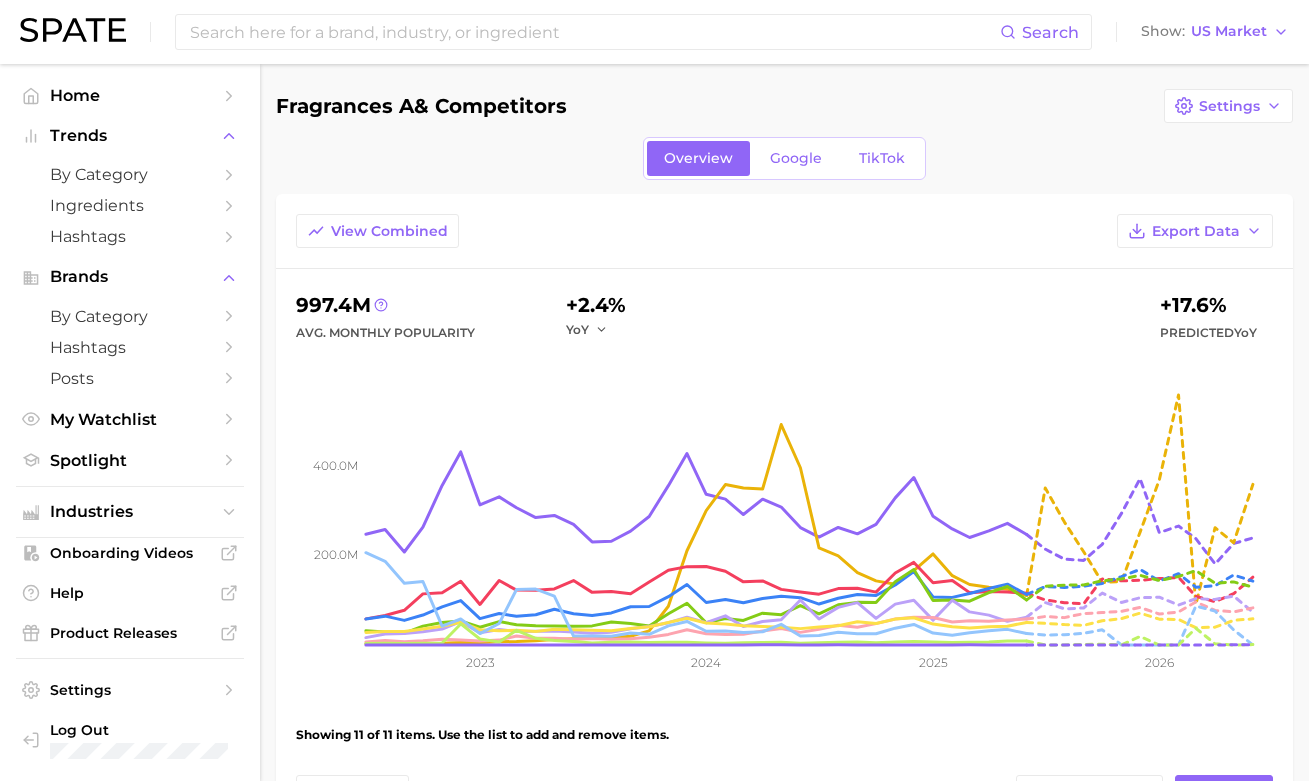 scroll, scrollTop: 0, scrollLeft: 0, axis: both 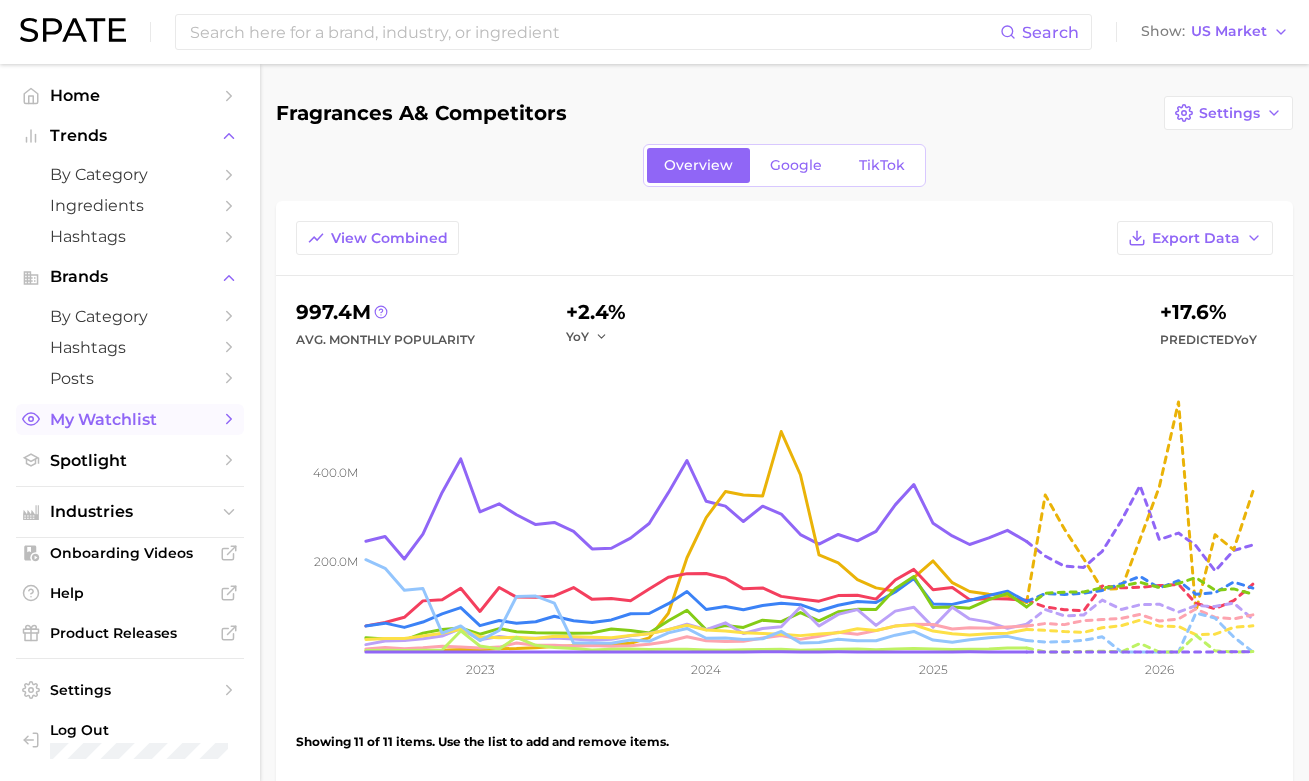 click on "My Watchlist" at bounding box center [130, 419] 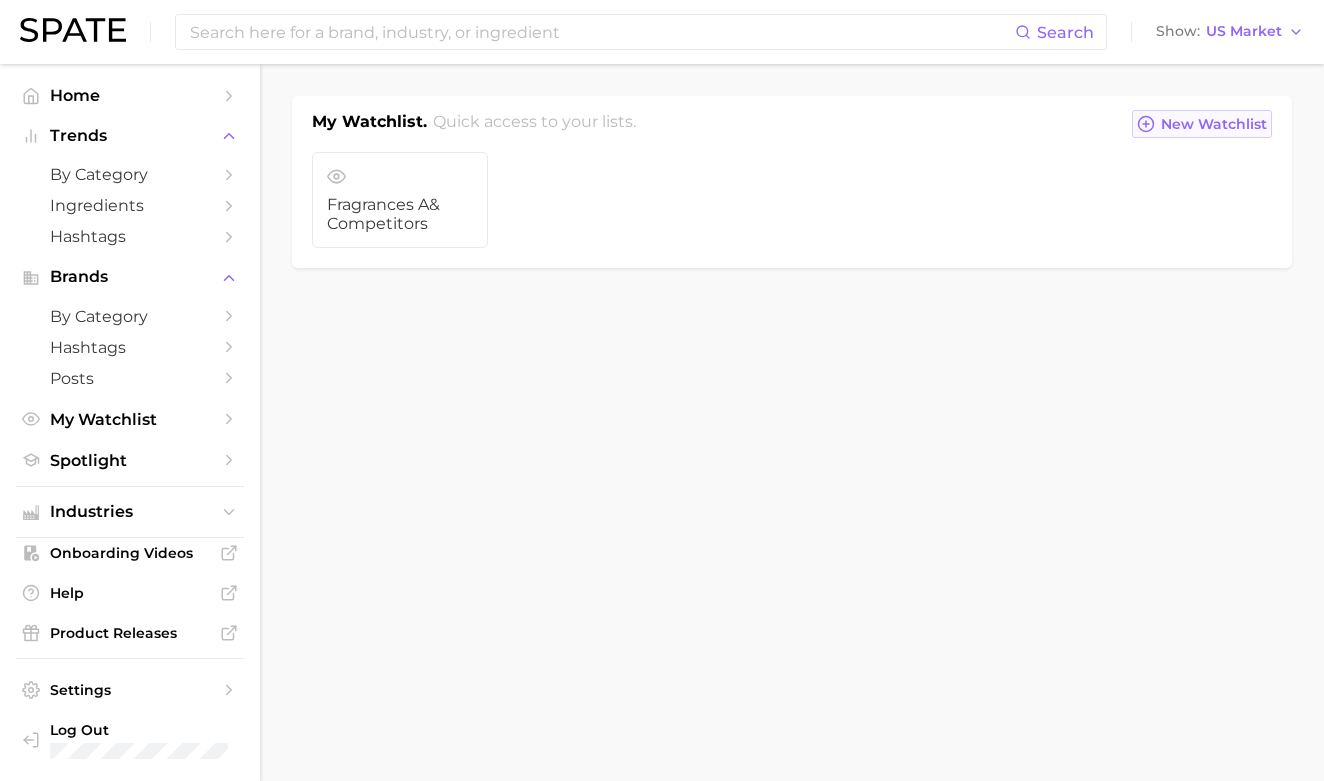 click on "New Watchlist" at bounding box center [1214, 124] 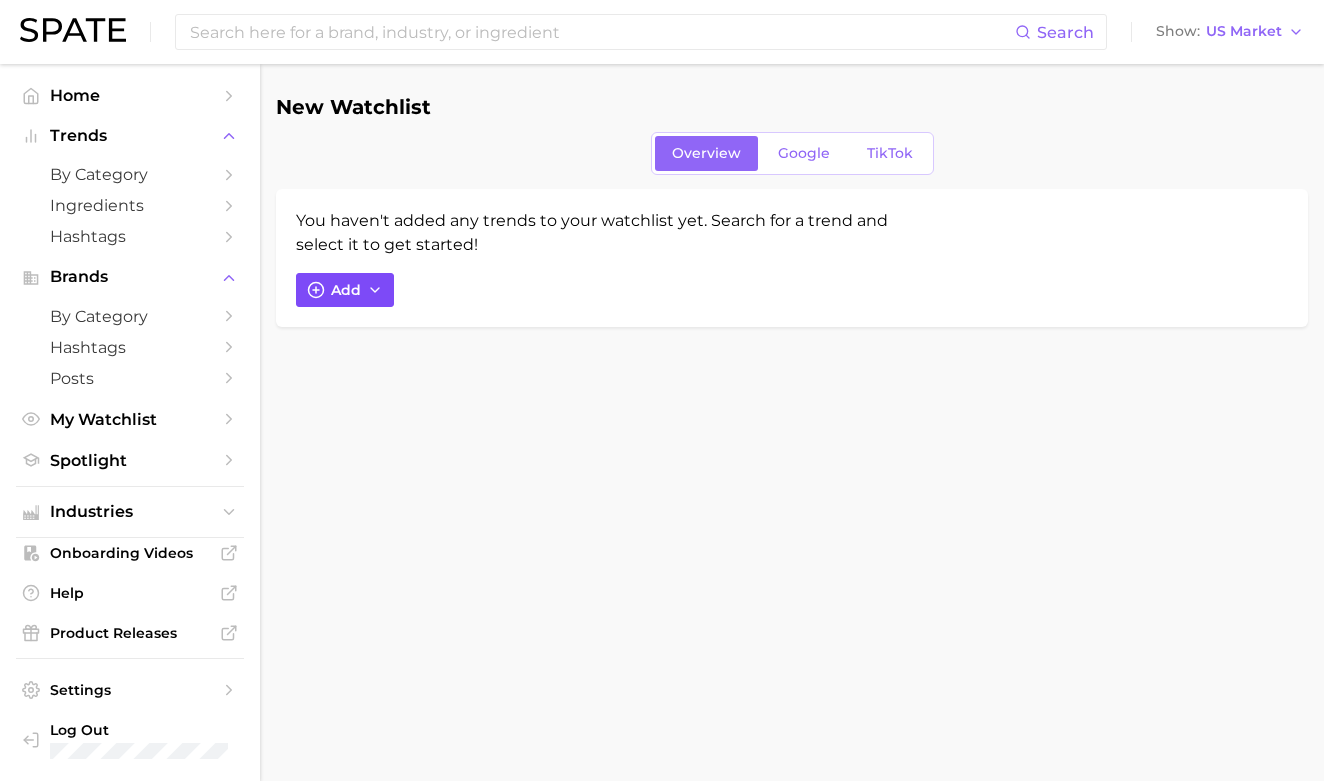 click on "Add" at bounding box center (346, 290) 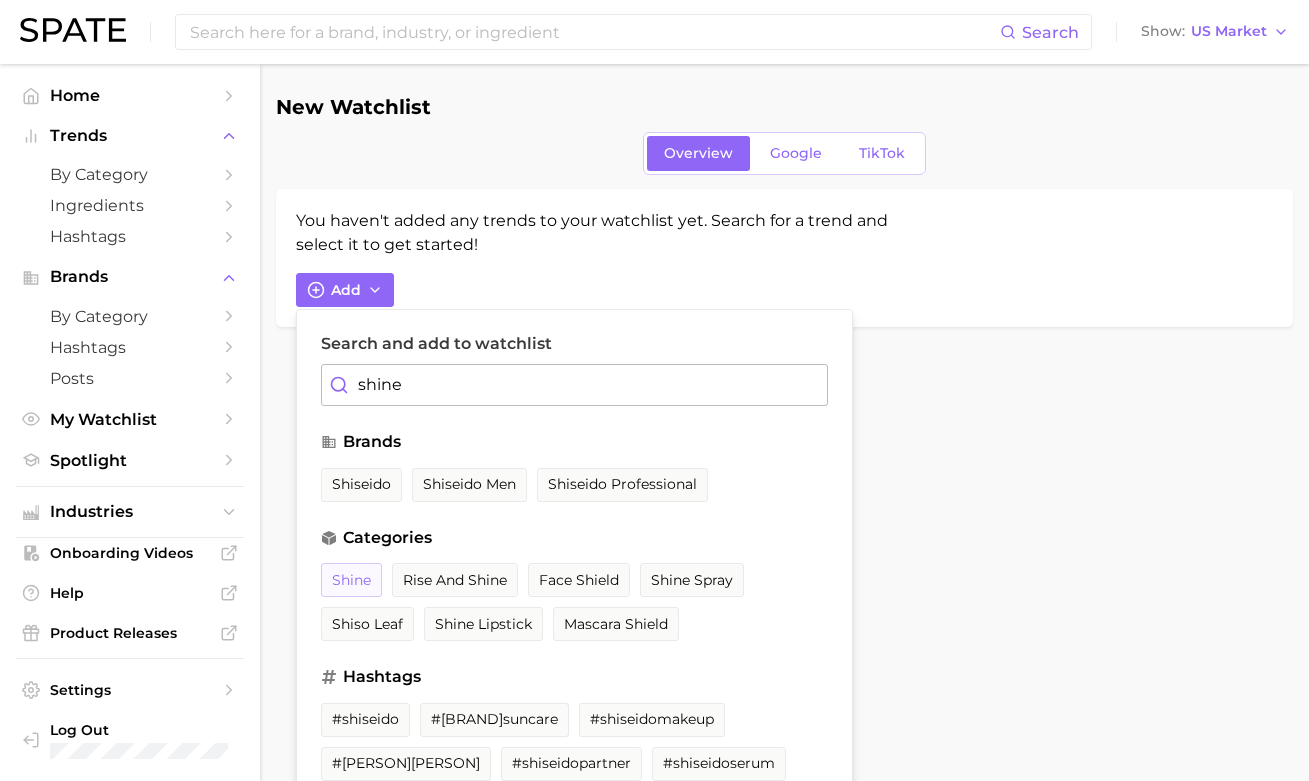 drag, startPoint x: 482, startPoint y: 333, endPoint x: 351, endPoint y: 479, distance: 196.15555 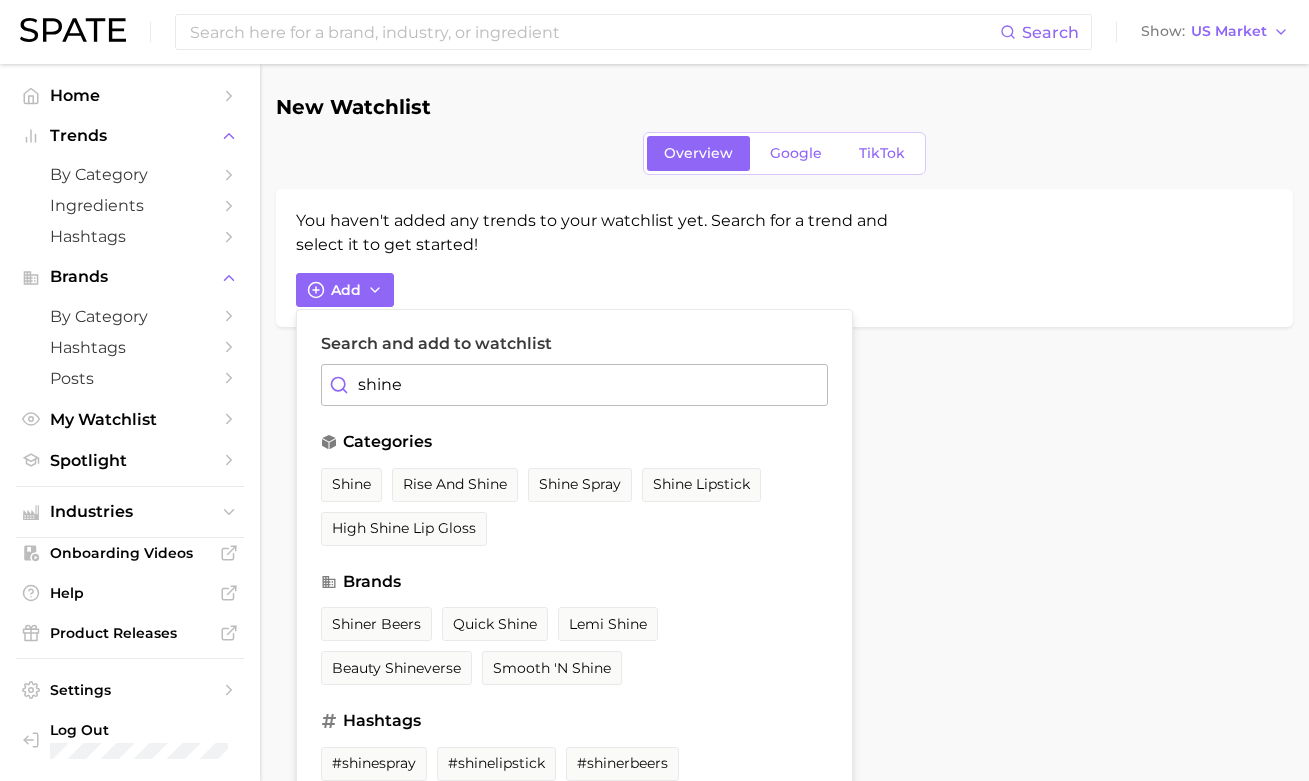 click on "shine" at bounding box center [574, 385] 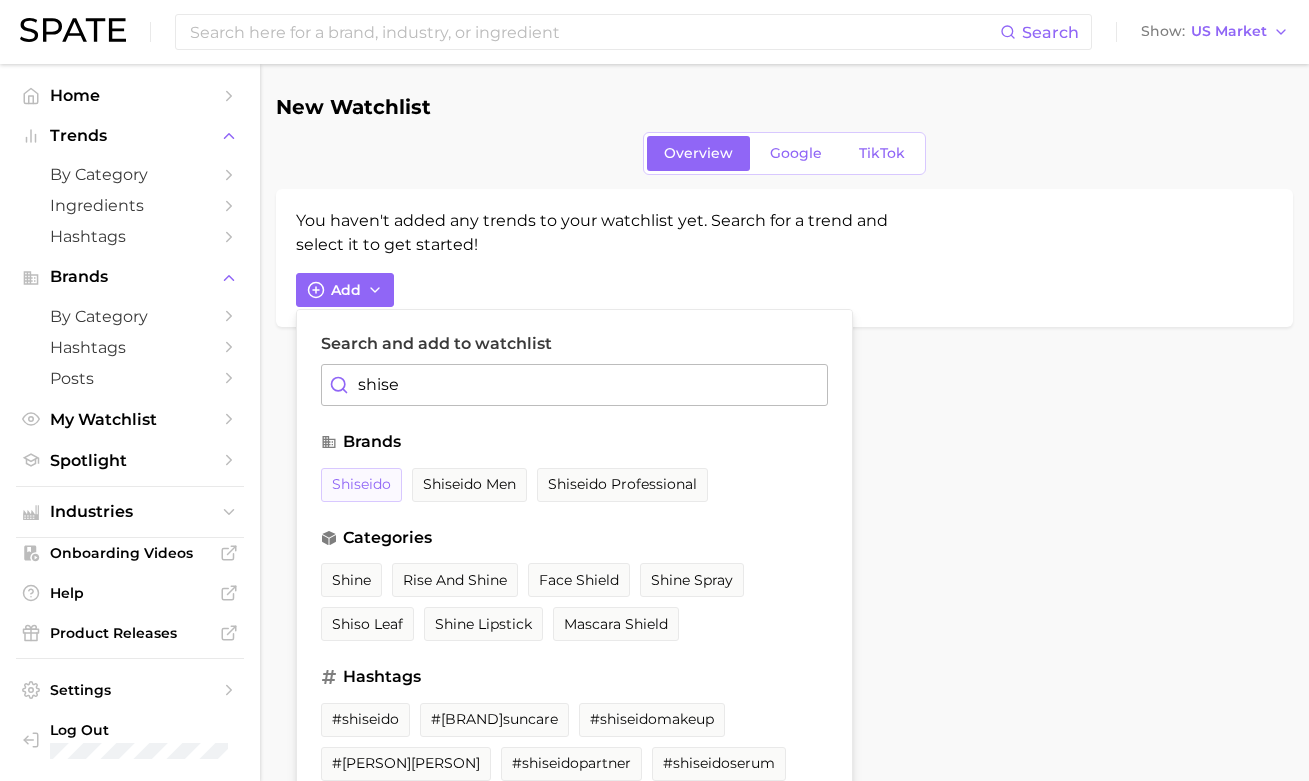 type on "shise" 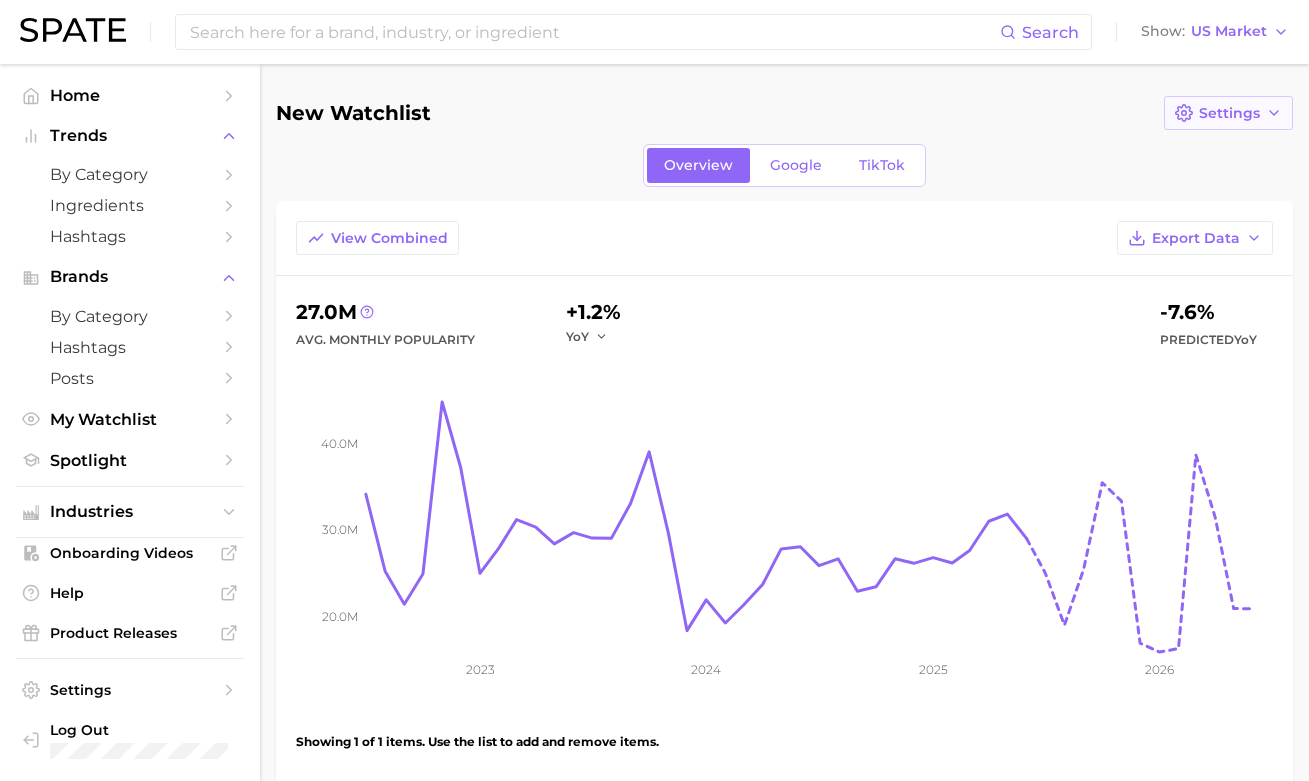 click on "Settings" at bounding box center [1229, 113] 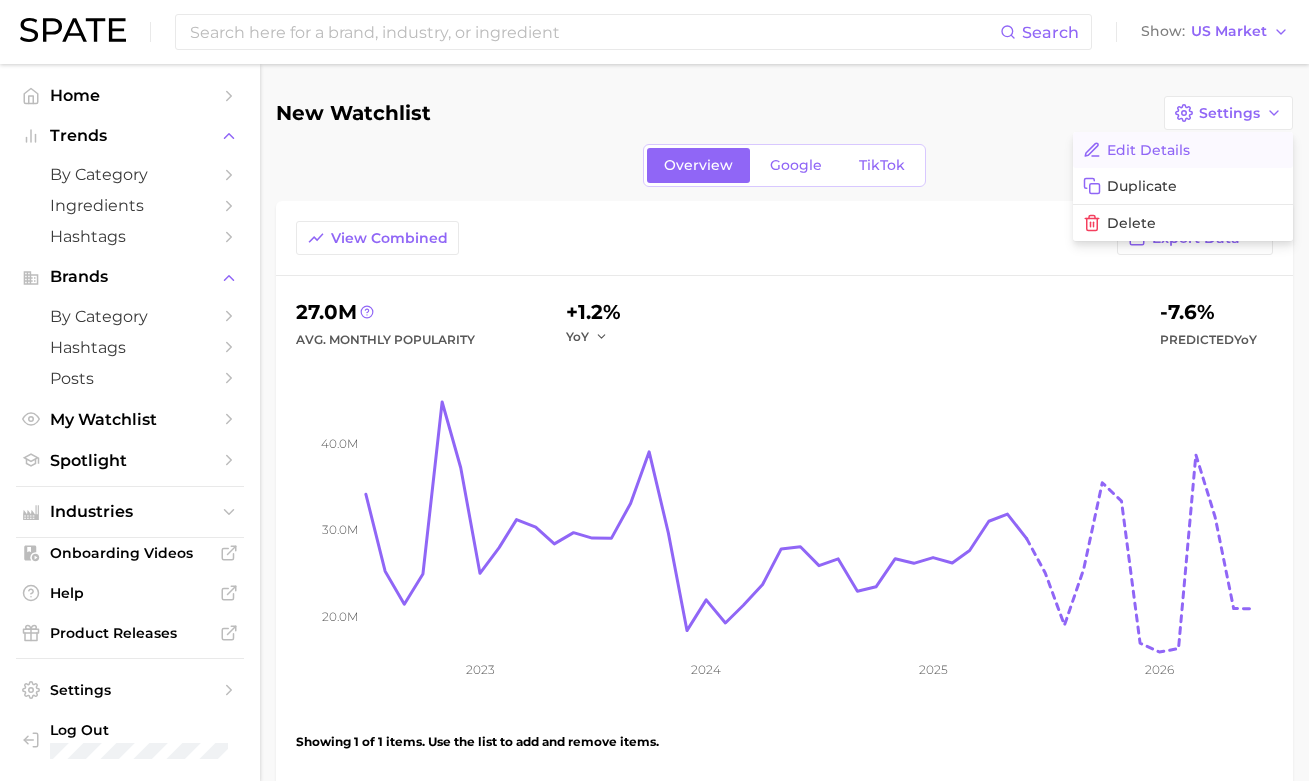 click on "Edit Details" at bounding box center (1183, 150) 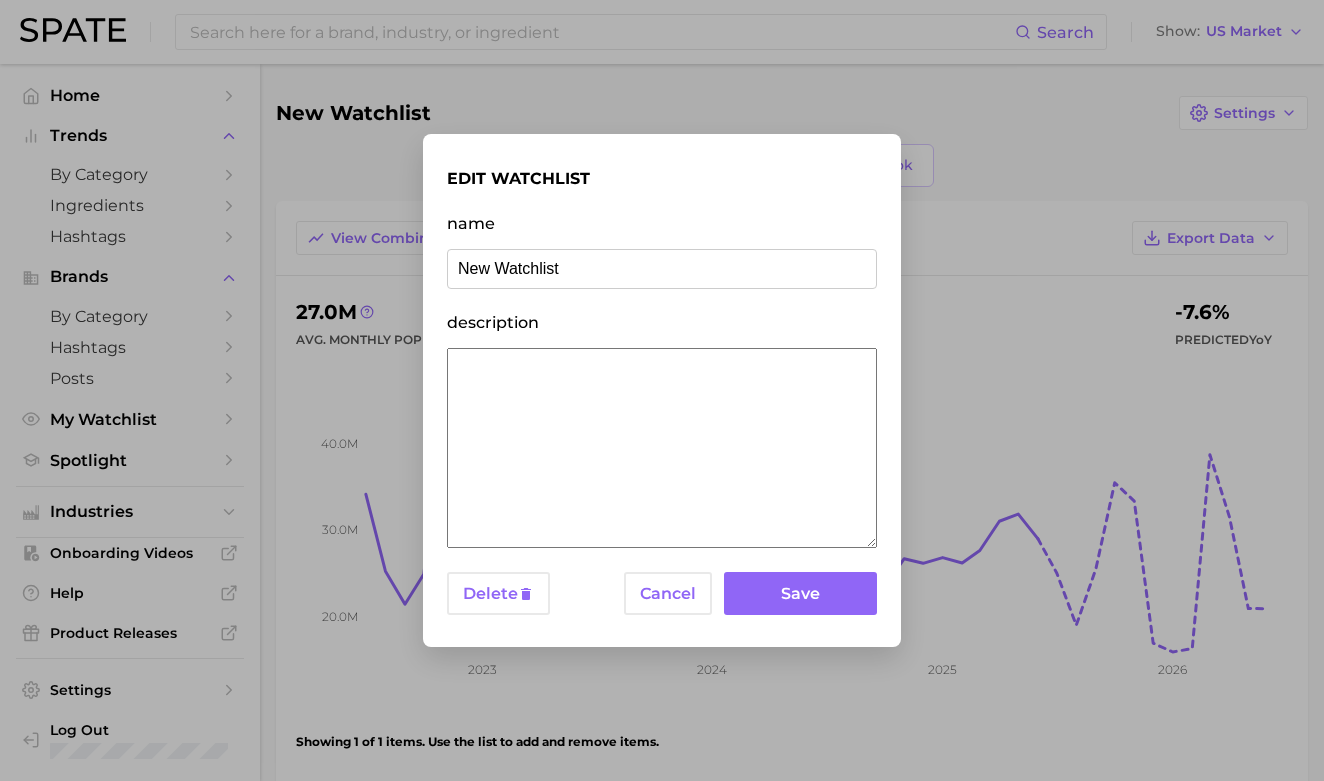 drag, startPoint x: 617, startPoint y: 276, endPoint x: 226, endPoint y: 256, distance: 391.51117 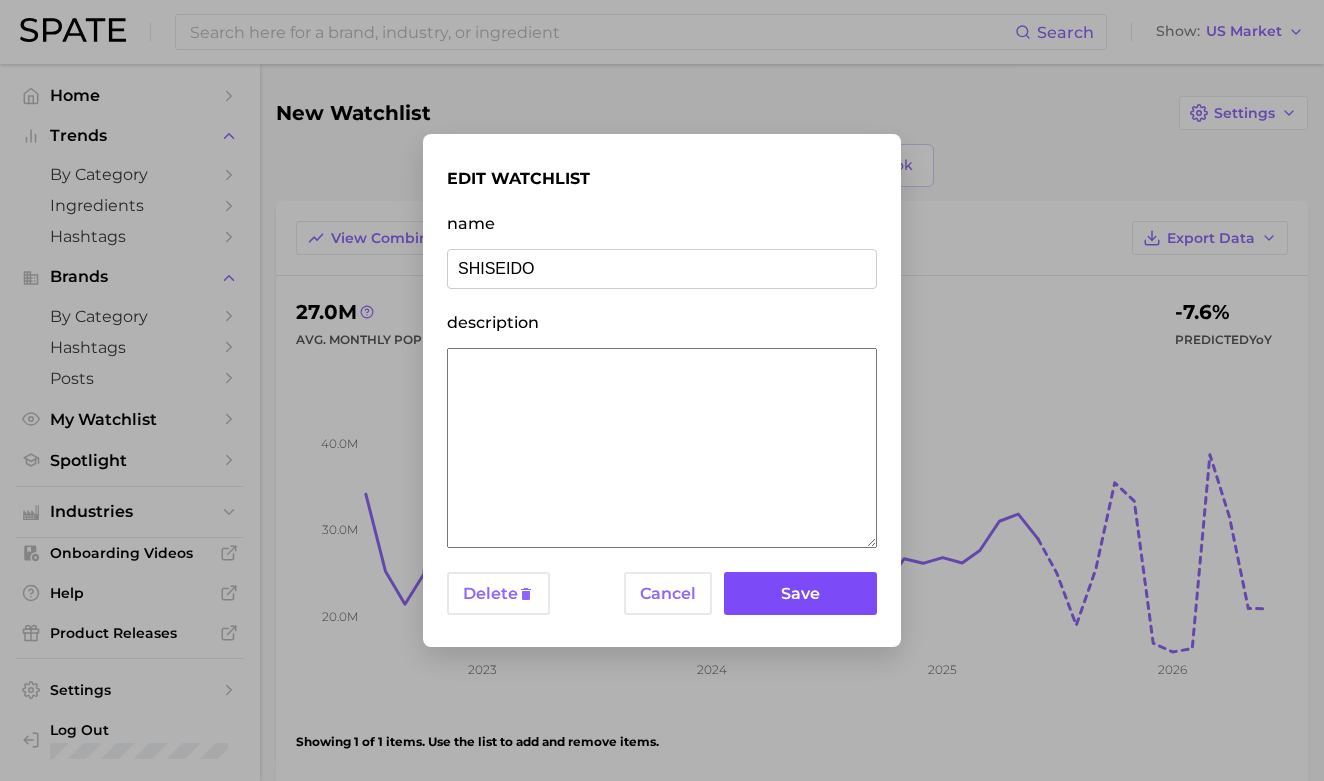 type on "SHISEIDO" 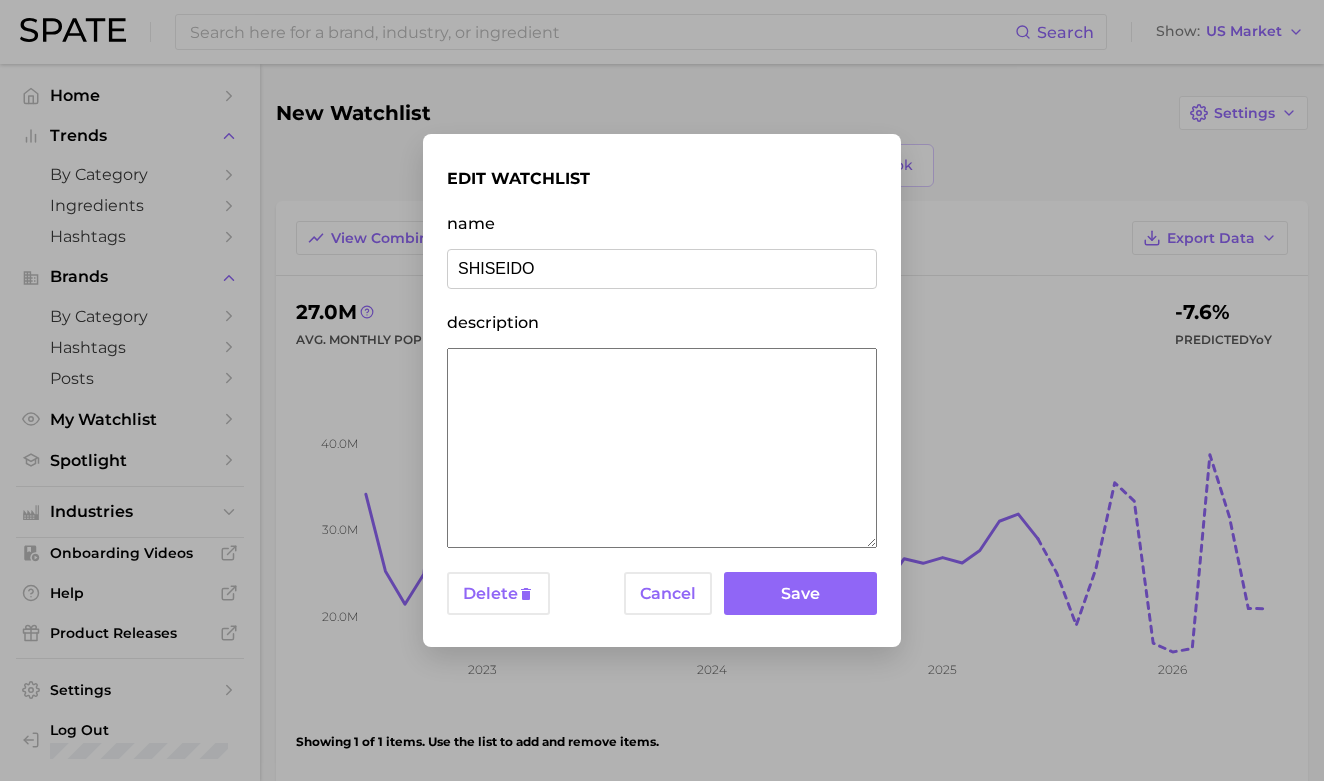 drag, startPoint x: 769, startPoint y: 588, endPoint x: 779, endPoint y: 592, distance: 10.770329 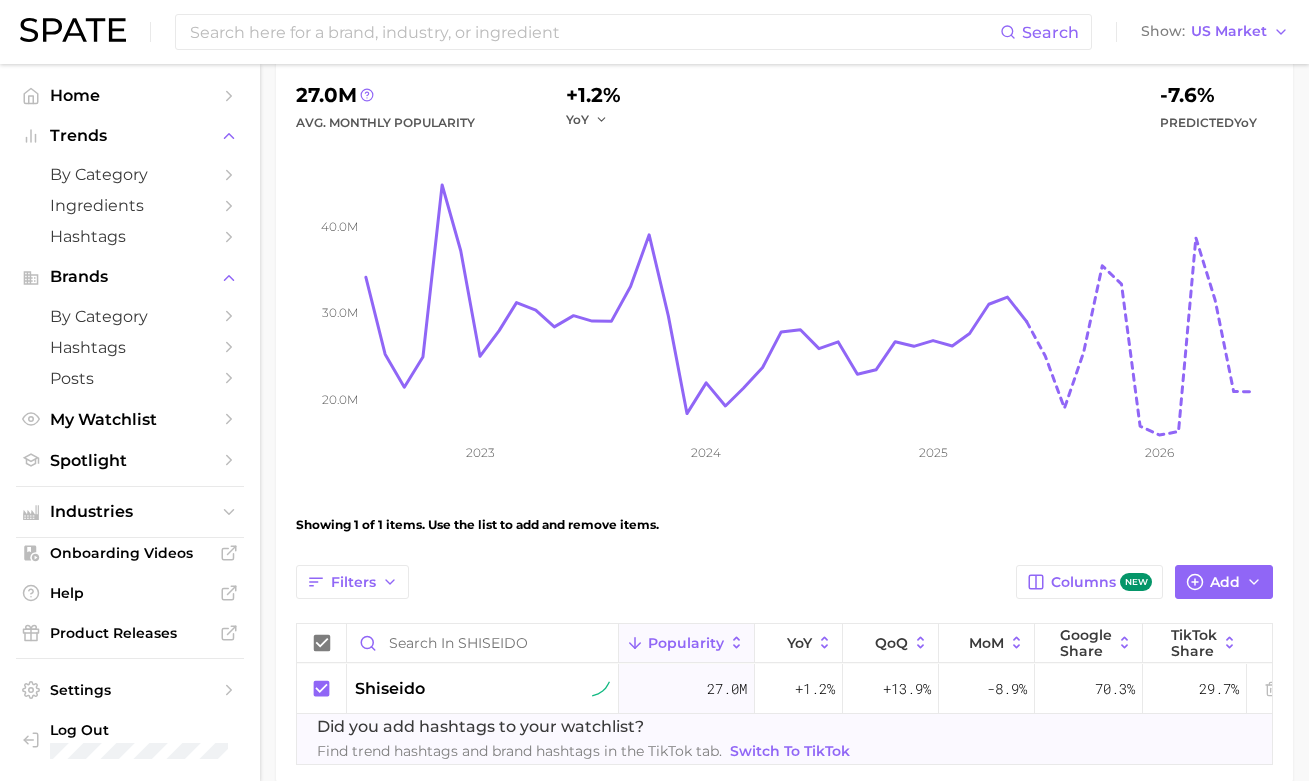 scroll, scrollTop: 0, scrollLeft: 0, axis: both 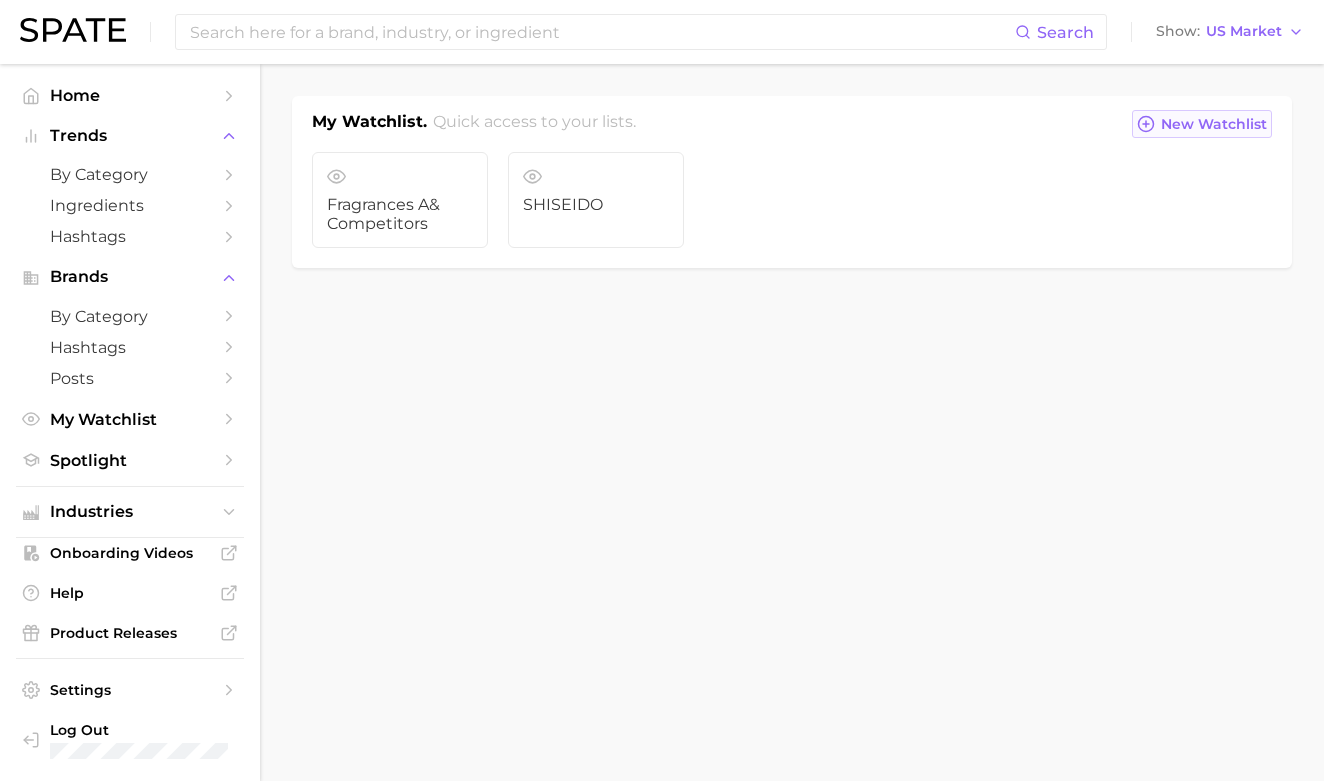 click on "New Watchlist" at bounding box center (1214, 124) 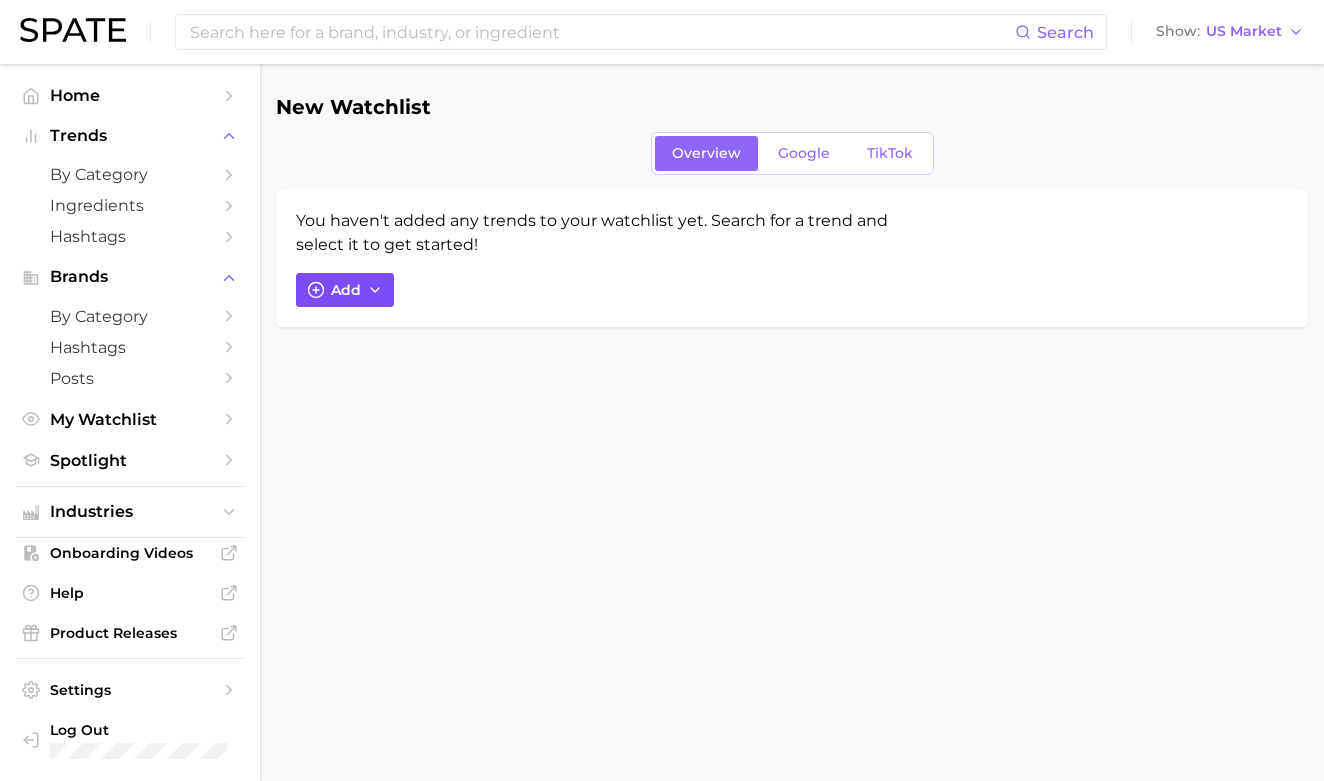 click on "Add" at bounding box center [346, 290] 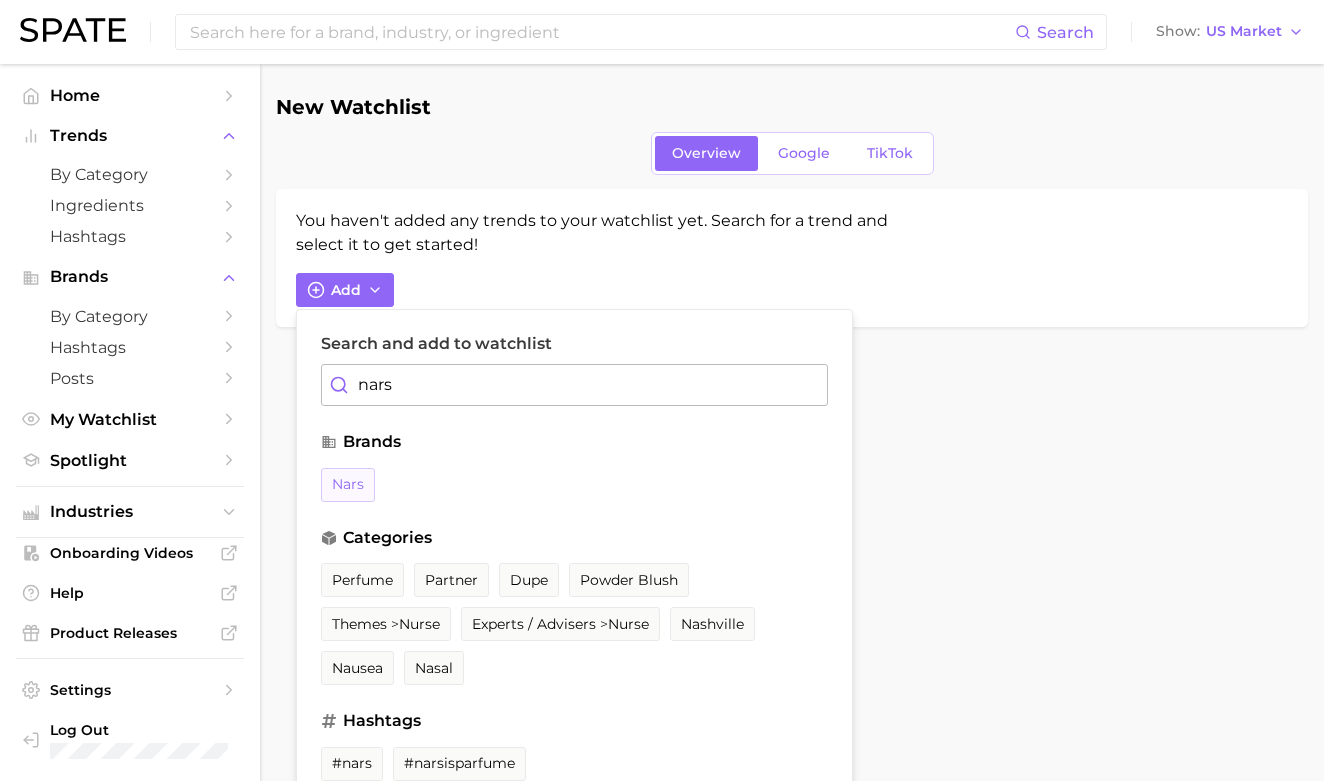 type on "nars" 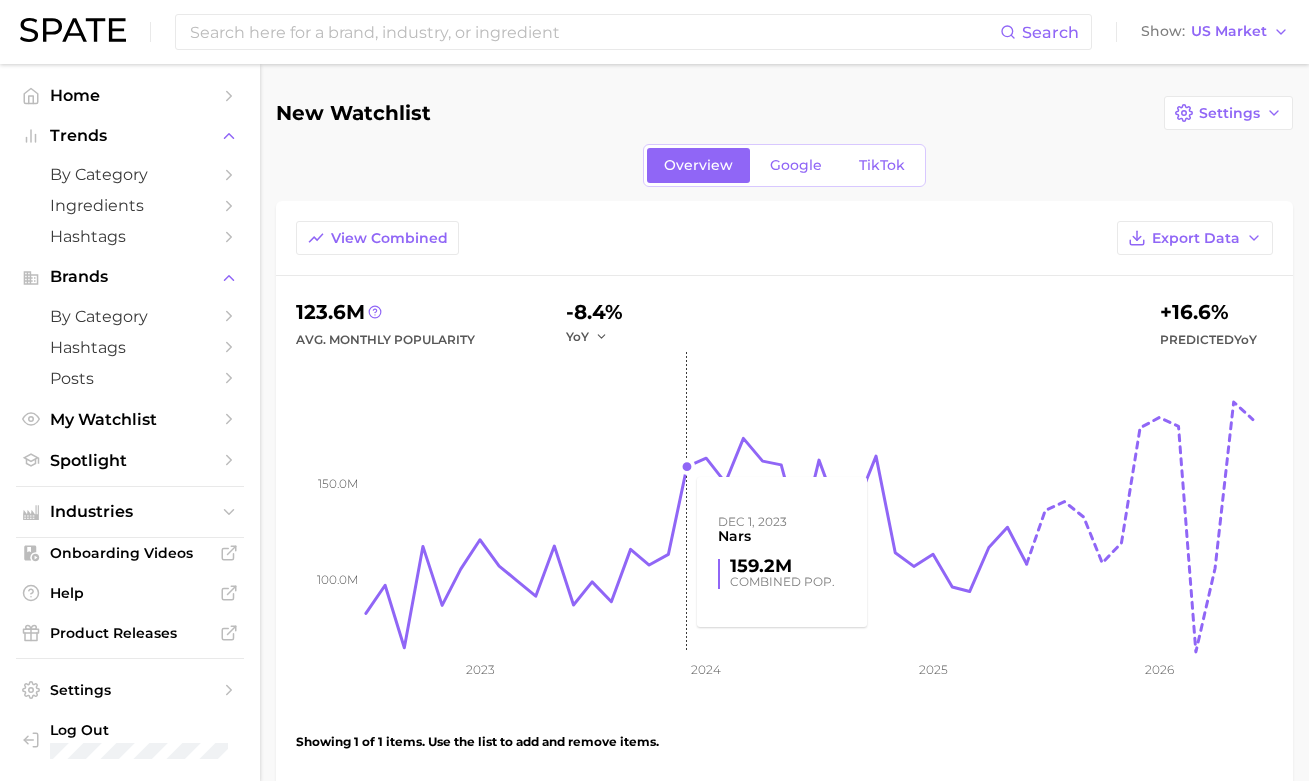 scroll, scrollTop: 336, scrollLeft: 0, axis: vertical 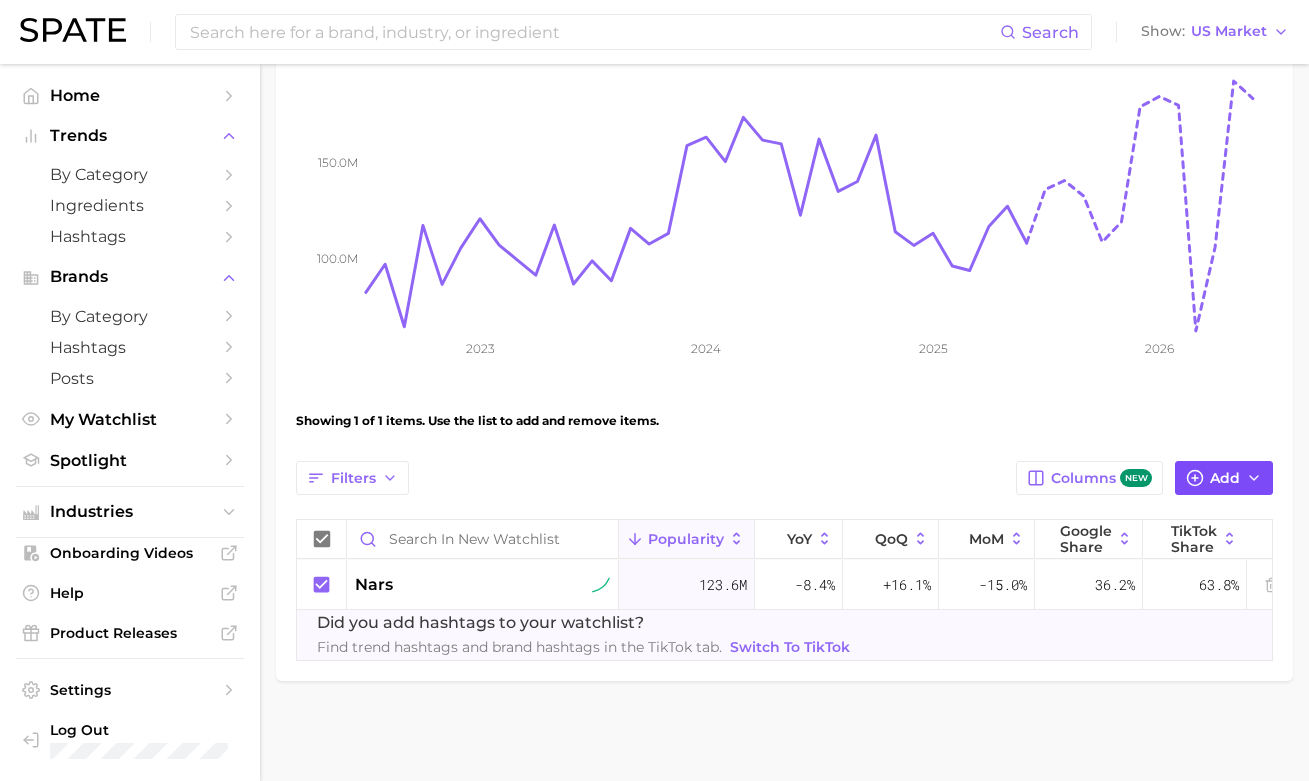 click 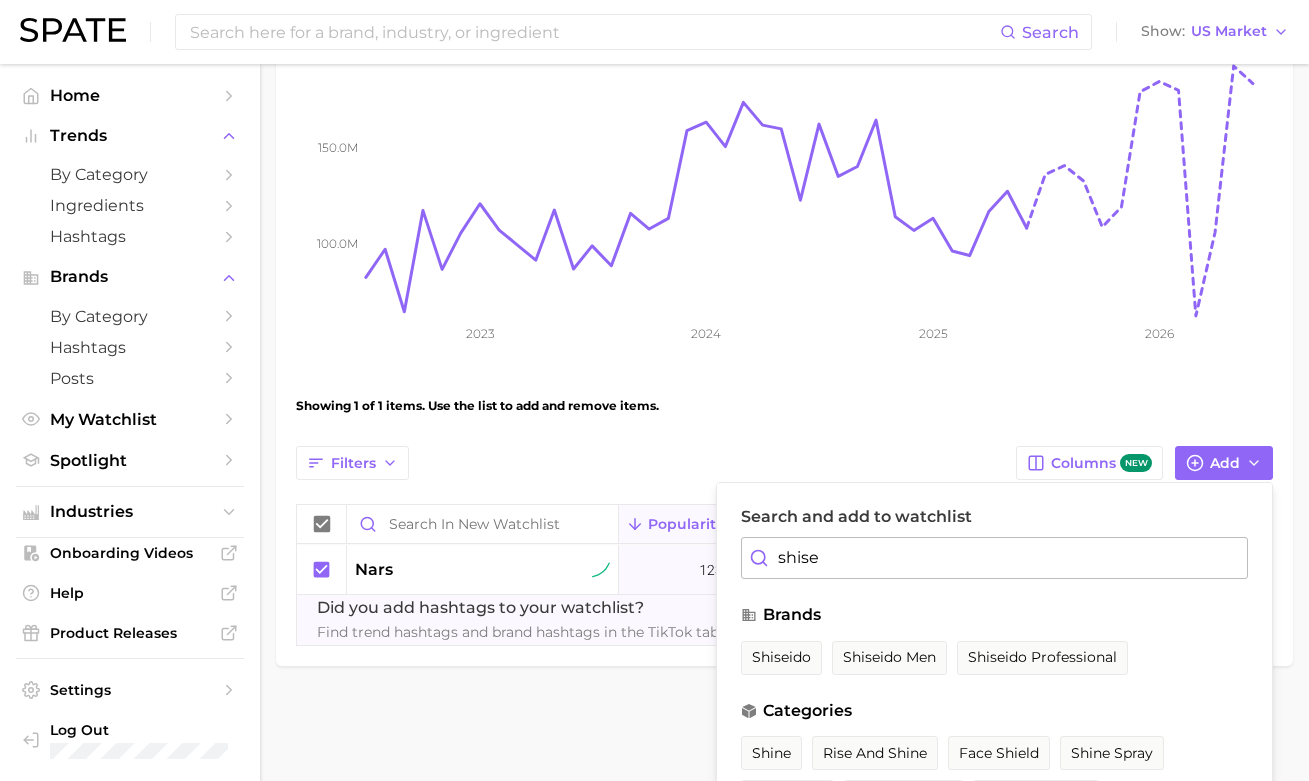 type on "shine" 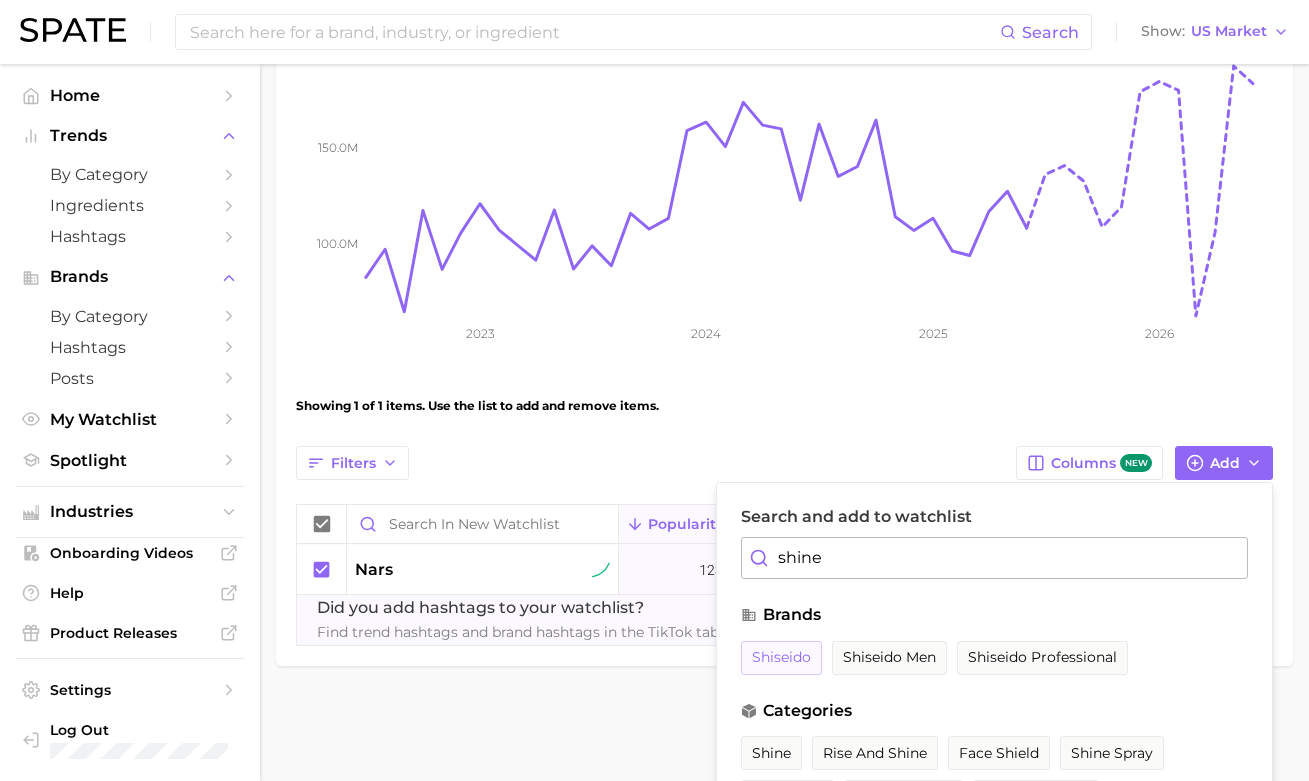 drag, startPoint x: 1059, startPoint y: 520, endPoint x: 793, endPoint y: 663, distance: 302.00165 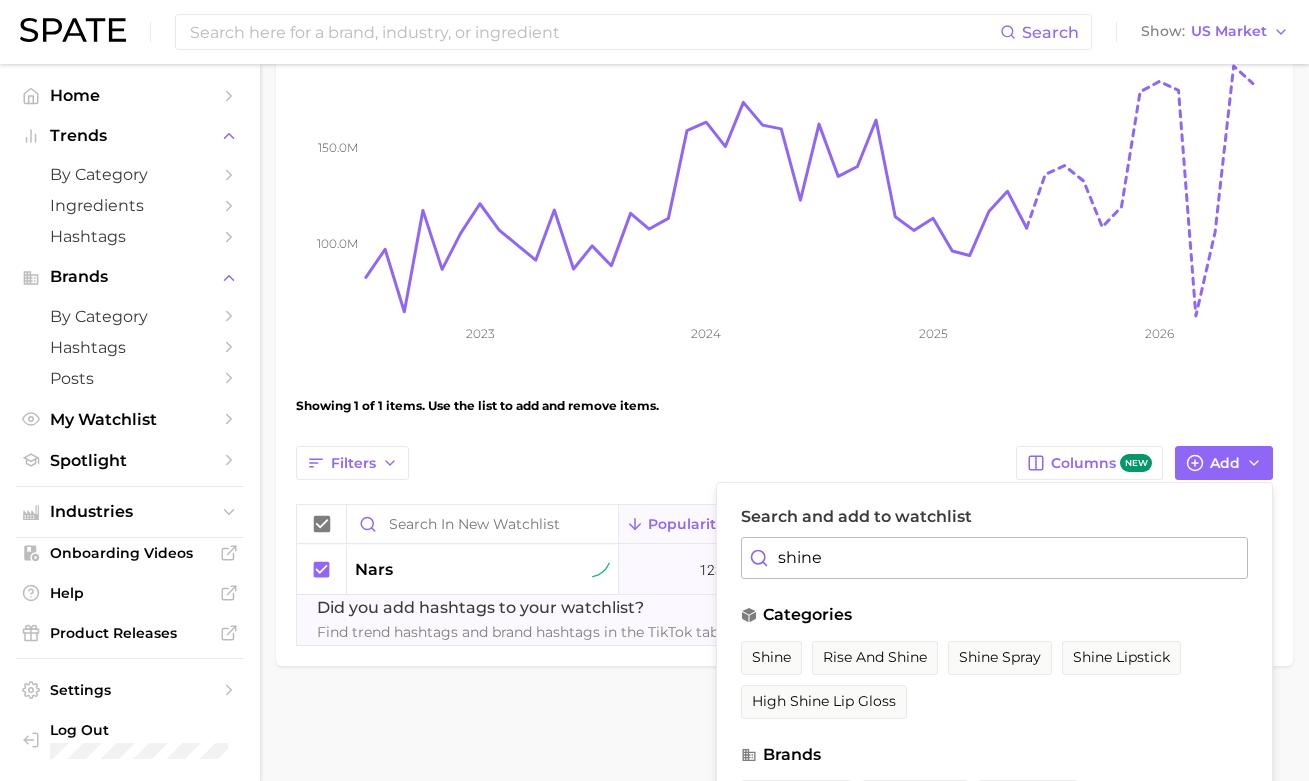 click on "New Watchlist Settings Overview Google TikTok View Combined Export Data 123.6m Avg. Monthly   Popularity -8.4% YoY +16.6% Predicted  YoY 100.0m 150.0m 2023 2024 2025 2026 nars Showing 1 of 1 items. Use the list to add and remove items. Filters Columns new Add Search and add to watchlist shine categories shine rise and shine shine spray shine lipstick high shine lip gloss brands shiner beers quick shine lemi shine beauty shineverse smooth 'n shine hashtags #[PERSON] #[PERSON] #[PERSON] Popularity YoY QoQ MoM Google Share TikTok Share nars 123.6m -8.4% +16.1% -15.0% 36.2% 63.8% Did you add hashtags to your watchlist? Find trend hashtags and brand hashtags in the TikTok tab. Switch to TikTok" at bounding box center (784, 247) 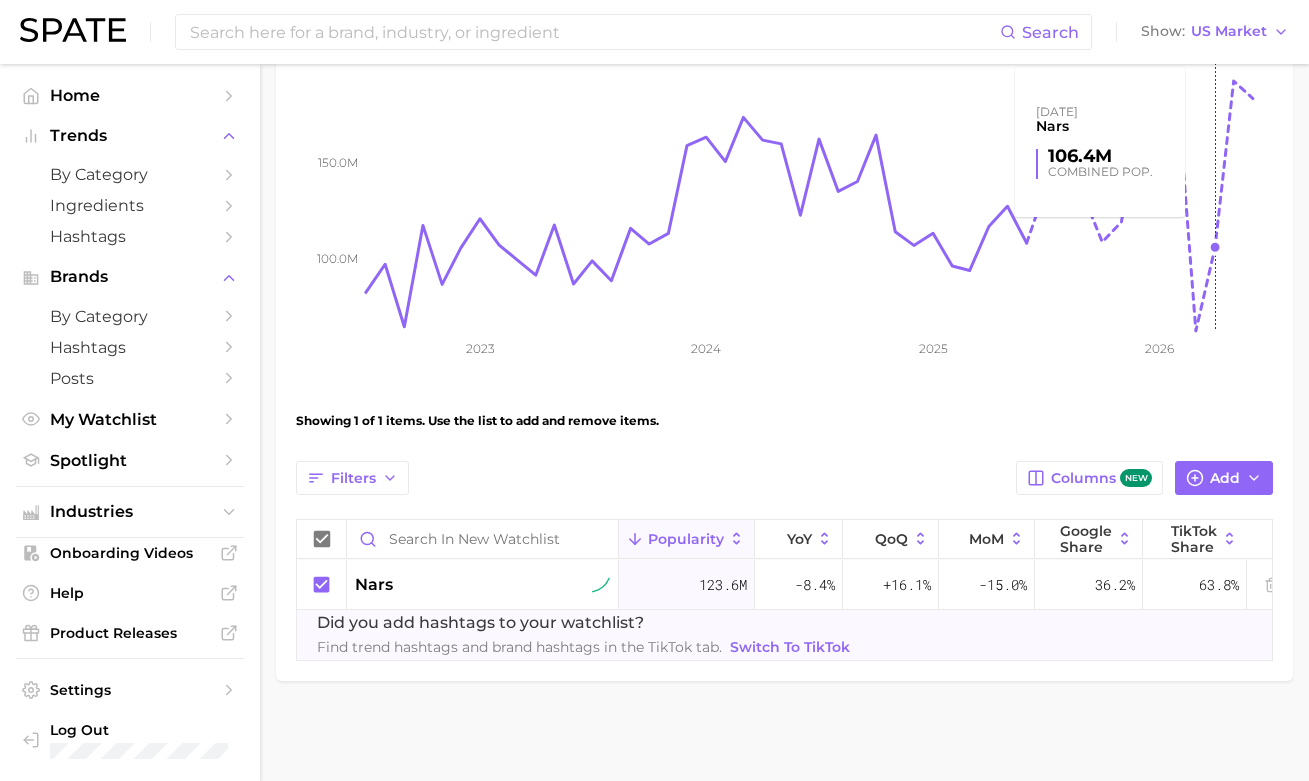 scroll, scrollTop: 0, scrollLeft: 0, axis: both 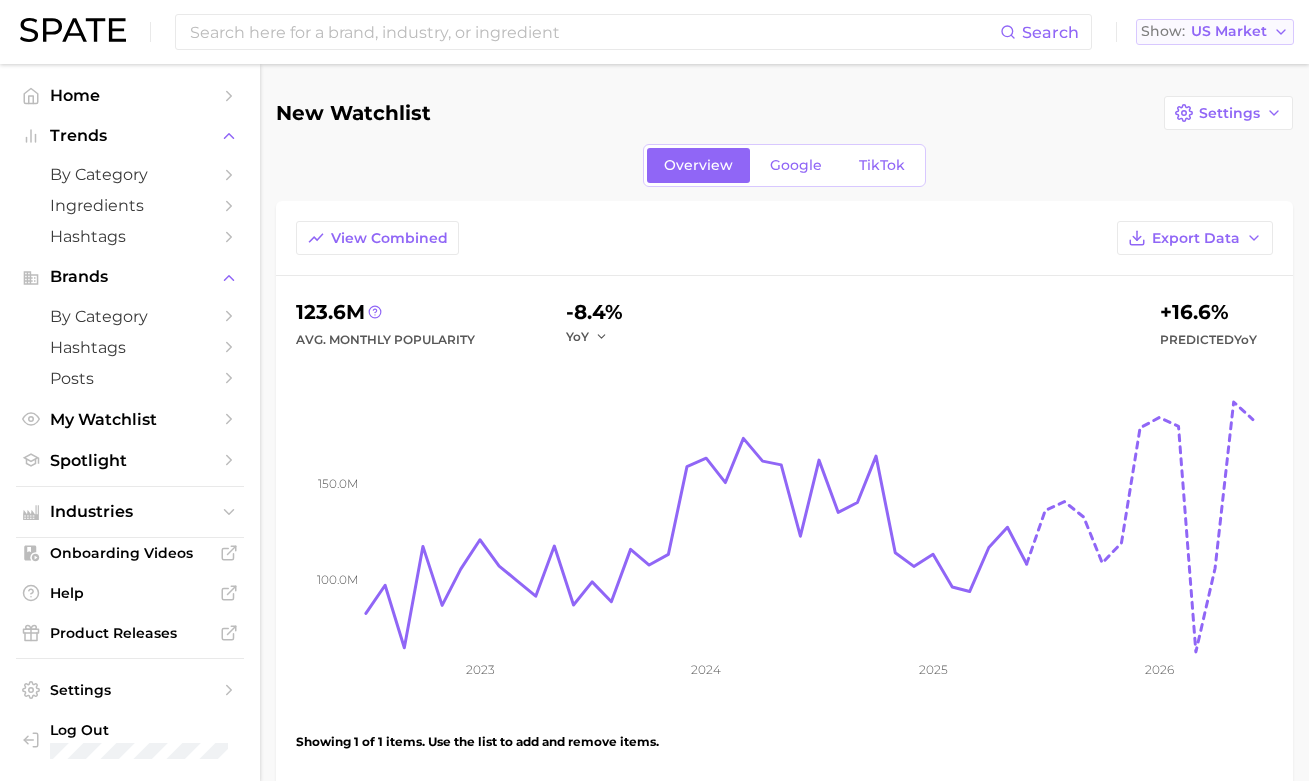 click on "Show US Market" at bounding box center [1215, 32] 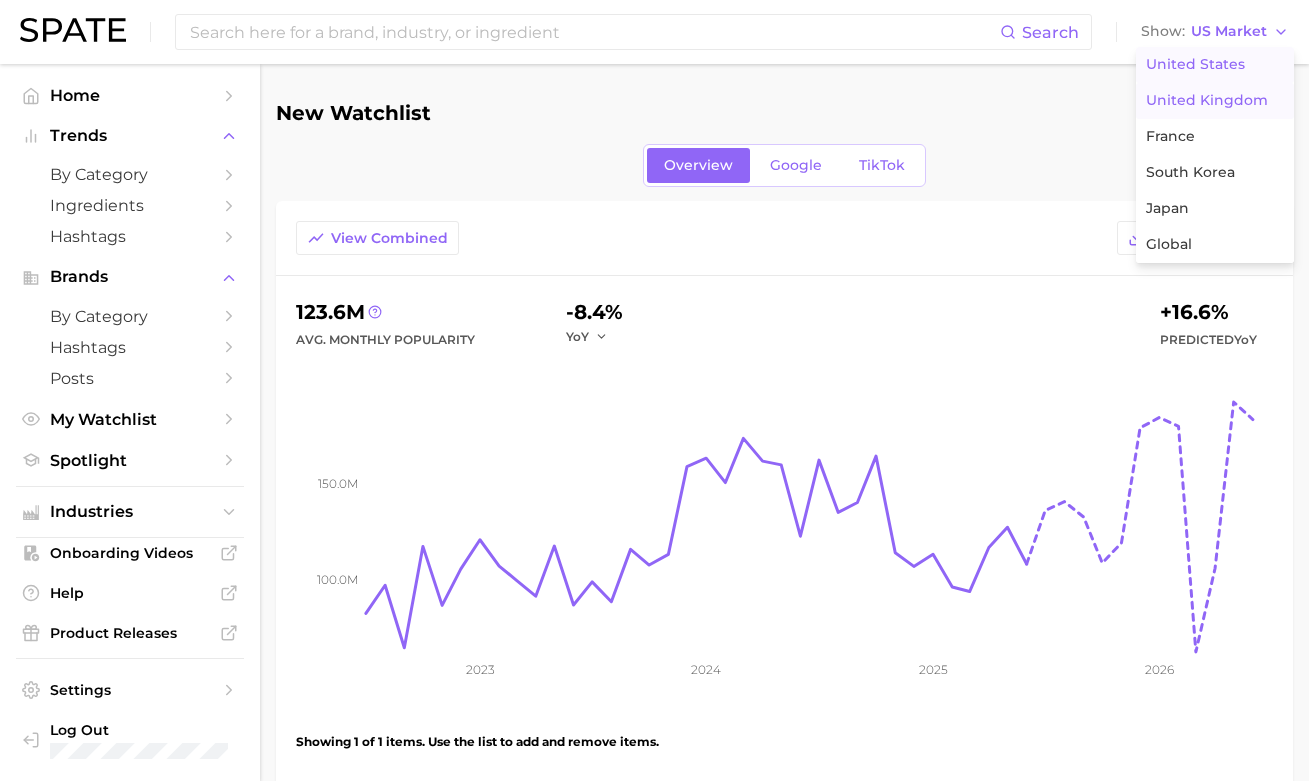 click on "United Kingdom" at bounding box center (1207, 100) 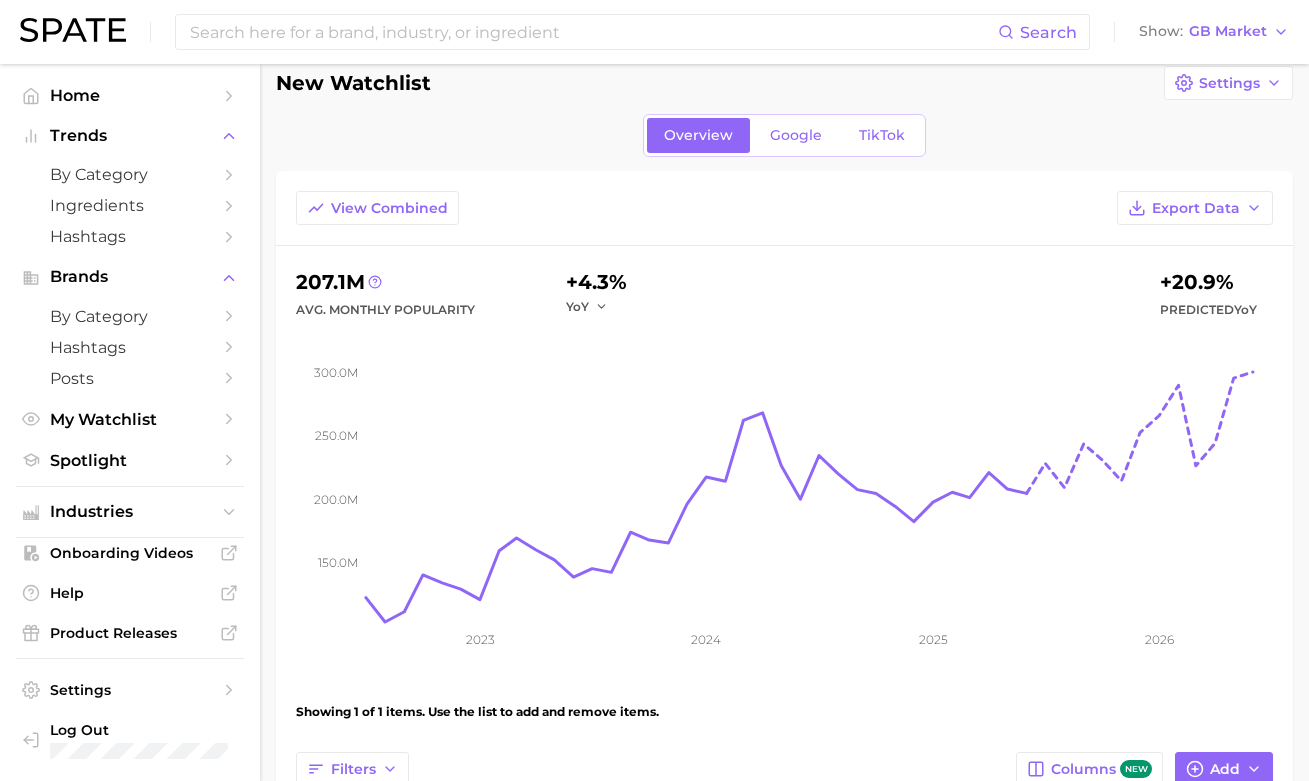 scroll, scrollTop: 336, scrollLeft: 0, axis: vertical 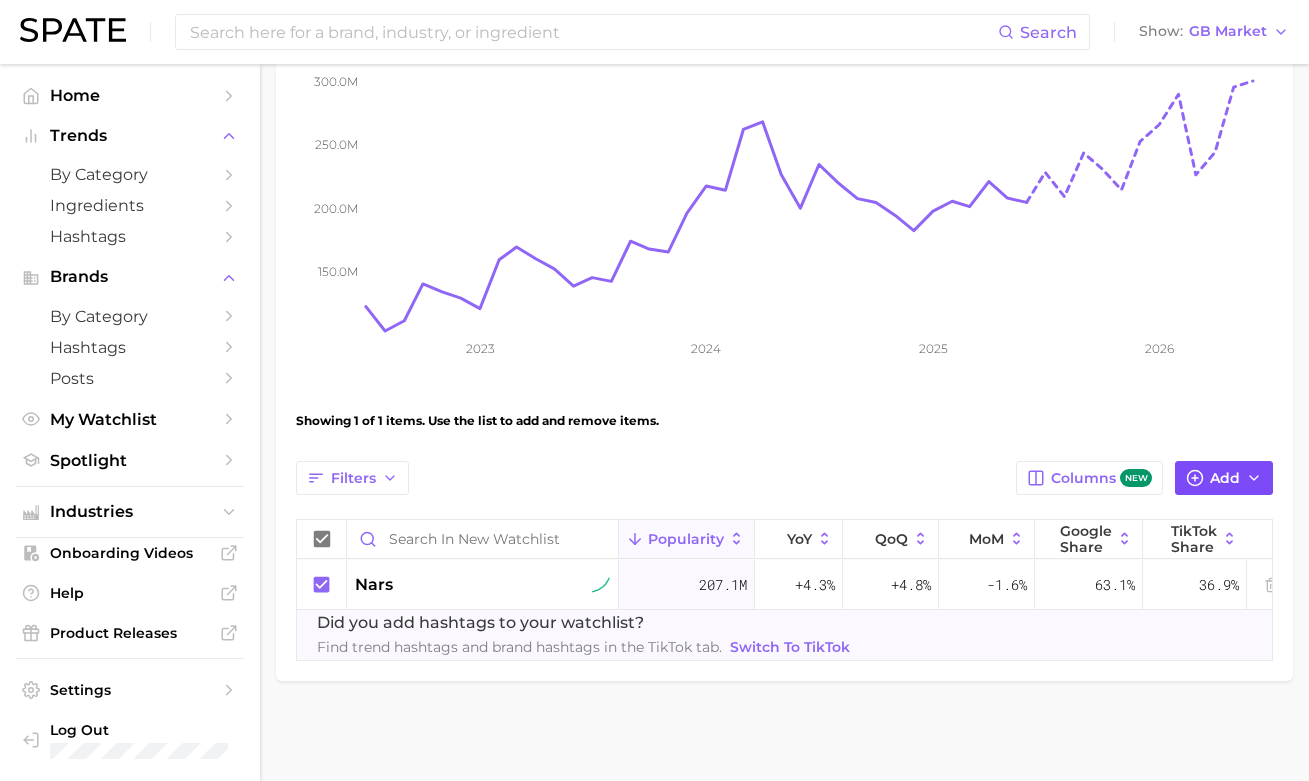click on "Add" at bounding box center (1225, 478) 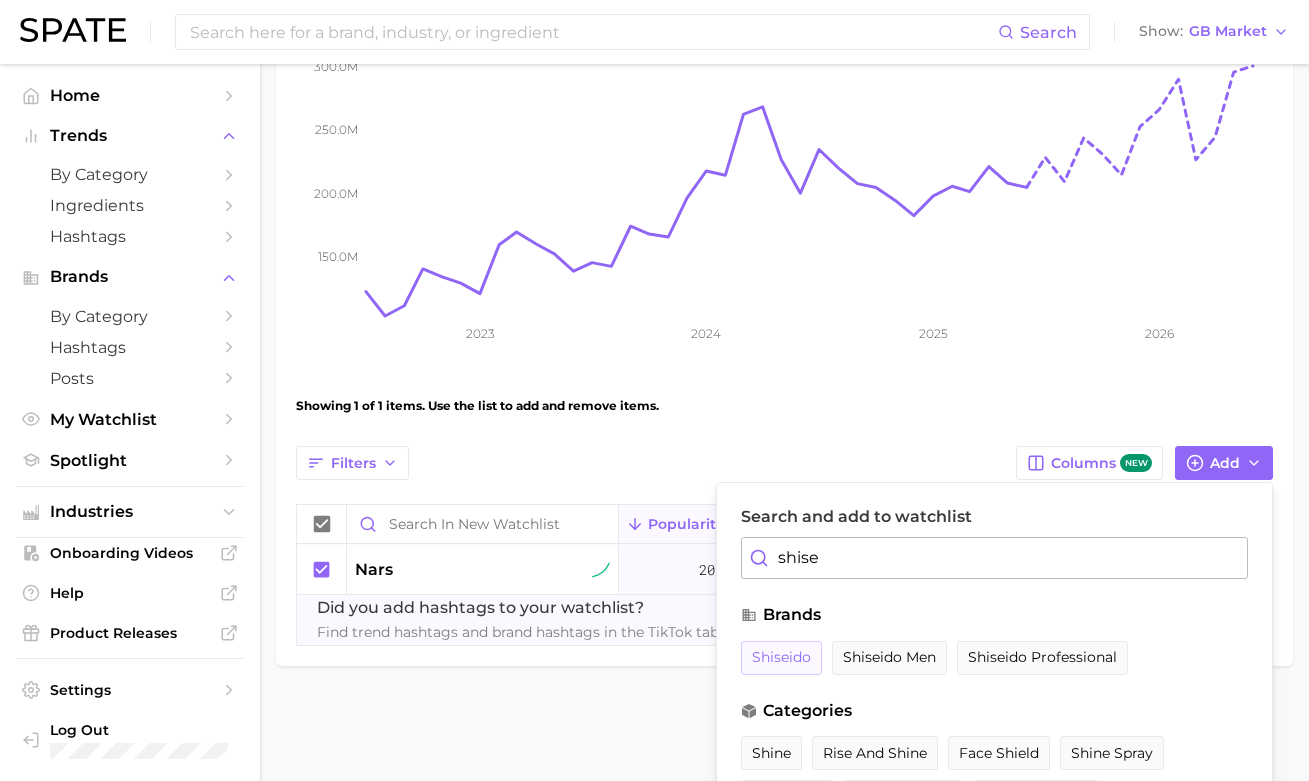 type on "shise" 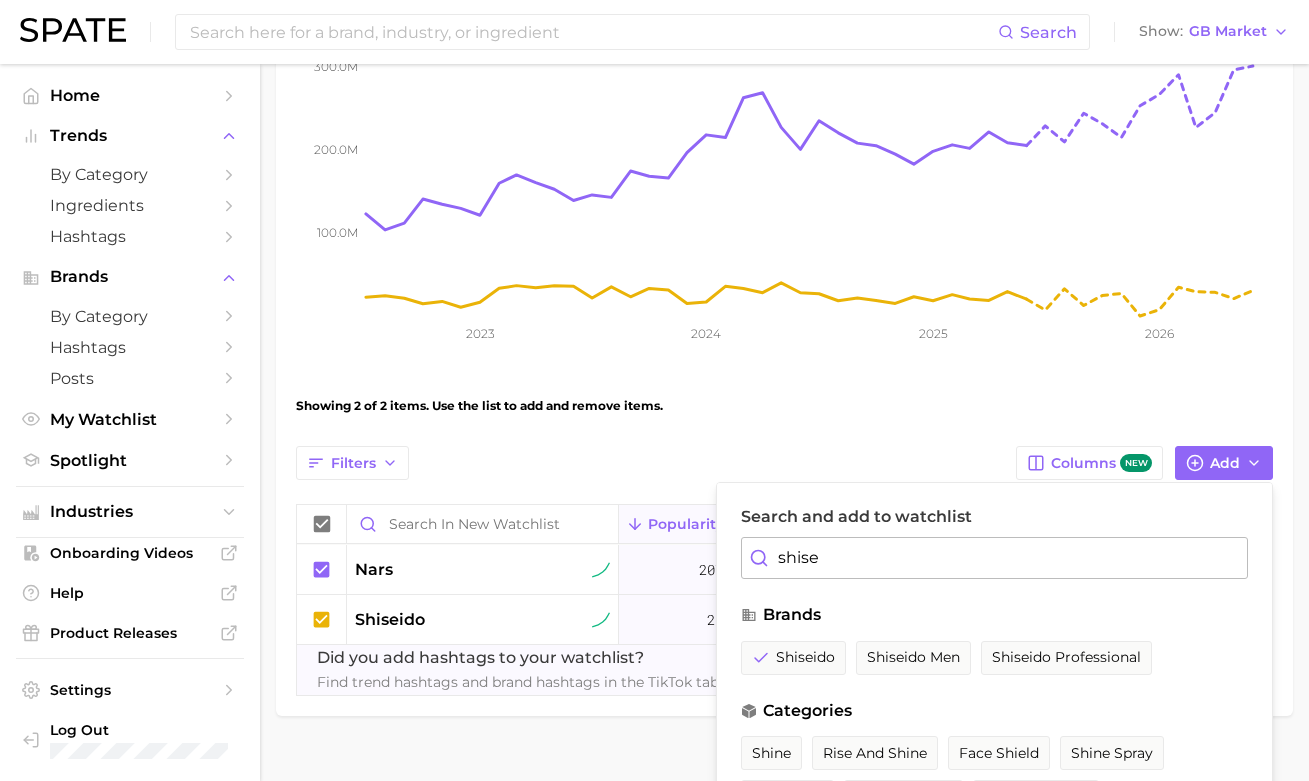 click on "Showing 2 of 2 items. Use the list to add and remove items. Filters Columns new Add Search and add to watchlist shise brands shiseido shiseido men shiseido professional categories shine rise and shine face shield shine spray shiso leaf shine lipstick mascara shield hashtags #shiseido #shiseidosuncare #shiseidomakeup #shiseidoeyelashcurler #shiseidopartner #shiseidoserum #shiseidosublimic #shiseidorevitalessenceskinglowfoundation #shiseidohaircolor #shiseidospotscoverfoundation #shiseidoeudermineactivatingessence #shiseidomen #shiseidoprofessional #shiseidoprofessionalsg #shiseidopro_malaysia #shiseidoprimience #shiseidoproedu_my #shiseidoprofessionalmy #shinehair #shinespray #shineuphairstyle #shinespray #shisoleaf #shinelipstick Popularity YoY QoQ MoM Google Share TikTok Share nars 207.1m +4.3% +4.8% -1.6% 63.1% 36.9% shiseido 21.4m -24.7% +5.8% -31.0% 74.4% 25.6%" at bounding box center (784, 290) 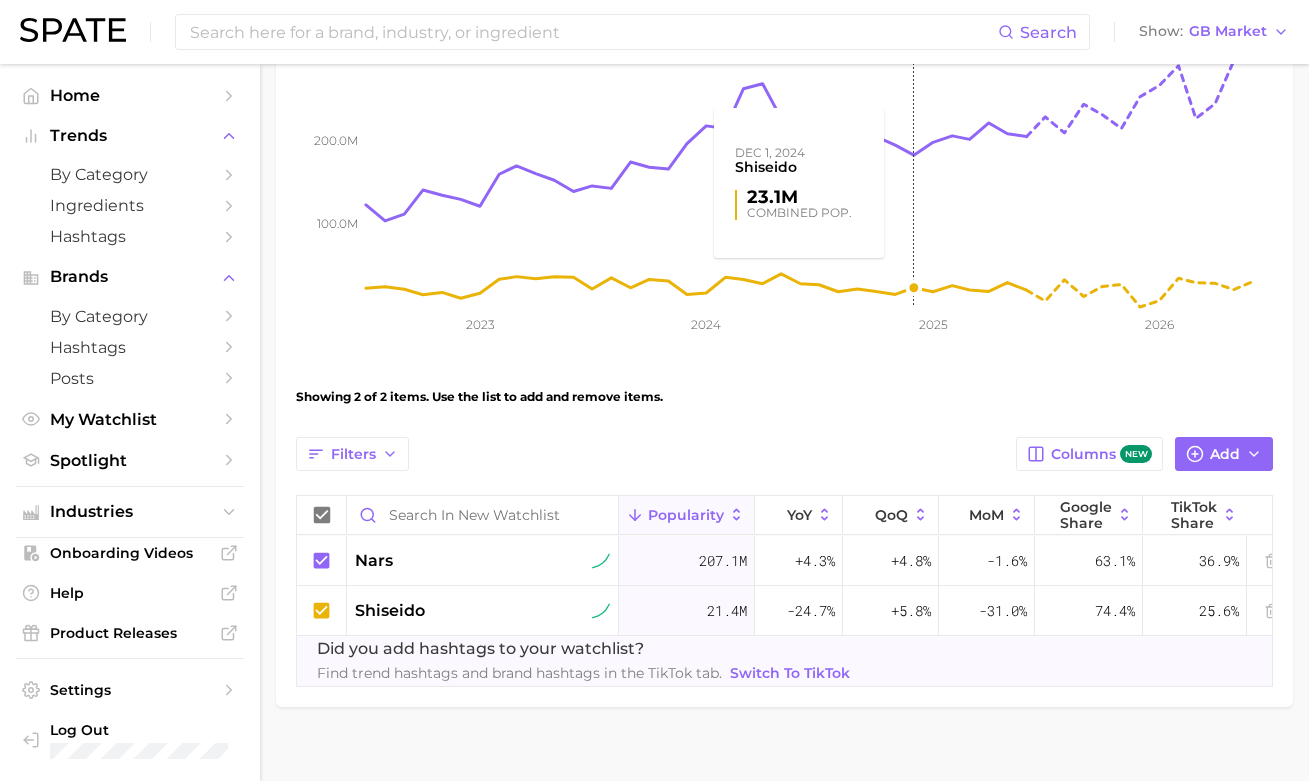 scroll, scrollTop: 0, scrollLeft: 0, axis: both 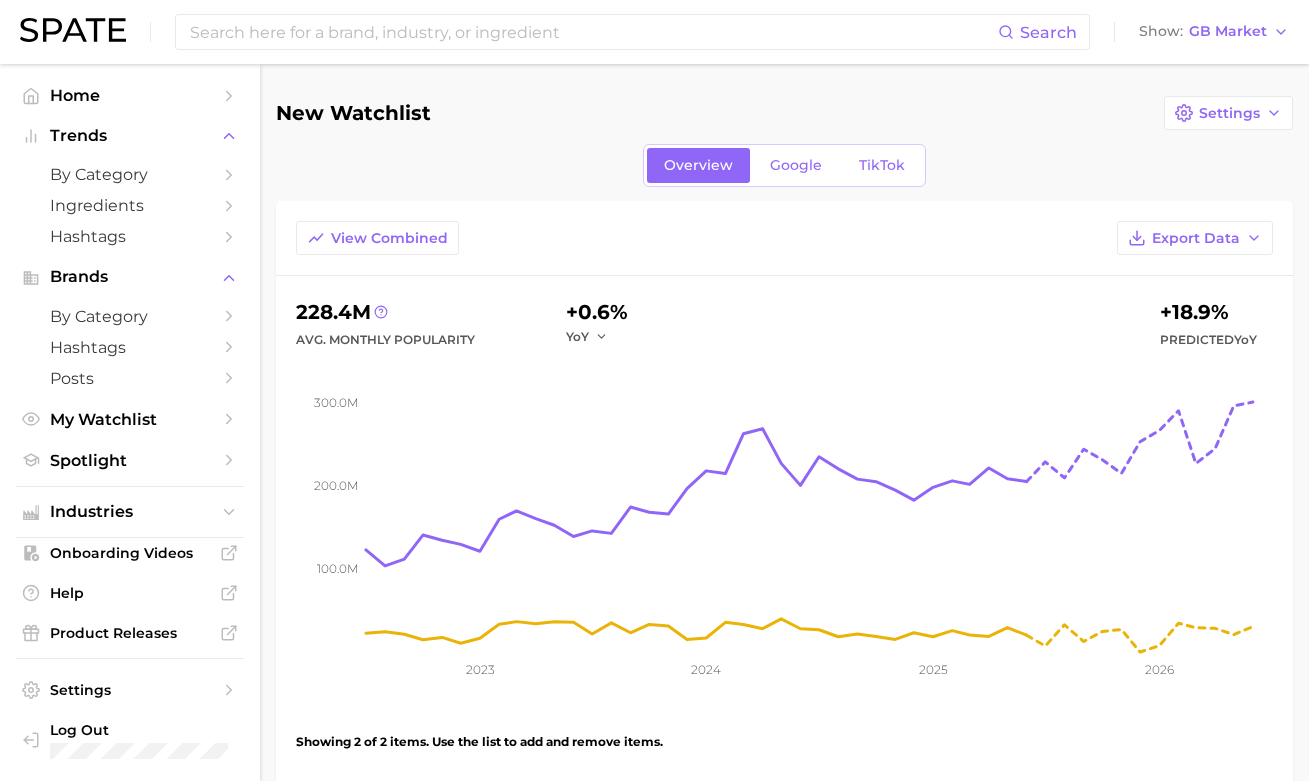 click on "Showing 2 of 2 items. Use the list to add and remove items. Filters Columns new Add Popularity YoY QoQ MoM Google Share TikTok Share nars 207.1m +4.3% +4.8% -1.6% 63.1% 36.9% shiseido 21.4m -24.7% +5.8% -31.0% 74.4% 25.6% Did you add hashtags to your watchlist? Find trend hashtags and brand hashtags in the TikTok tab. Switch to TikTok" at bounding box center (784, 626) 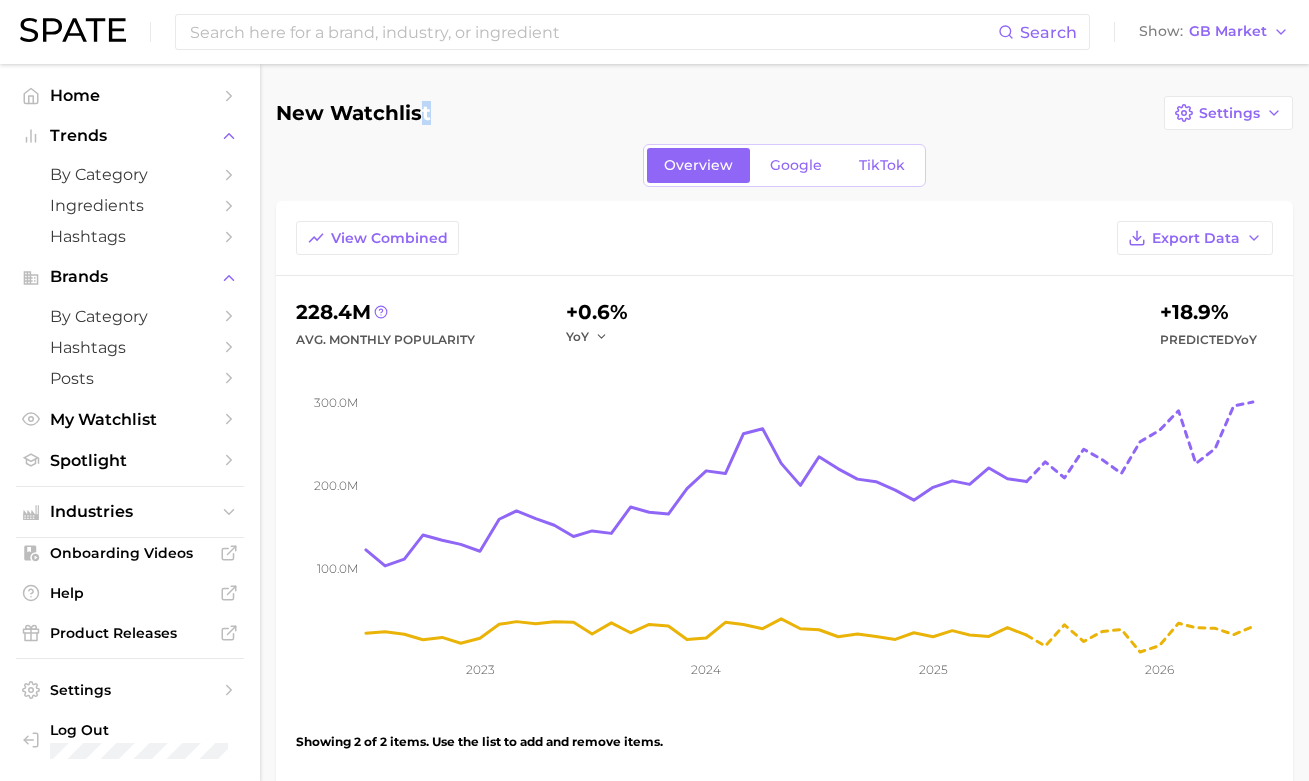 click on "New Watchlist" at bounding box center [353, 113] 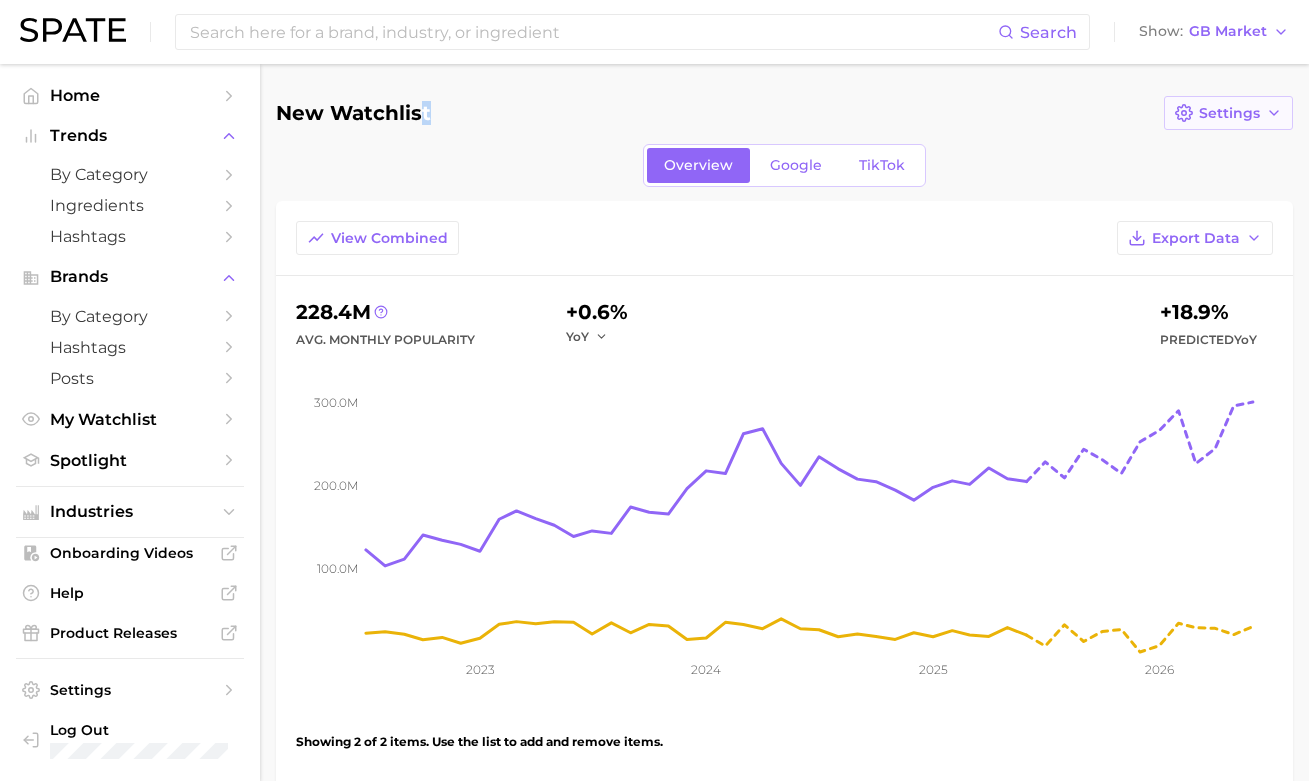 click on "Settings" at bounding box center (1228, 113) 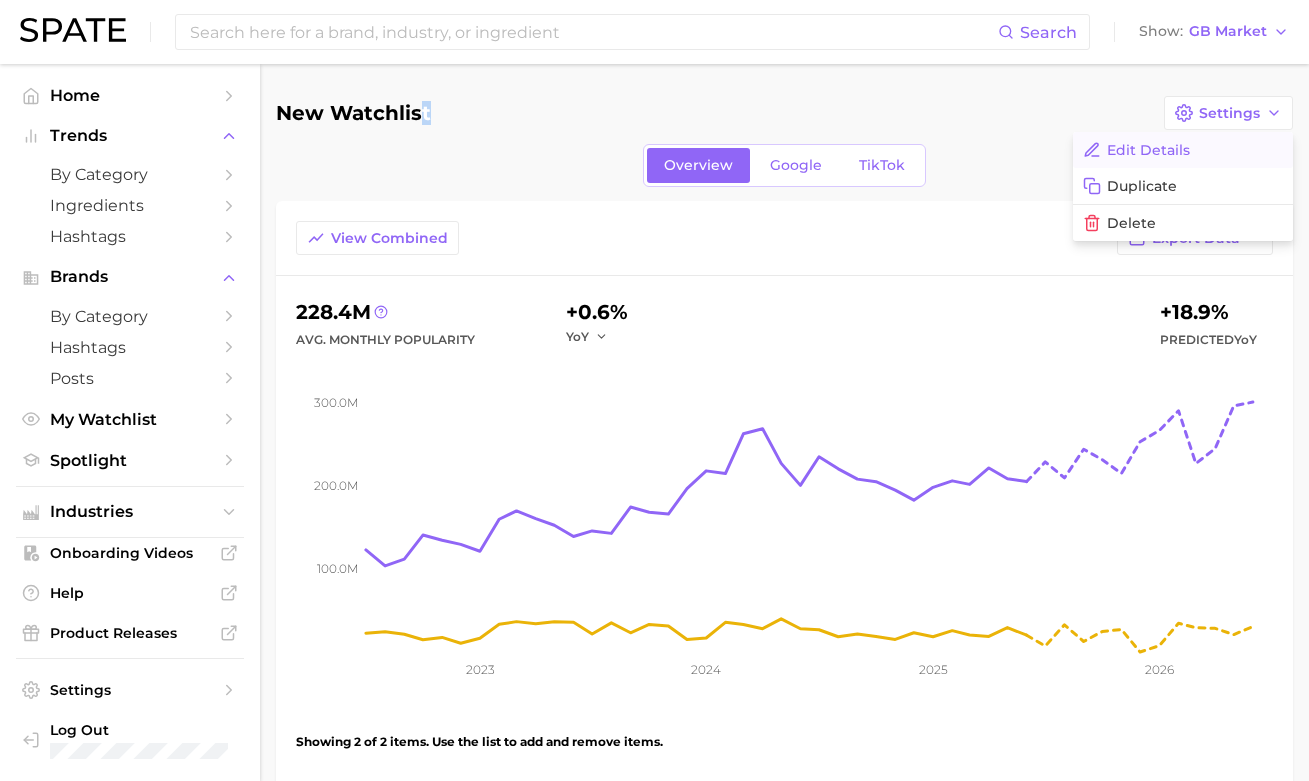 click on "Edit Details" at bounding box center [1148, 150] 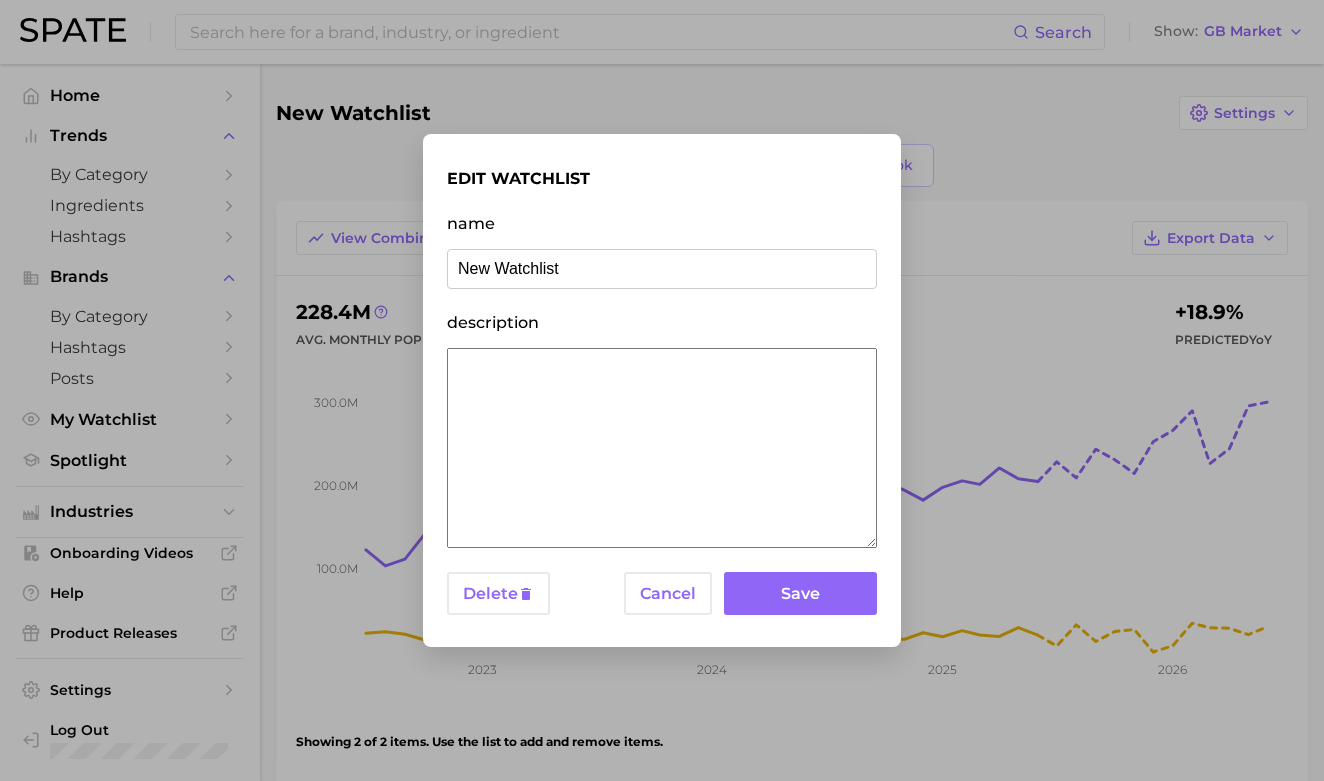drag, startPoint x: 617, startPoint y: 266, endPoint x: 183, endPoint y: 254, distance: 434.16586 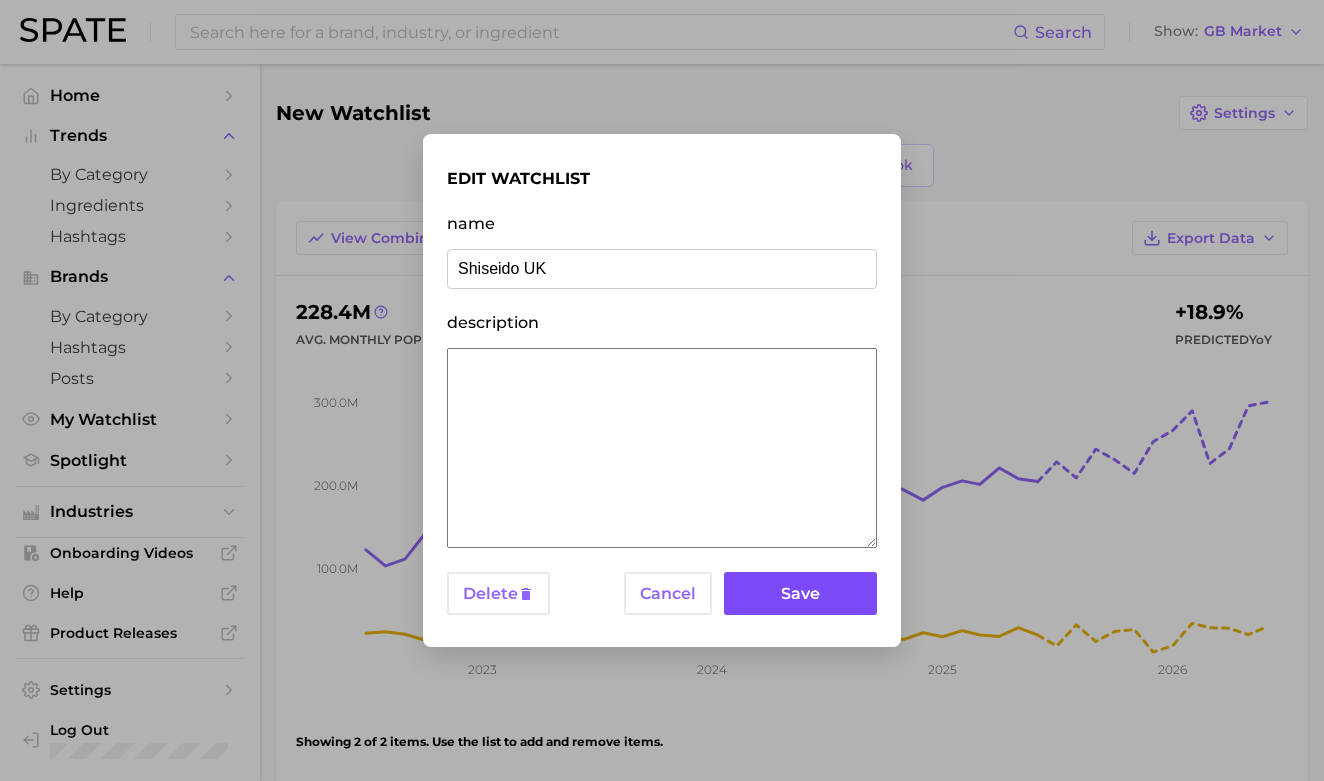 type on "Shiseido UK" 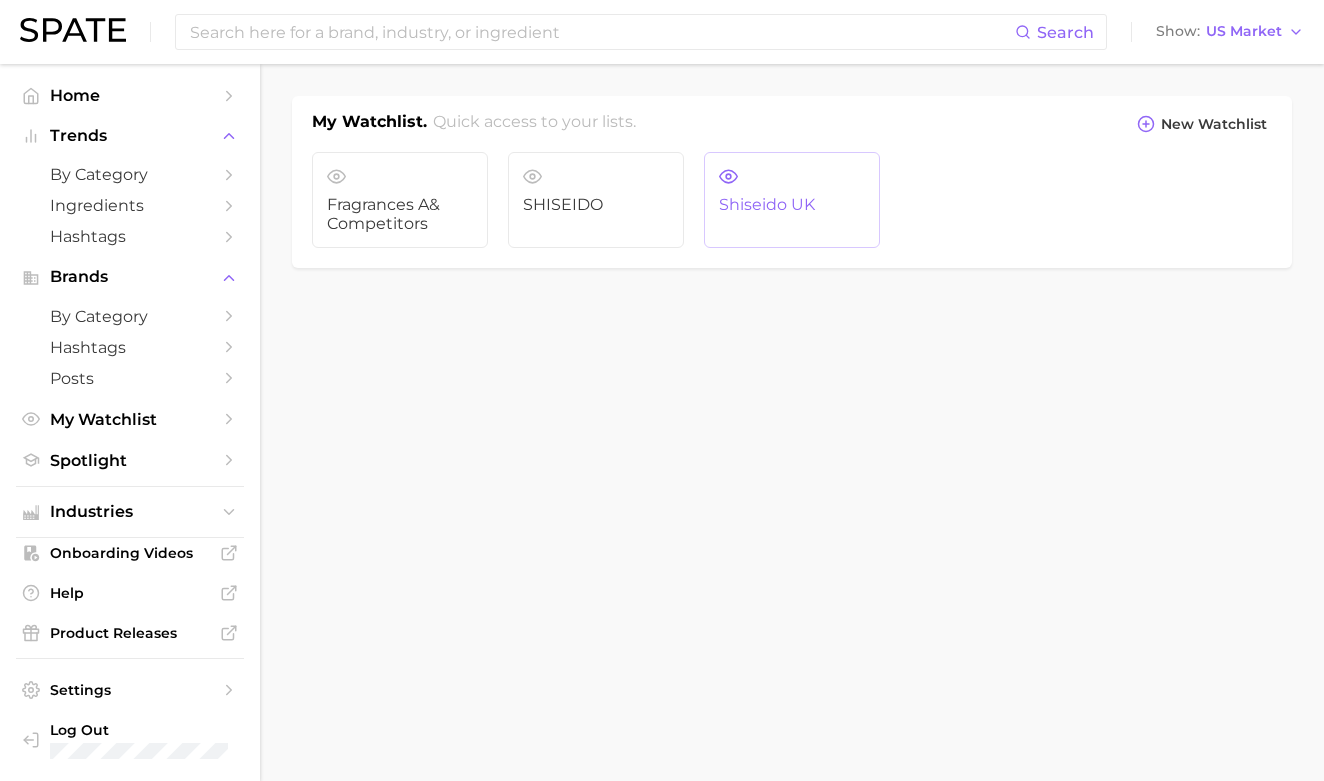 click on "Shiseido UK" at bounding box center [792, 205] 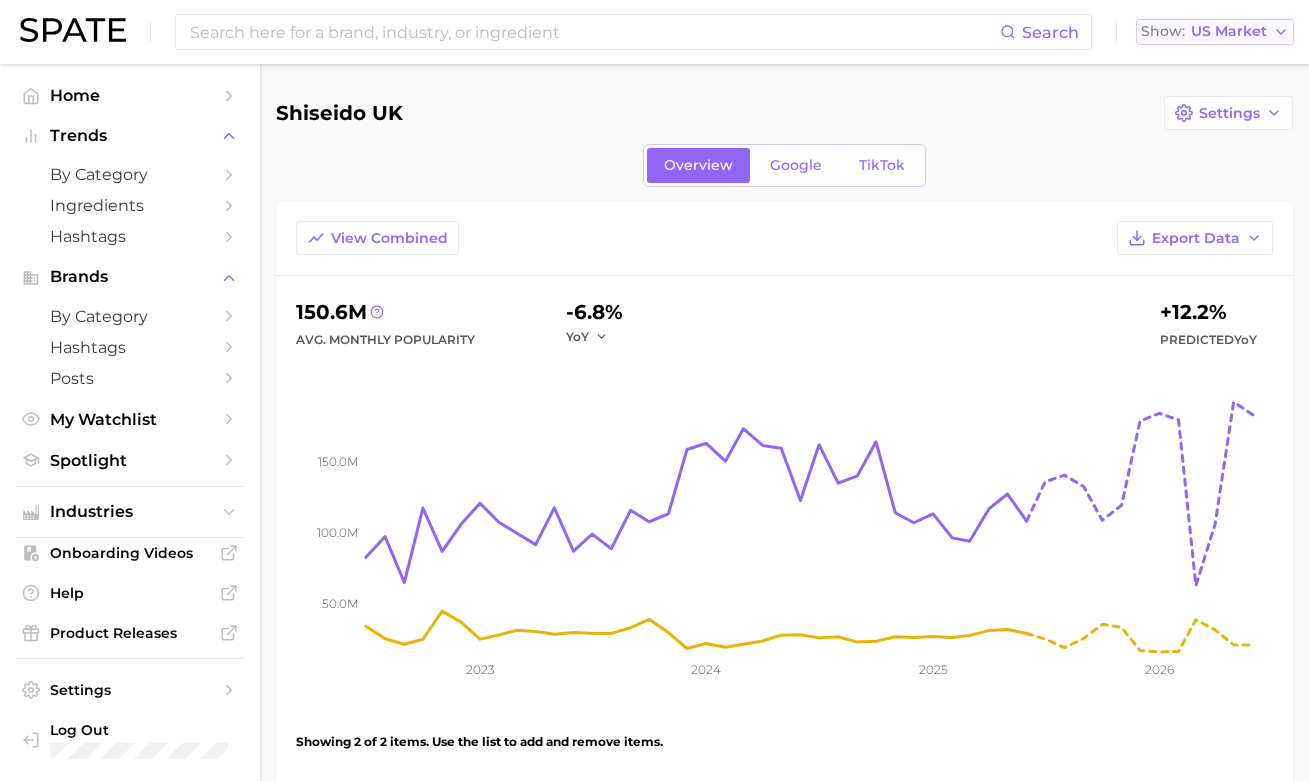 click on "US Market" at bounding box center [1229, 31] 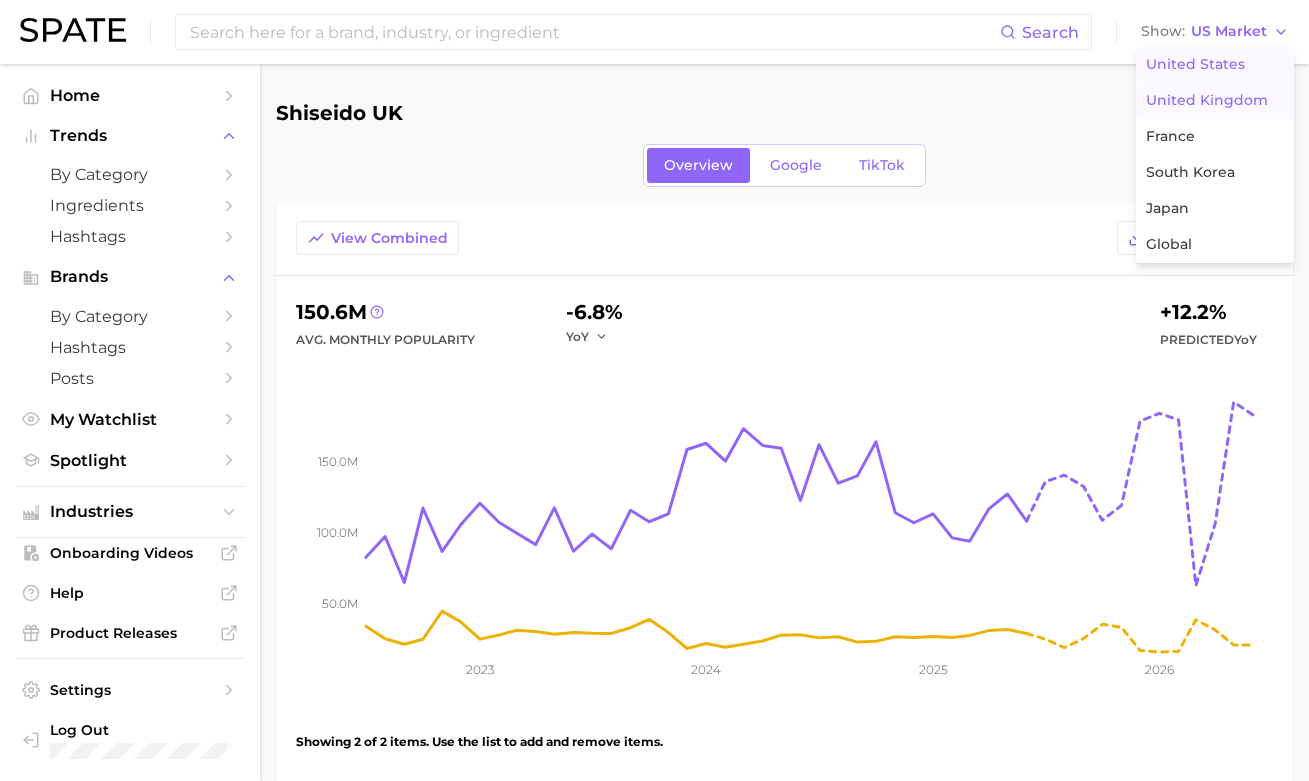 drag, startPoint x: 1230, startPoint y: 98, endPoint x: 1215, endPoint y: 96, distance: 15.132746 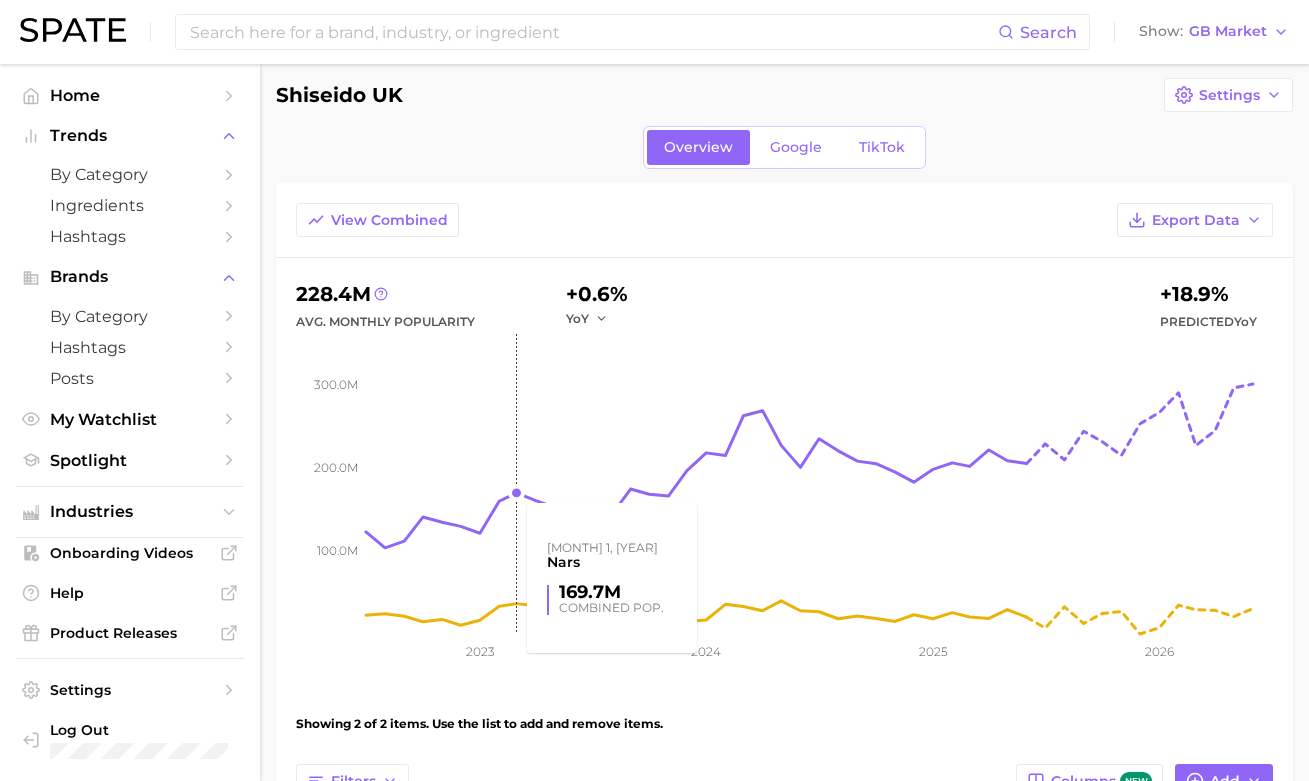 scroll, scrollTop: 0, scrollLeft: 0, axis: both 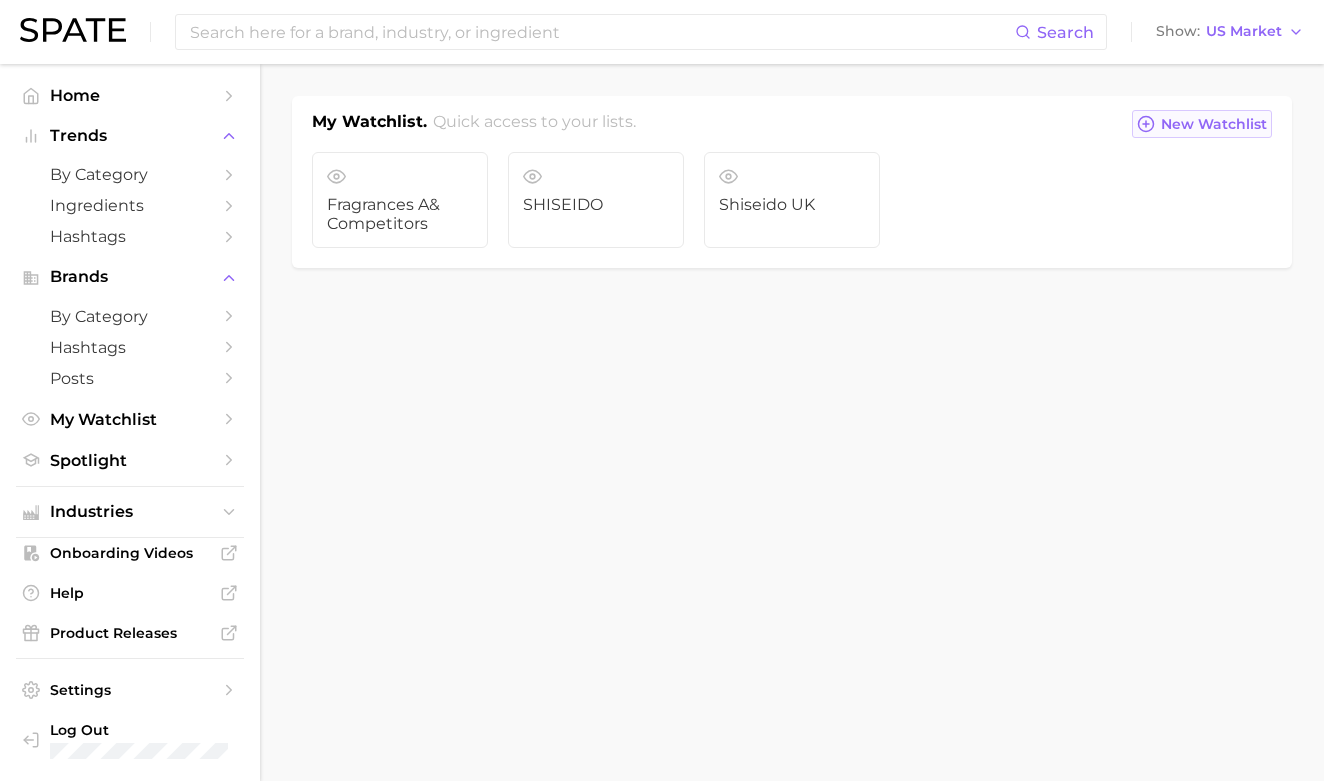 click on "New Watchlist" at bounding box center [1214, 124] 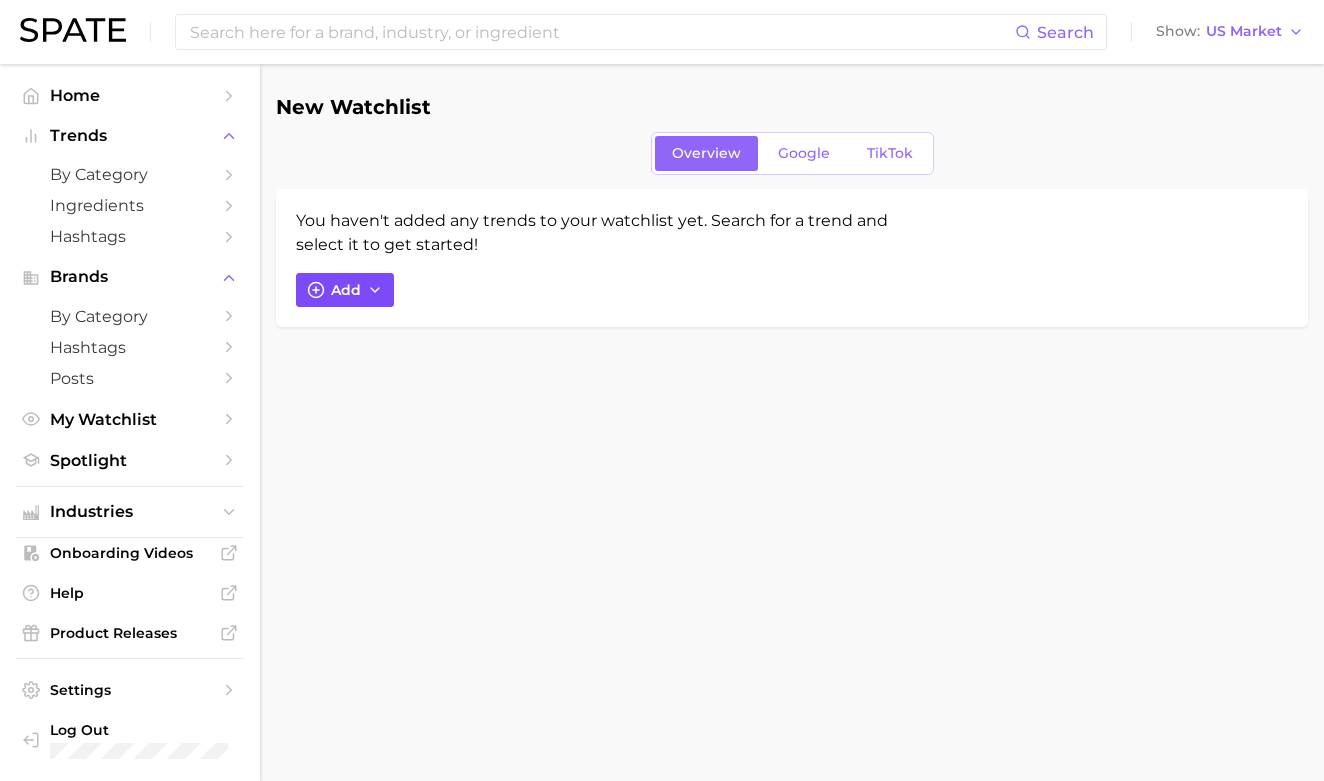 click 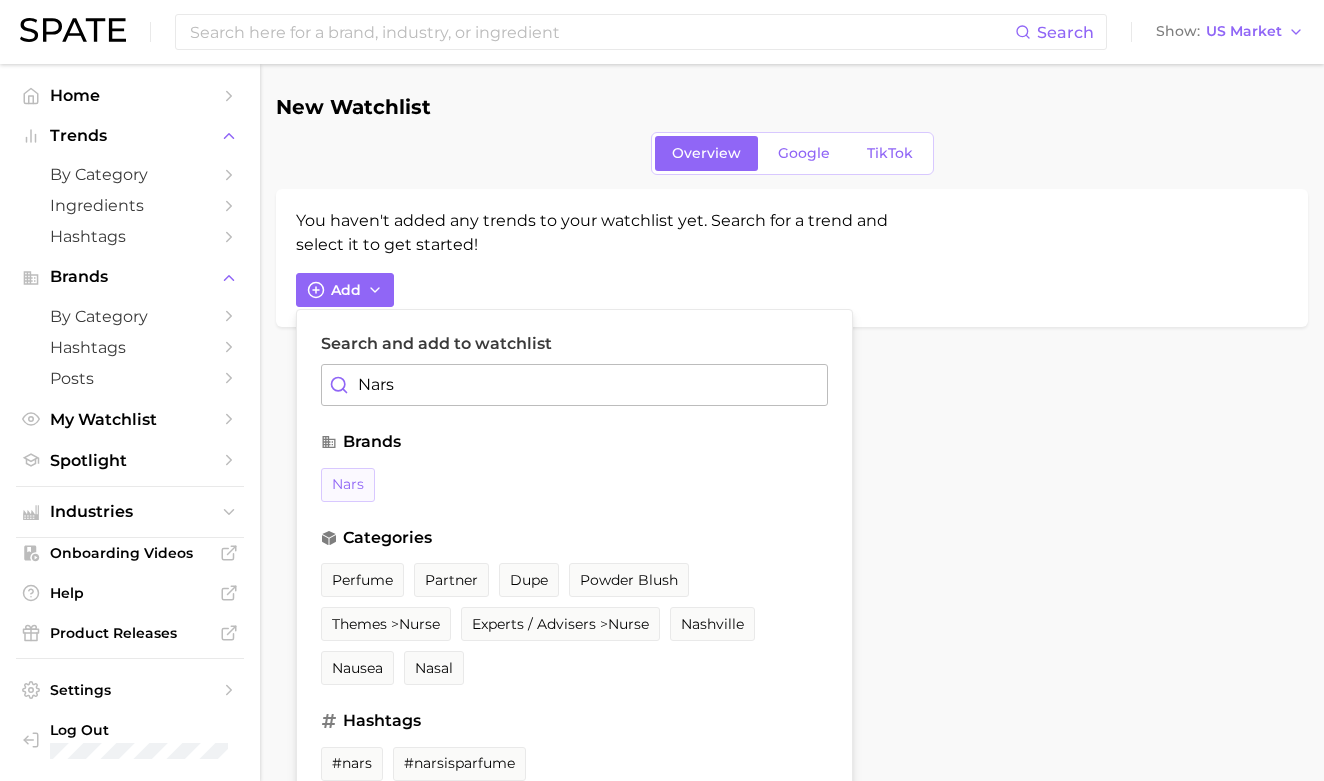 type on "Nars" 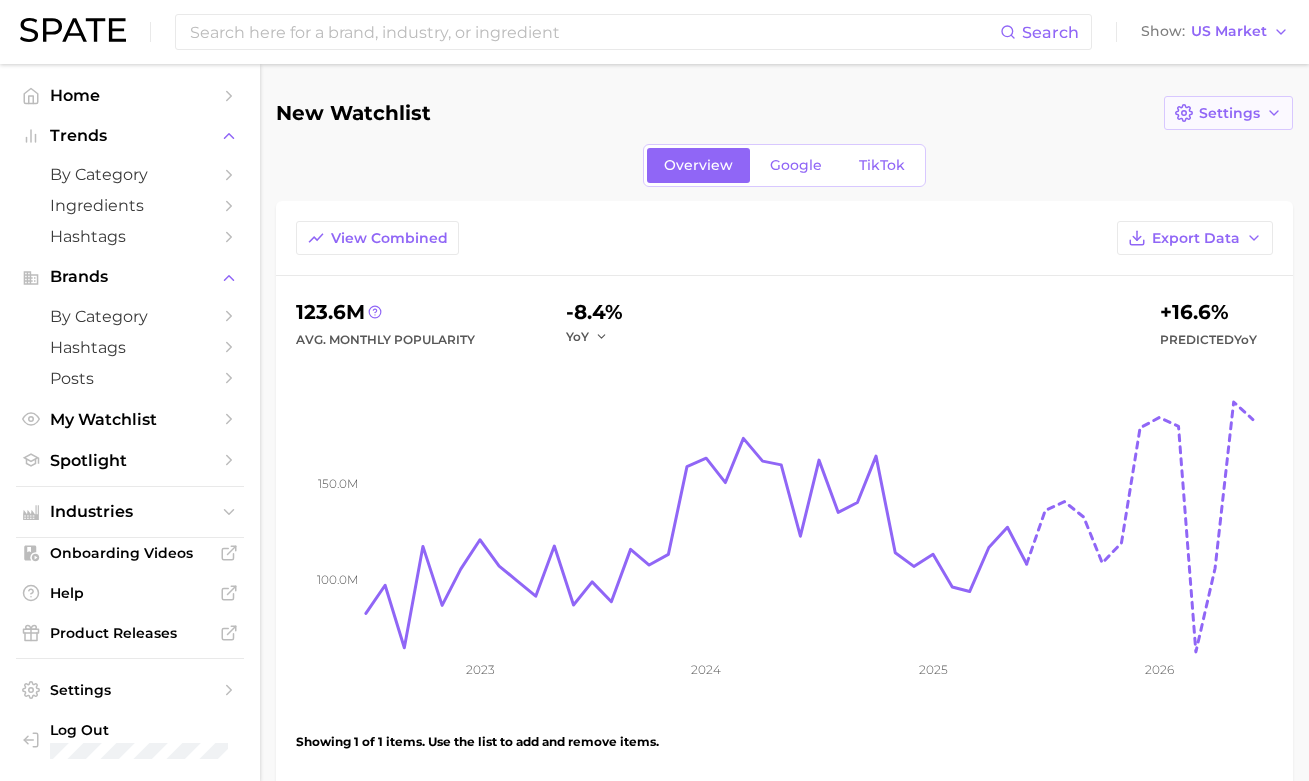 click on "Settings" at bounding box center [1229, 113] 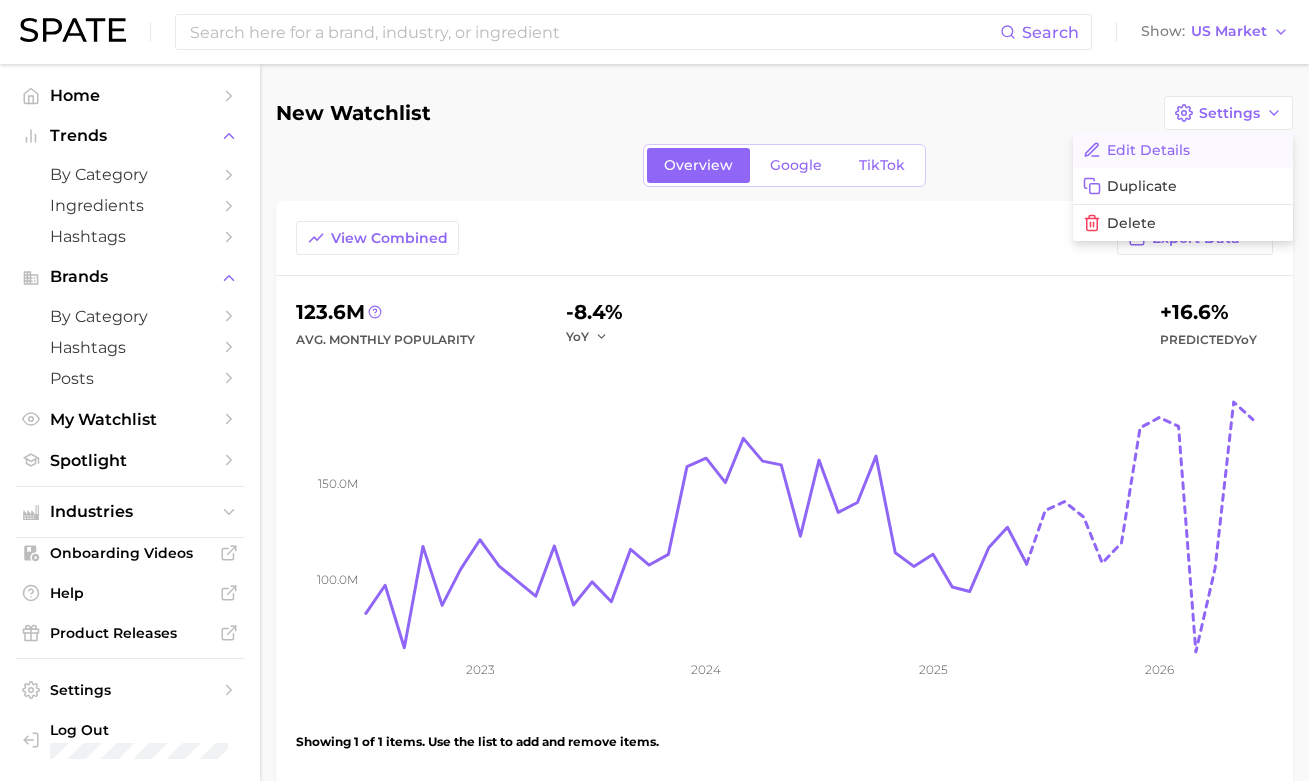 click on "Edit Details" at bounding box center (1183, 150) 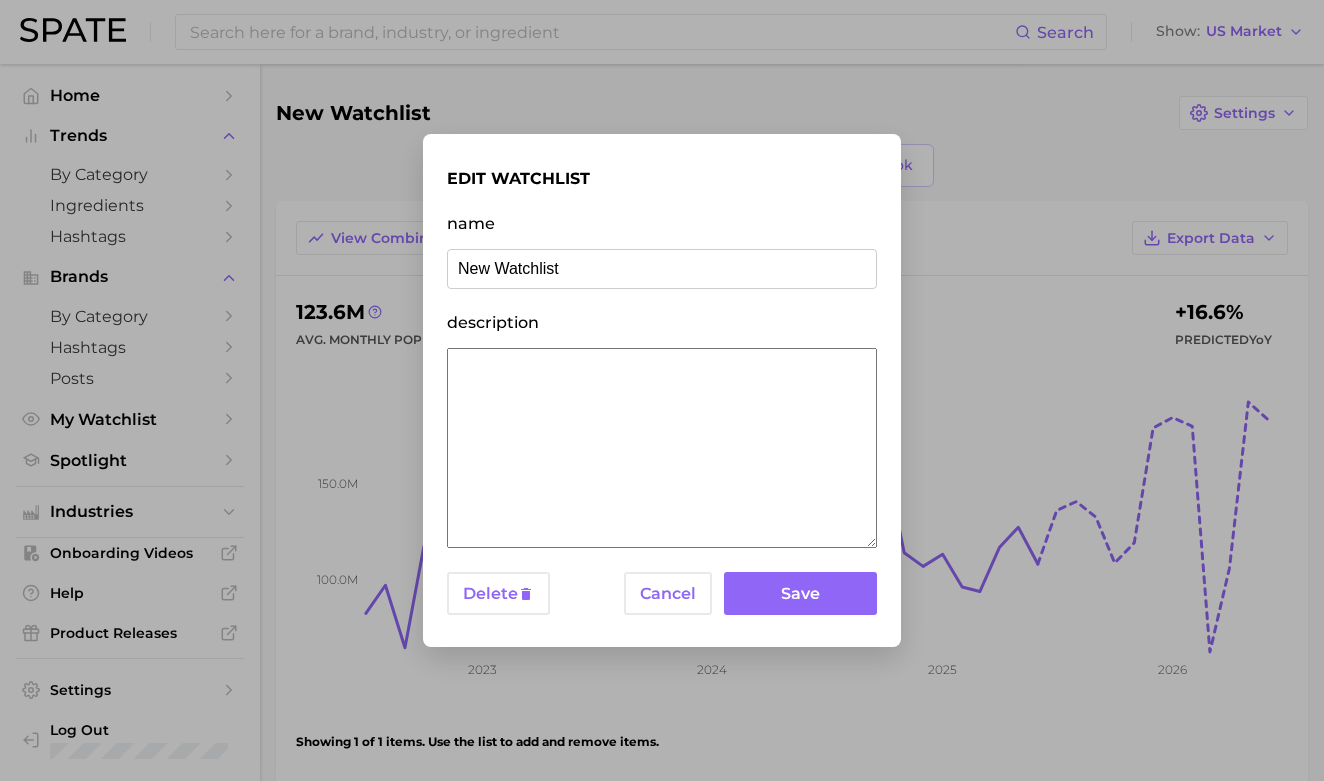 drag, startPoint x: 580, startPoint y: 277, endPoint x: 334, endPoint y: 271, distance: 246.07317 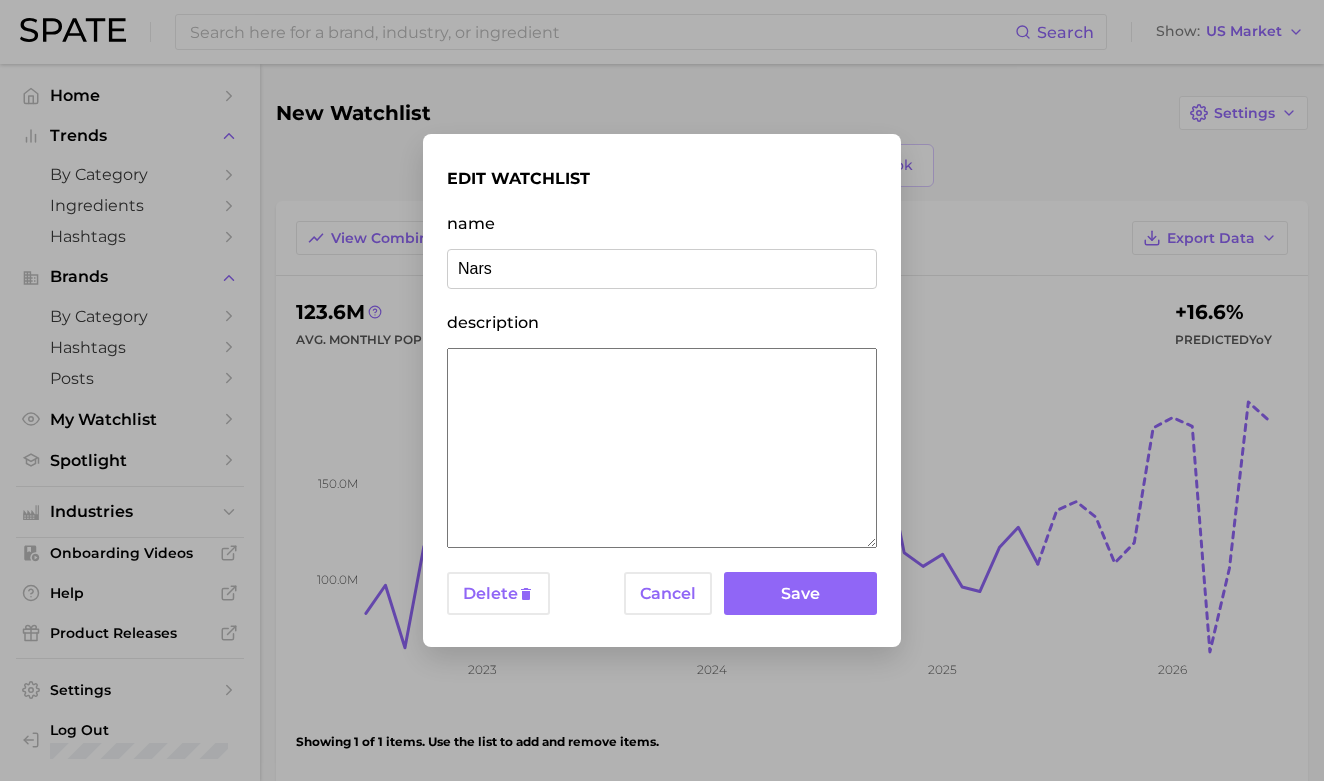 type on "Nars" 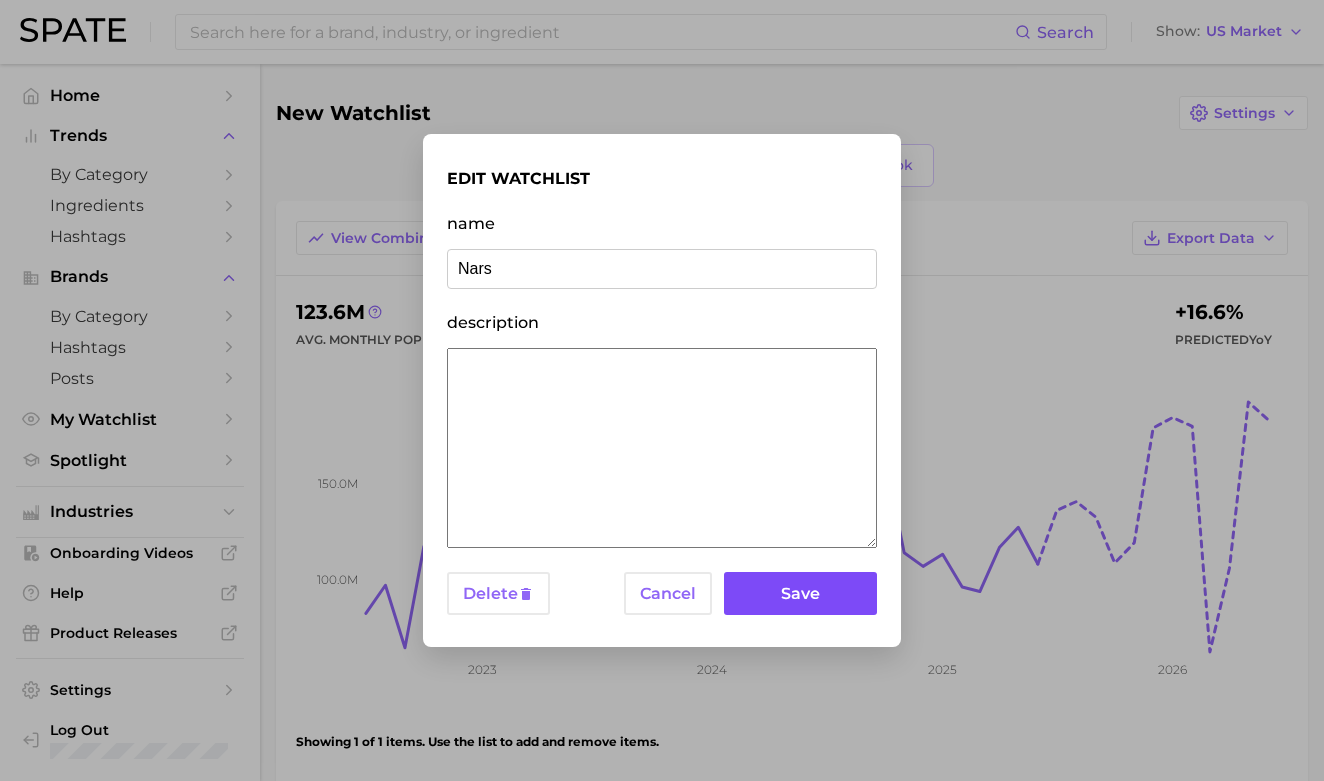 click on "Save" at bounding box center [800, 593] 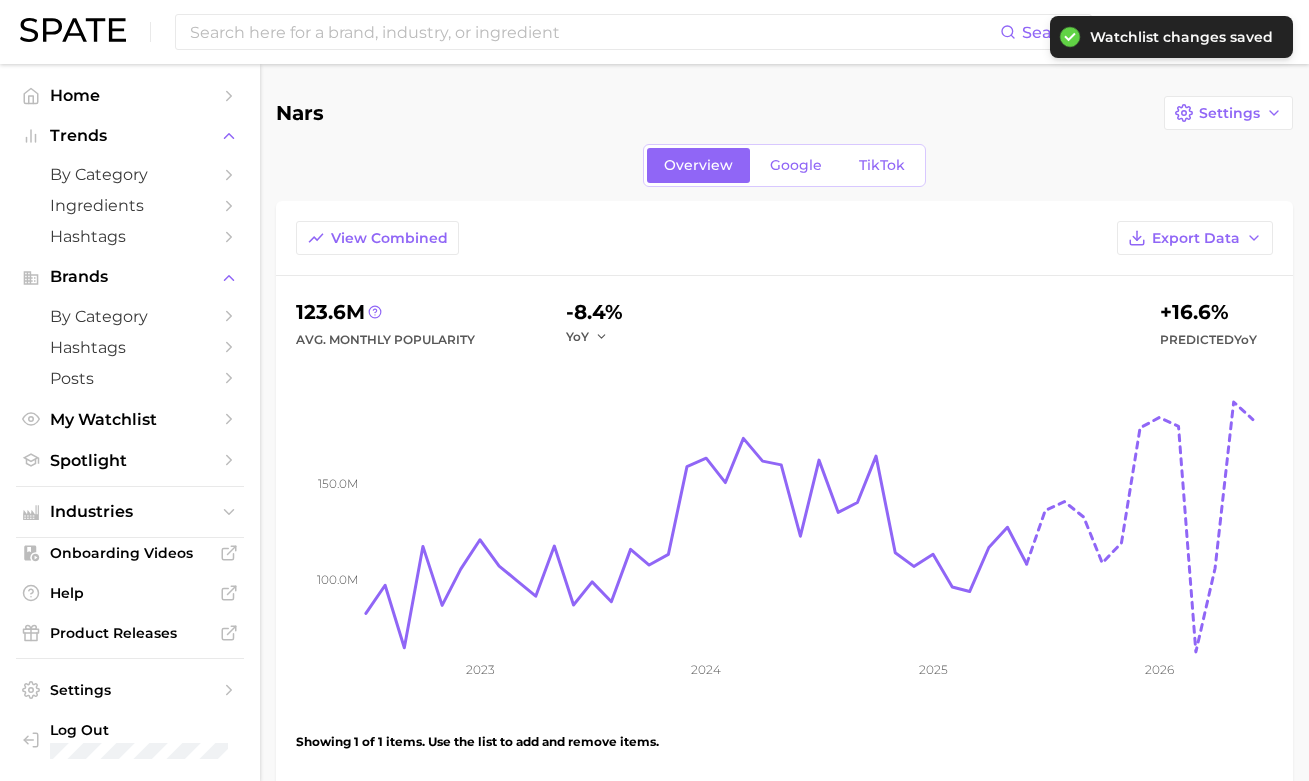 click on "Nars Settings" at bounding box center [784, 113] 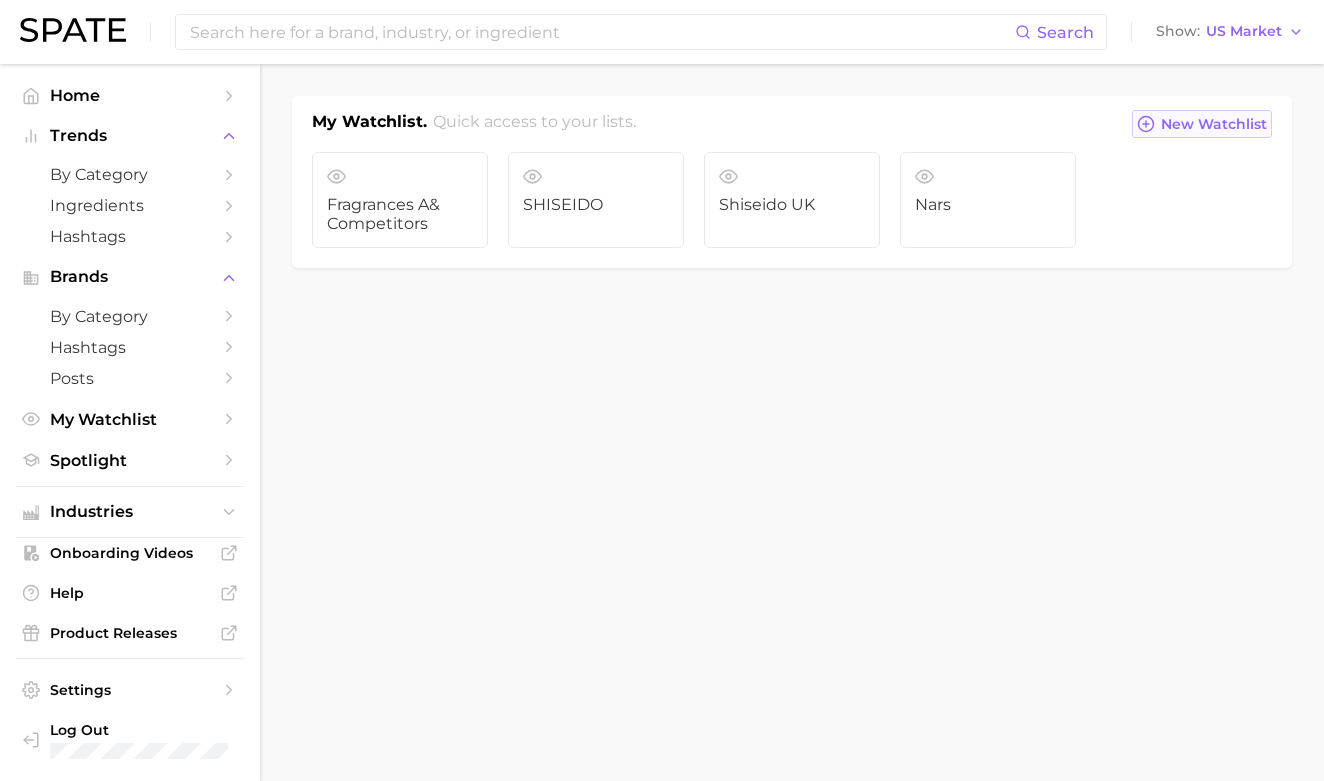 click on "New Watchlist" at bounding box center (1214, 124) 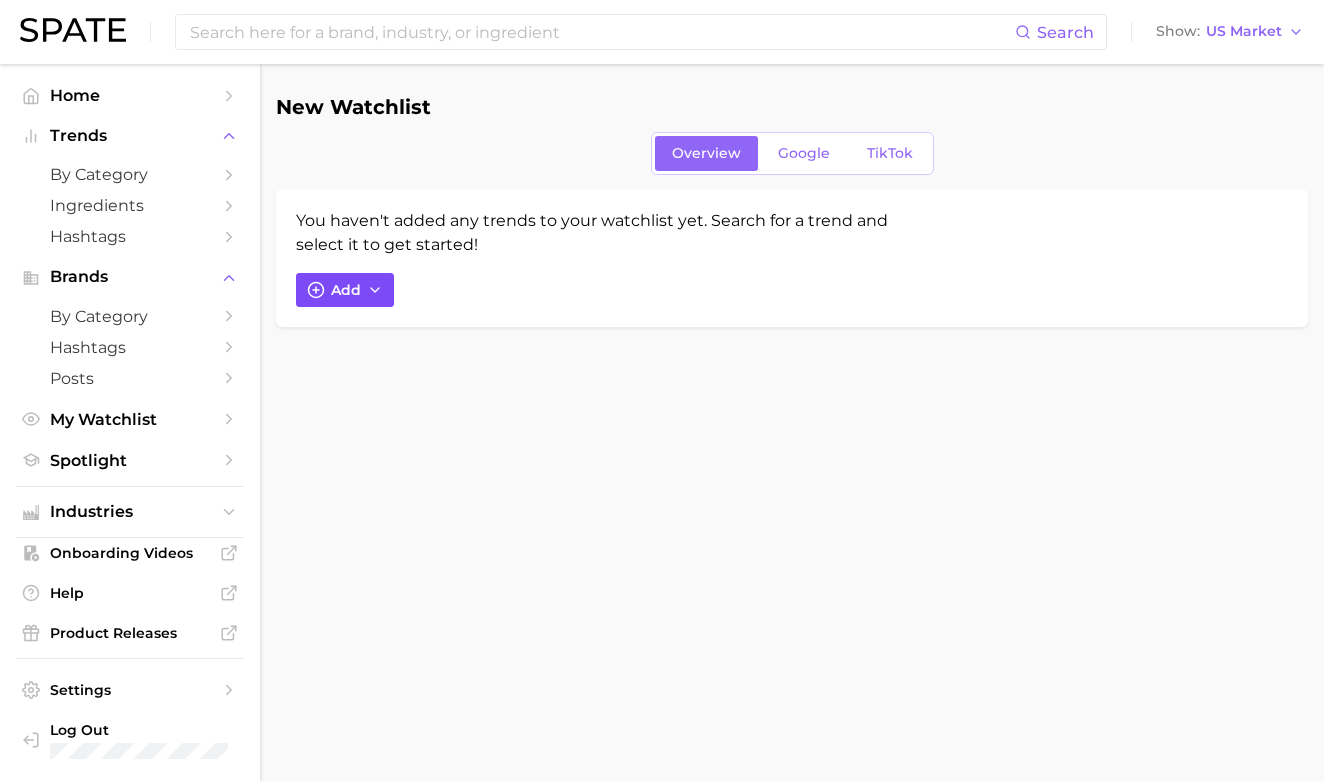 click on "Add" at bounding box center (346, 290) 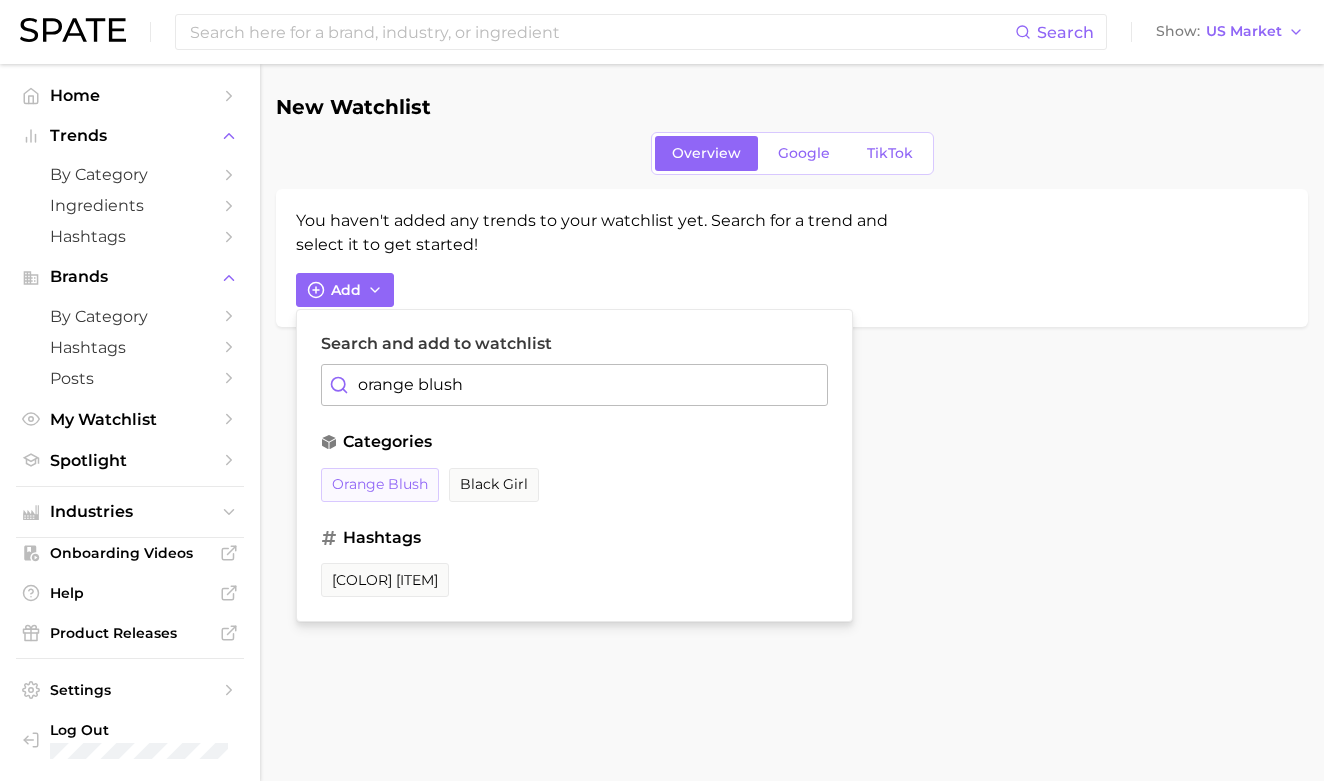 type on "orange blush" 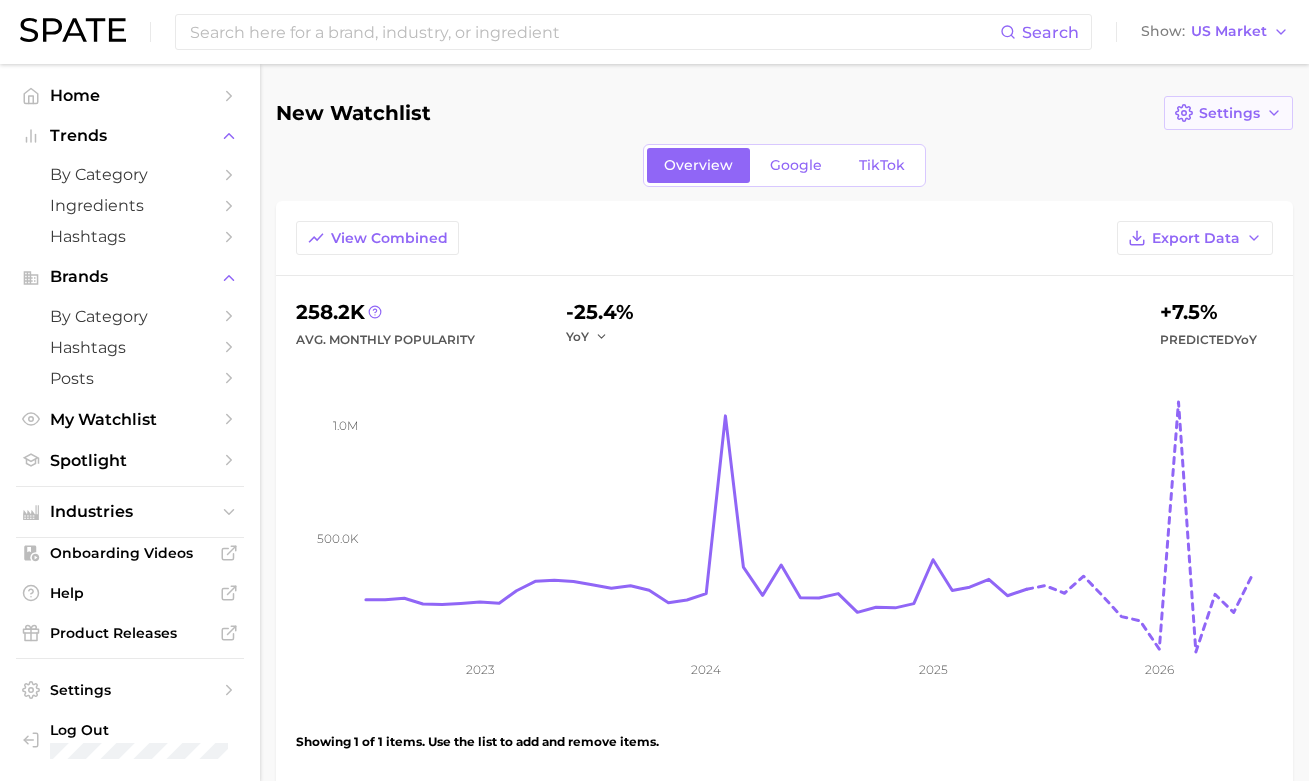 click on "Settings" at bounding box center (1229, 113) 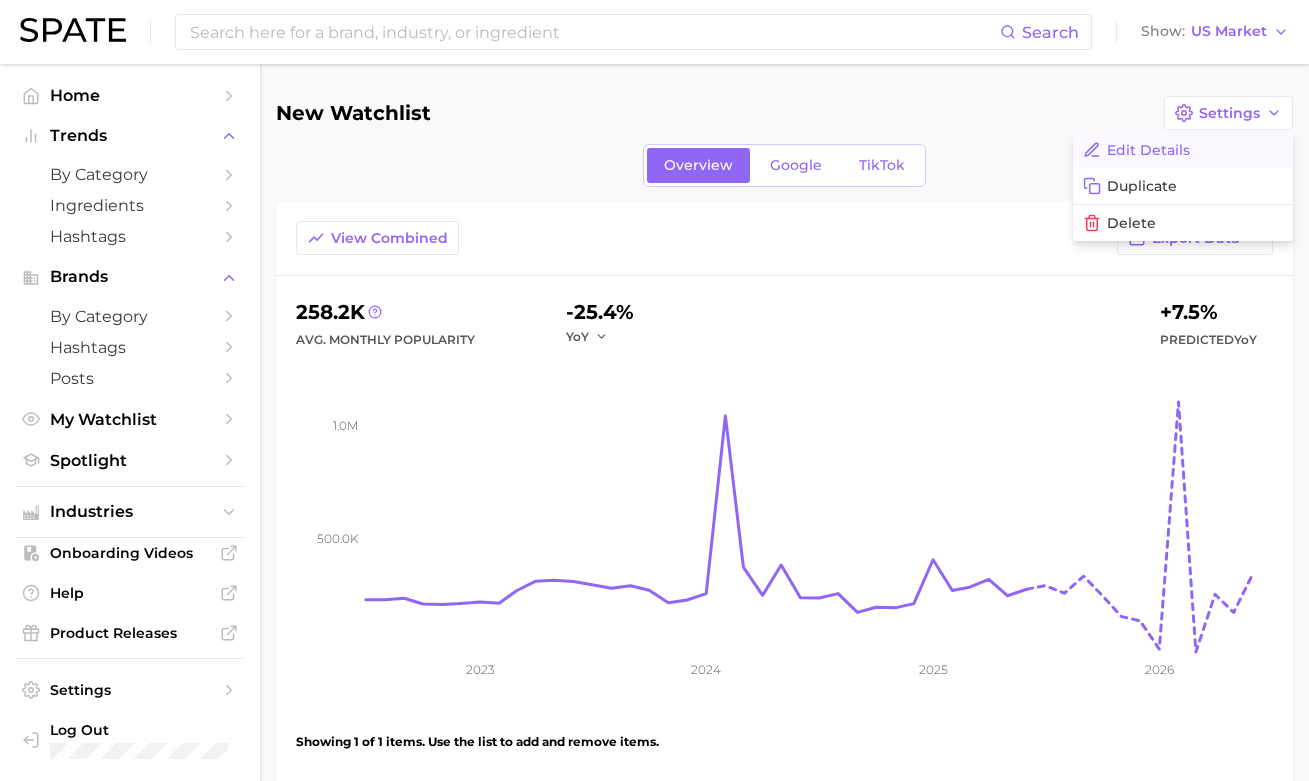 click on "Edit Details" at bounding box center [1183, 150] 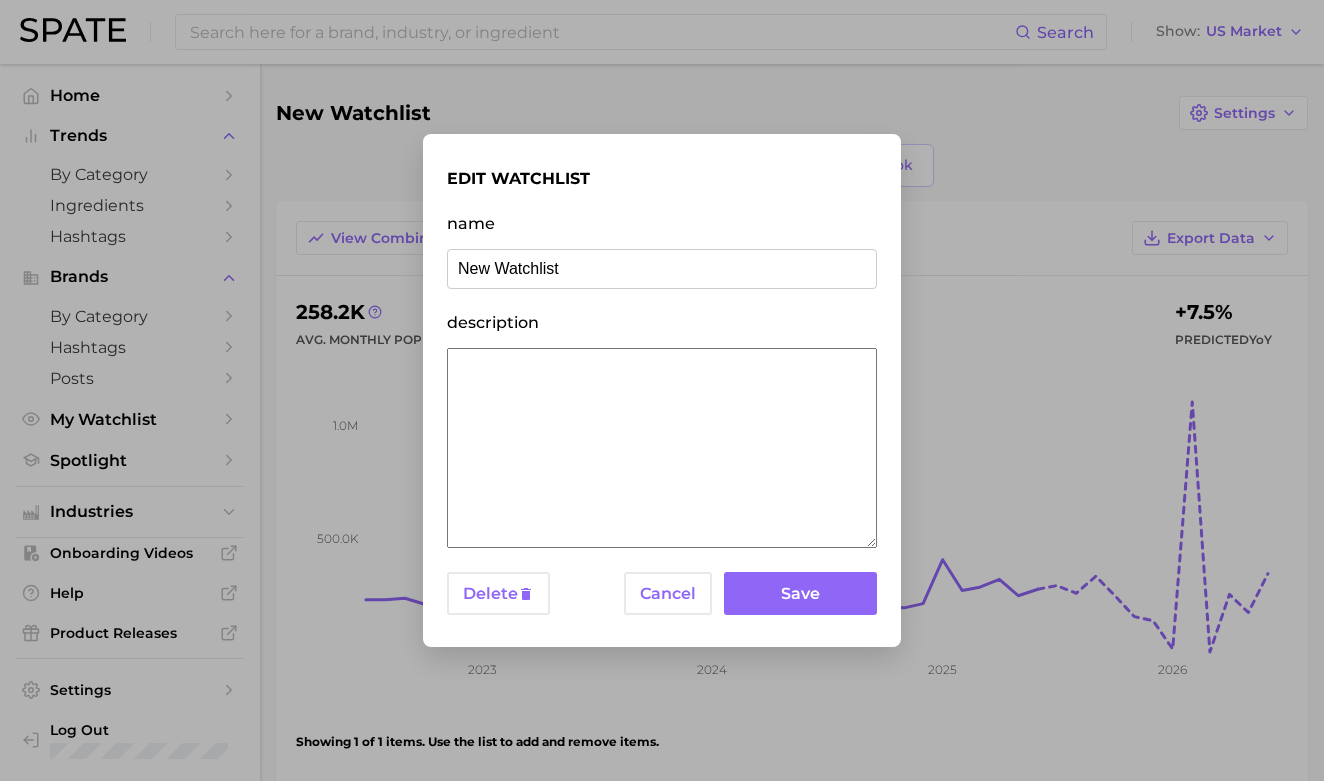 drag, startPoint x: 481, startPoint y: 255, endPoint x: 327, endPoint y: 253, distance: 154.01299 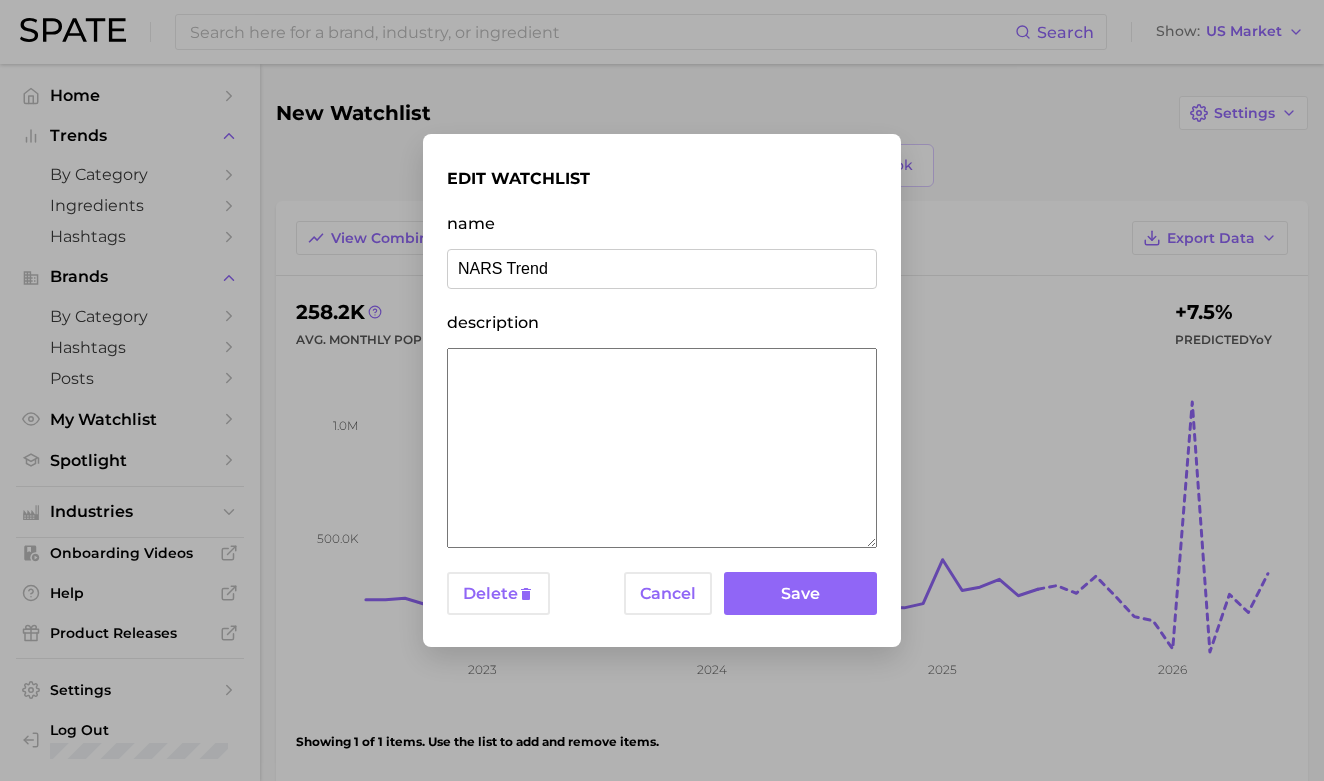 type on "NARS Trends" 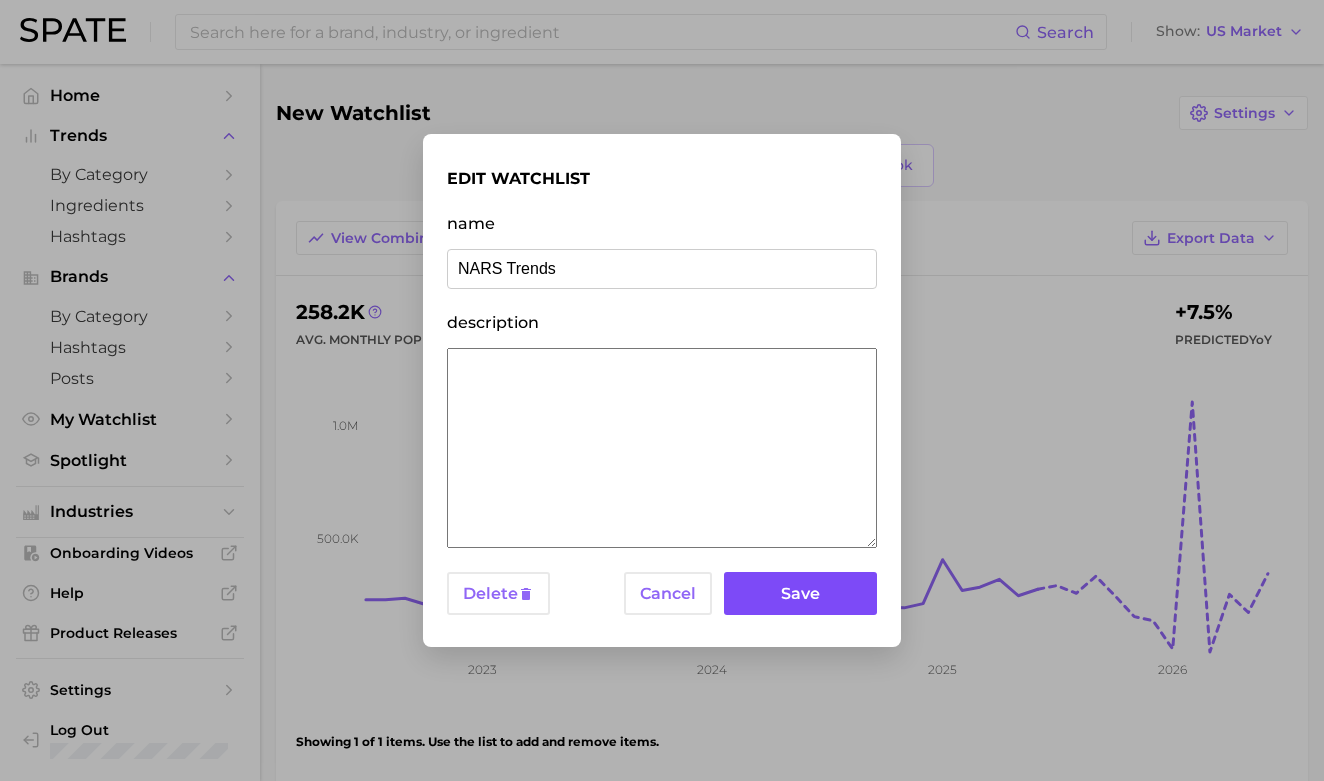 click on "Save" at bounding box center (800, 593) 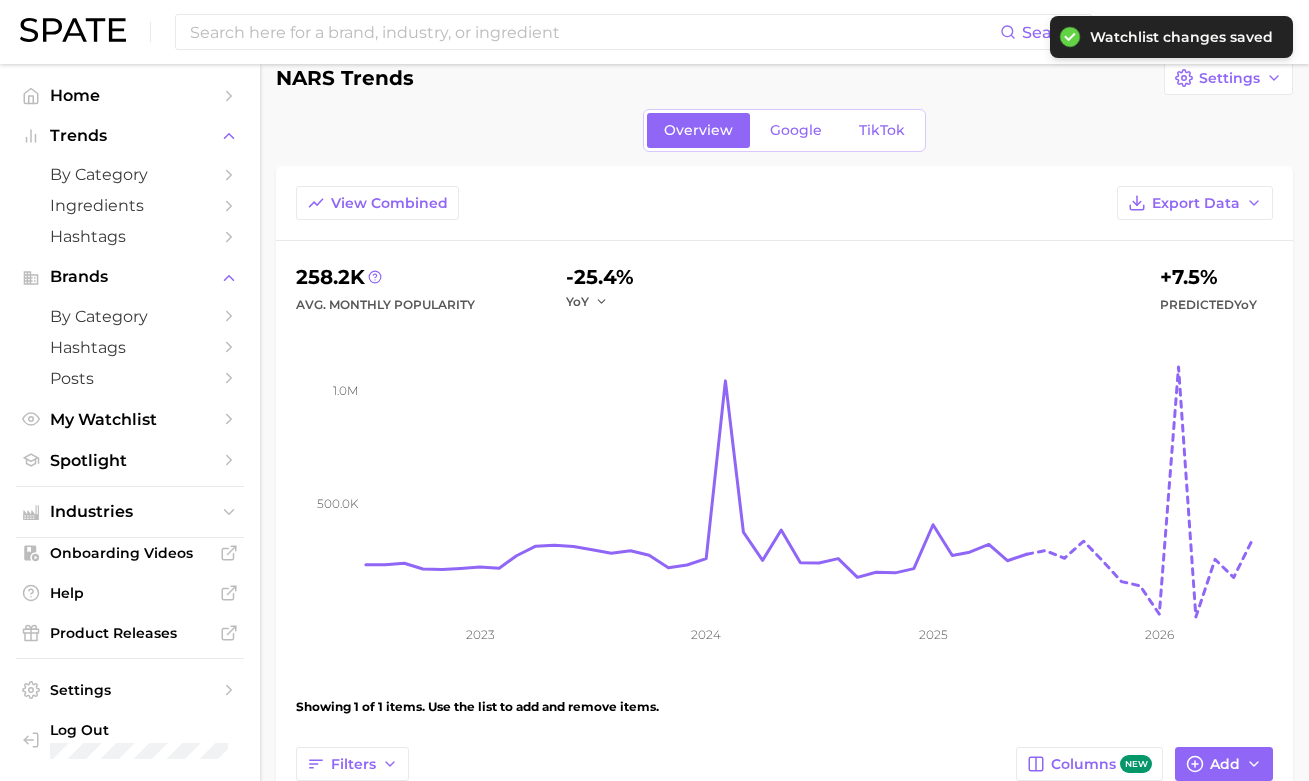 scroll, scrollTop: 0, scrollLeft: 0, axis: both 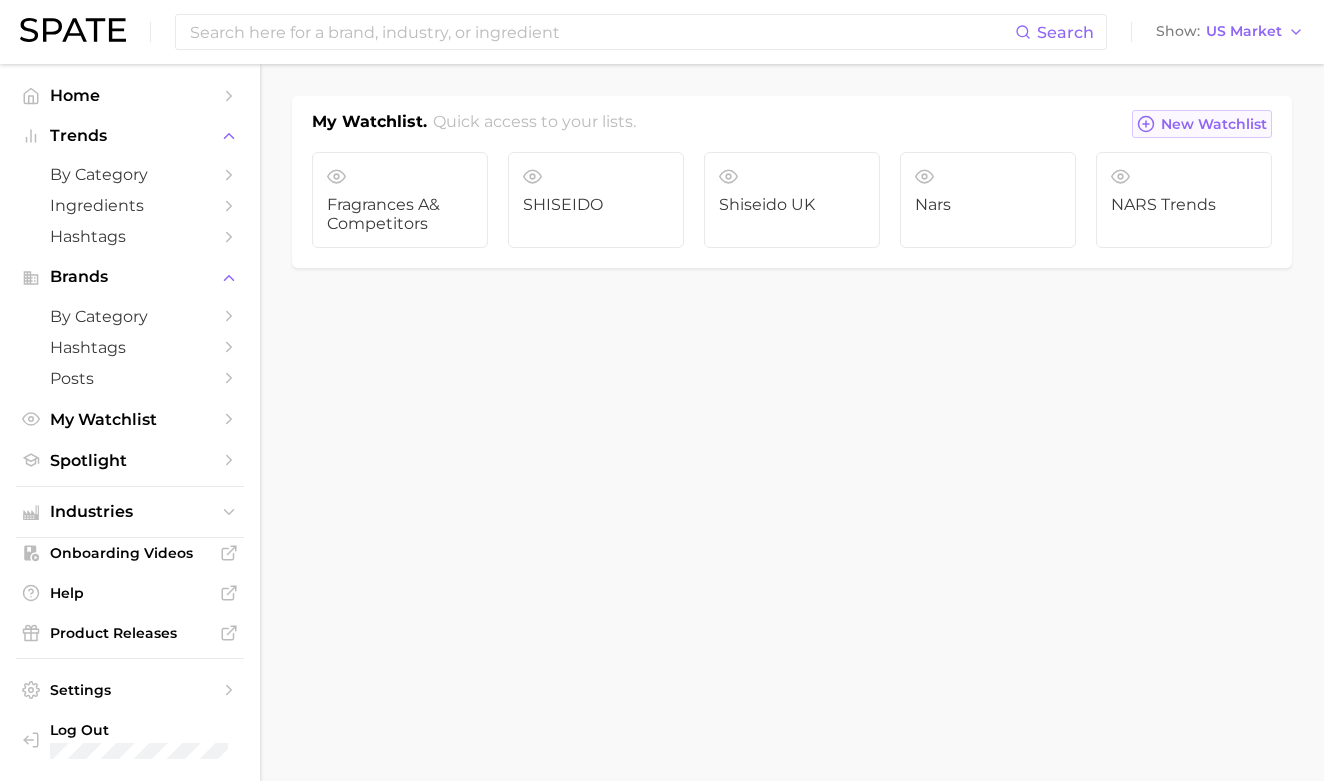 click on "New Watchlist" at bounding box center (1214, 124) 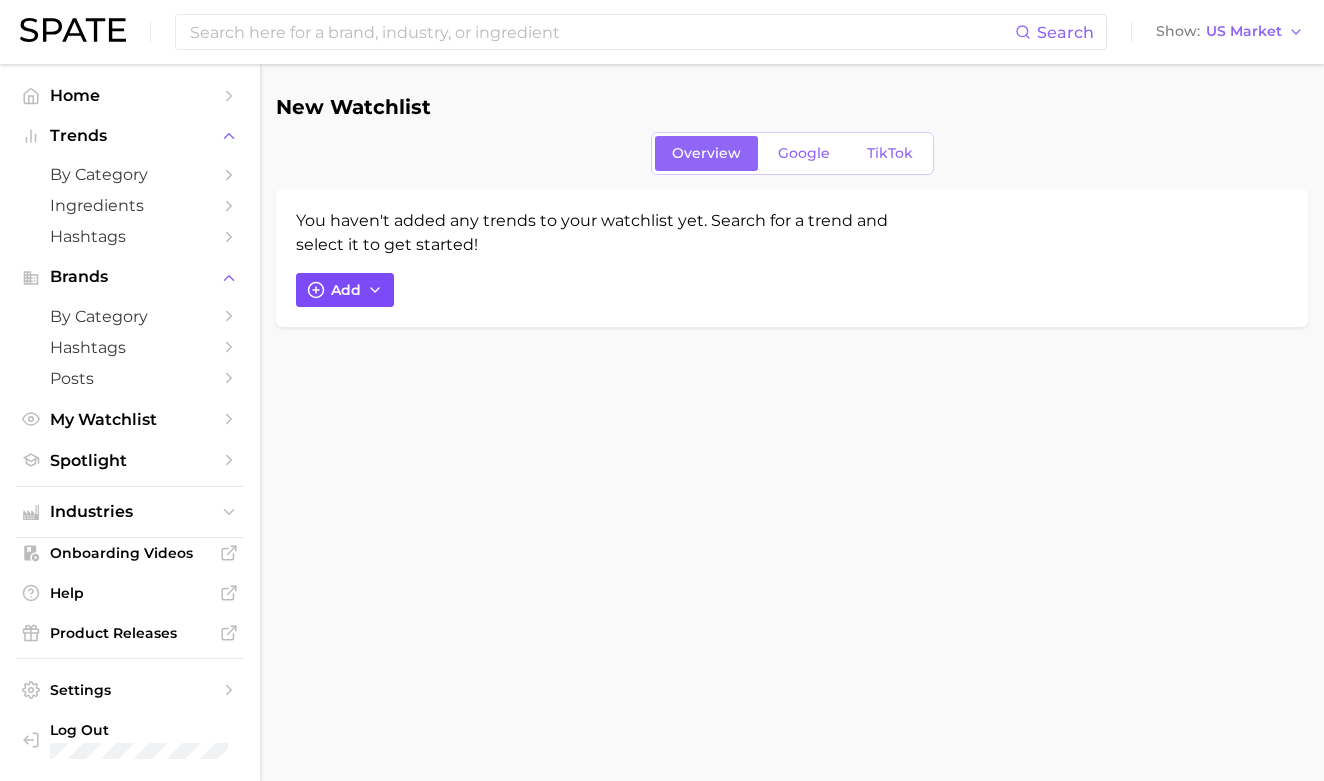 click on "Add" at bounding box center (345, 290) 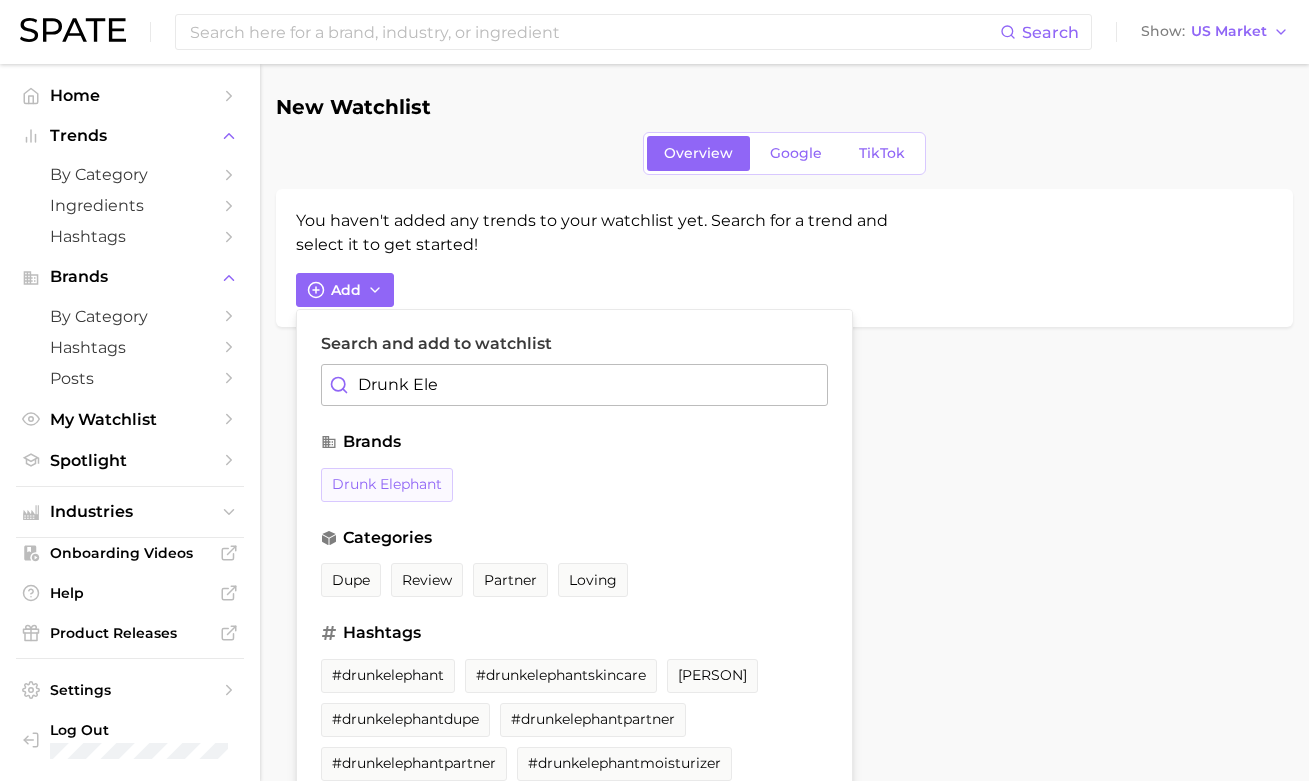 type on "Drunk Ele" 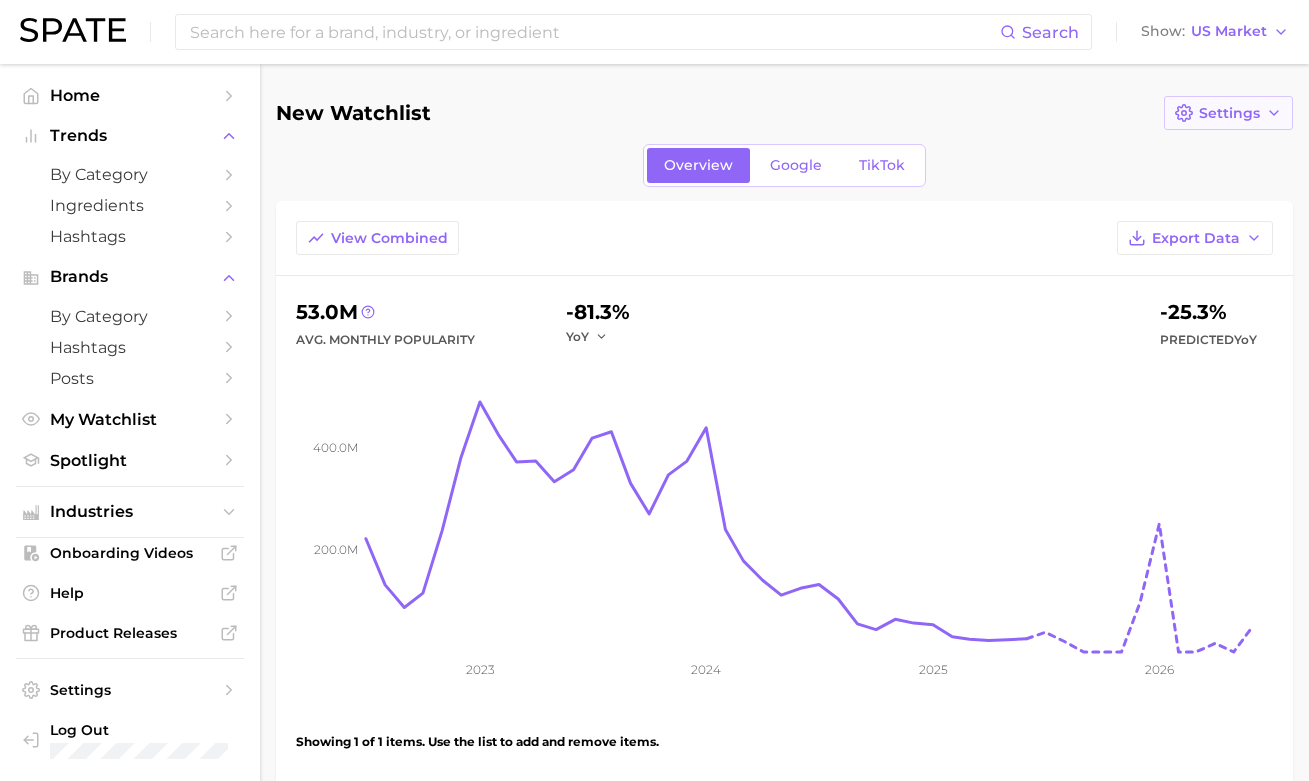 click on "Settings" at bounding box center (1228, 113) 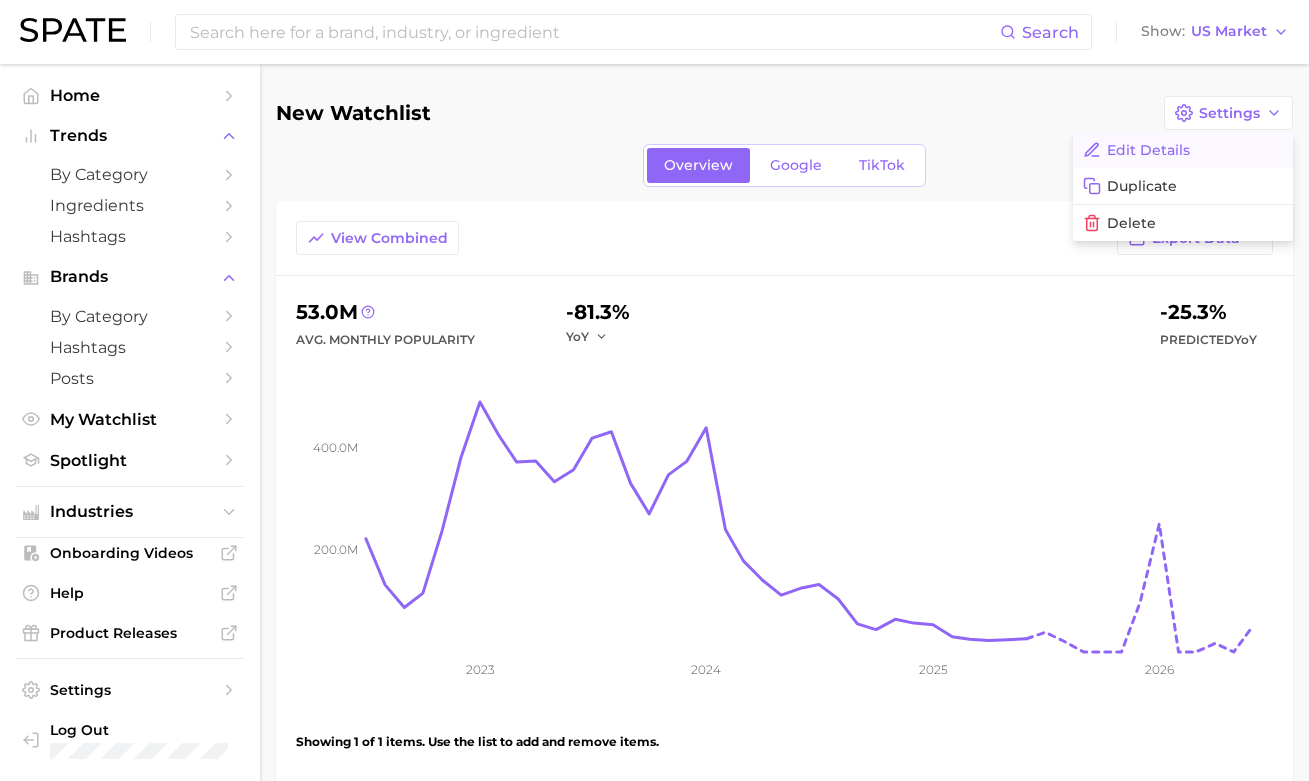 click on "Edit Details" at bounding box center (1183, 150) 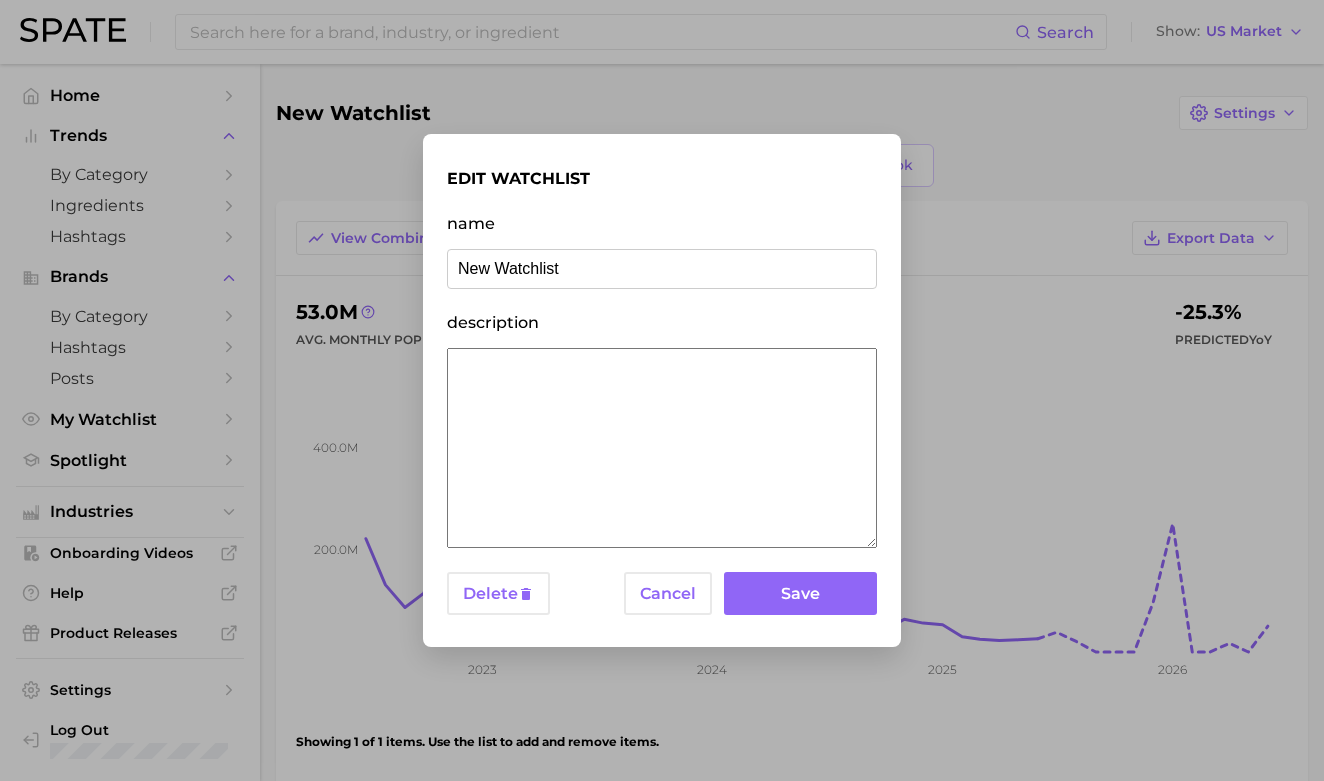 drag, startPoint x: 495, startPoint y: 258, endPoint x: 157, endPoint y: 254, distance: 338.02368 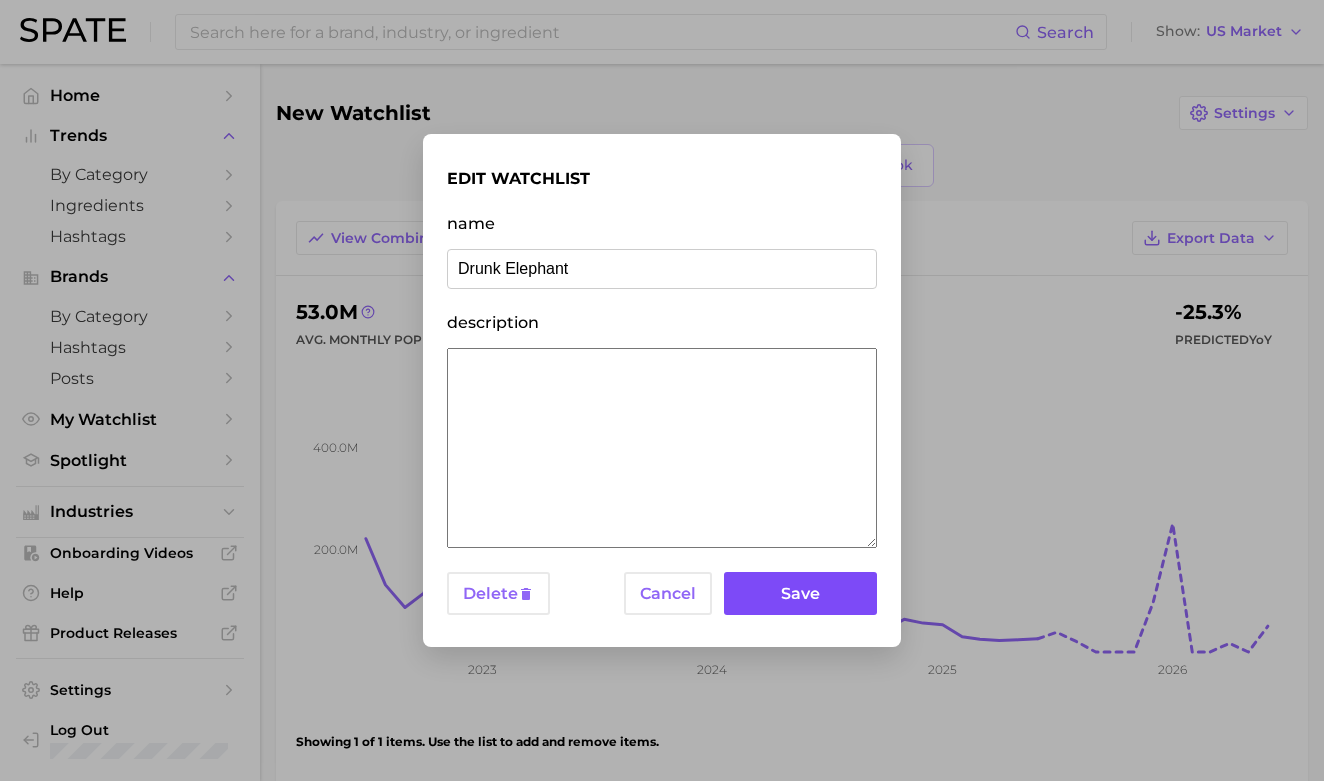 type on "Drunk Elephant" 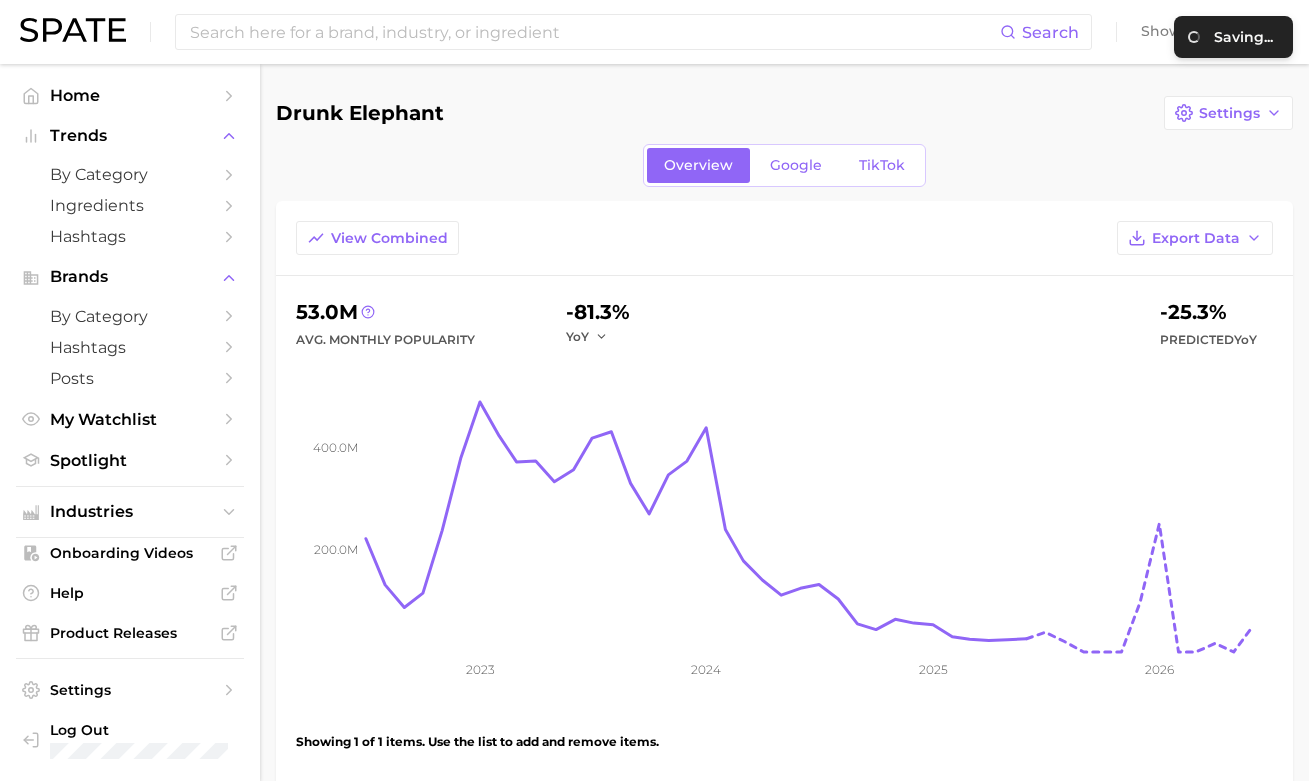 click on "Drunk Elephant Settings Overview Google TikTok View Combined Export Data 53.0m Avg. Monthly Popularity -81.3% YoY -25.3% Predicted YoY 200.0m 400.0m 2023 2024 2025 2026 Drunk Elephant Showing 1 of 1 items. Use the list to add and remove items. Filters Columns new Add Popularity YoY QoQ MoM Google Share TikTok Share Drunk Elephant 53.0m -81.3% -33.0% +8.4% 53.7% 46.3% Did you add hashtags to your watchlist? Find trend hashtags and brand hashtags in the TikTok tab. Switch to TikTok" at bounding box center [784, 549] 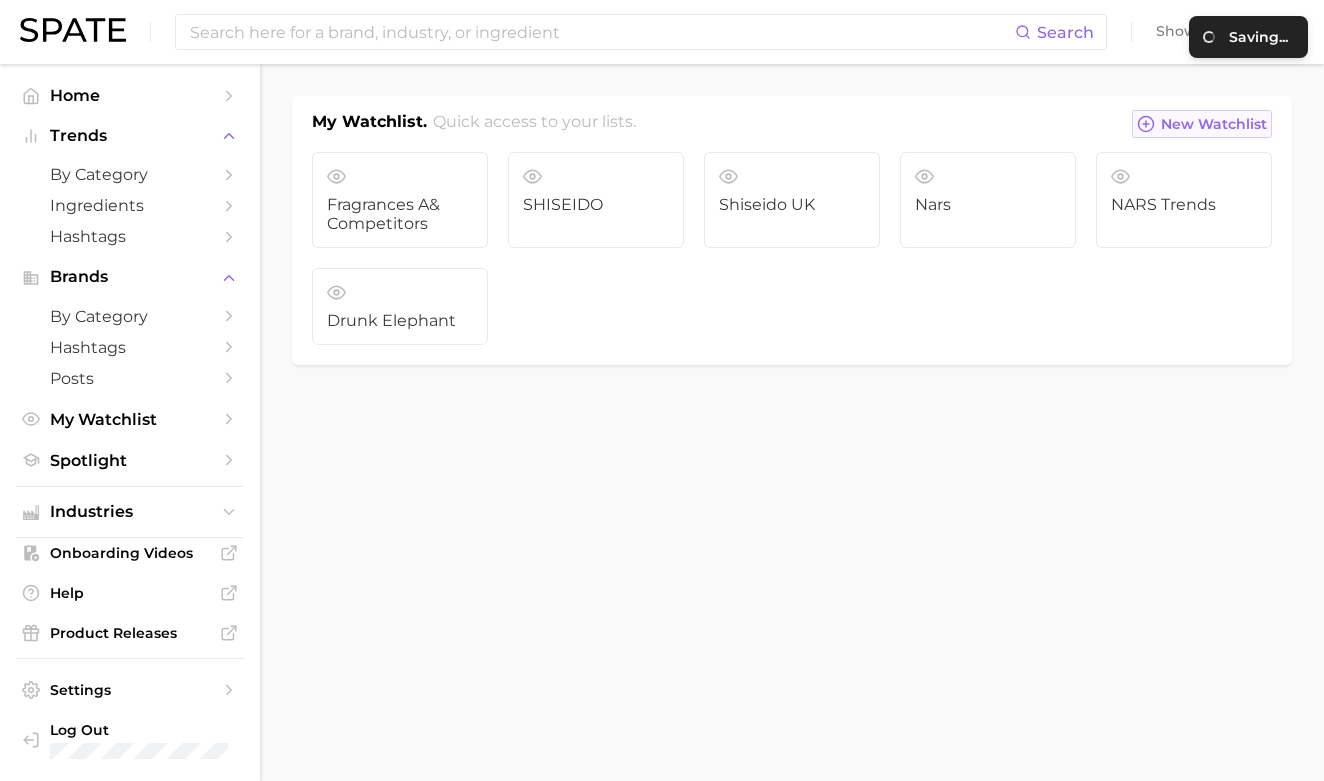 click on "New Watchlist" at bounding box center (1214, 124) 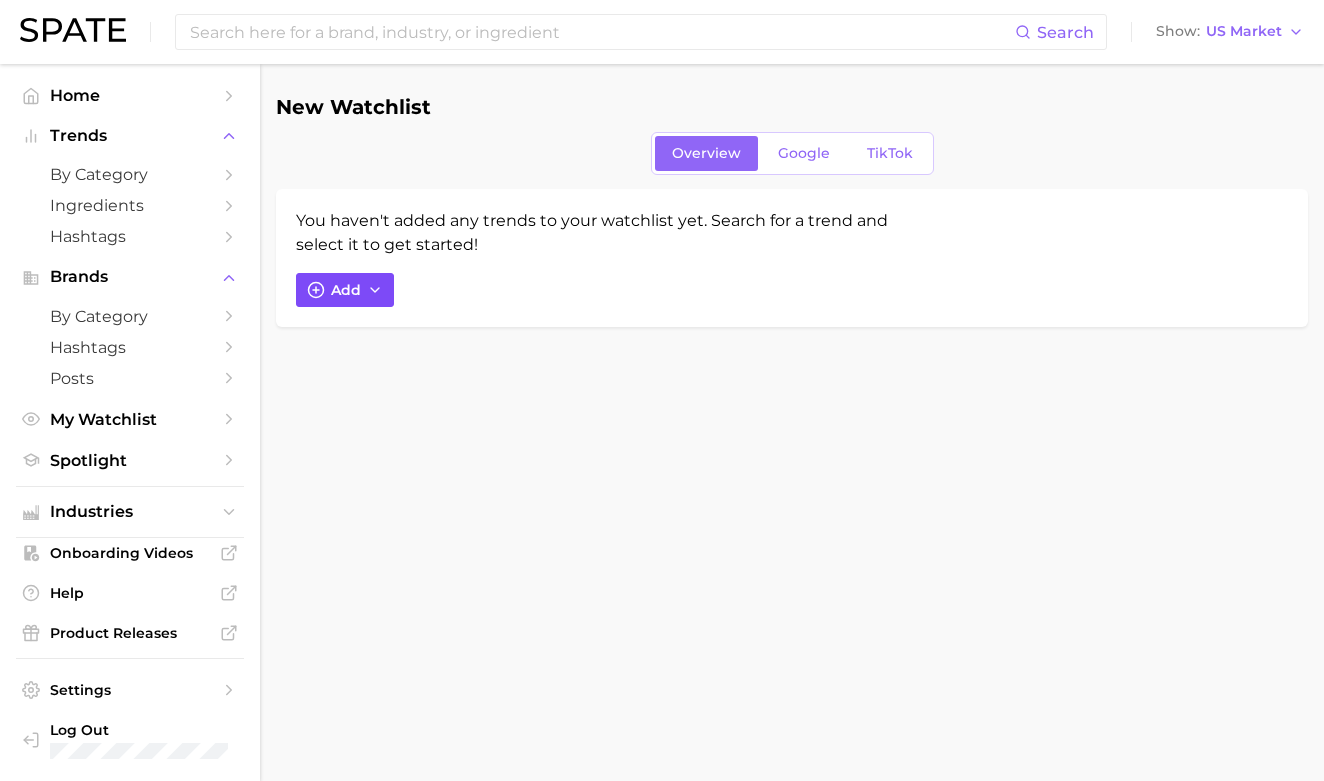 click on "Add" at bounding box center [346, 290] 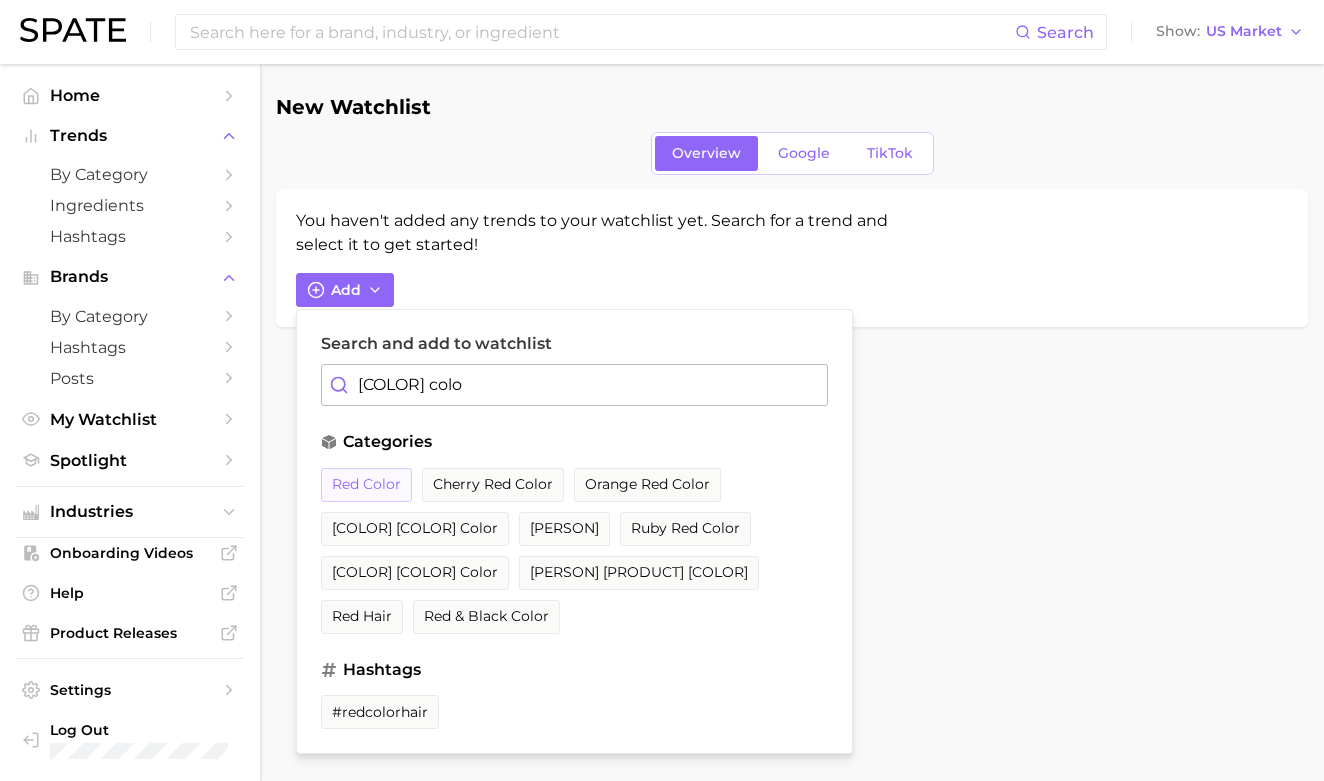 type on "[COLOR] colo" 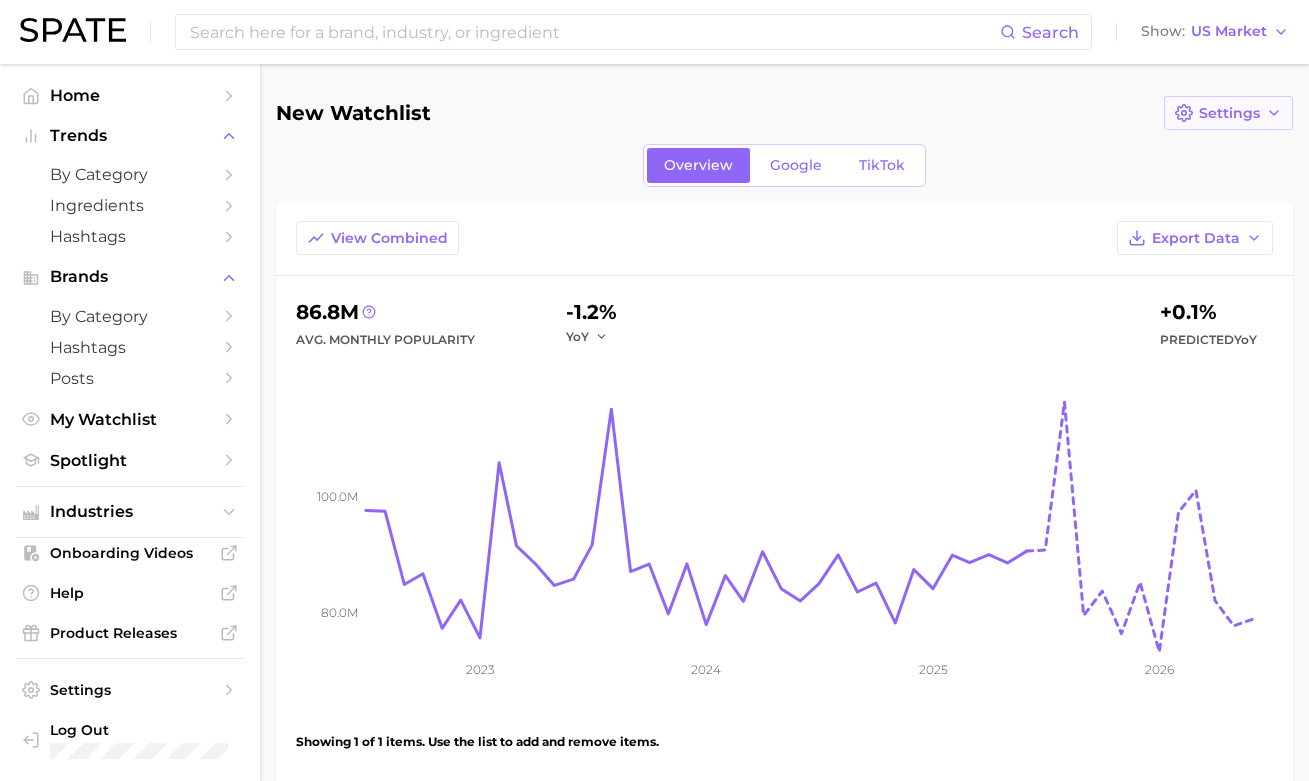 click 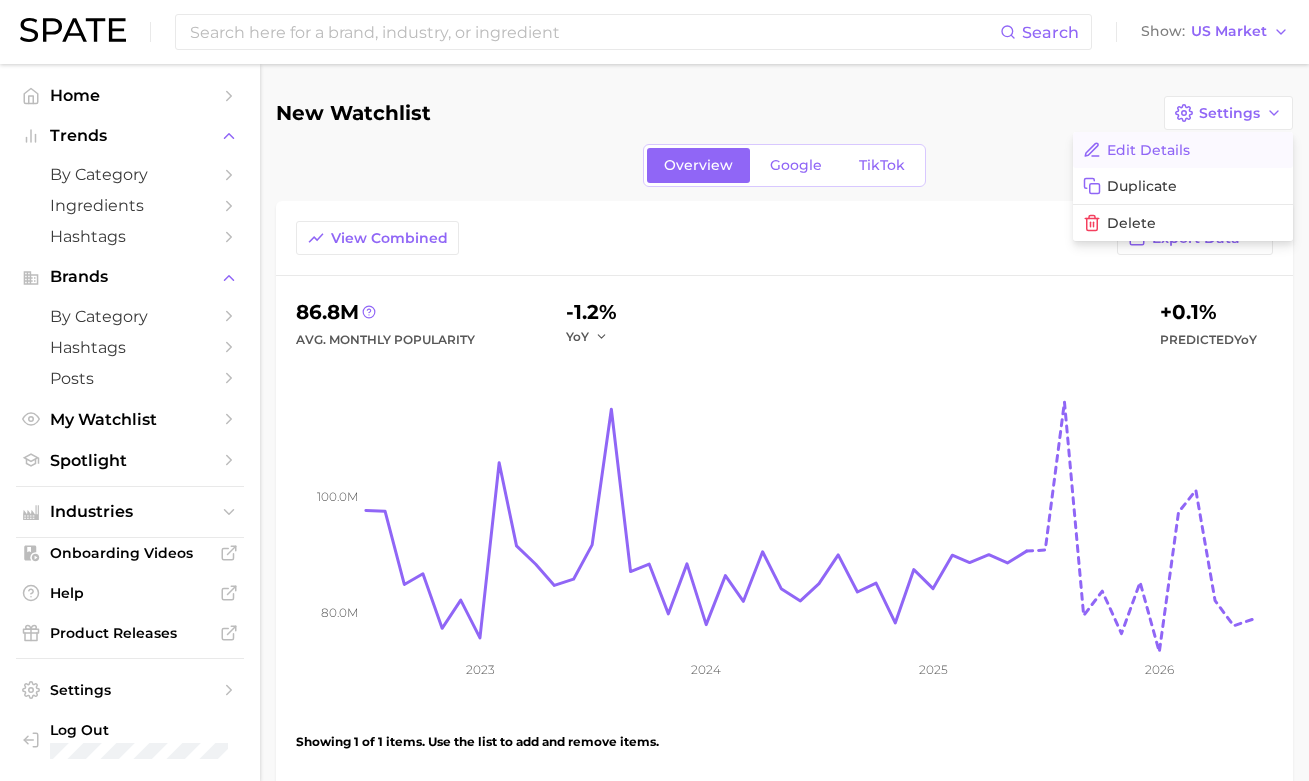 click on "Edit Details" at bounding box center (1183, 150) 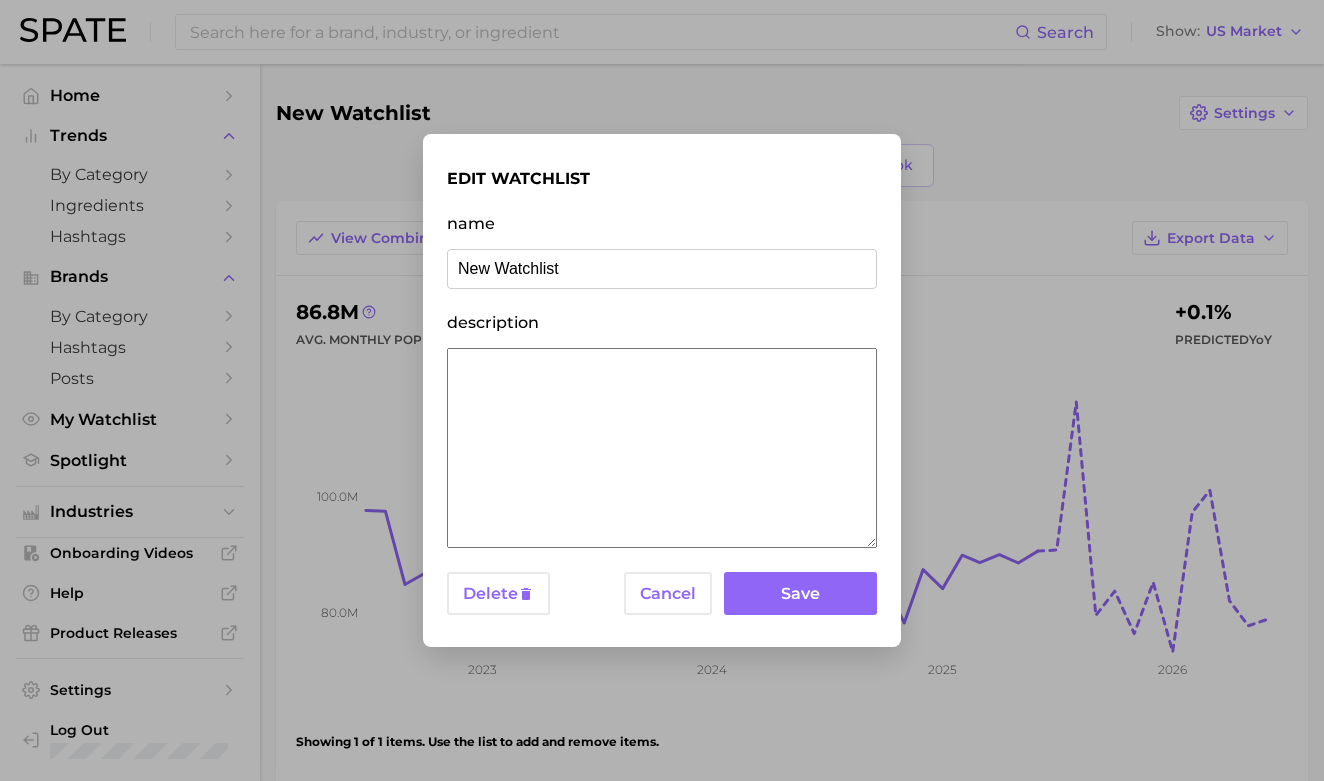 click on "New Watchlist" at bounding box center (662, 269) 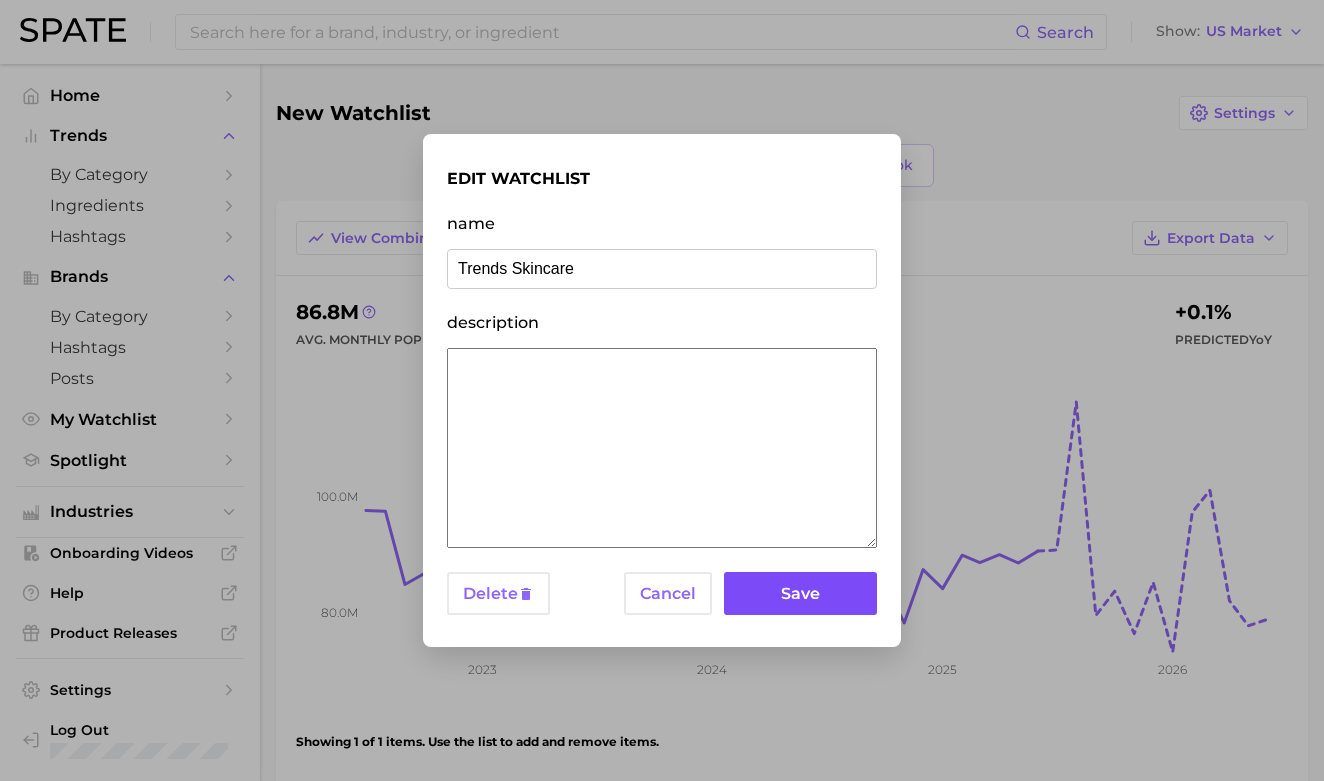 type on "Trends Skincare" 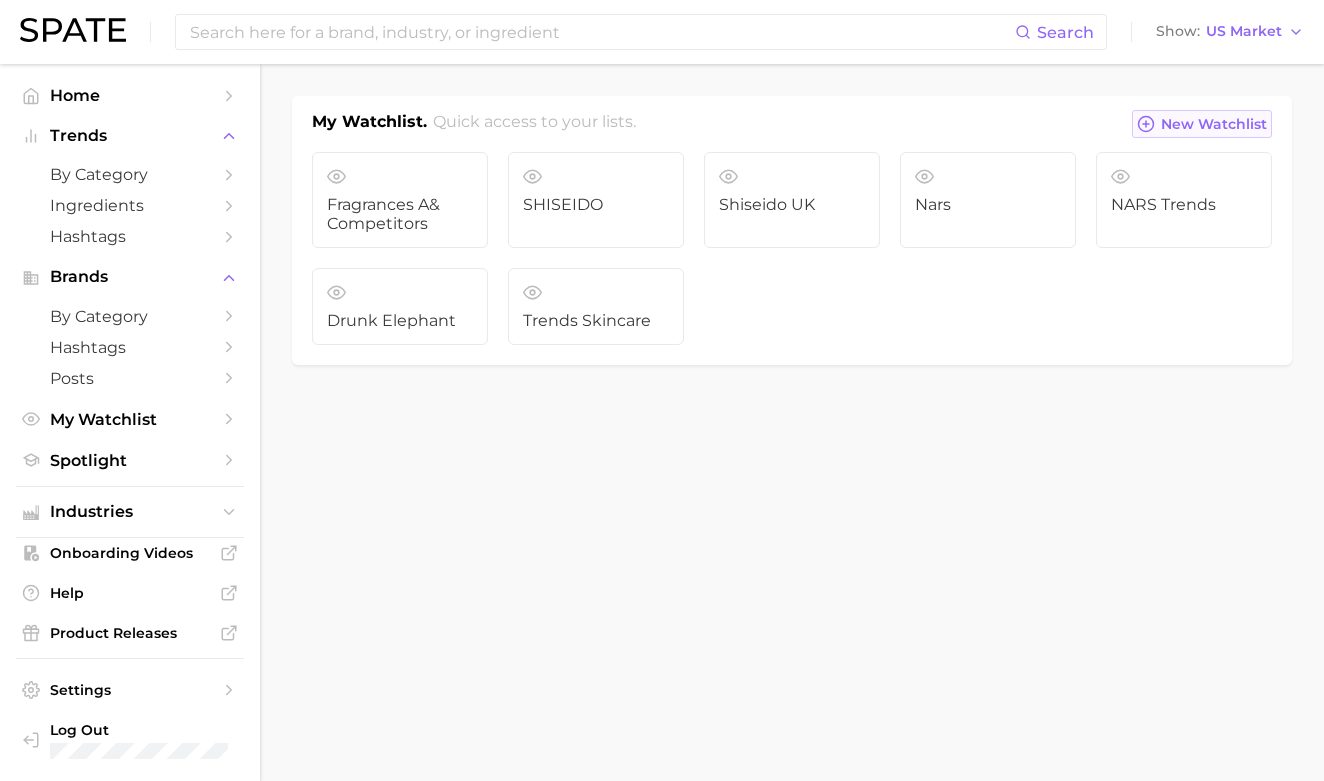 click on "New Watchlist" at bounding box center (1214, 124) 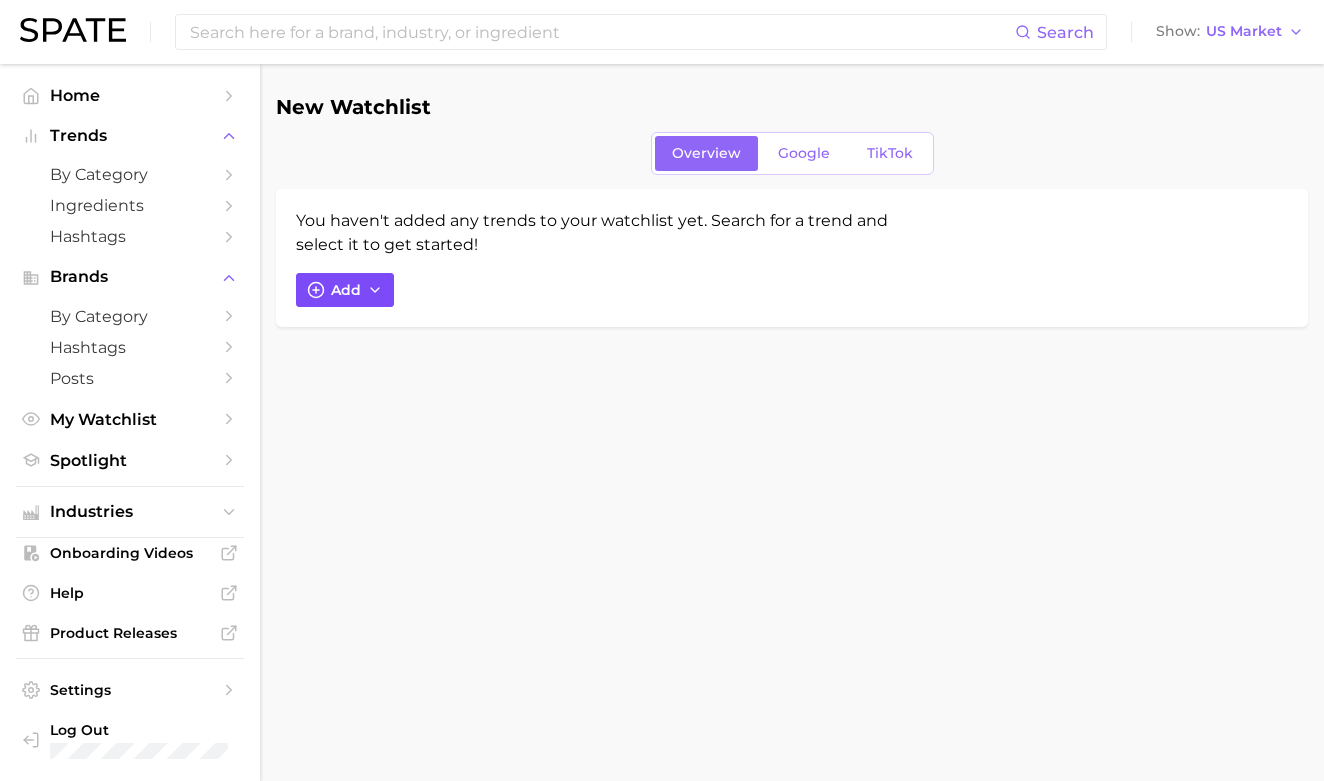 click 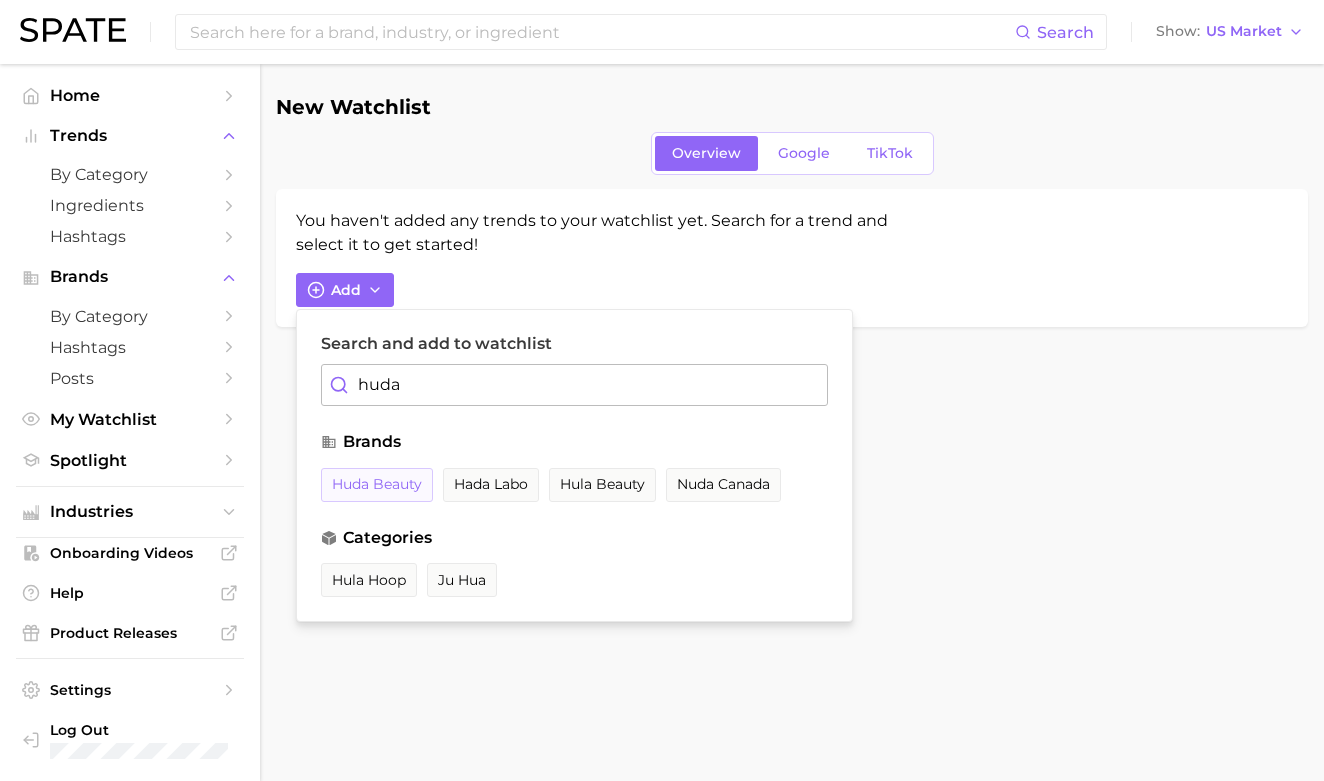 type on "huda" 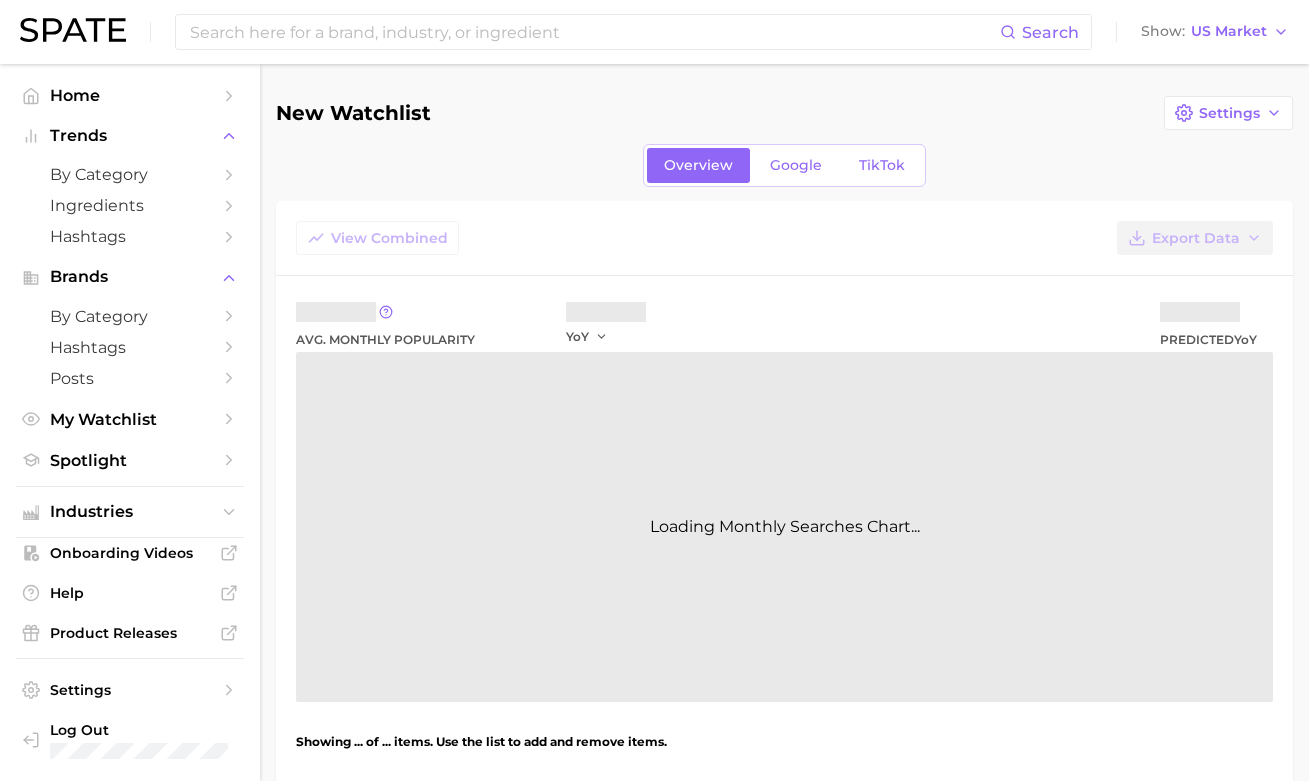 scroll, scrollTop: 18, scrollLeft: 0, axis: vertical 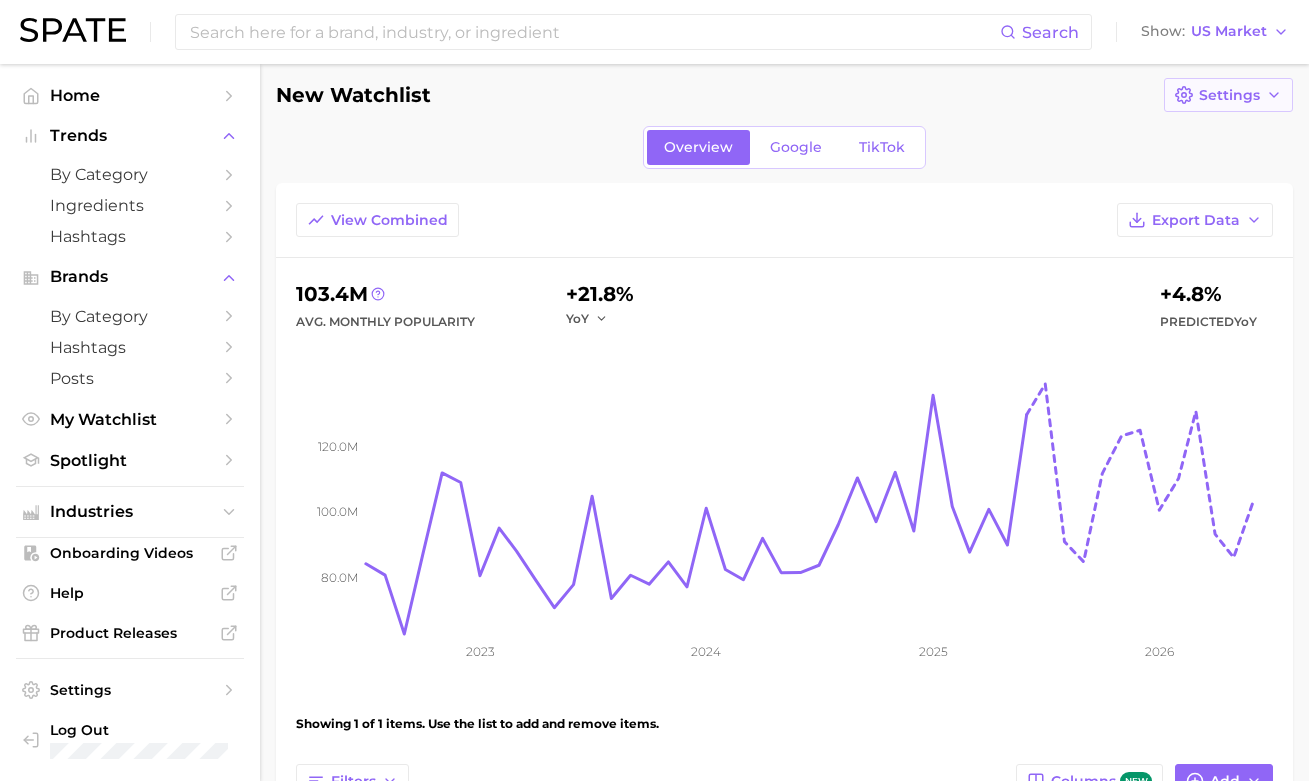 click on "Settings" at bounding box center [1228, 95] 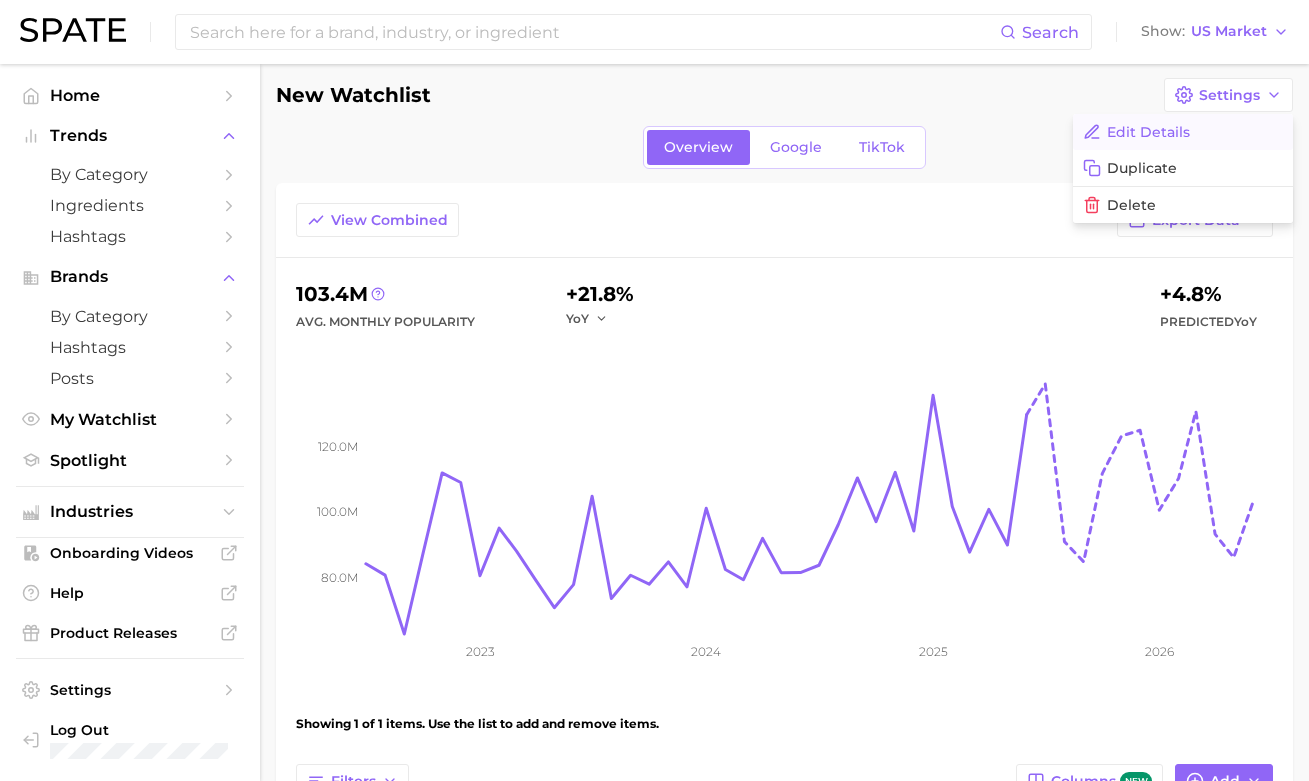 click on "Edit Details" at bounding box center [1183, 132] 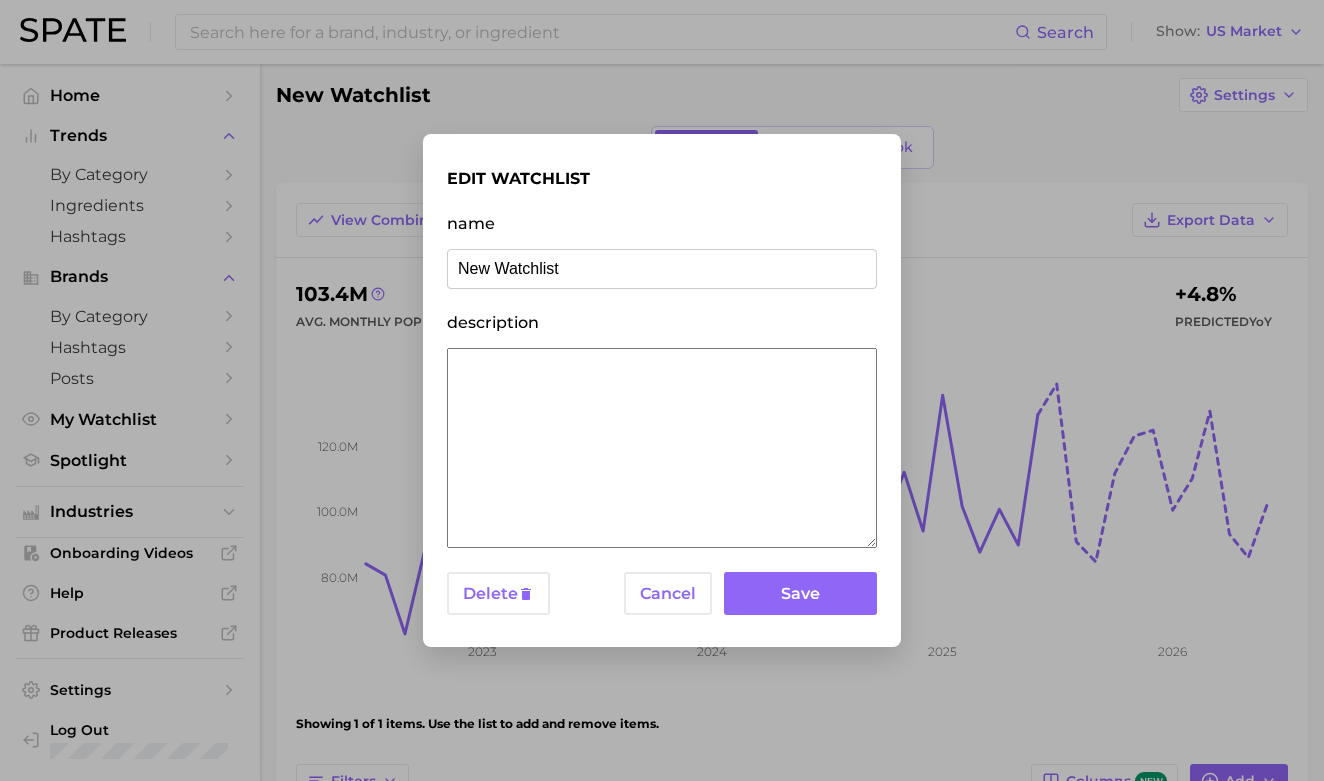 drag, startPoint x: 614, startPoint y: 274, endPoint x: 271, endPoint y: 265, distance: 343.11804 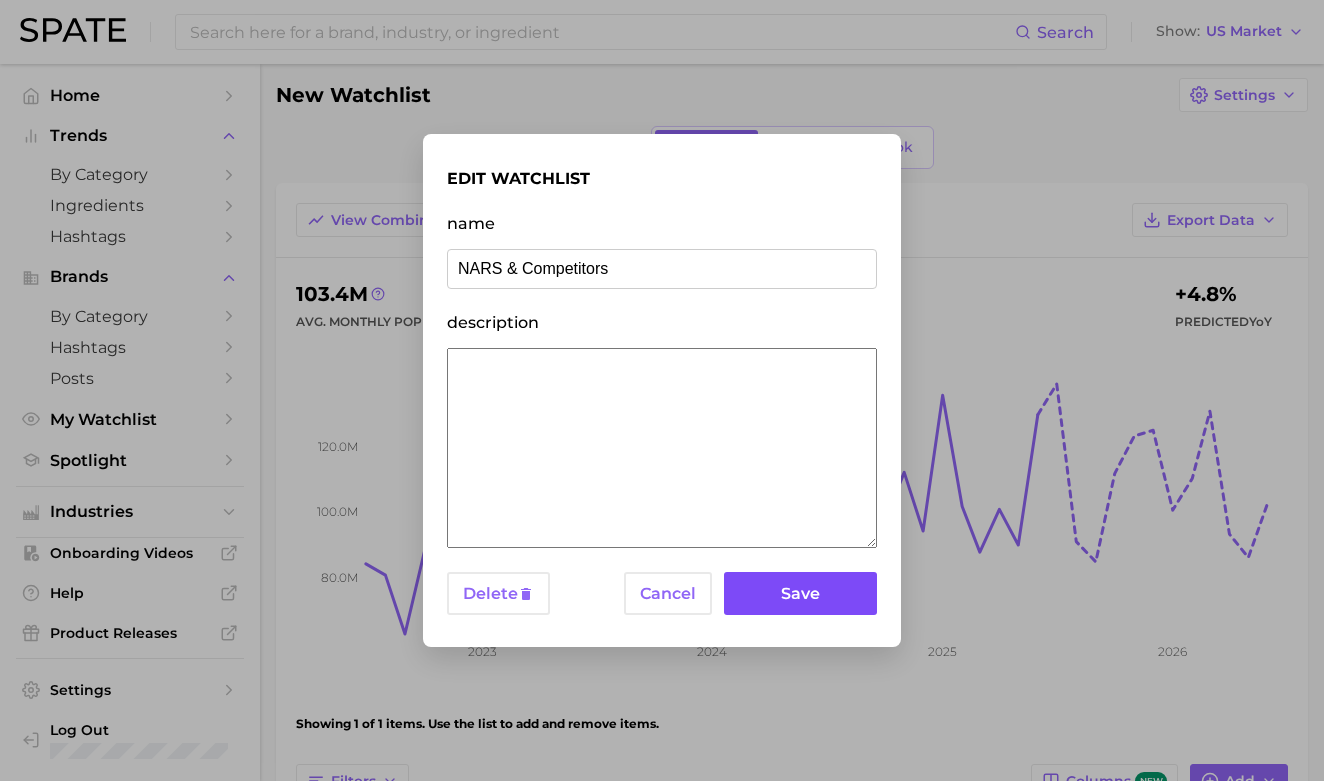 type on "NARS & Competitors" 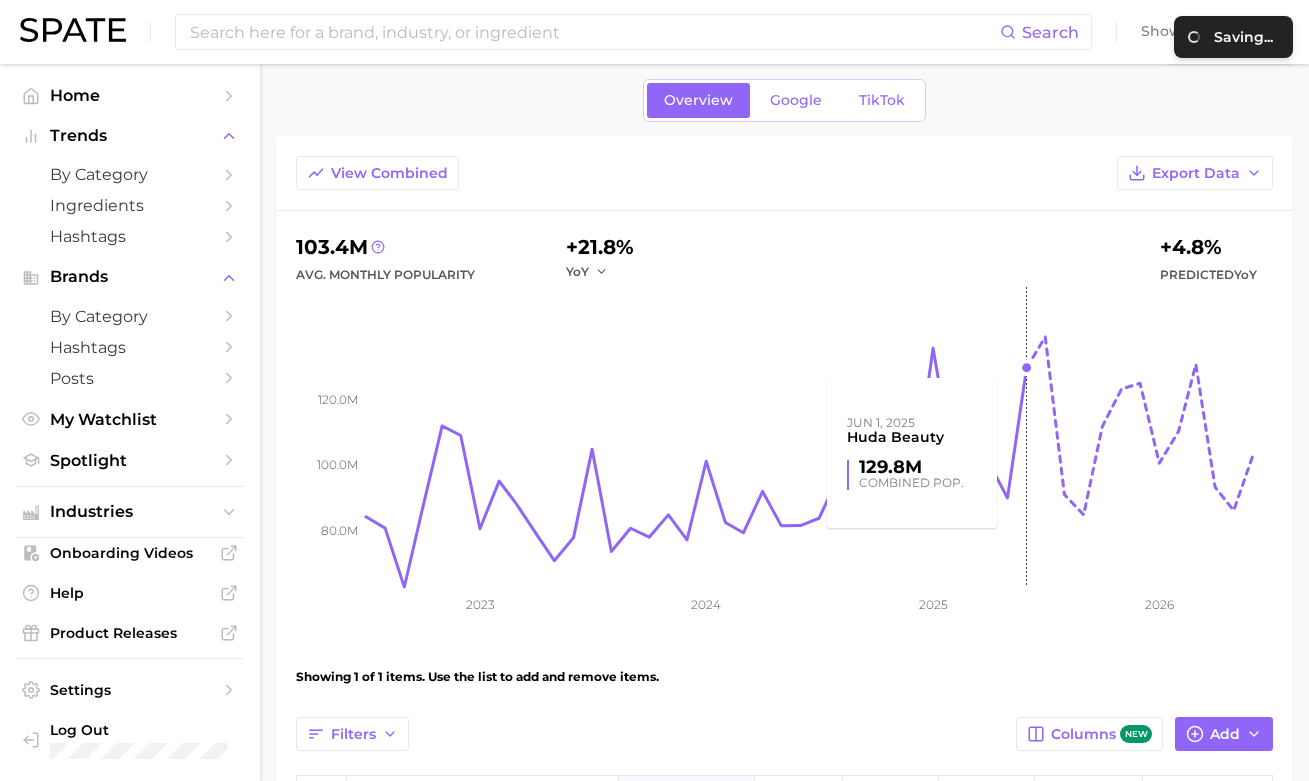 scroll, scrollTop: 336, scrollLeft: 0, axis: vertical 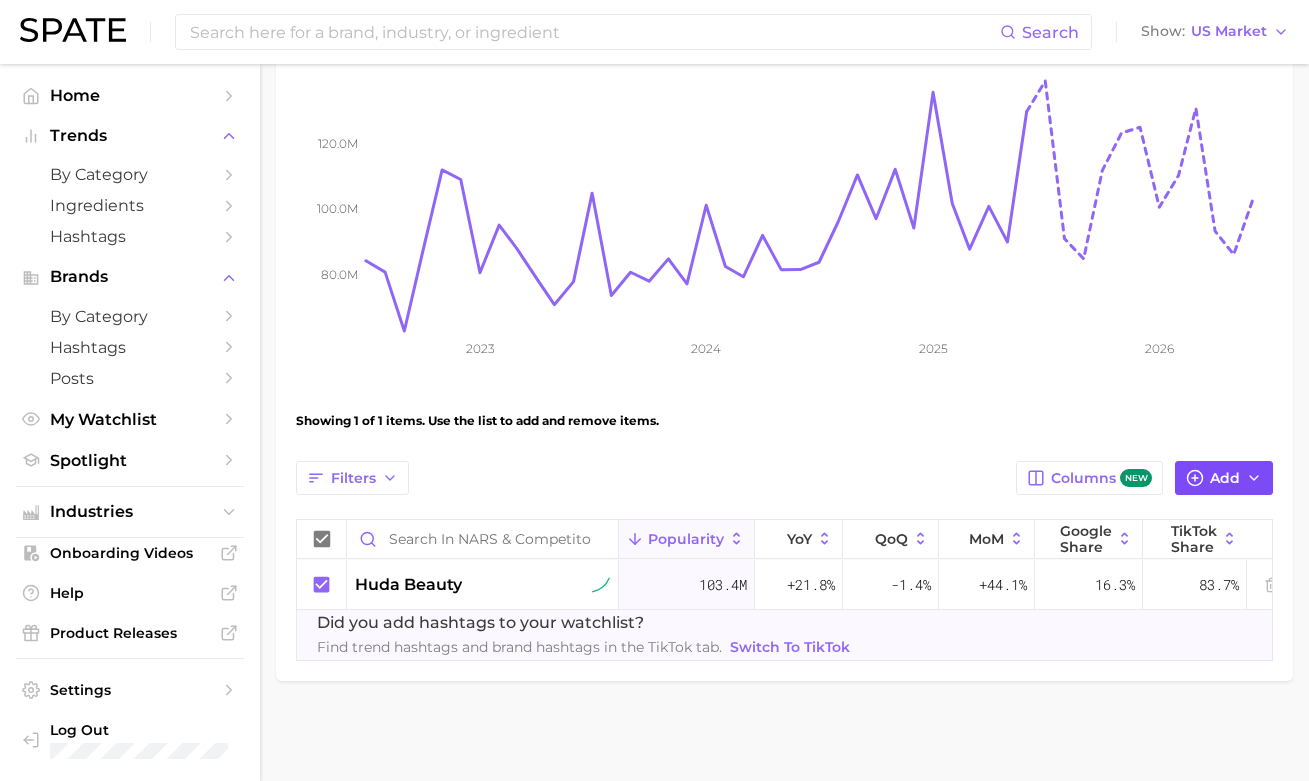 click on "Add" at bounding box center (1225, 478) 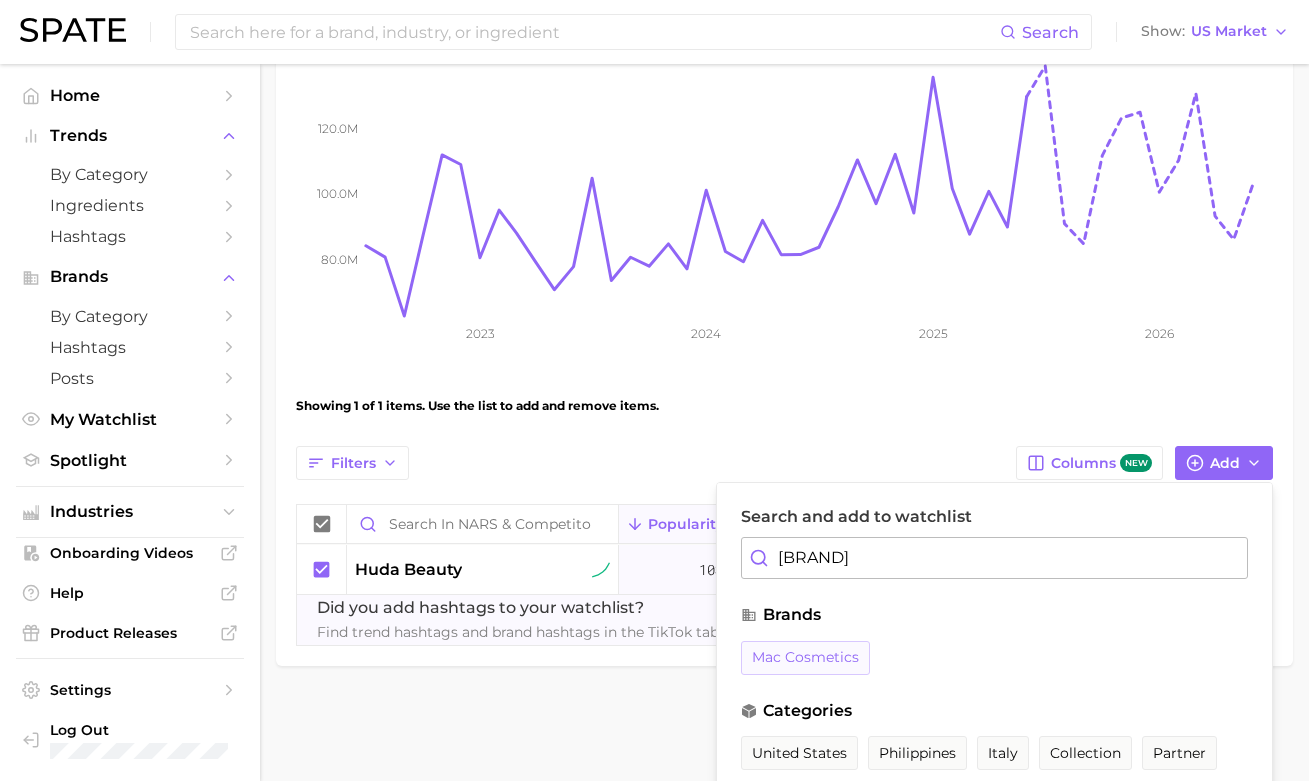 click on "mac cosmetics" at bounding box center (805, 658) 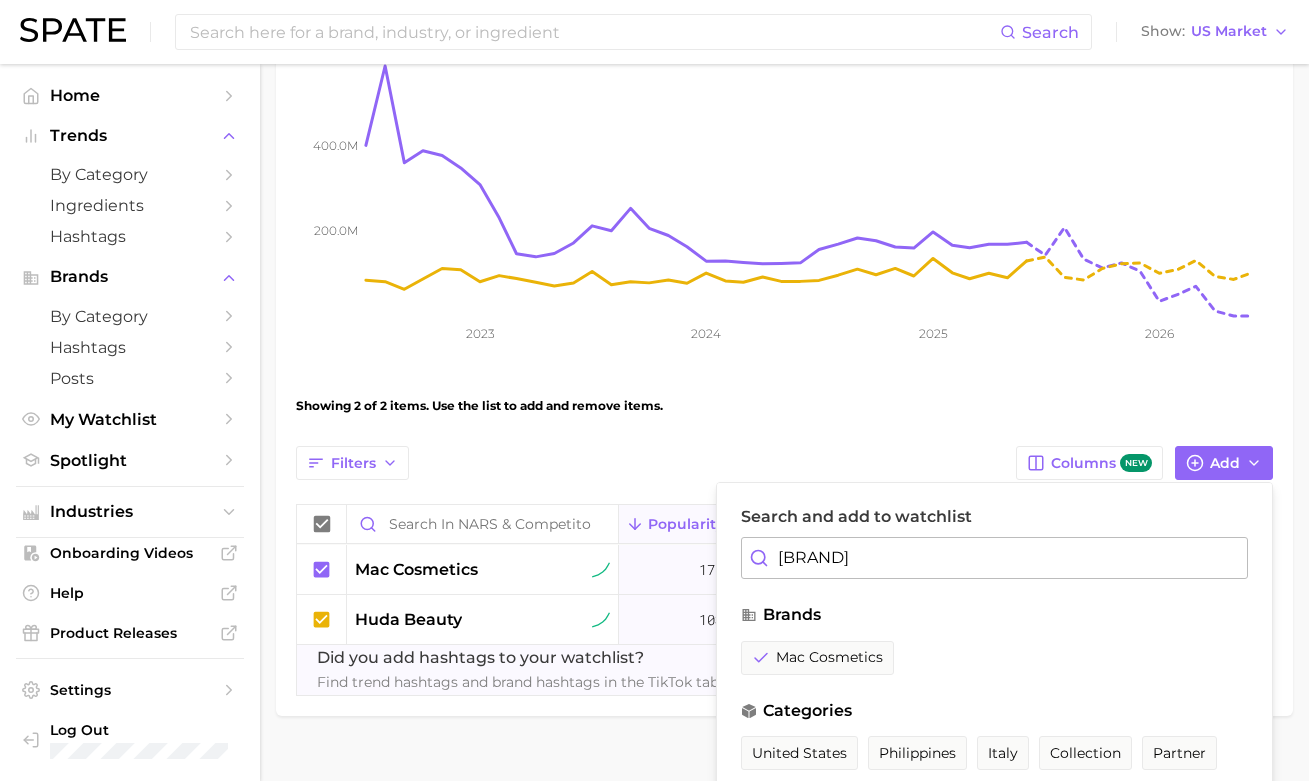 drag, startPoint x: 809, startPoint y: 556, endPoint x: 730, endPoint y: 552, distance: 79.101204 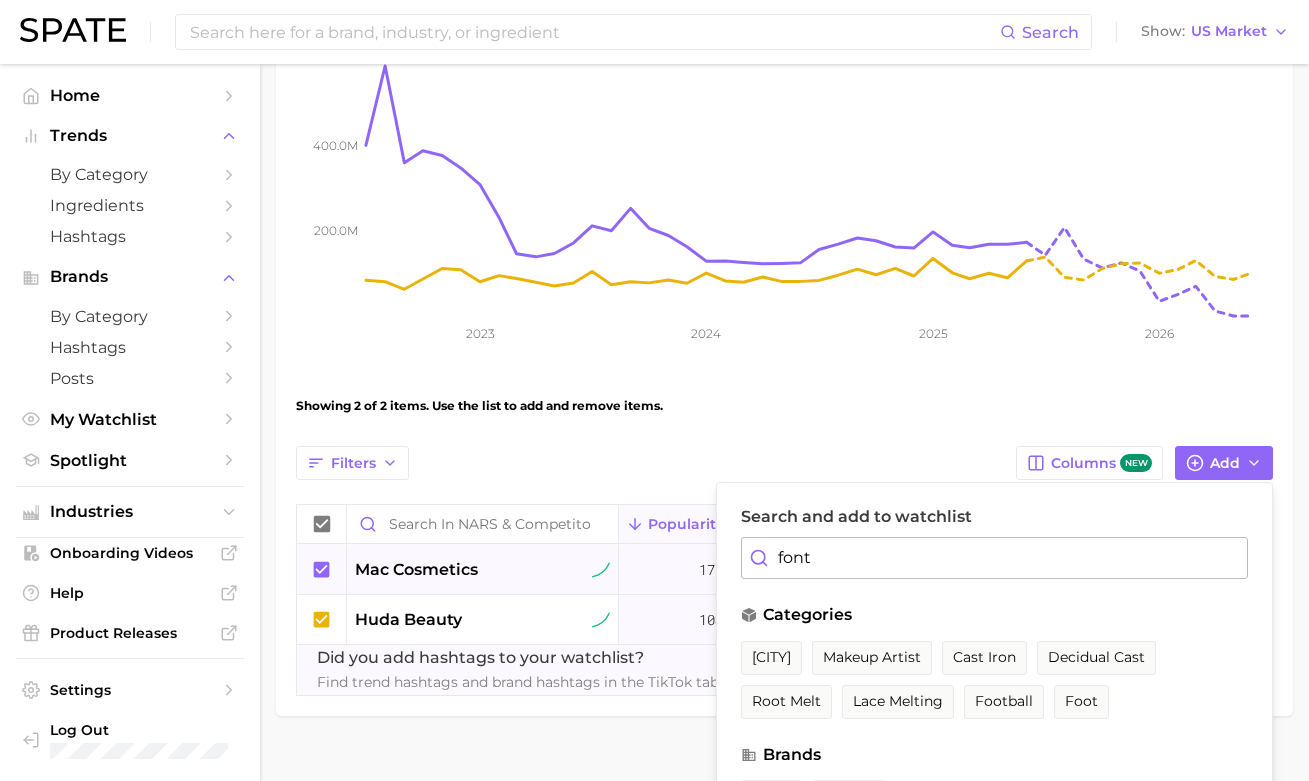 click on "Filters Columns new Add Search and add to watchlist font categories fontana makeup artist cast iron decidual cast root melt lace melting football foot brands fontana fontanini hashtags #fontanamakeupartist Popularity YoY QoQ MoM Google Share TikTok Share mac cosmetics 170.7m +3.2% -2.7% +2.9% 44.7% 55.3% huda beauty 103.4m +21.8% -1.4% +44.1% 16.3% 83.7% Did you add hashtags to your watchlist? Find trend hashtags and brand hashtags in the TikTok tab. Switch to TikTok" at bounding box center [784, 571] 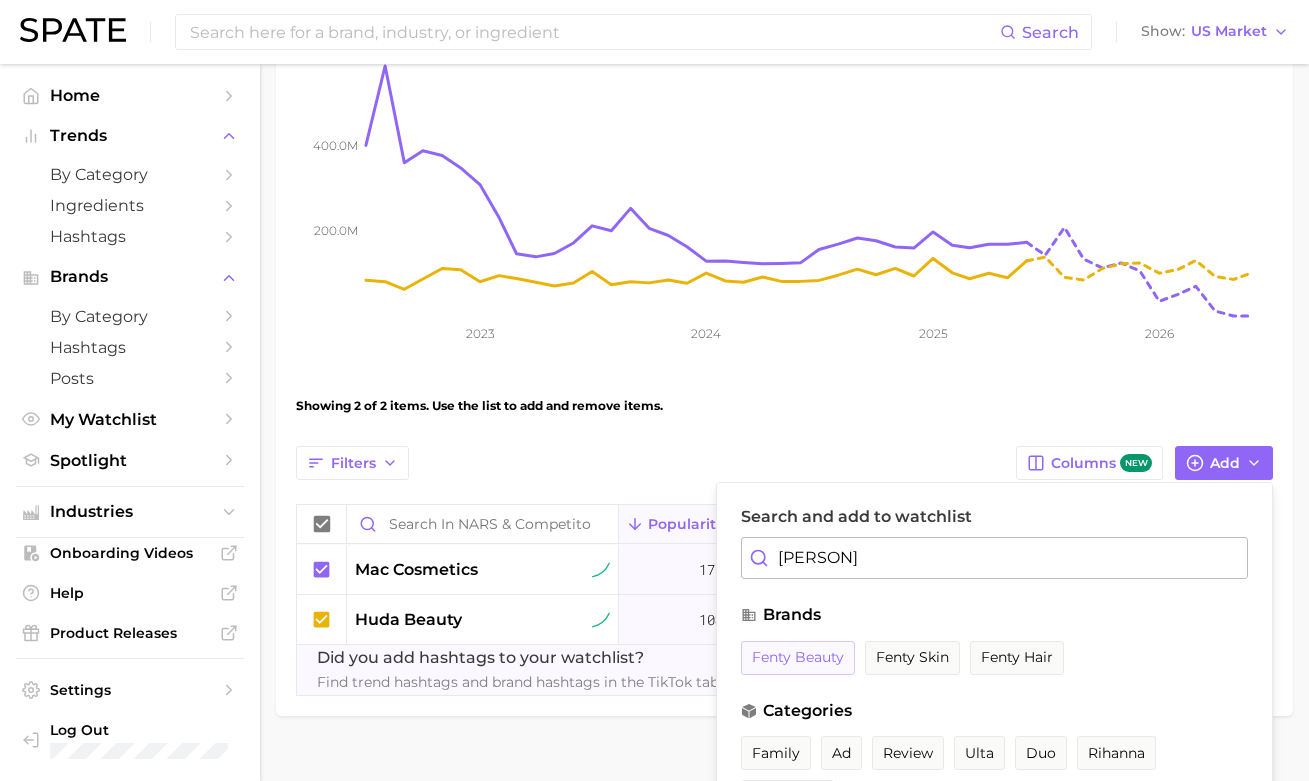 click on "fenty beauty" at bounding box center (798, 657) 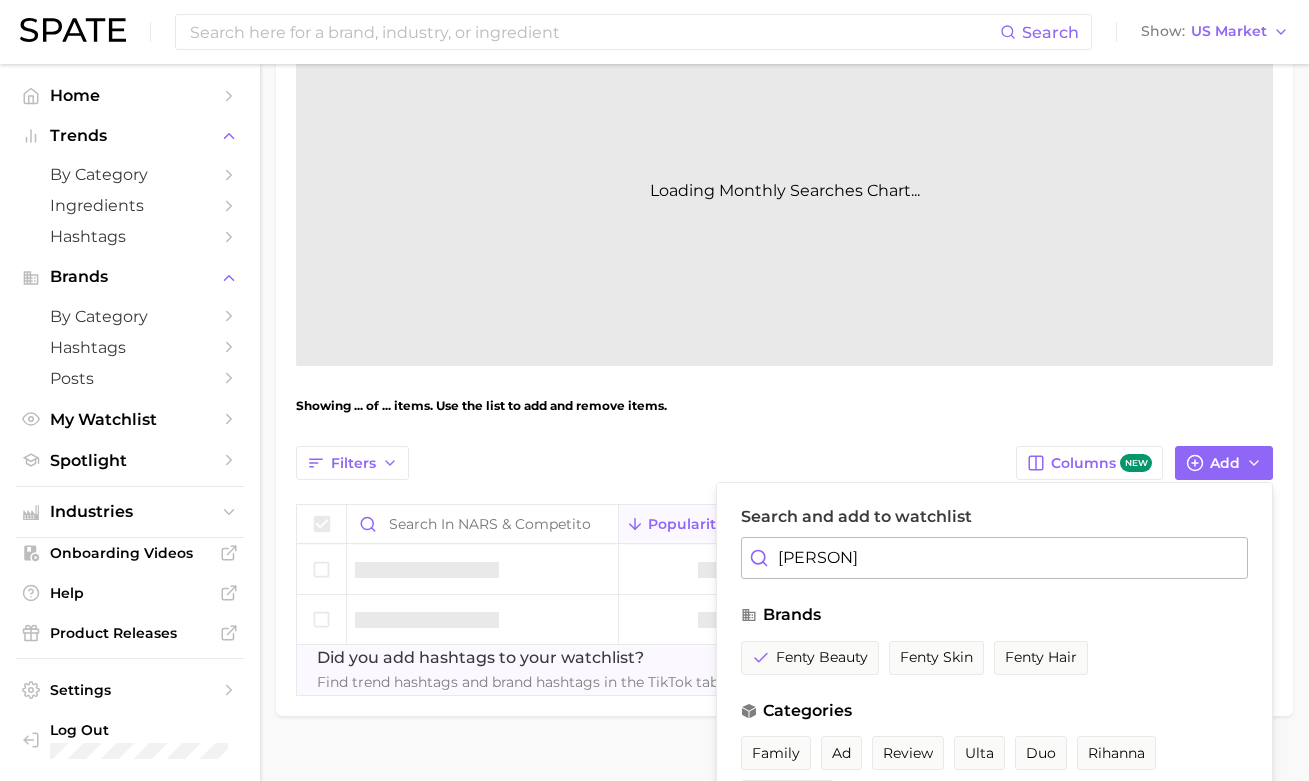 click on "Did you add hashtags to your watchlist? Find trend hashtags and brand hashtags in the TikTok tab. Switch to TikTok" at bounding box center [784, 571] 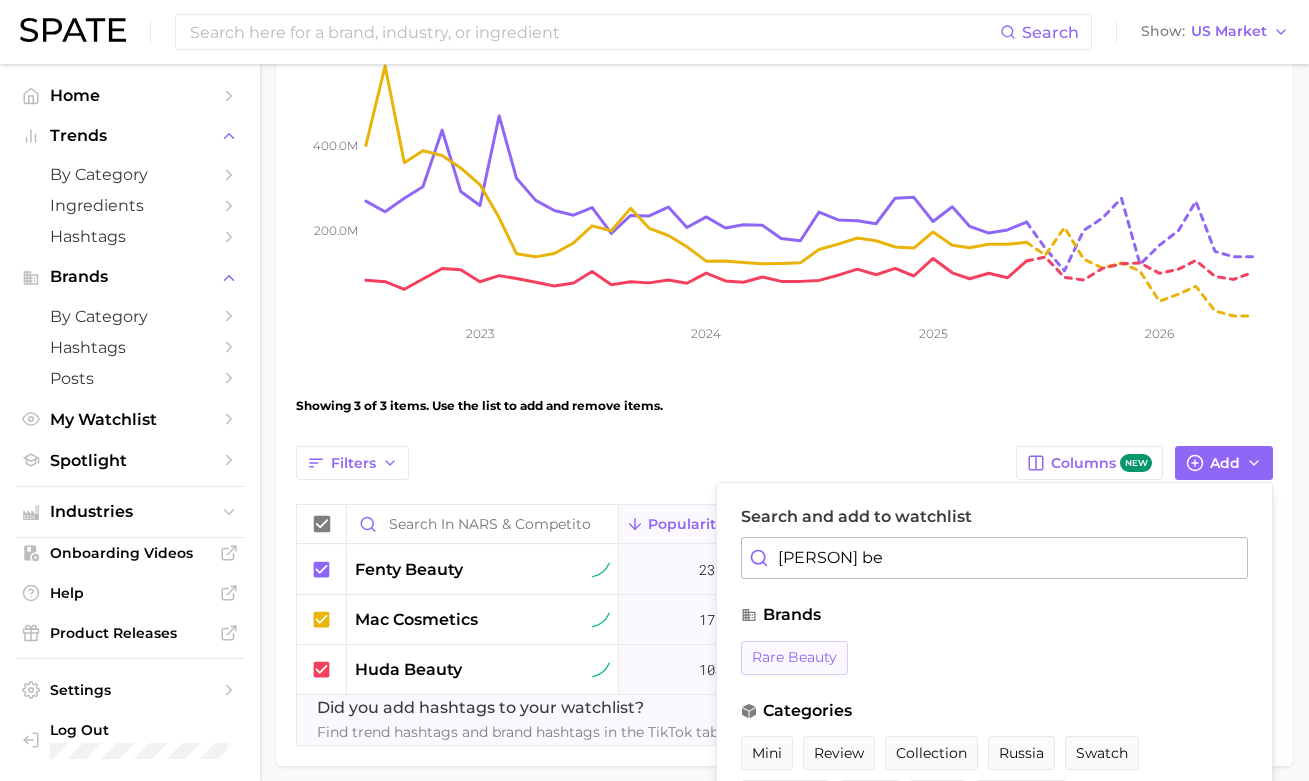 click on "rare beauty" at bounding box center [794, 657] 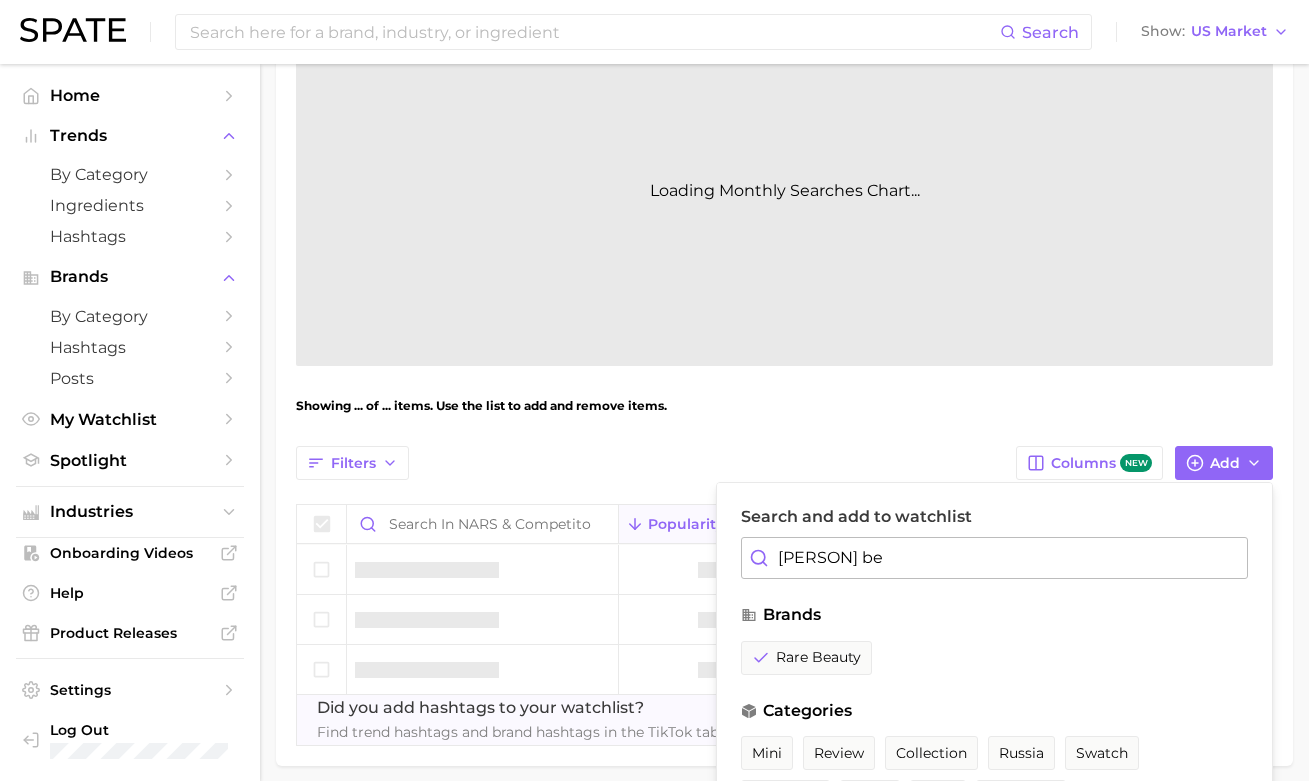 click on "Search and add to watchlist rare be brands rare beauty categories mini review collection russia swatch obsessed dupe alert unboxing hashtags #rarebeautymakeuplook #rarebeautypowder #rarebeautylipgloss #rarebeauty #rarebeautyblush #rarebeautymakeup #rarebeautyreview #rarebeautybrowgel #rarebeautyhighlighter #rarebeautyhappy #rarebeautybyselena #rarebeautylipoil #rarebeautybronzer #rarebeautycontour #rarebeautydupe #rarebeautybyselenagomez #rarebeautyliquidblush #rarebeautyhope #rarebeautyblushreview #rarebeautyhighlight #rarebeautymascara #rarebeautyminis #rarebeautypartner #rarebesutyblush #rarebeautygrateful #rarebeautyblushswatches #rarebeautylipliner #rarebeautybliss #rarebeautysoftpinchliquidblush #rarebeautylipstick #rarebeautyevent #rarebeautycollection #rarebeautyencourage #rarebeautyliquidluminizer #rarebeautyblushhappy #rarebeautyblushes #rarebeautypowderblush #rarebeautyblushhope #rarebeautyjoy #rarebeautybronzersticks #rarebeautycommunity #rarebeautyencourageblush Popularity" at bounding box center (784, 596) 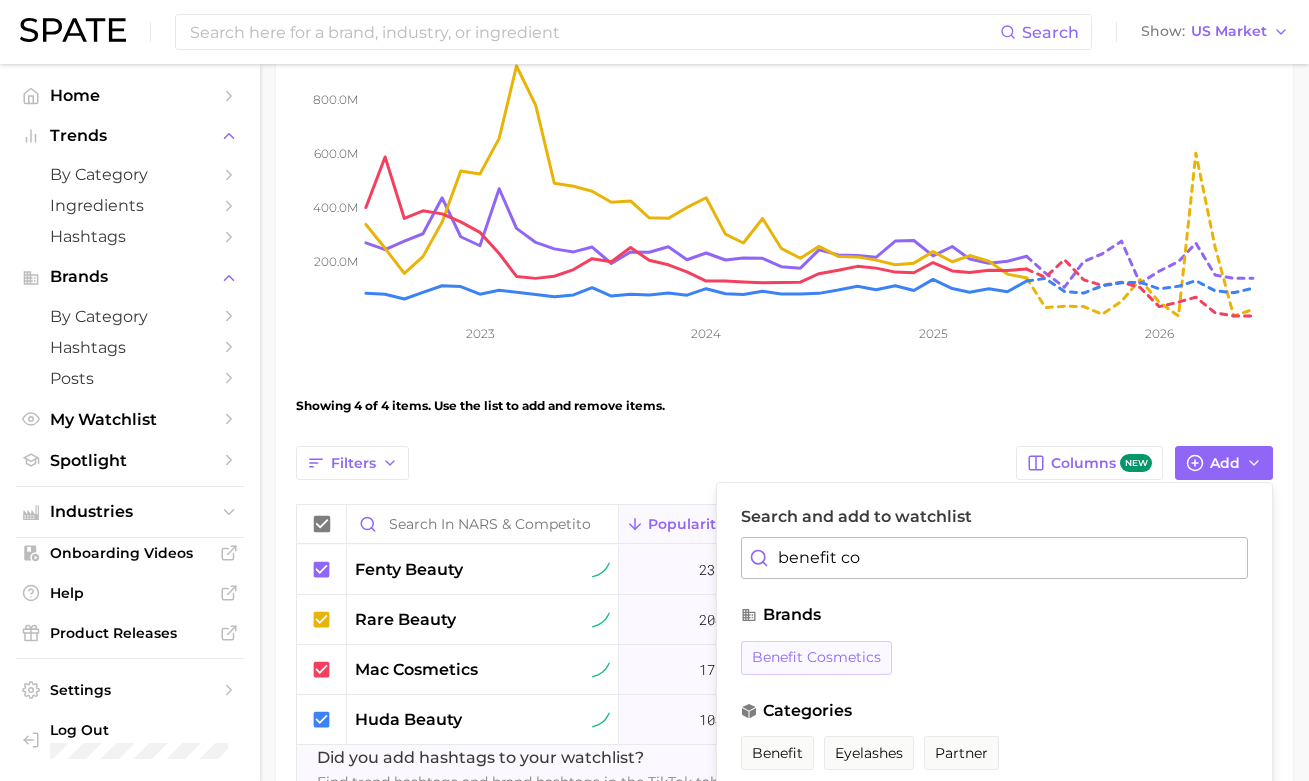click on "benefit cosmetics" at bounding box center [816, 658] 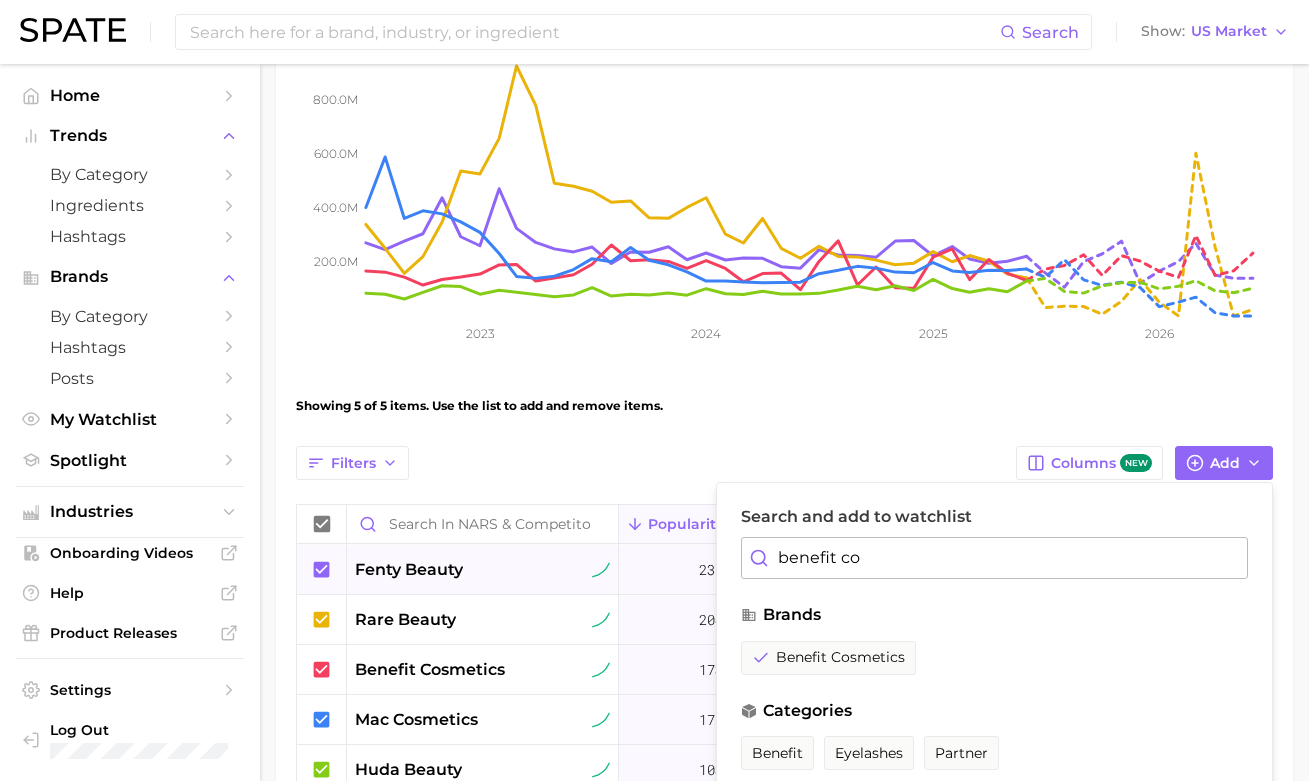drag, startPoint x: 920, startPoint y: 553, endPoint x: 698, endPoint y: 548, distance: 222.0563 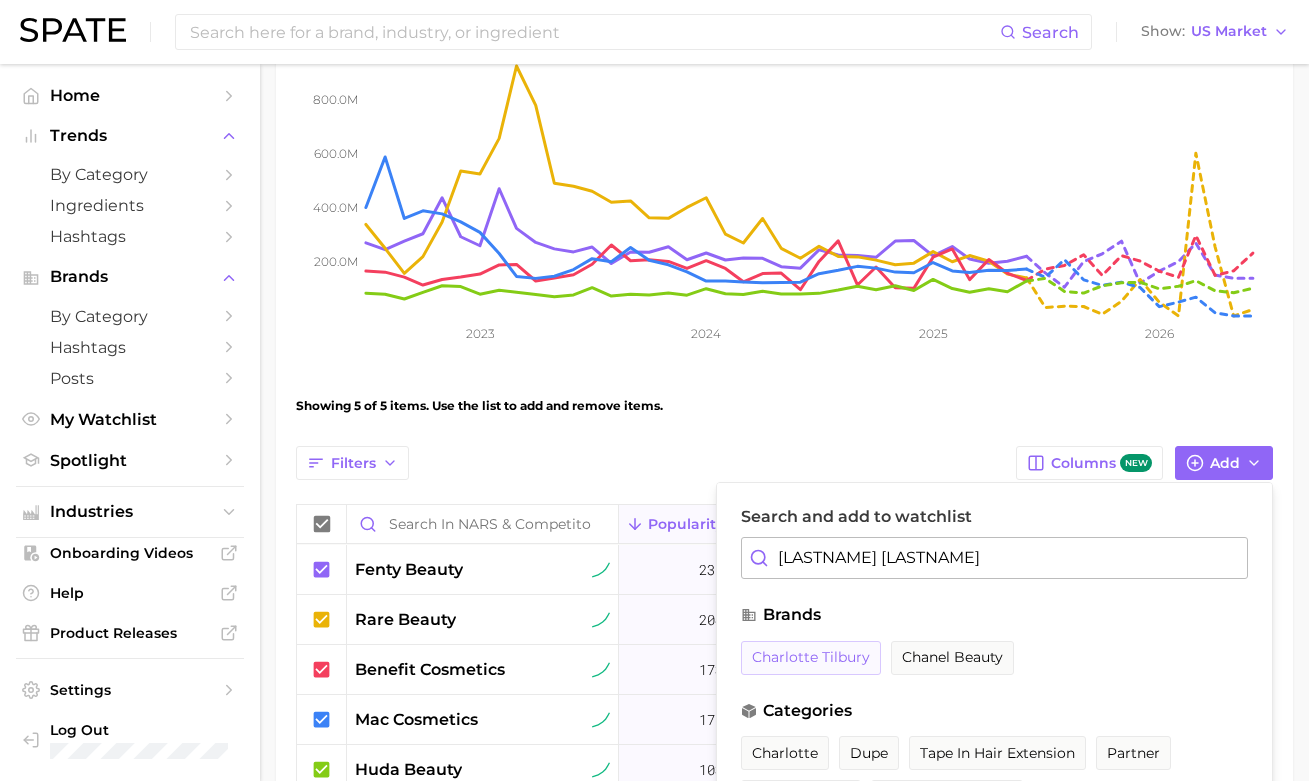 click on "charlotte tilbury" at bounding box center (811, 657) 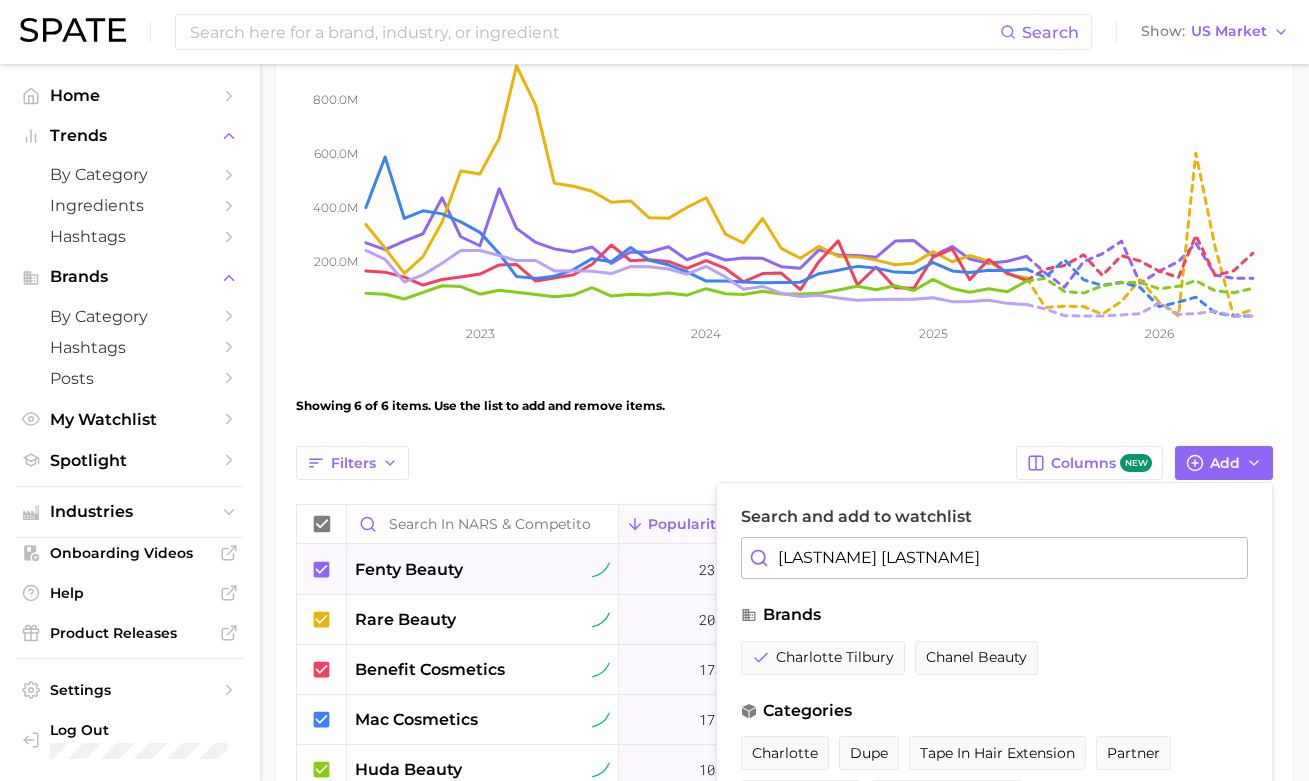 drag, startPoint x: 736, startPoint y: 560, endPoint x: 631, endPoint y: 552, distance: 105.30432 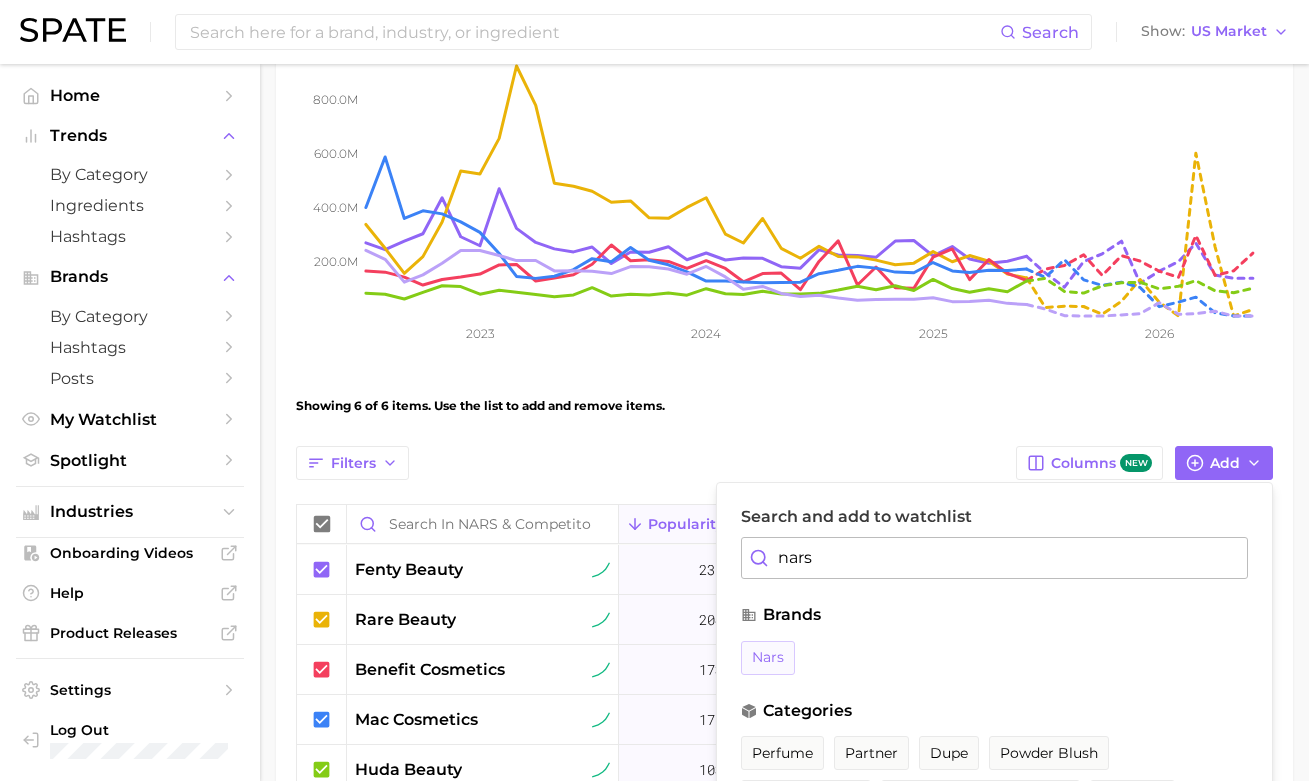 click on "nars" at bounding box center (768, 657) 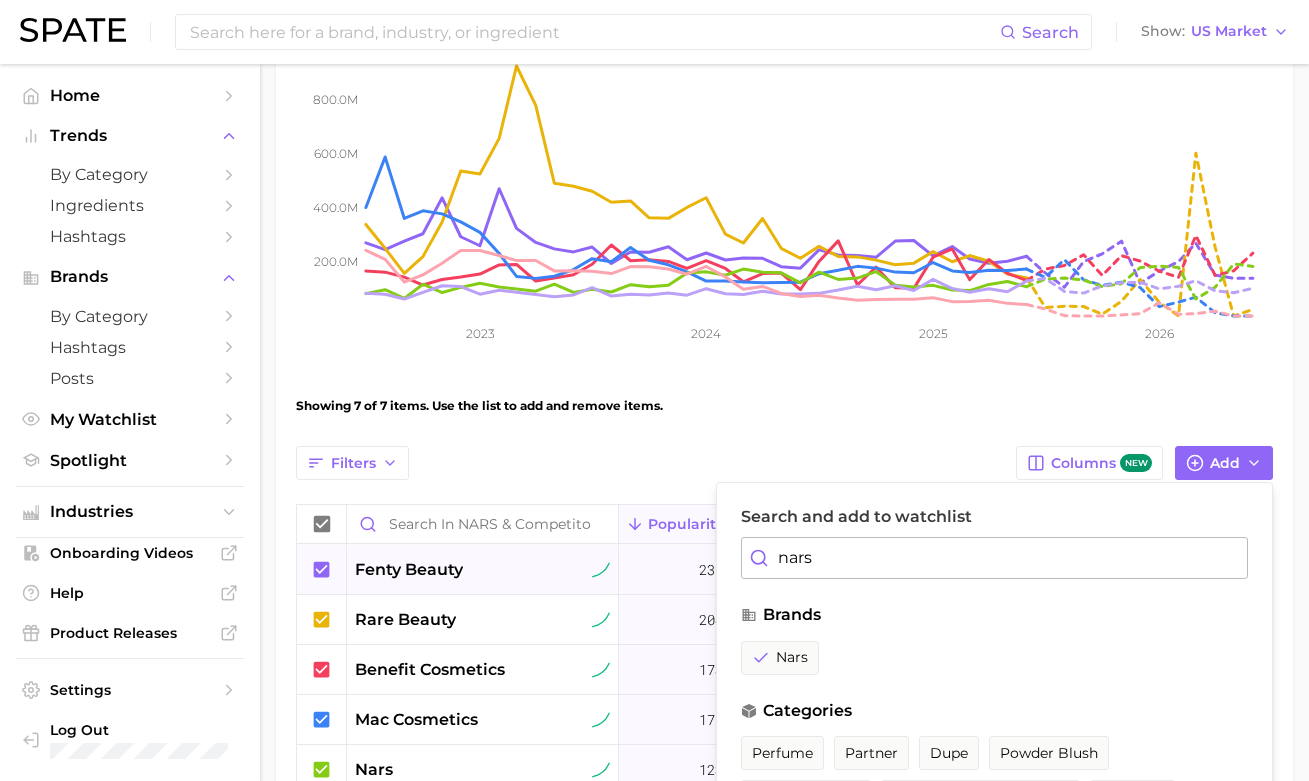drag, startPoint x: 847, startPoint y: 569, endPoint x: 644, endPoint y: 570, distance: 203.00246 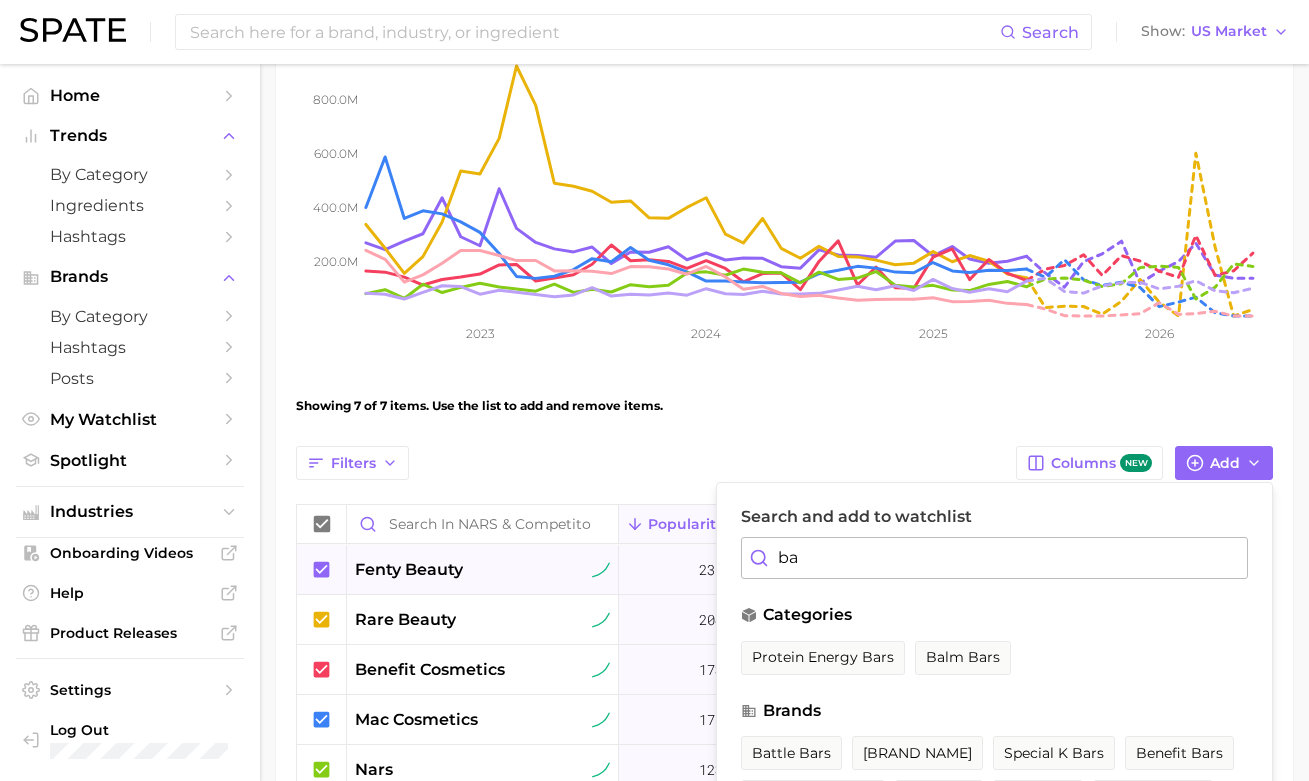 type on "b" 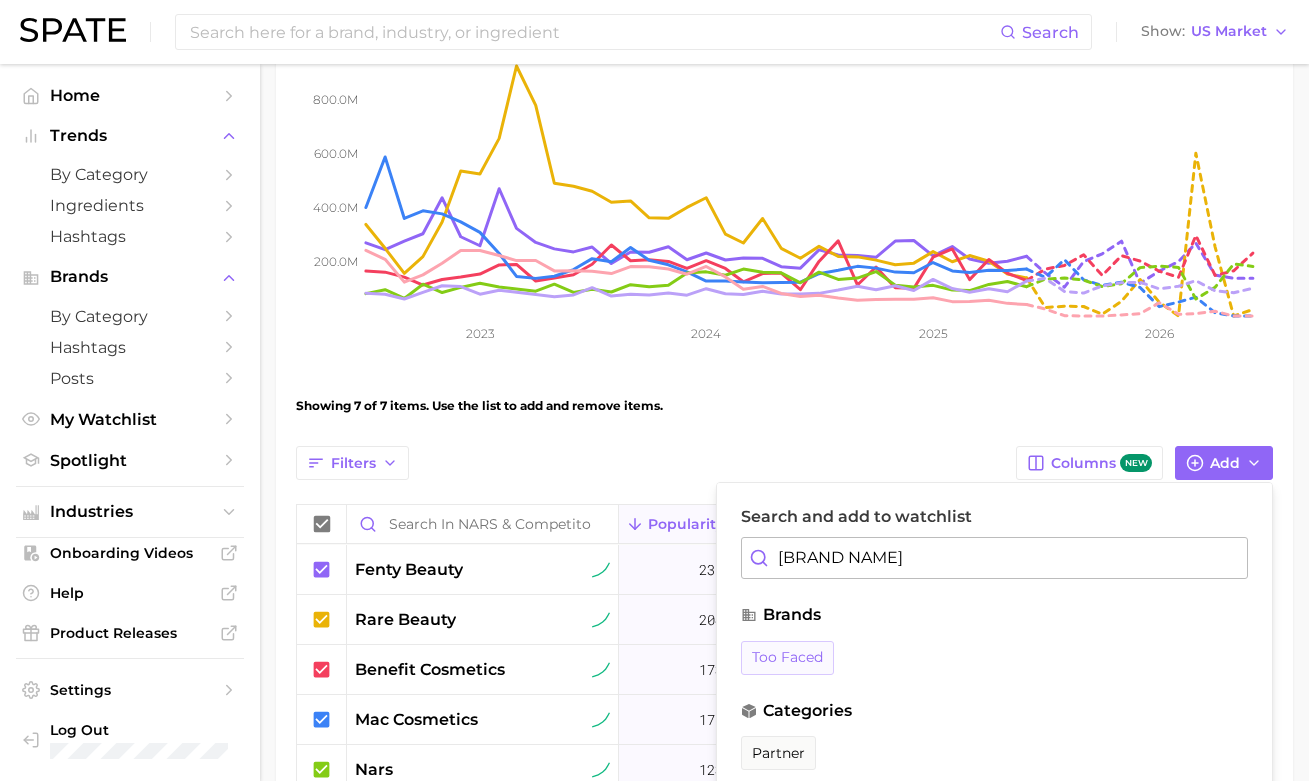 click on "too faced" at bounding box center (787, 657) 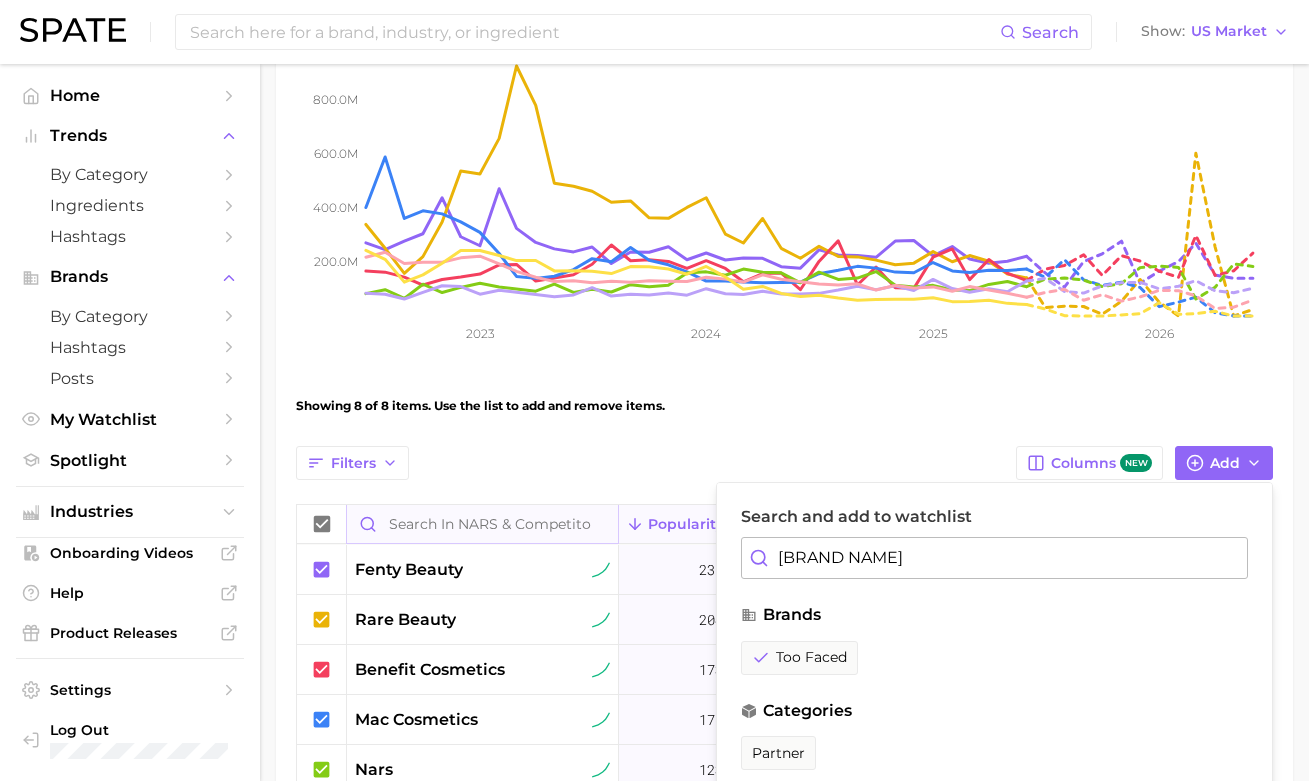 drag, startPoint x: 715, startPoint y: 554, endPoint x: 457, endPoint y: 528, distance: 259.30676 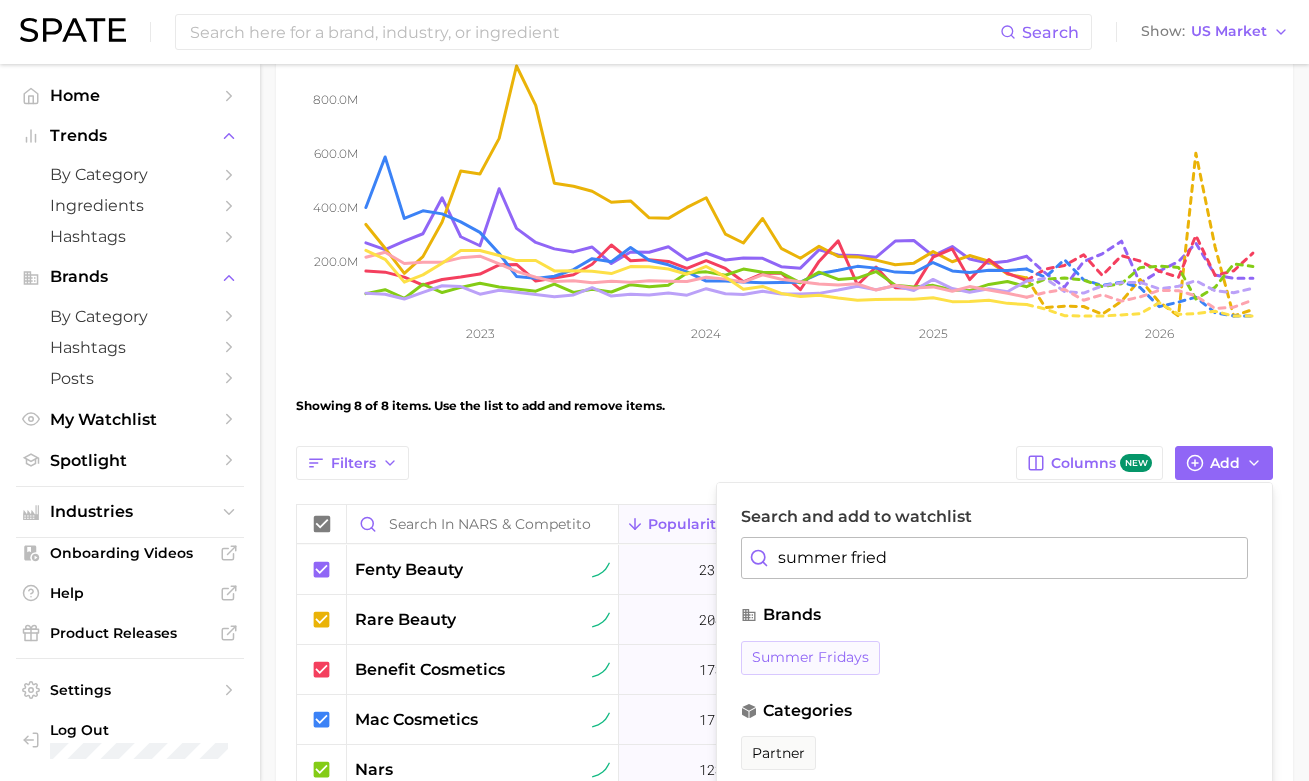 drag, startPoint x: 442, startPoint y: 510, endPoint x: 844, endPoint y: 658, distance: 428.37833 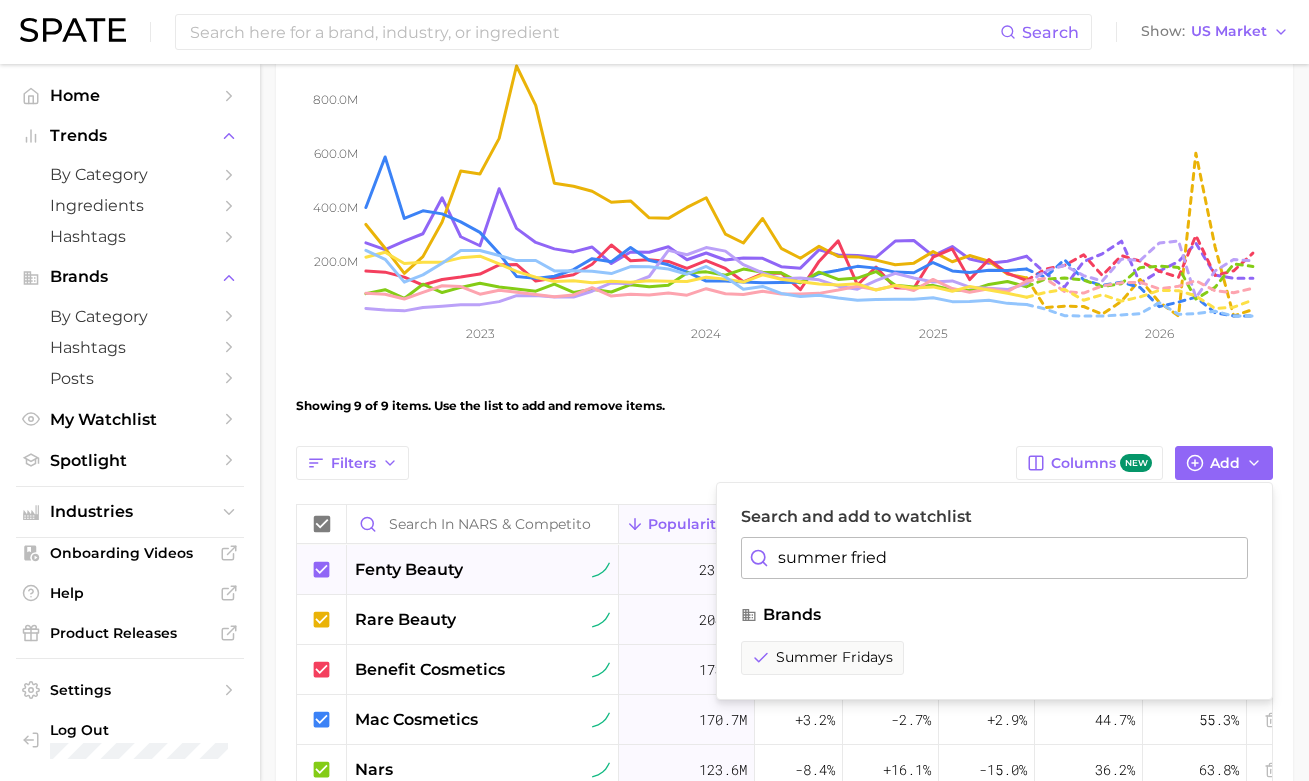 drag, startPoint x: 916, startPoint y: 567, endPoint x: 508, endPoint y: 571, distance: 408.0196 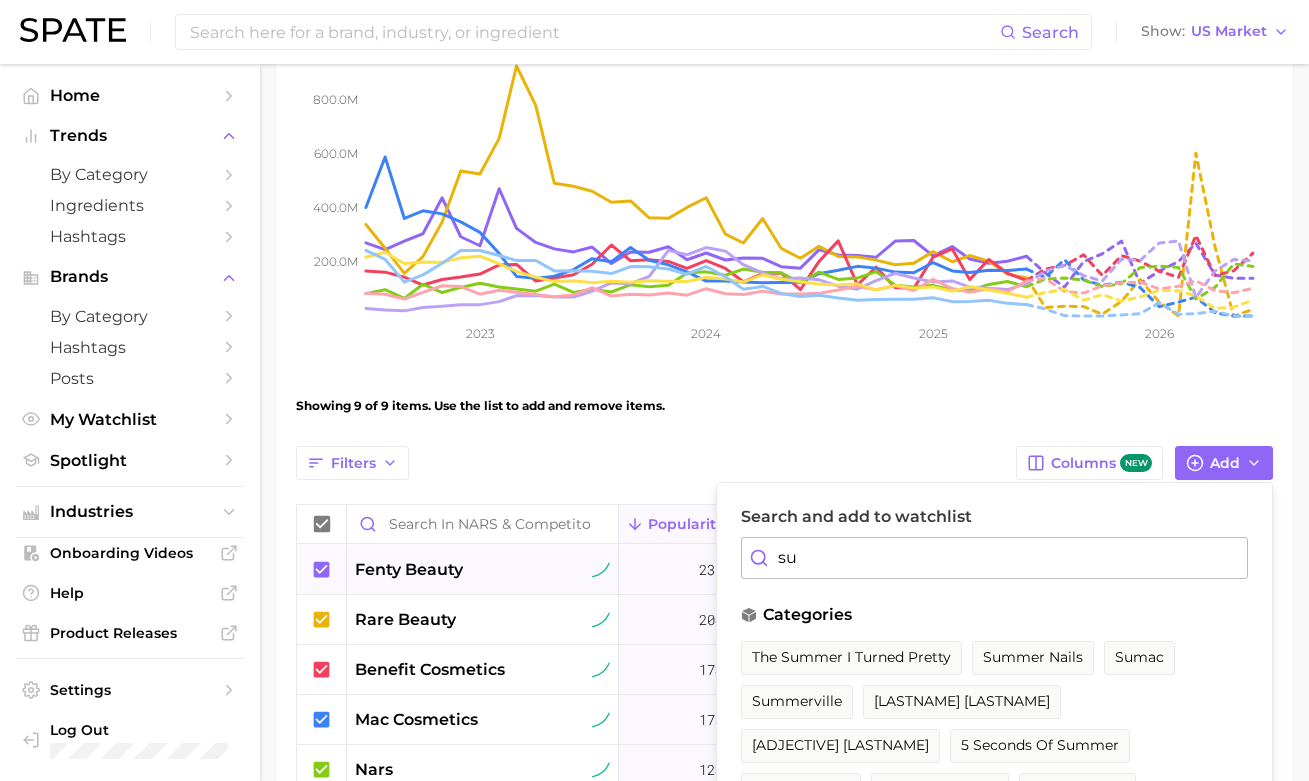 type on "s" 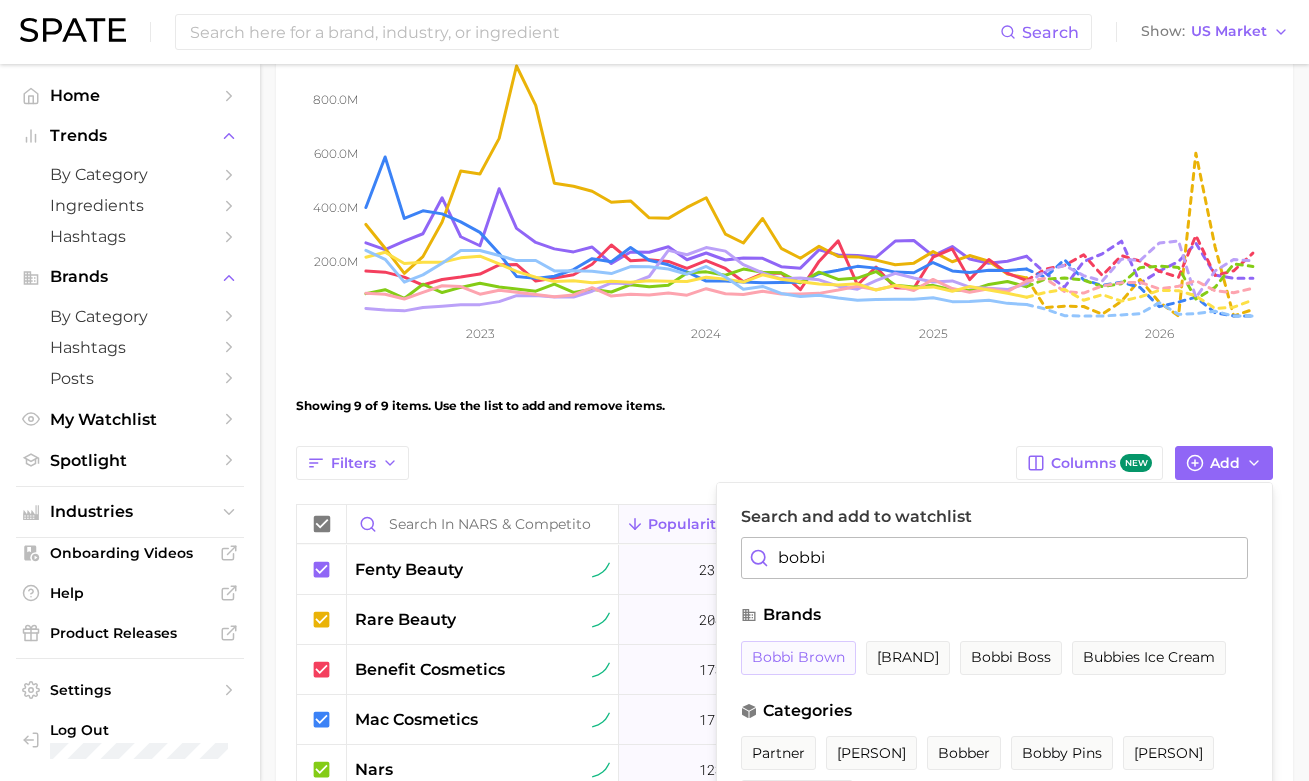 click on "bobbi brown" at bounding box center (798, 657) 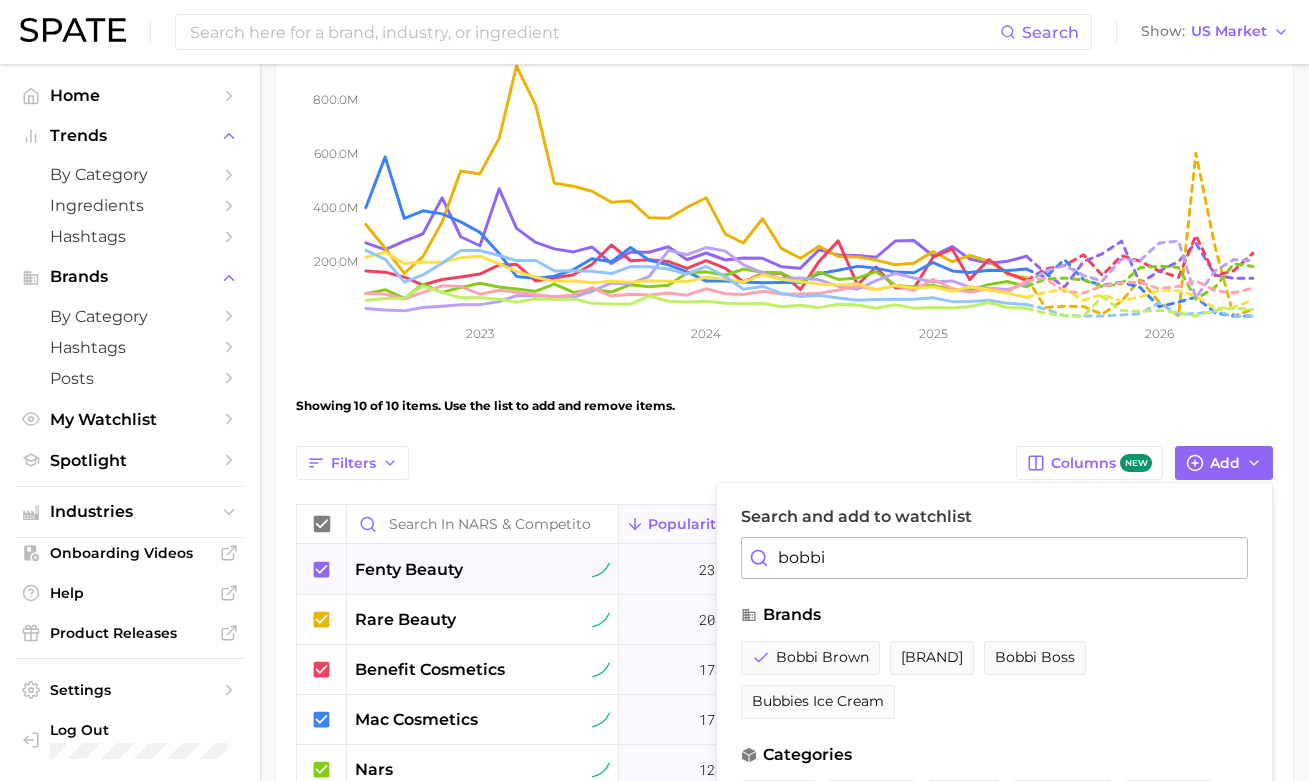 drag, startPoint x: 655, startPoint y: 554, endPoint x: 583, endPoint y: 550, distance: 72.11102 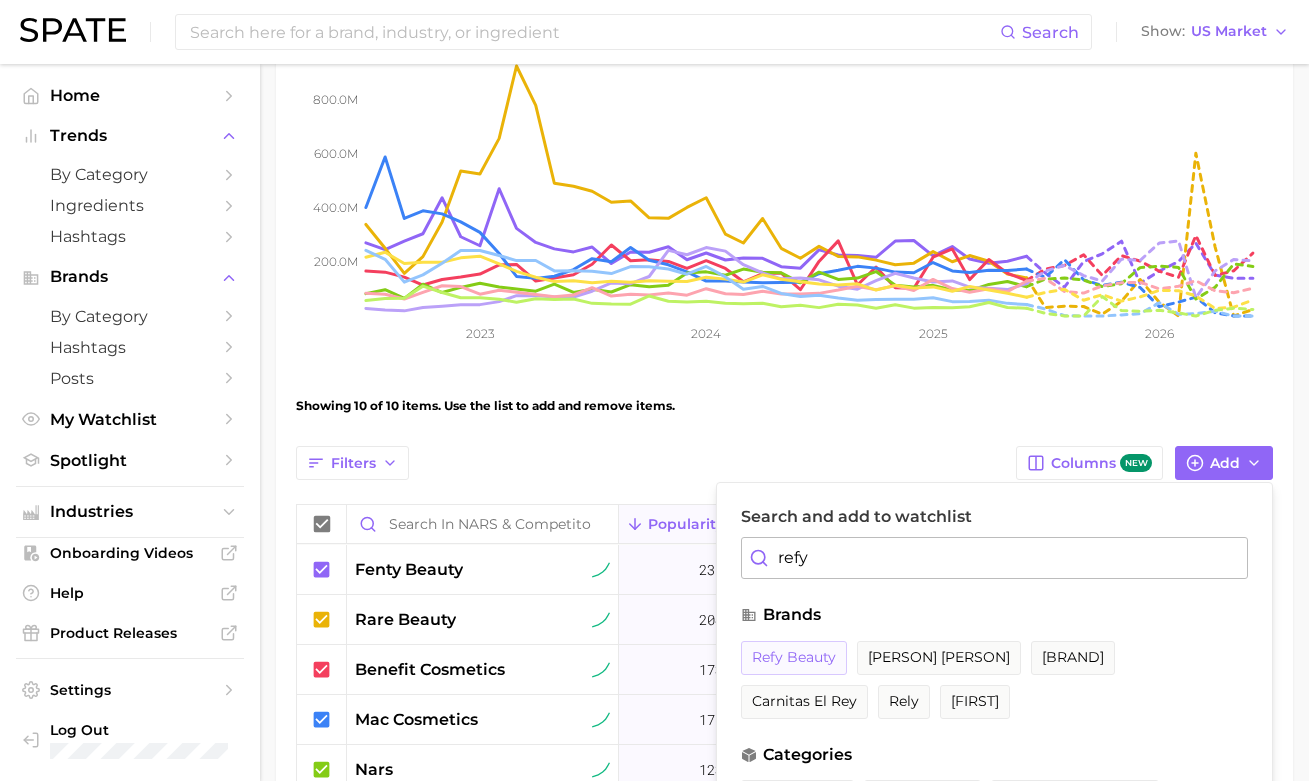 click on "refy beauty" at bounding box center [794, 657] 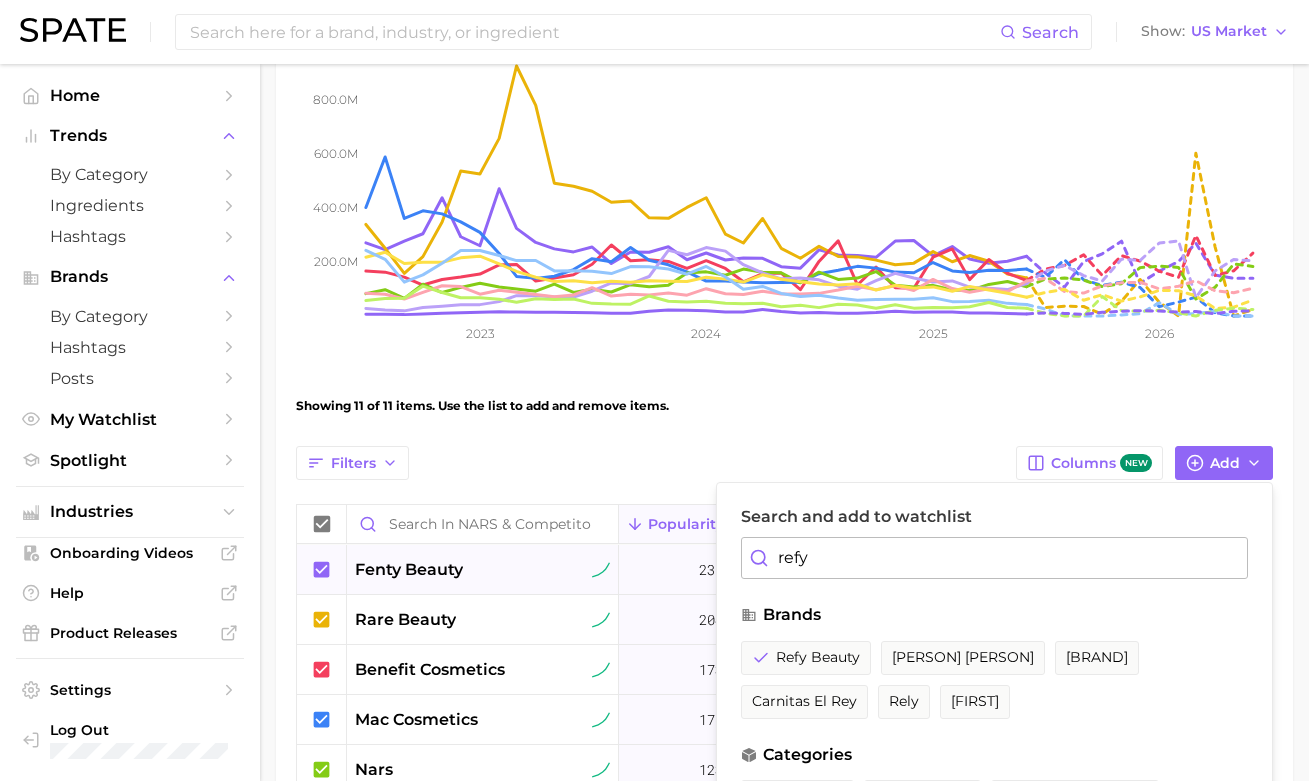 drag, startPoint x: 852, startPoint y: 566, endPoint x: 687, endPoint y: 553, distance: 165.51132 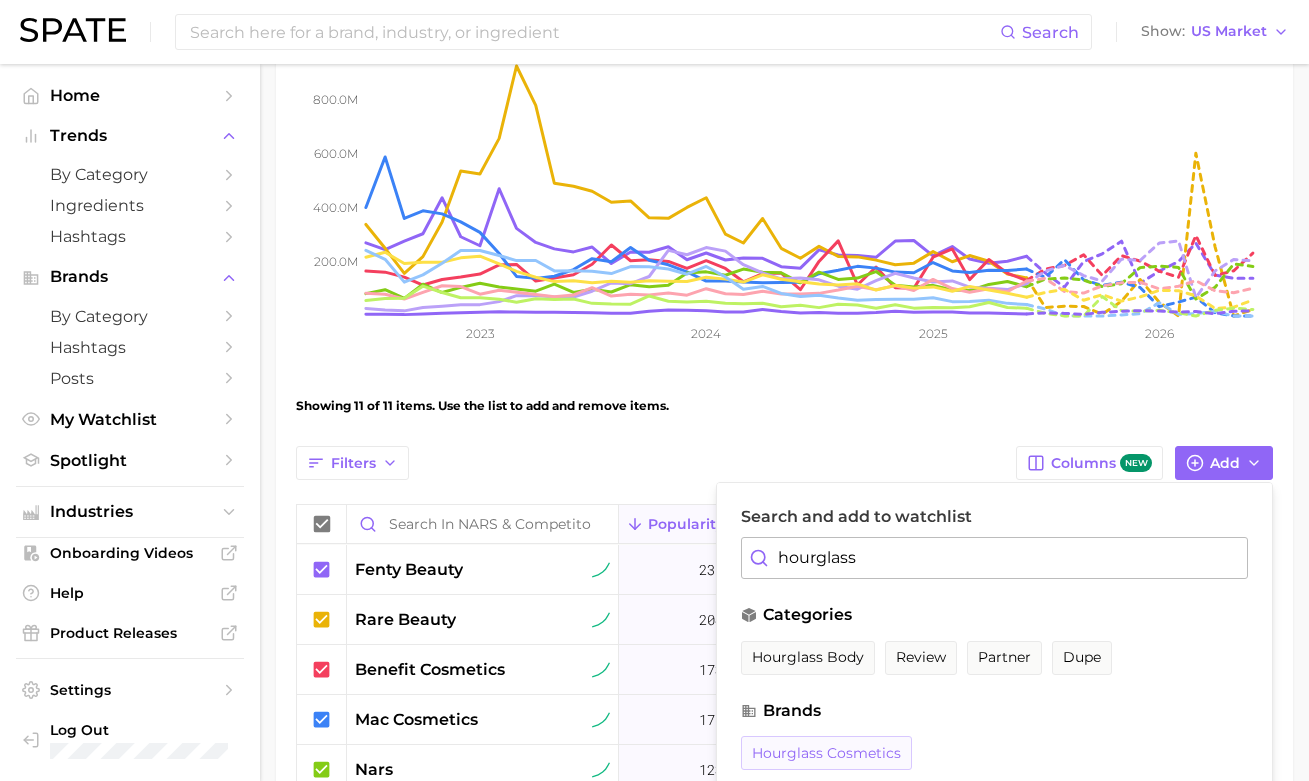 click on "hourglass cosmetics" at bounding box center (826, 753) 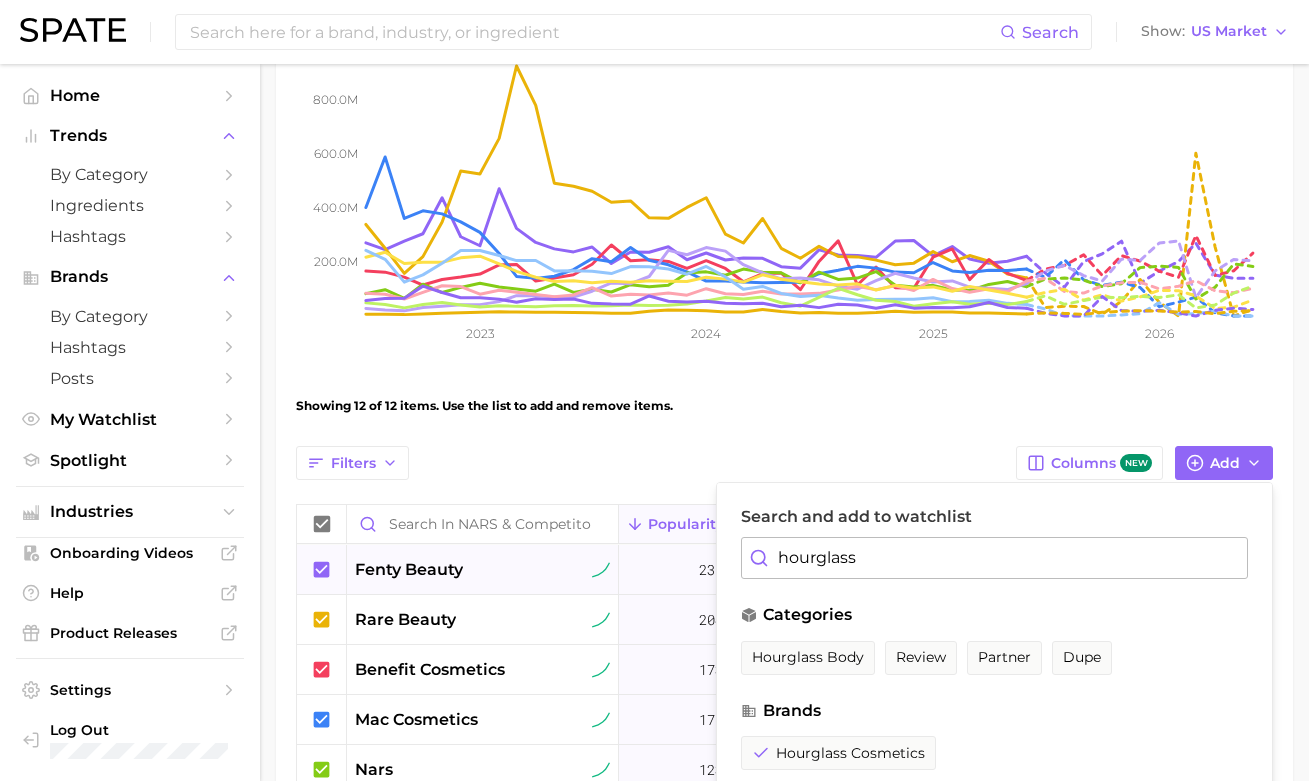 drag, startPoint x: 715, startPoint y: 552, endPoint x: 674, endPoint y: 549, distance: 41.109608 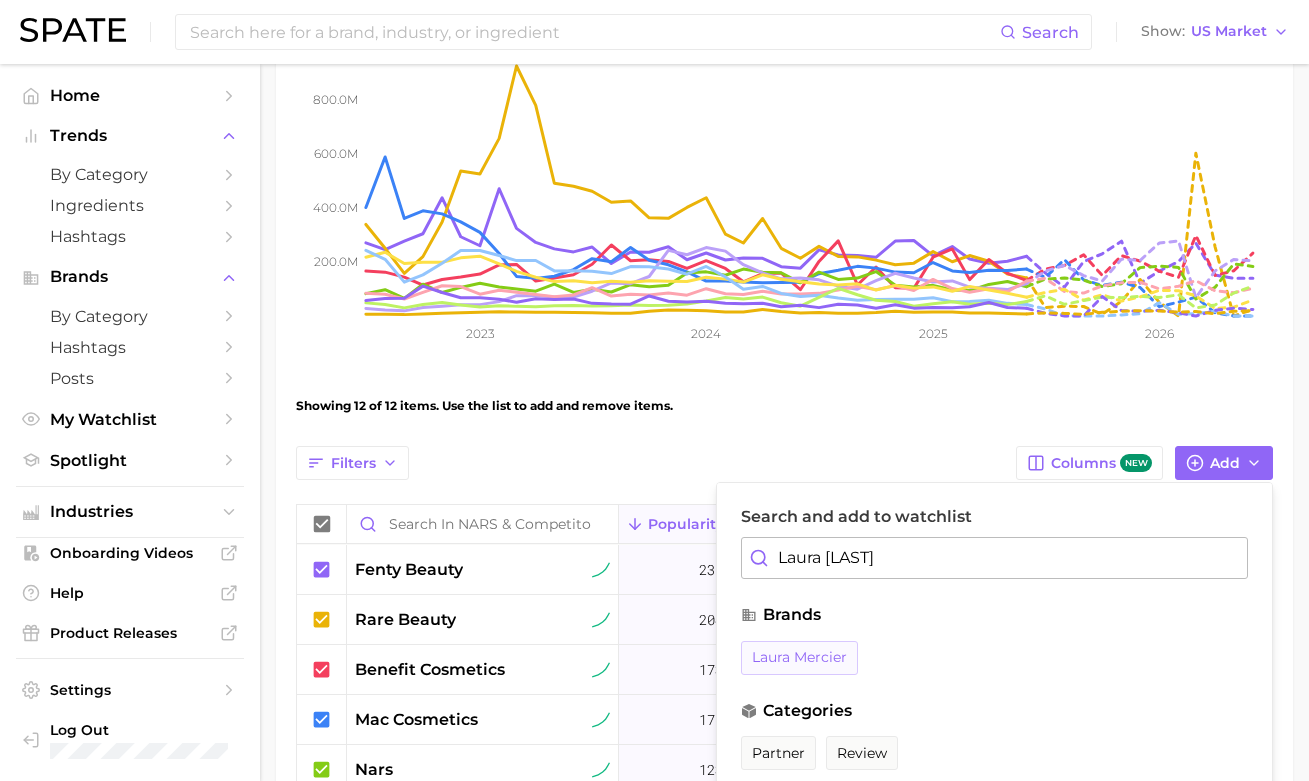 type on "Laura [LAST]" 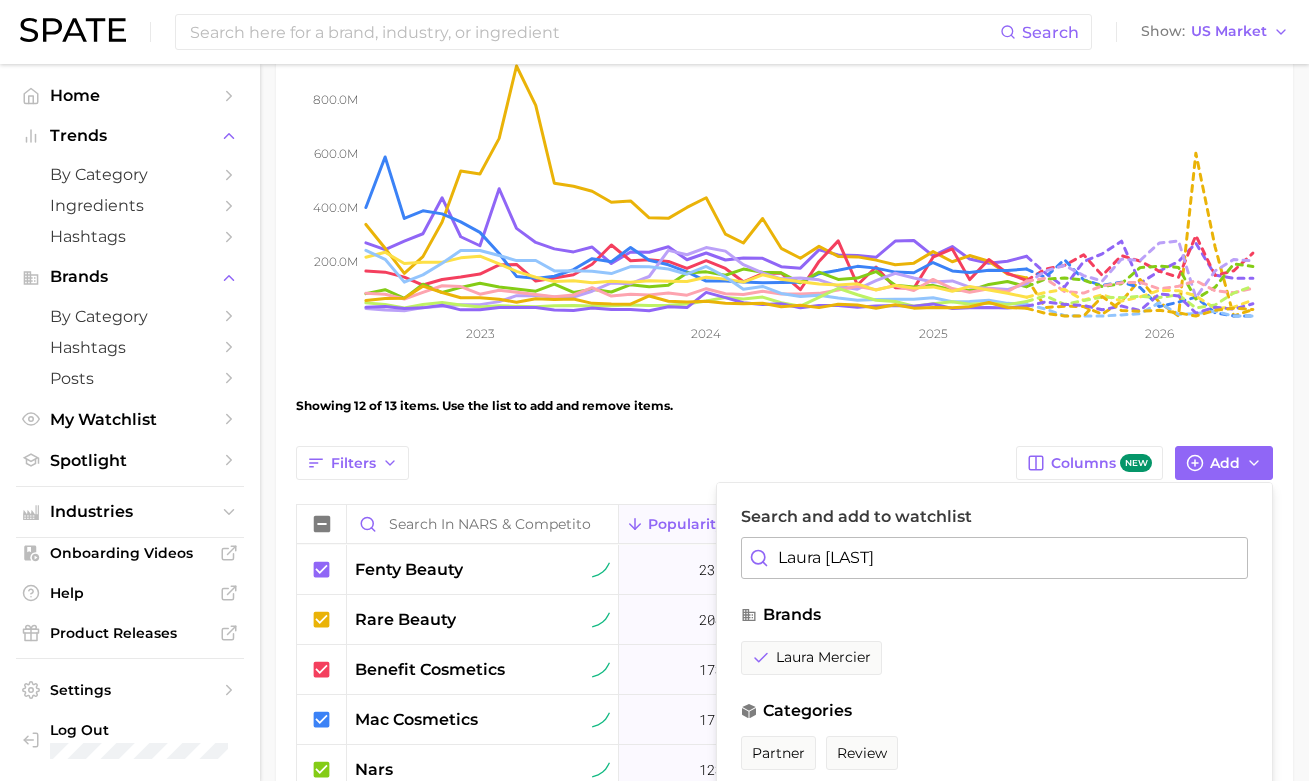 click on "Showing 12 of 13 items. Use the list to add and remove items. Filters Columns new Add Search and add to watchlist Laura merc brands laura mercier categories partner review hashtags #lauramercier #lauramercierpartner #lauramerciertranslucentpowder #lauramercierpowder #lauramercierfoundation #lauramerciersettingpowder #lauramercierreview #lauramercierconcealer #lauramercierrealflawlessfoundation #lauramercierblush #lauramercierpartnergiftedme #lauramercierprimer #lauramercierhighlight #lauramercierpartner Popularity YoY QoQ MoM Google Share TikTok Share fenty beauty 231.9m +6.3% -10.4% +9.0% 27.0% 73.0% rare beauty 204.5m -42.6% -24.8% -9.1% 31.5% 68.5% benefit cosmetics 173.7m -3.8% -16.9% -17.0% 13.0% 87.0%" at bounding box center (784, 565) 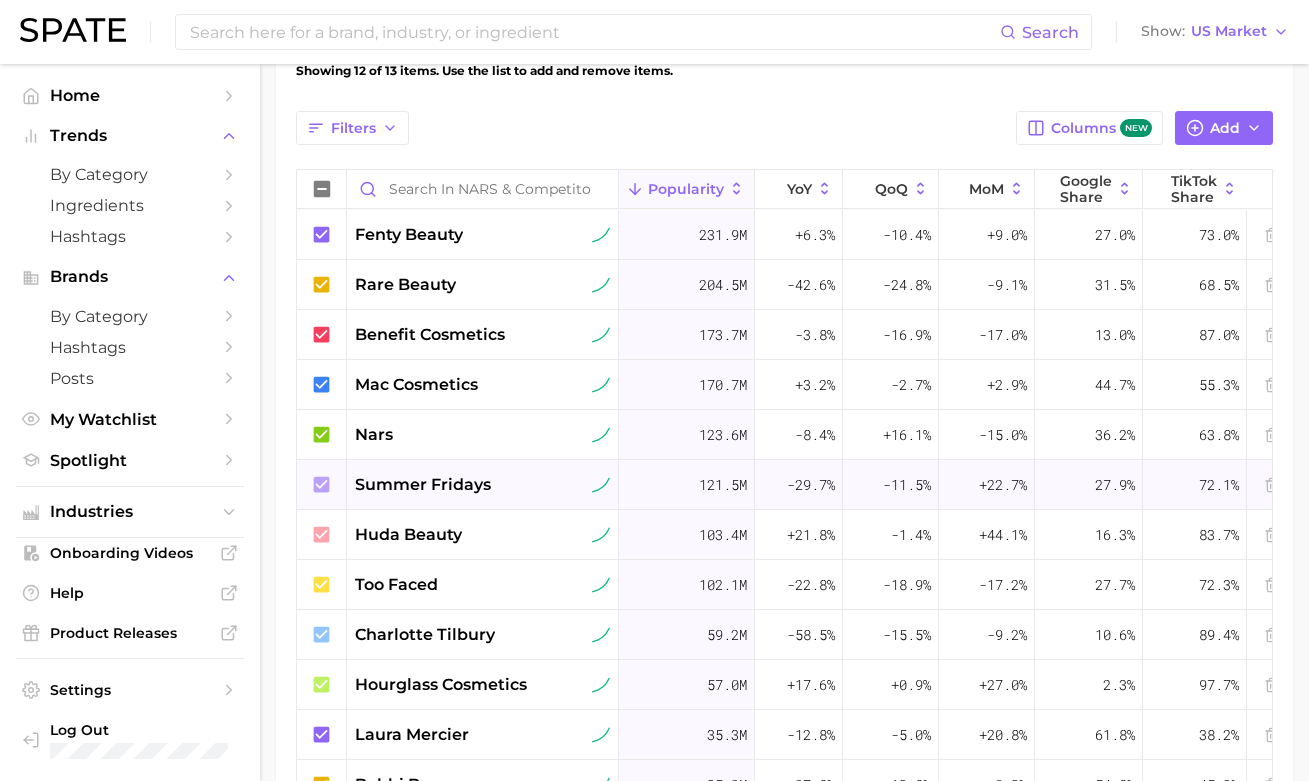 scroll, scrollTop: 936, scrollLeft: 0, axis: vertical 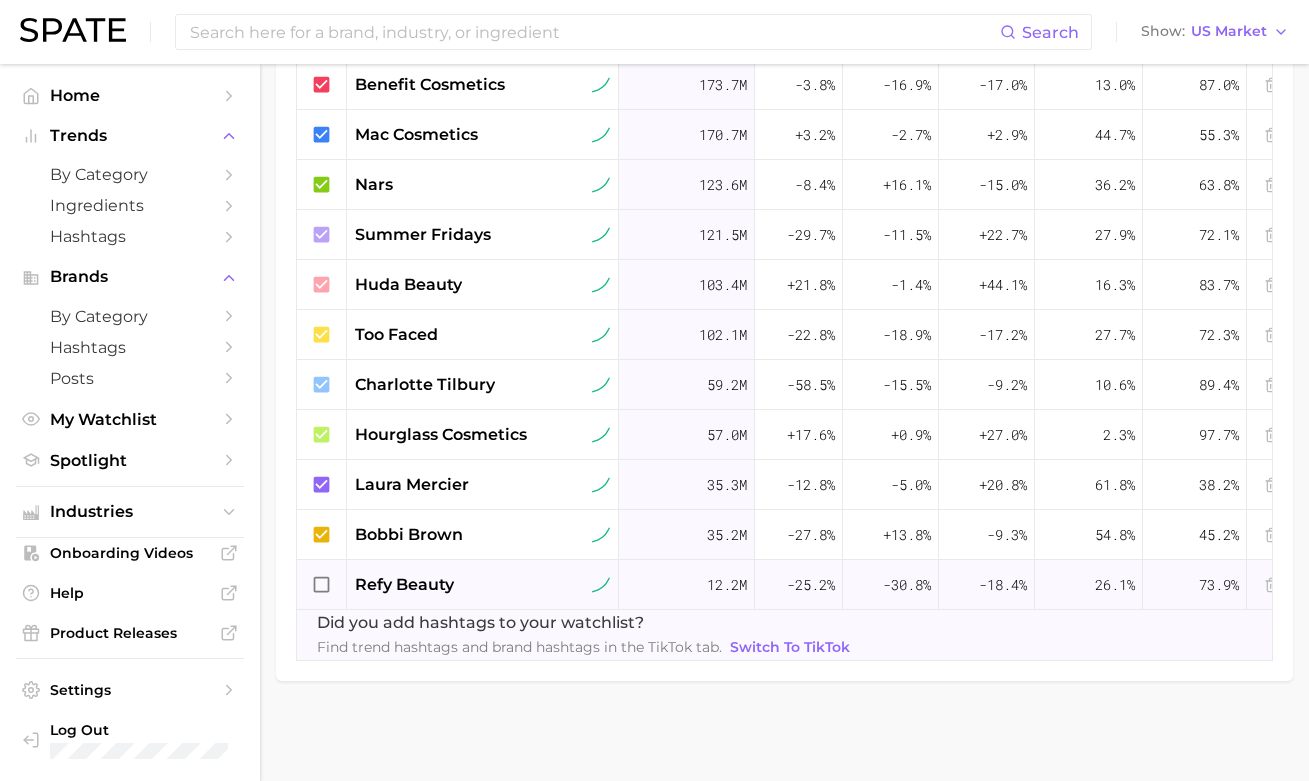 click 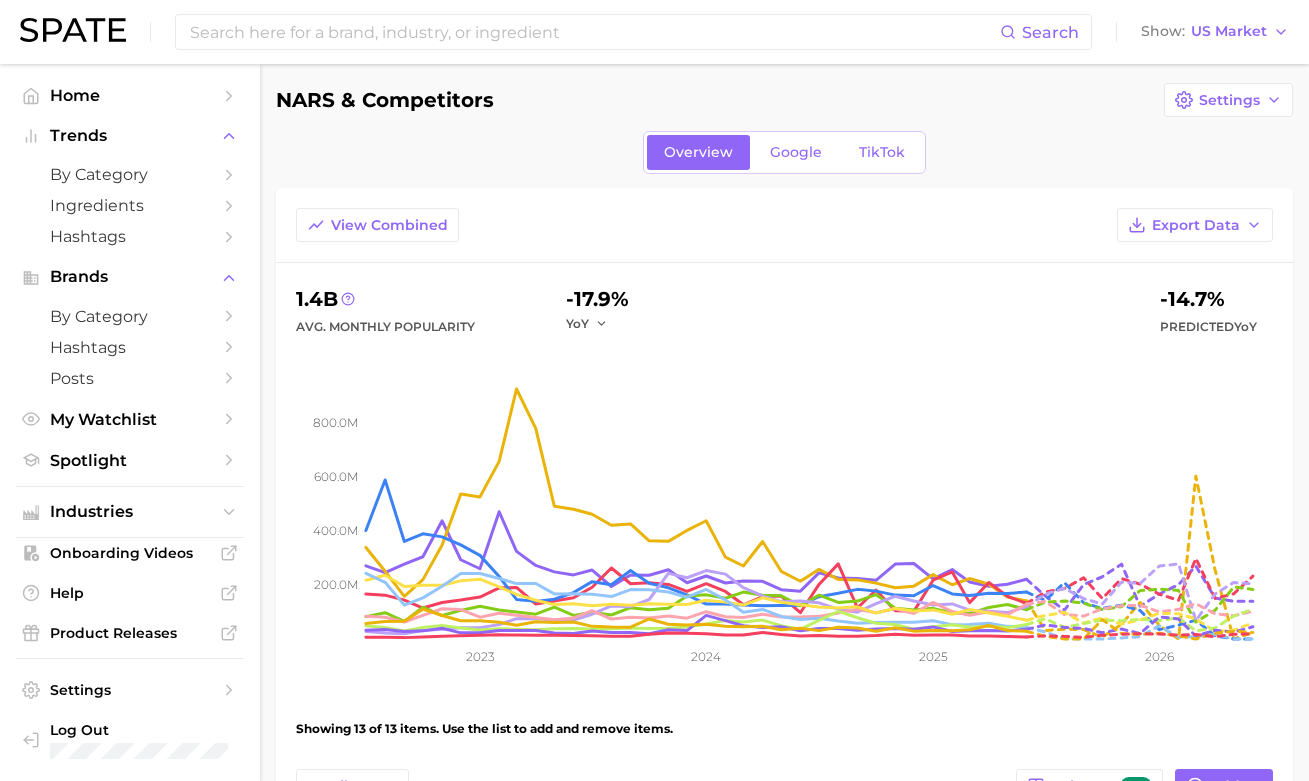 scroll, scrollTop: 0, scrollLeft: 0, axis: both 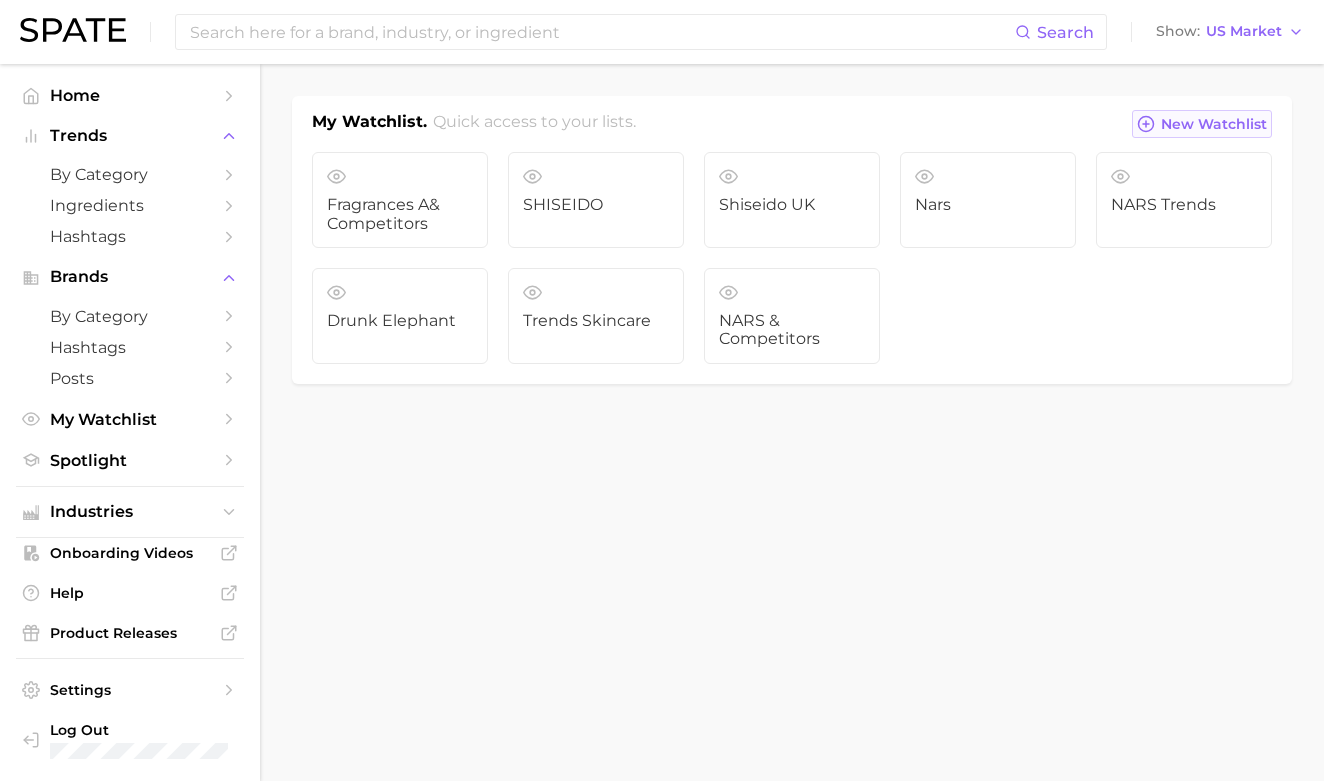 click on "New Watchlist" at bounding box center [1202, 124] 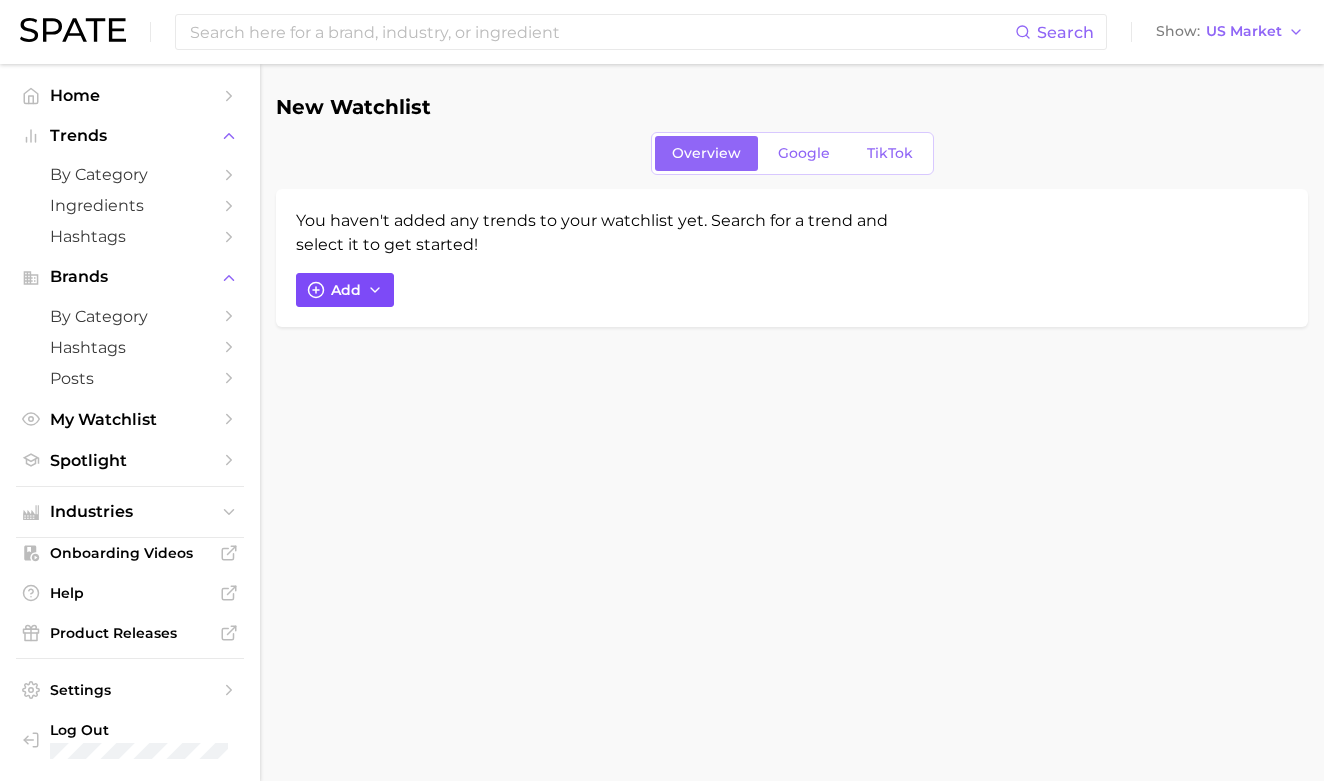 click on "Add" at bounding box center [345, 290] 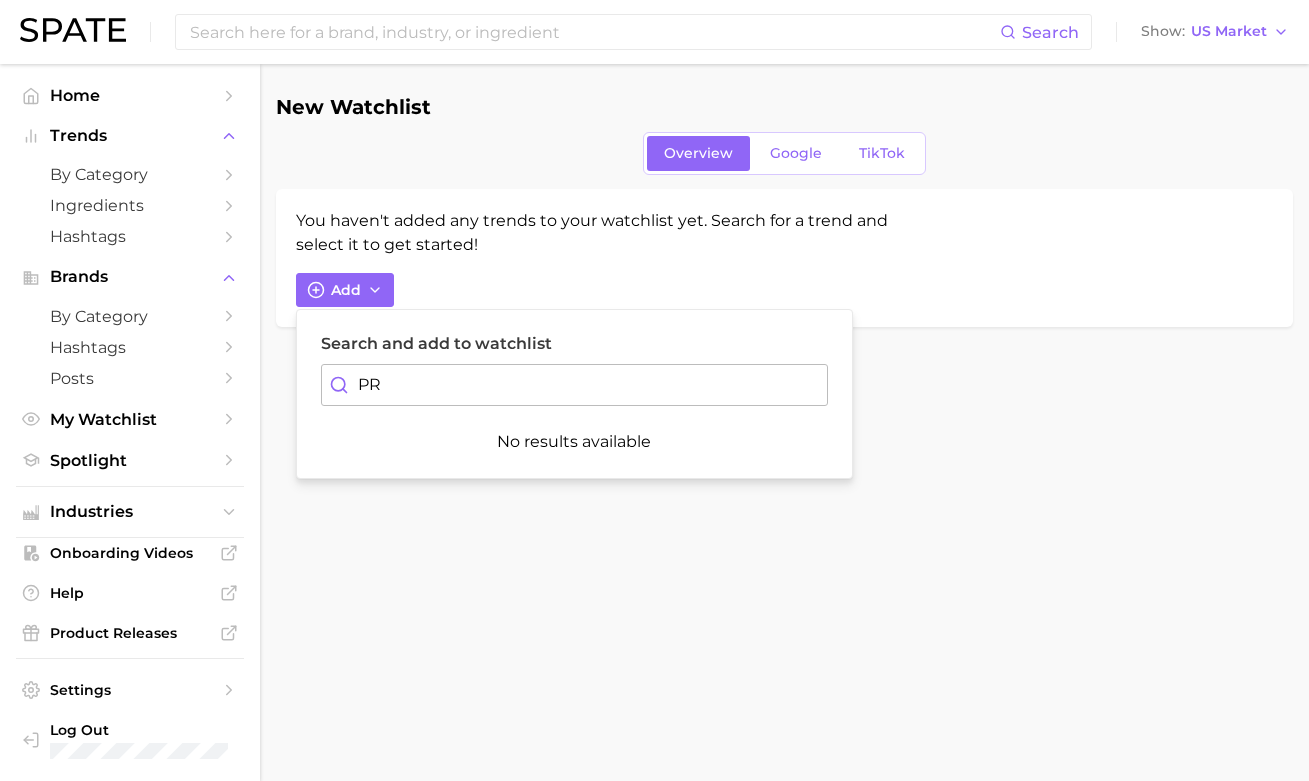 type on "P" 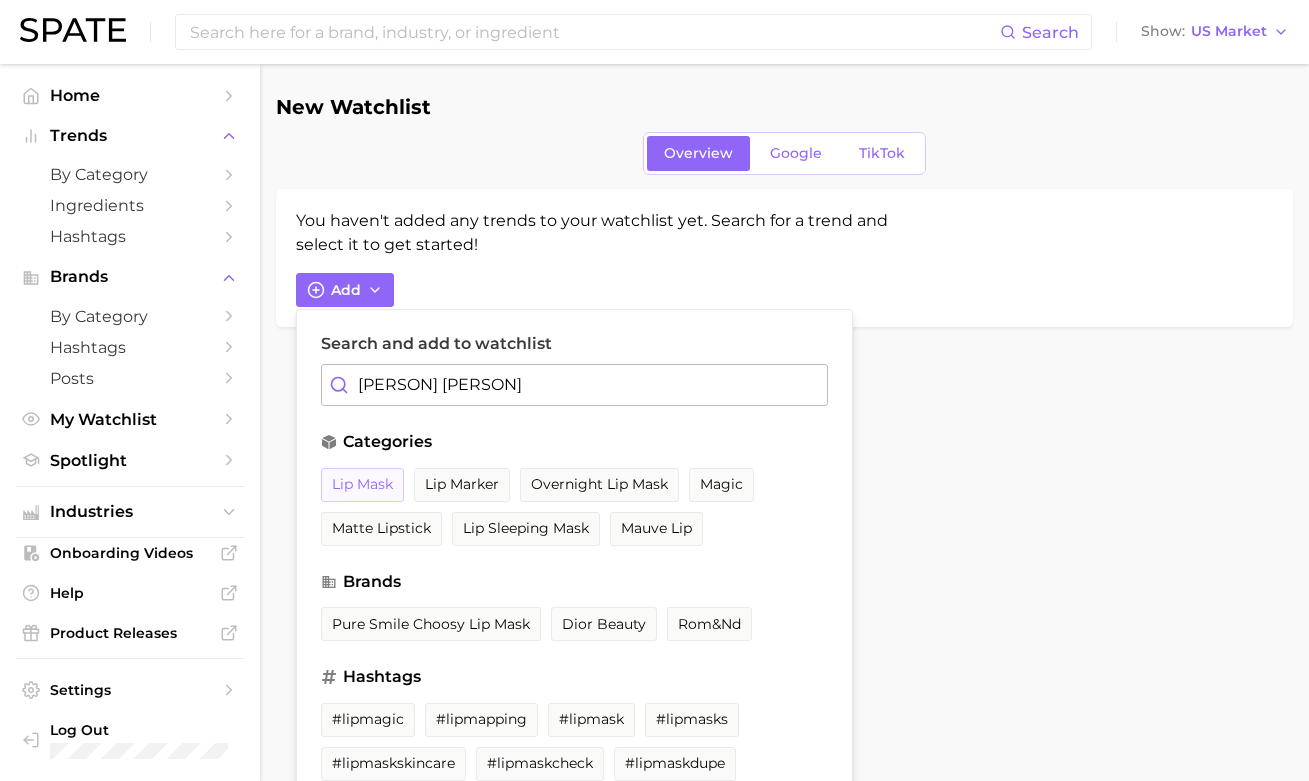 type on "[PERSON] [PERSON]" 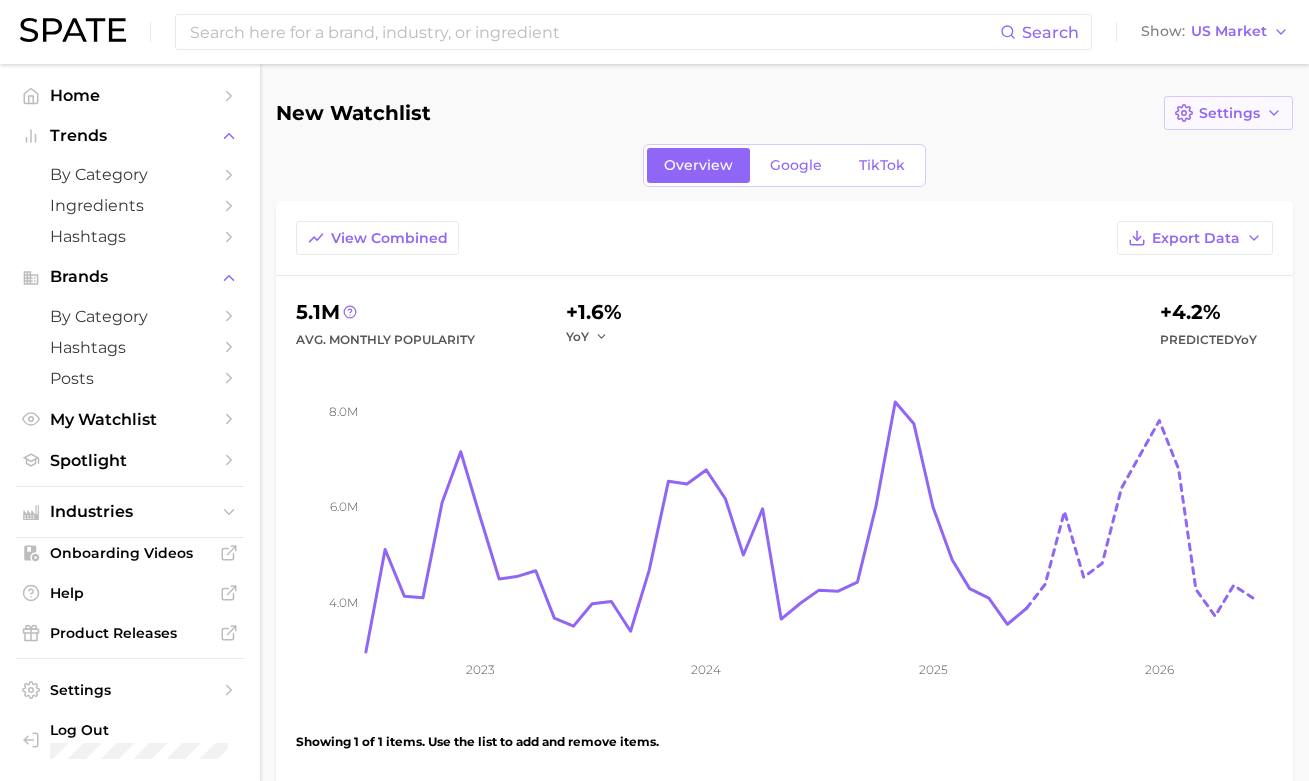 click on "Settings" at bounding box center [1228, 113] 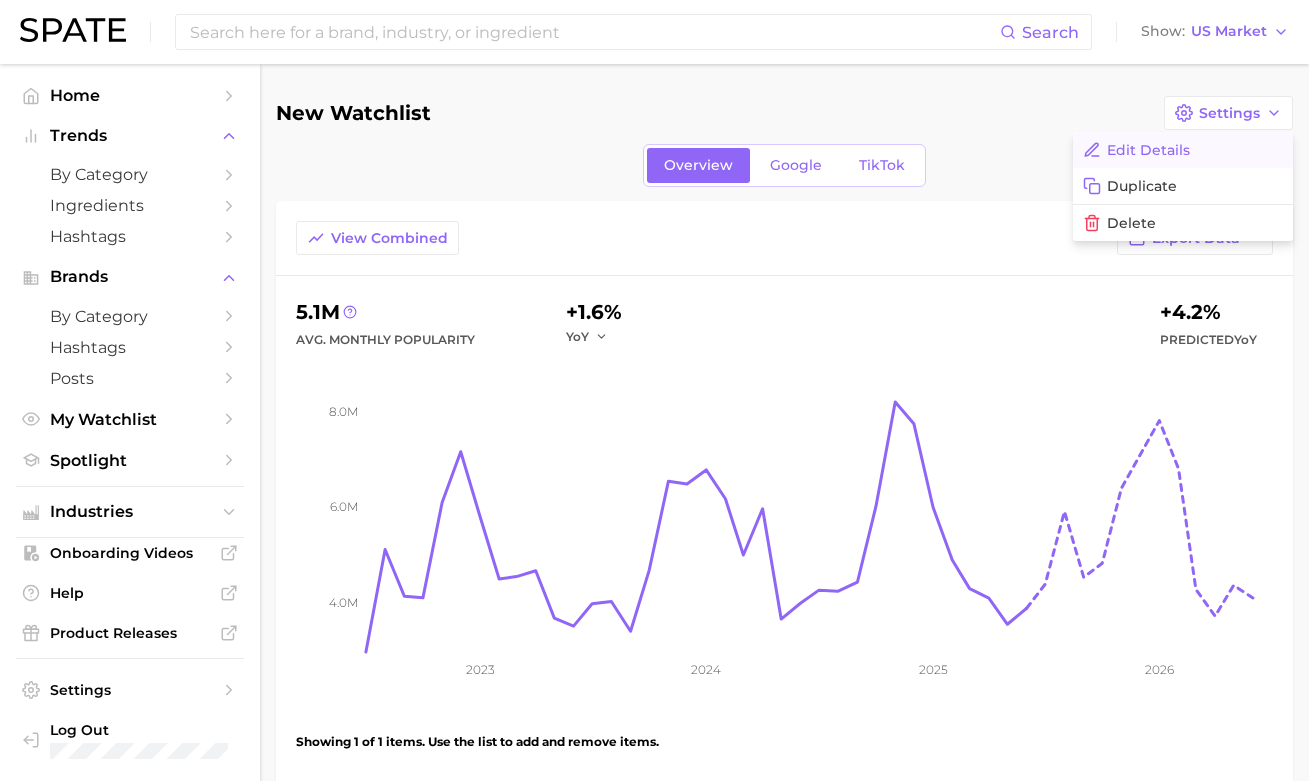 click on "Edit Details" at bounding box center (1183, 150) 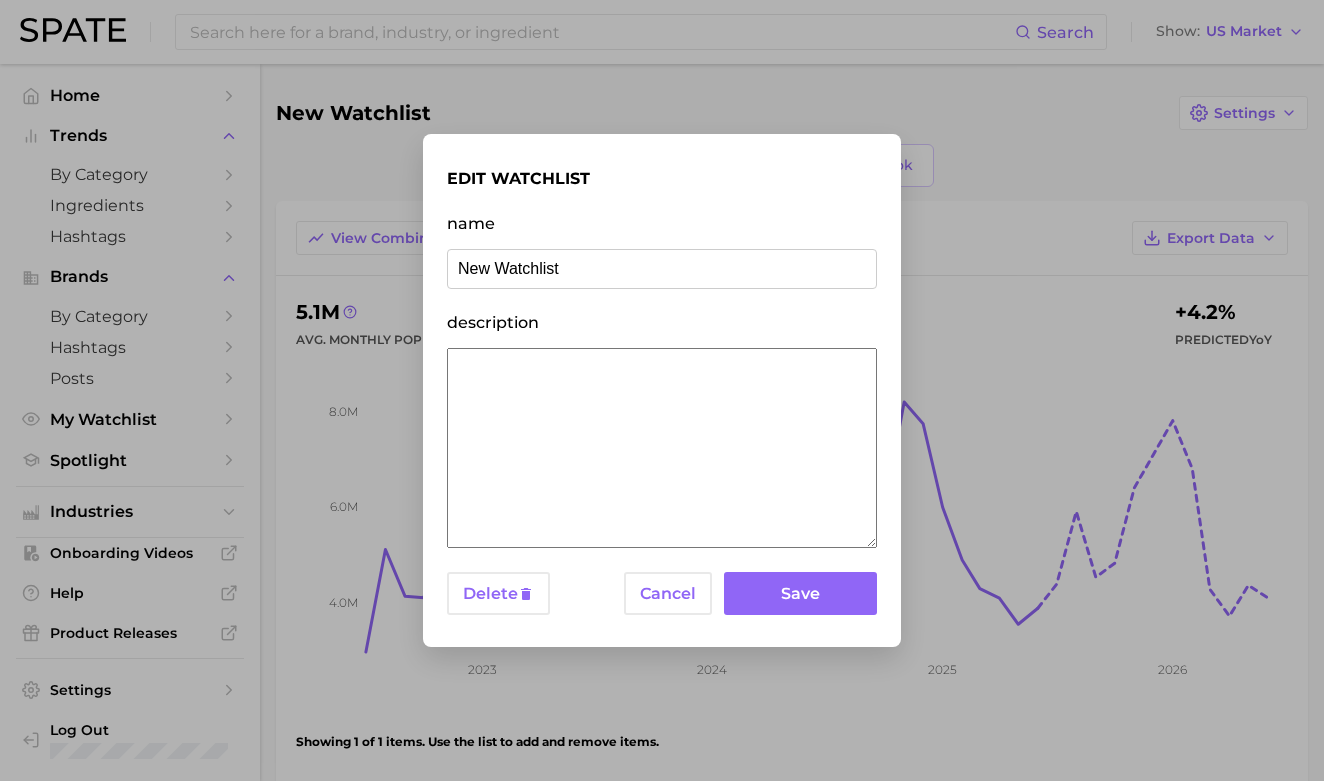 drag, startPoint x: 191, startPoint y: 279, endPoint x: -139, endPoint y: 273, distance: 330.05453 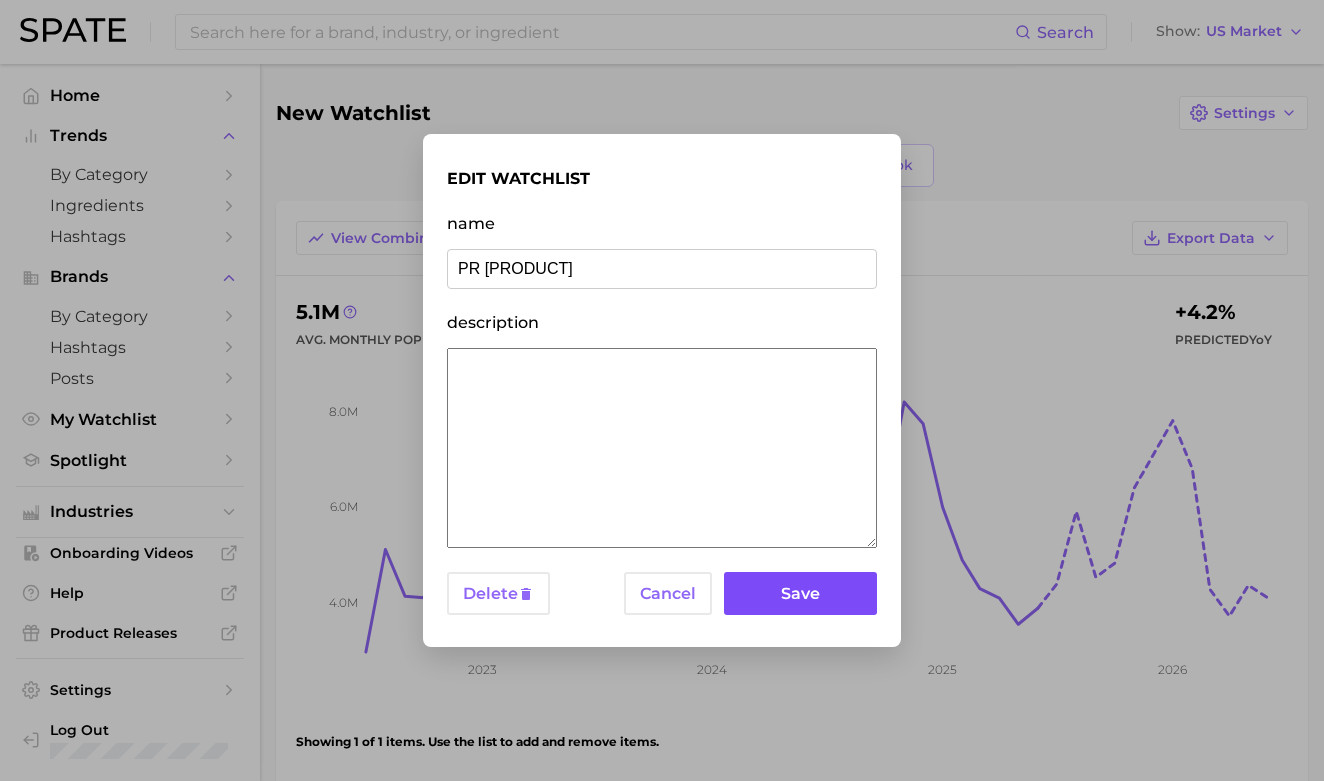type on "PR [PRODUCT]" 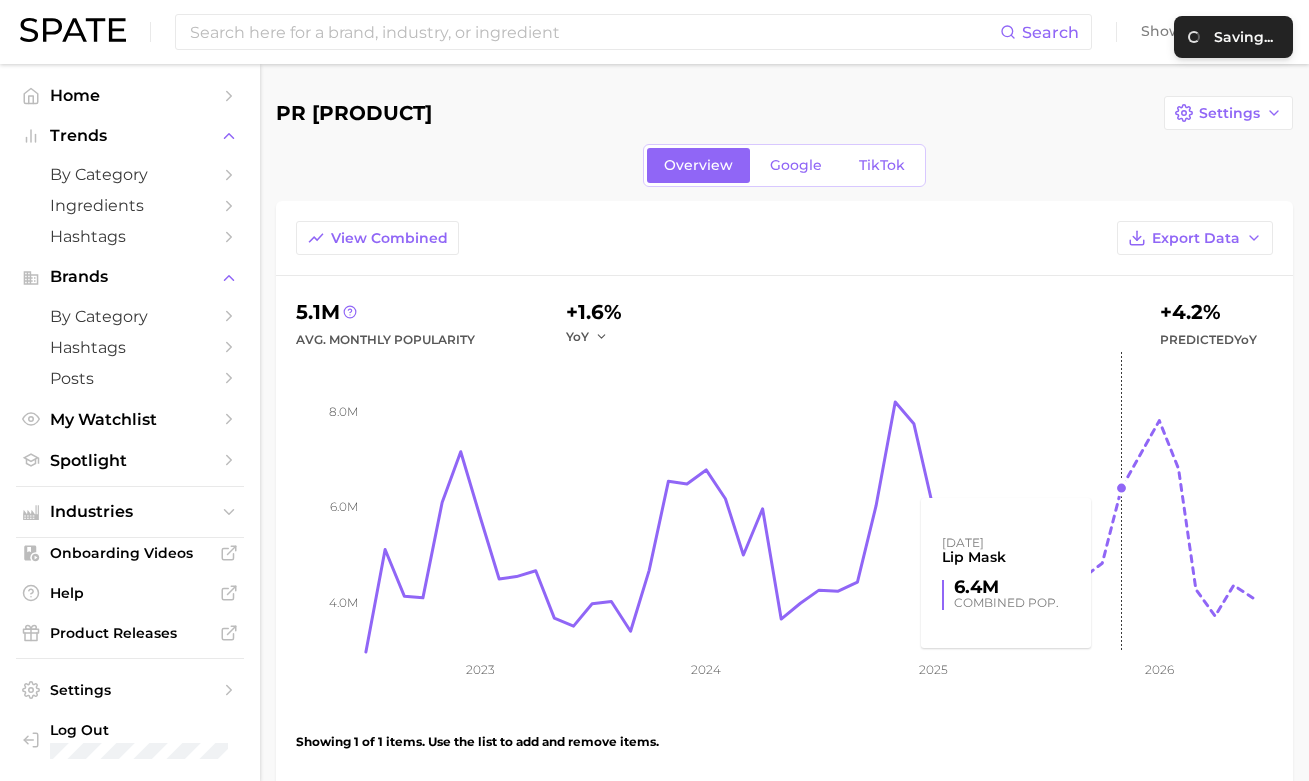 scroll, scrollTop: 336, scrollLeft: 0, axis: vertical 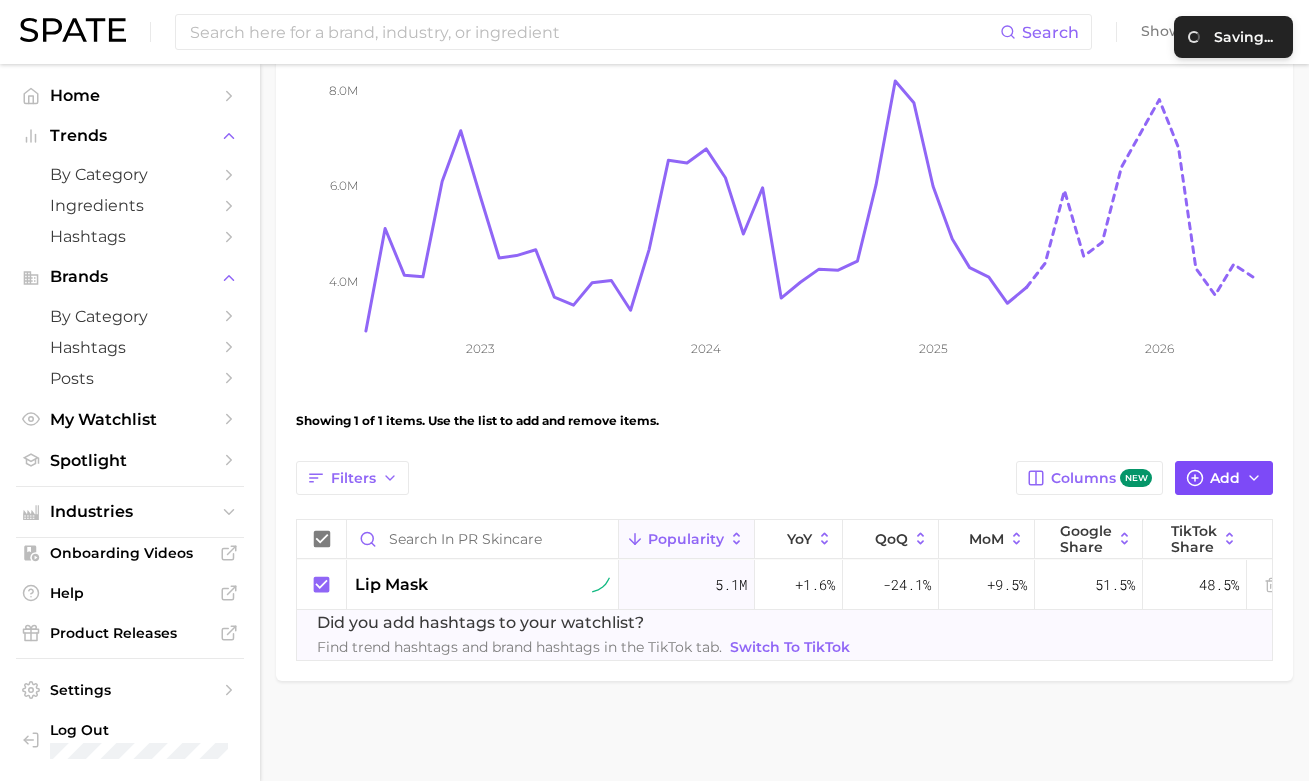 click on "Add" at bounding box center [1224, 478] 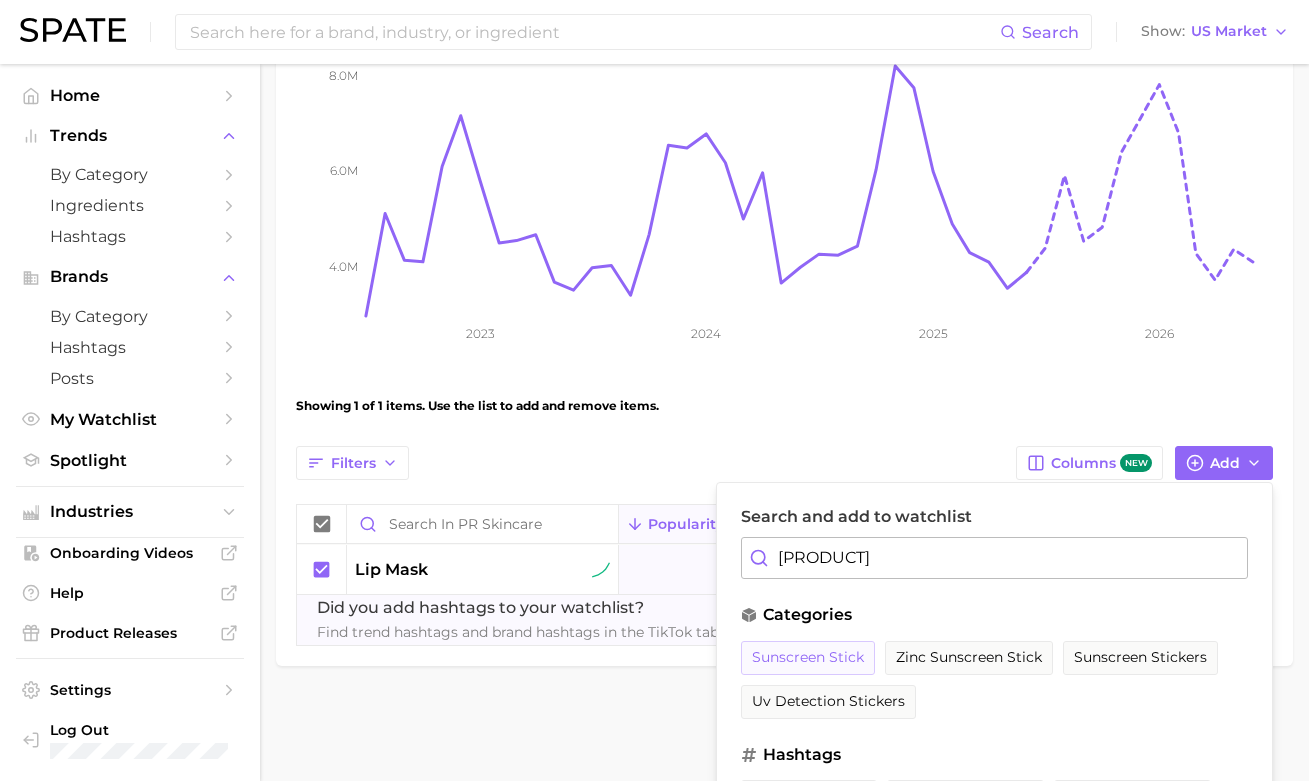 drag, startPoint x: 1044, startPoint y: 570, endPoint x: 834, endPoint y: 658, distance: 227.69278 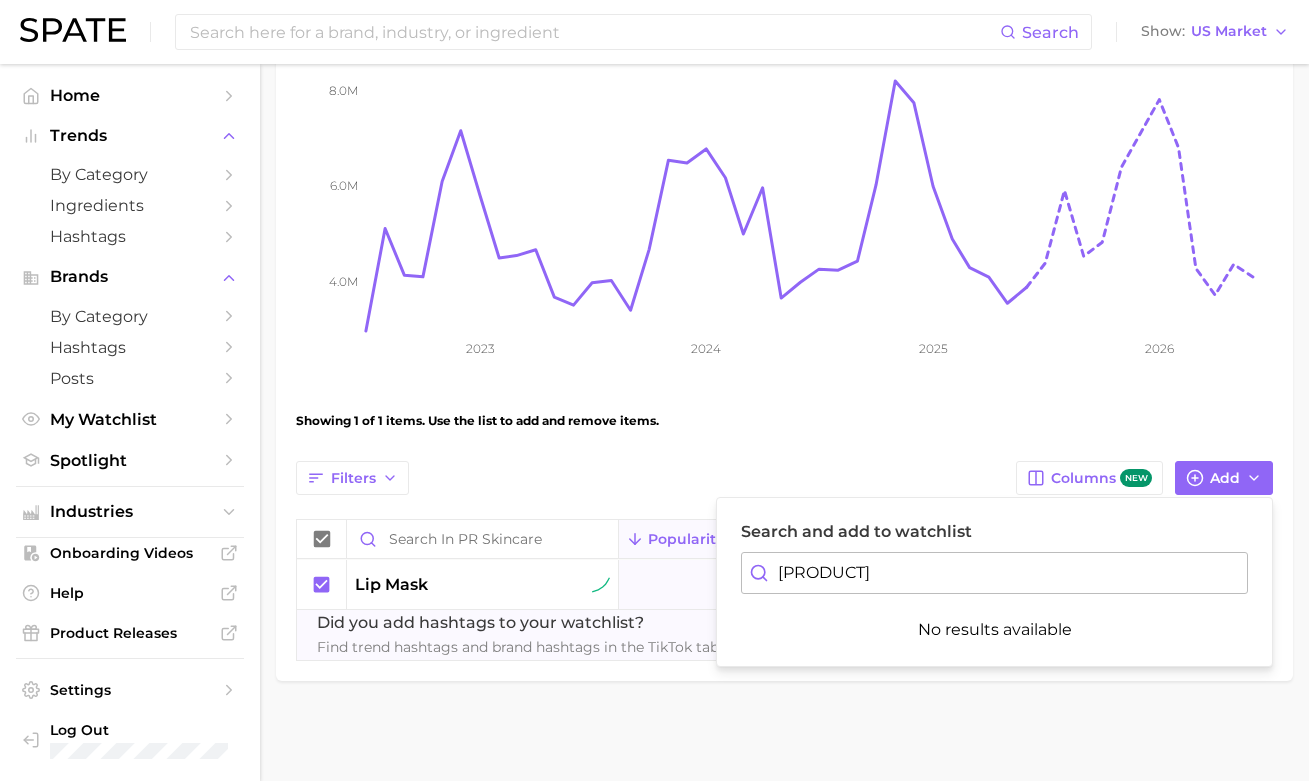 click on "[PRODUCT]" at bounding box center [994, 573] 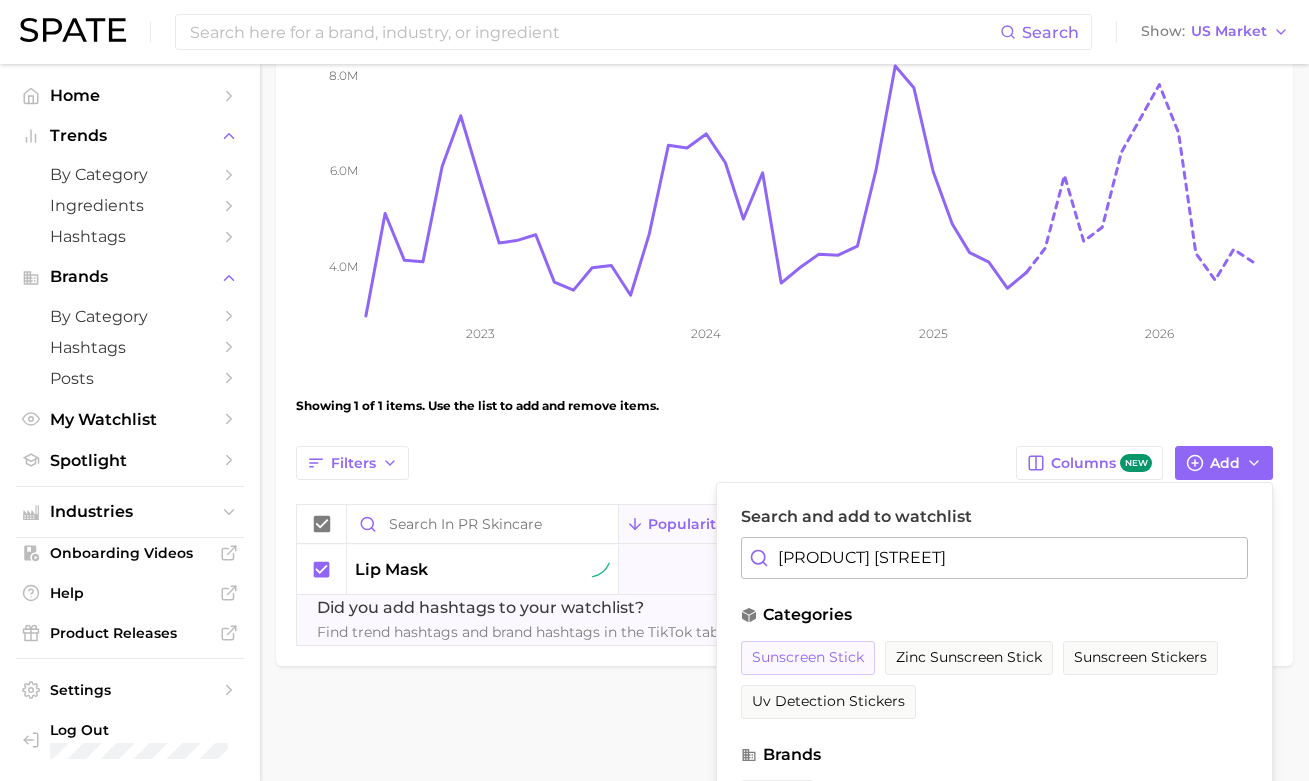 type on "[PRODUCT] [STREET]" 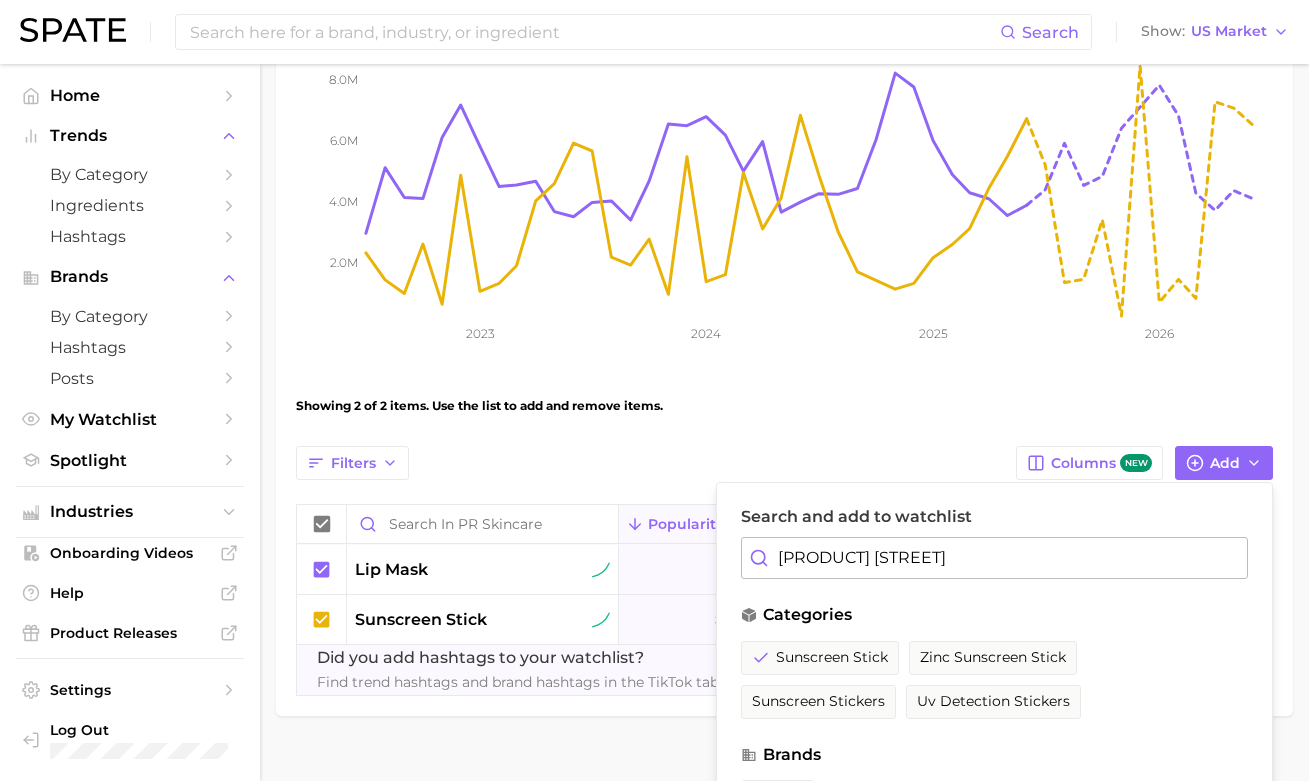 click on "View Combined Export Data 8.3m Avg. Monthly Popularity -2.0% YoY +8.6% Predicted YoY 2.0m 4.0m 6.0m 8.0m 2023 2024 2025 2026 lip mask sunscreen stick Showing 2 of 2 items. Use the list to add and remove items. Filters Columns new Add Search and add to watchlist sunscreen st categories sunscreen stick zinc sunscreen stick sunscreen stickers uv detection stickers brands jumiso hashtags #sunscreenstick #sunscreenstickers #sunscreenstickers Popularity YoY QoQ MoM Google Share TikTok Share lip mask 5.1m +1.6% -24.1% +9.5% 51.5% 48.5% sunscreen stick 3.2m -7.3% +110.9% +22.4% 63.3% 36.7% Did you add hashtags to your watchlist? Find trend hashtags and brand hashtags in the TikTok tab. Switch to TikTok" at bounding box center [784, 290] 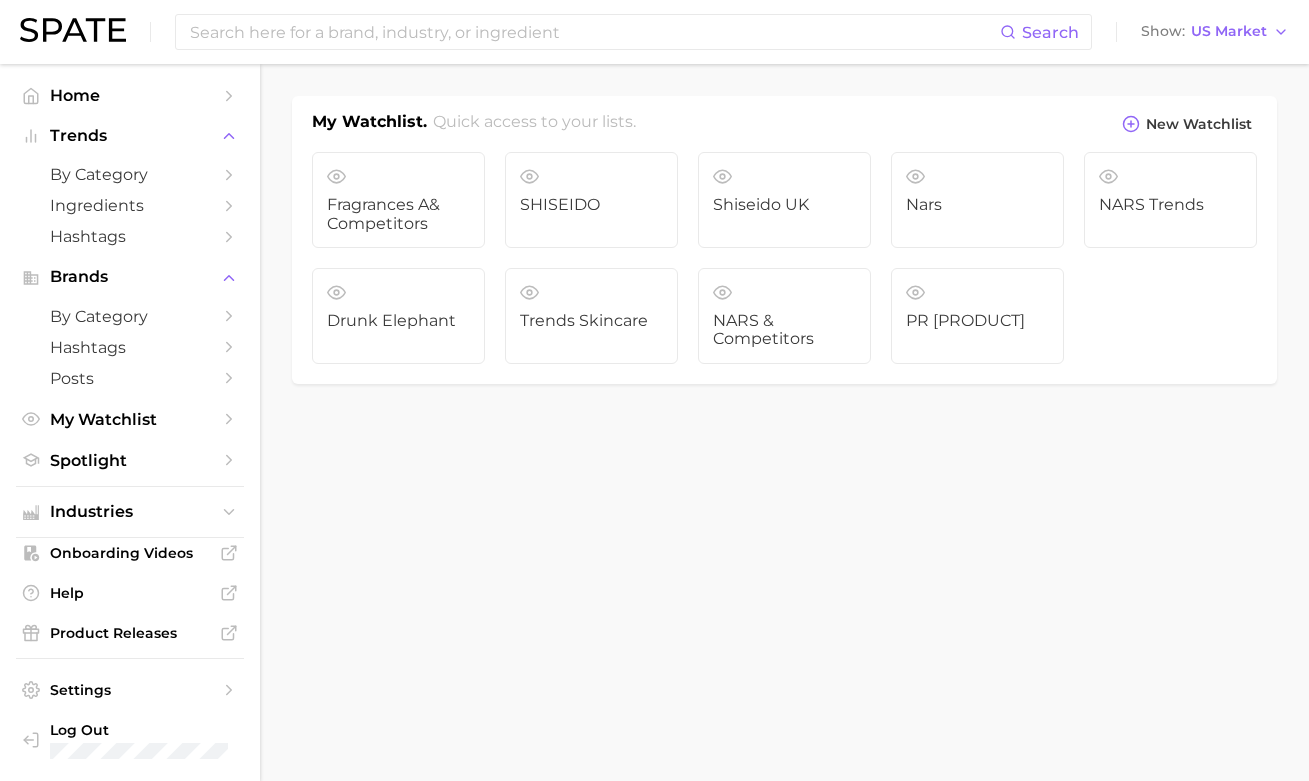scroll, scrollTop: 0, scrollLeft: 0, axis: both 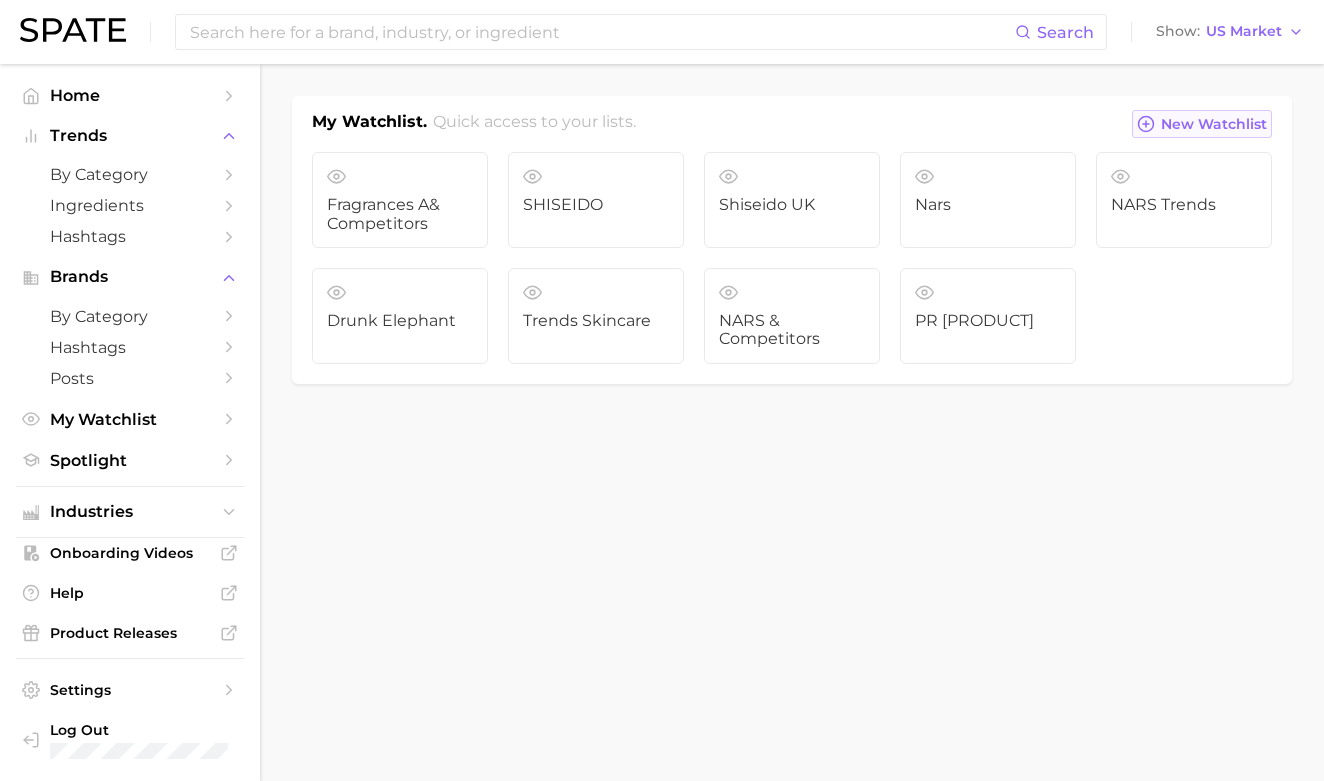 click 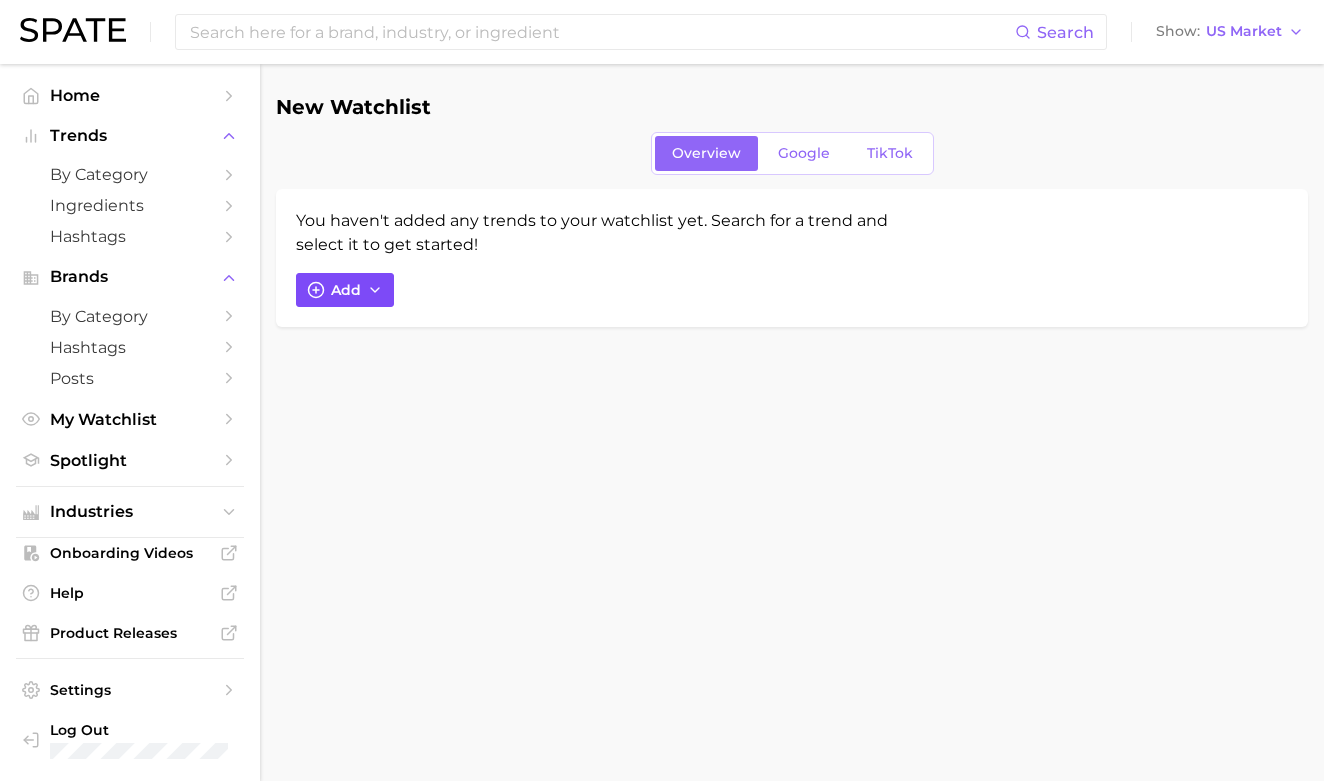 click on "Add" at bounding box center [346, 290] 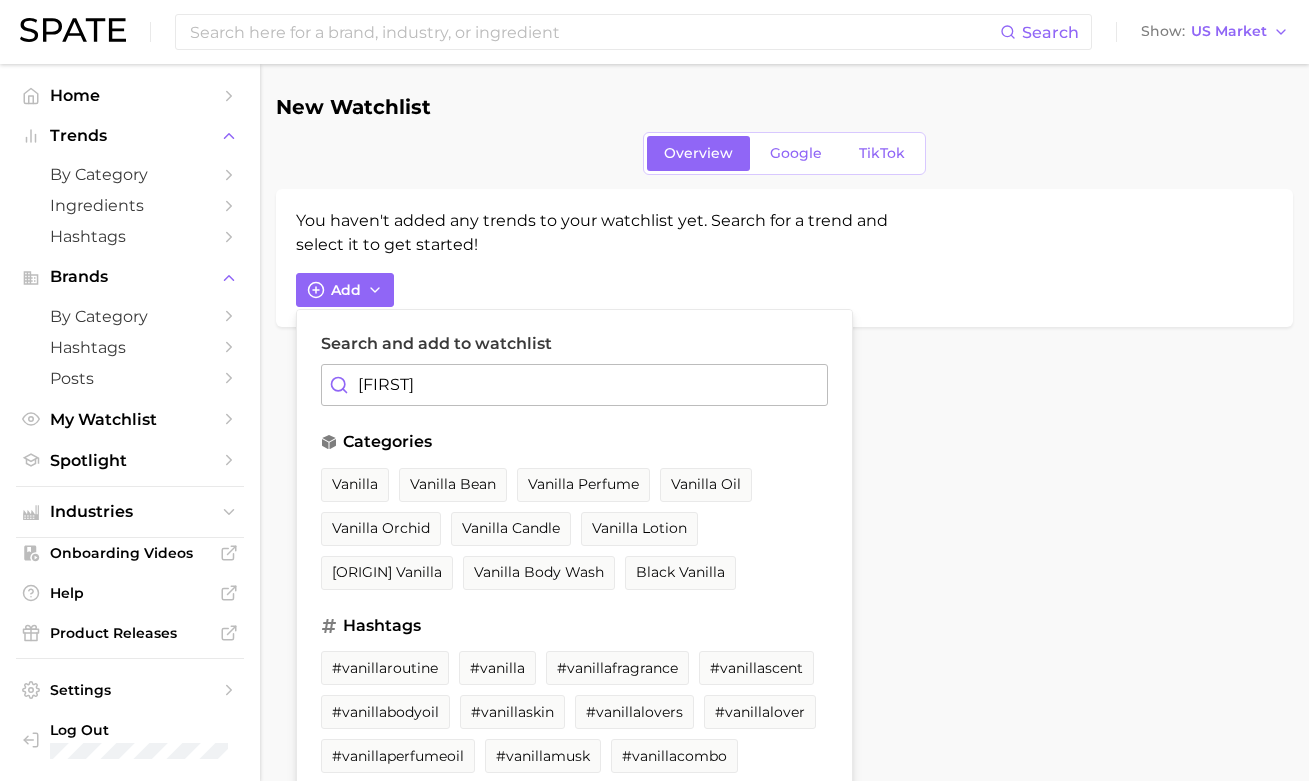type on "vanilla" 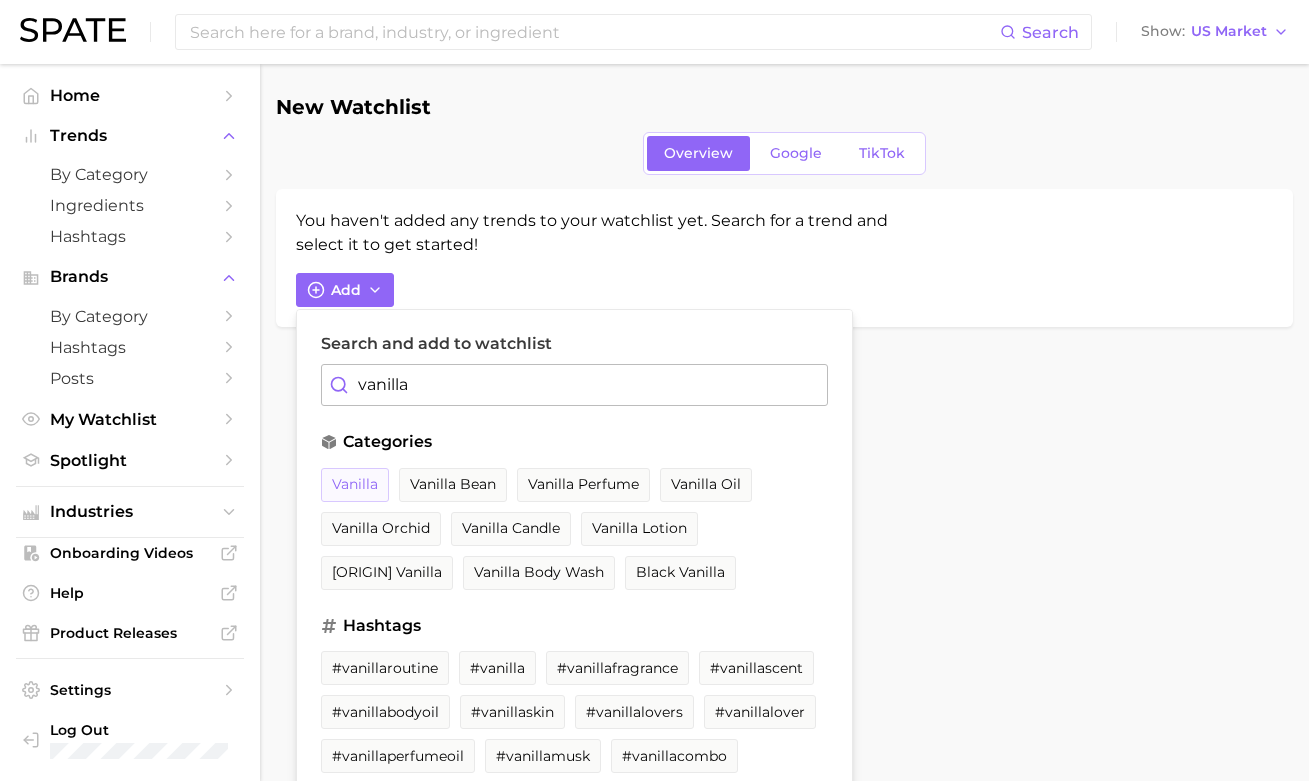 drag, startPoint x: 380, startPoint y: 425, endPoint x: 350, endPoint y: 483, distance: 65.29931 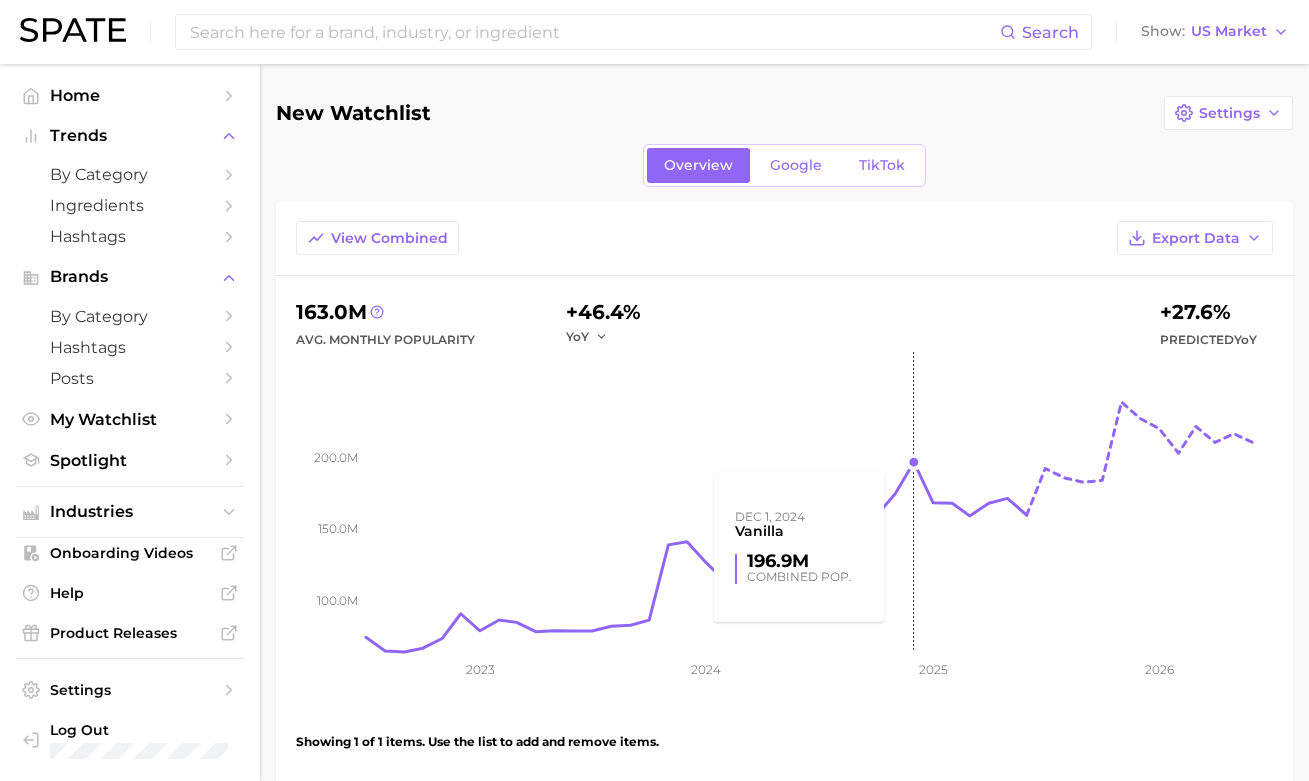 scroll, scrollTop: 336, scrollLeft: 0, axis: vertical 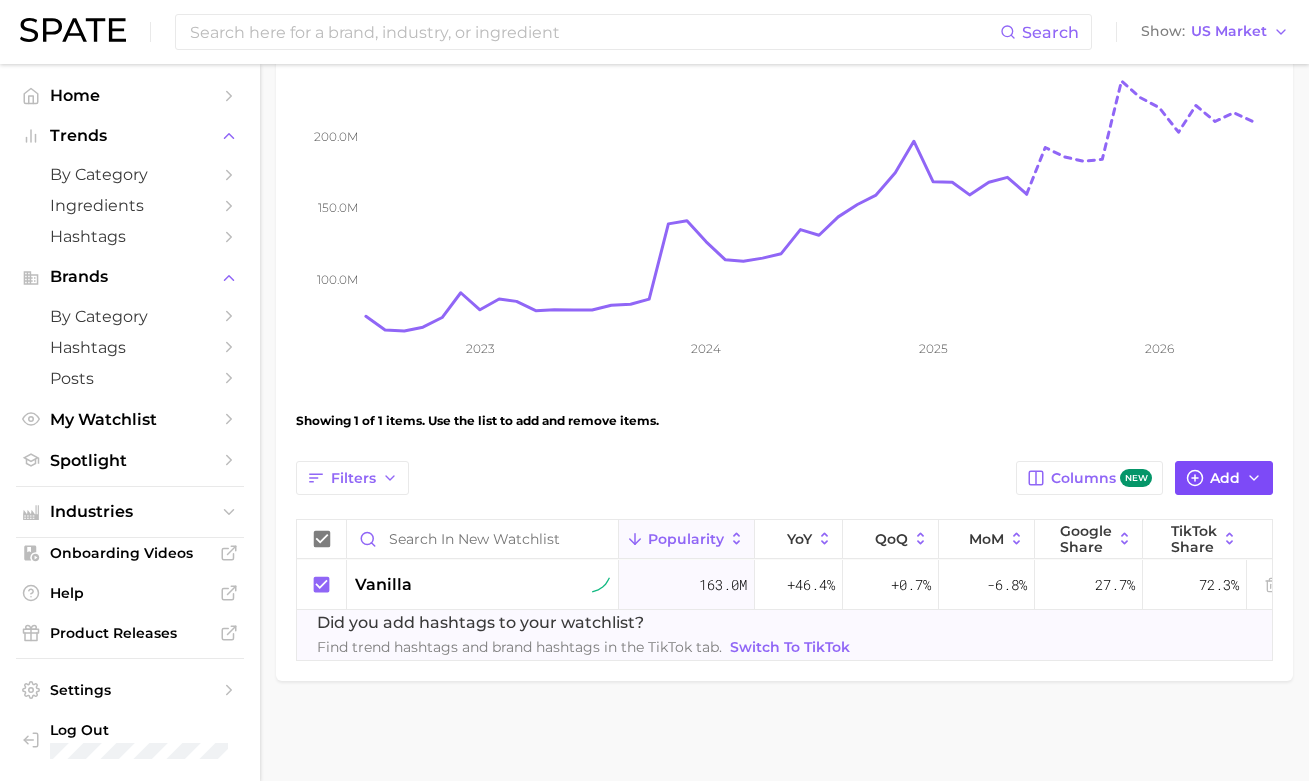 click on "Add" at bounding box center (1224, 478) 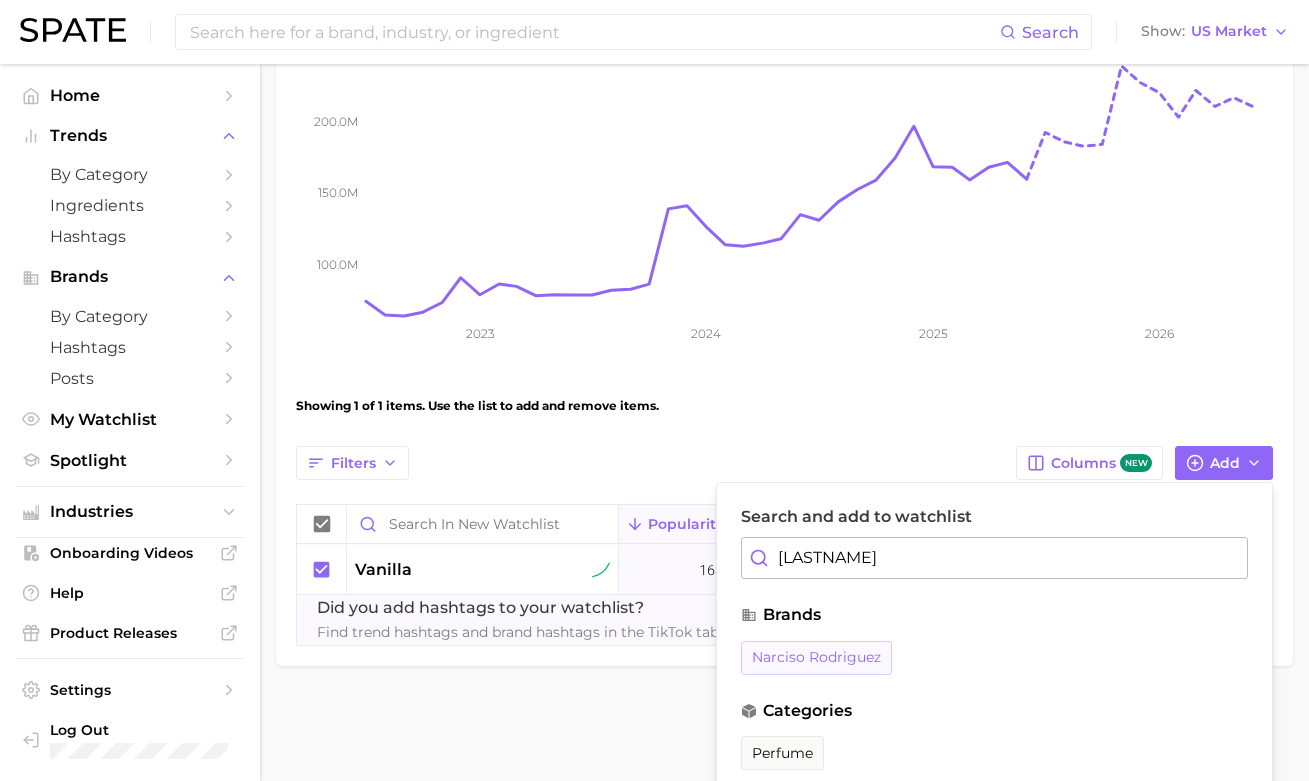 drag, startPoint x: 1205, startPoint y: 476, endPoint x: 851, endPoint y: 655, distance: 396.6825 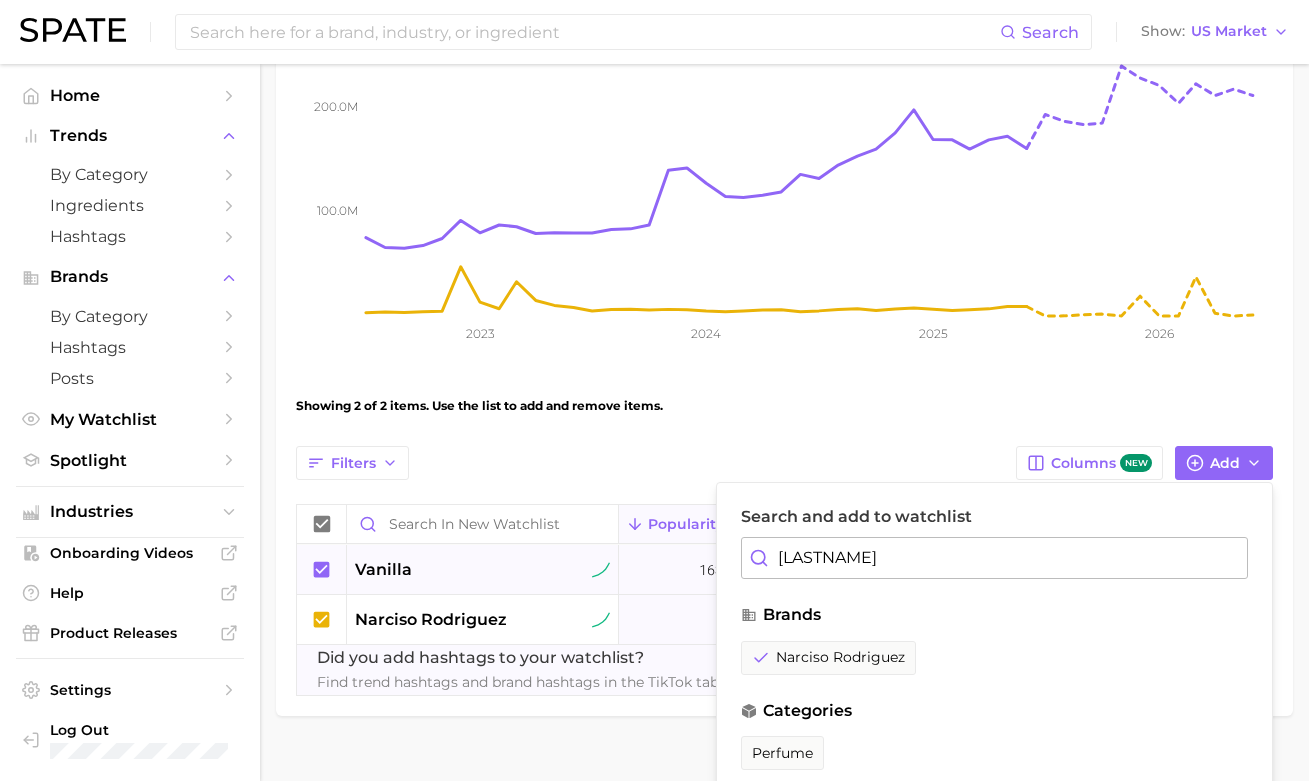 drag, startPoint x: 730, startPoint y: 561, endPoint x: 698, endPoint y: 558, distance: 32.140316 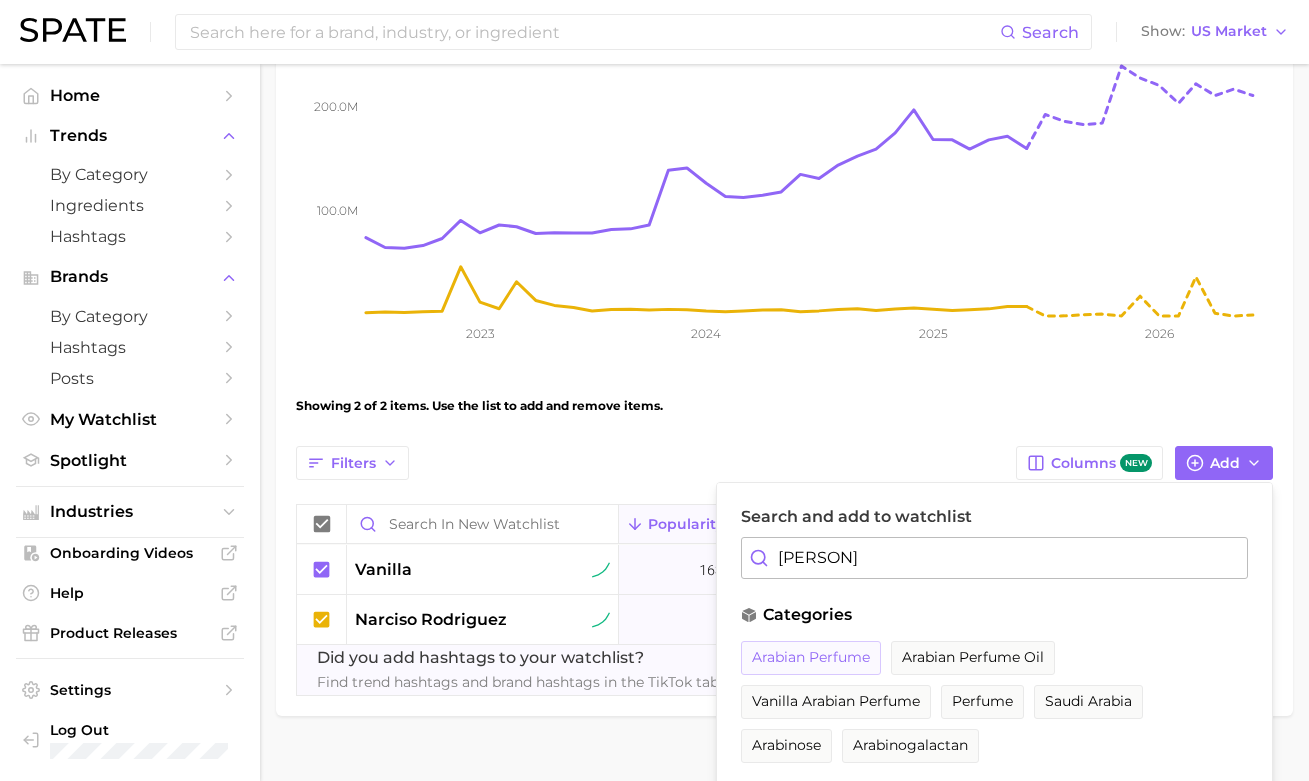 click on "arabian perfume" at bounding box center (811, 657) 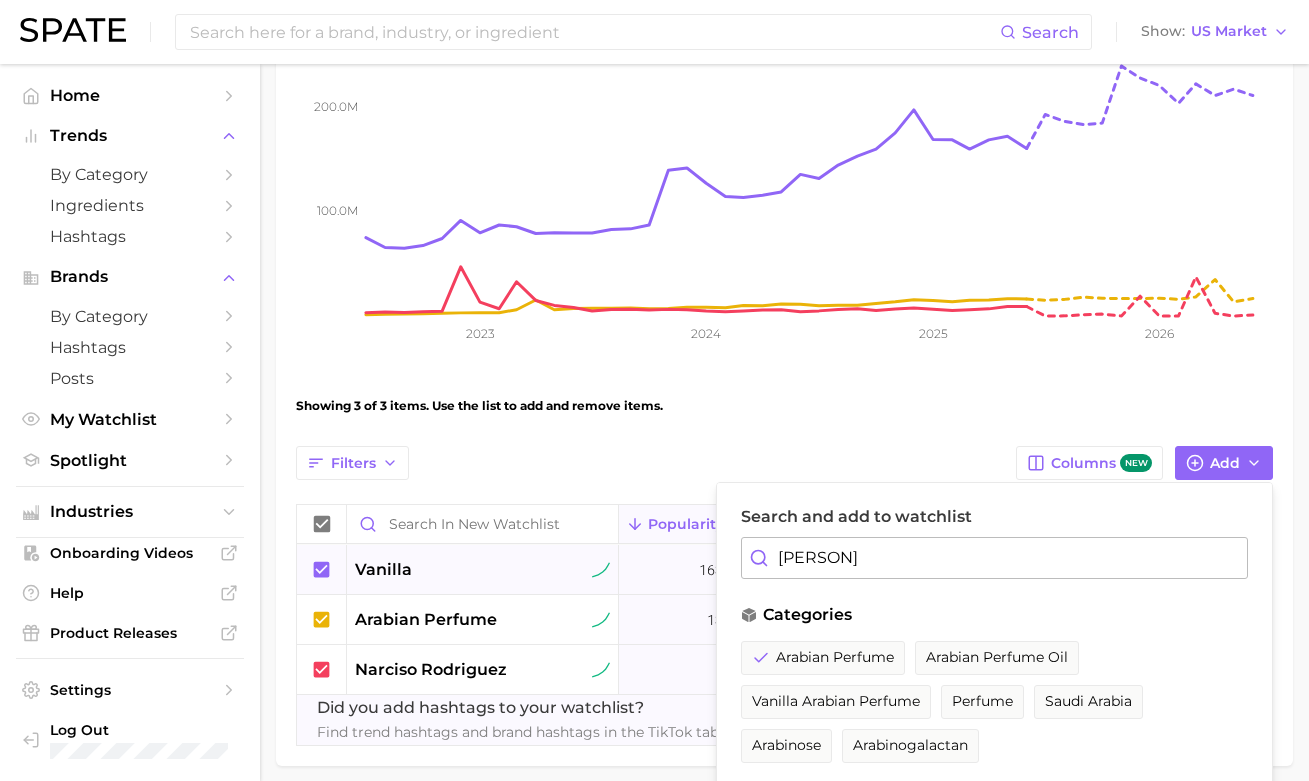 drag, startPoint x: 885, startPoint y: 564, endPoint x: 665, endPoint y: 548, distance: 220.58105 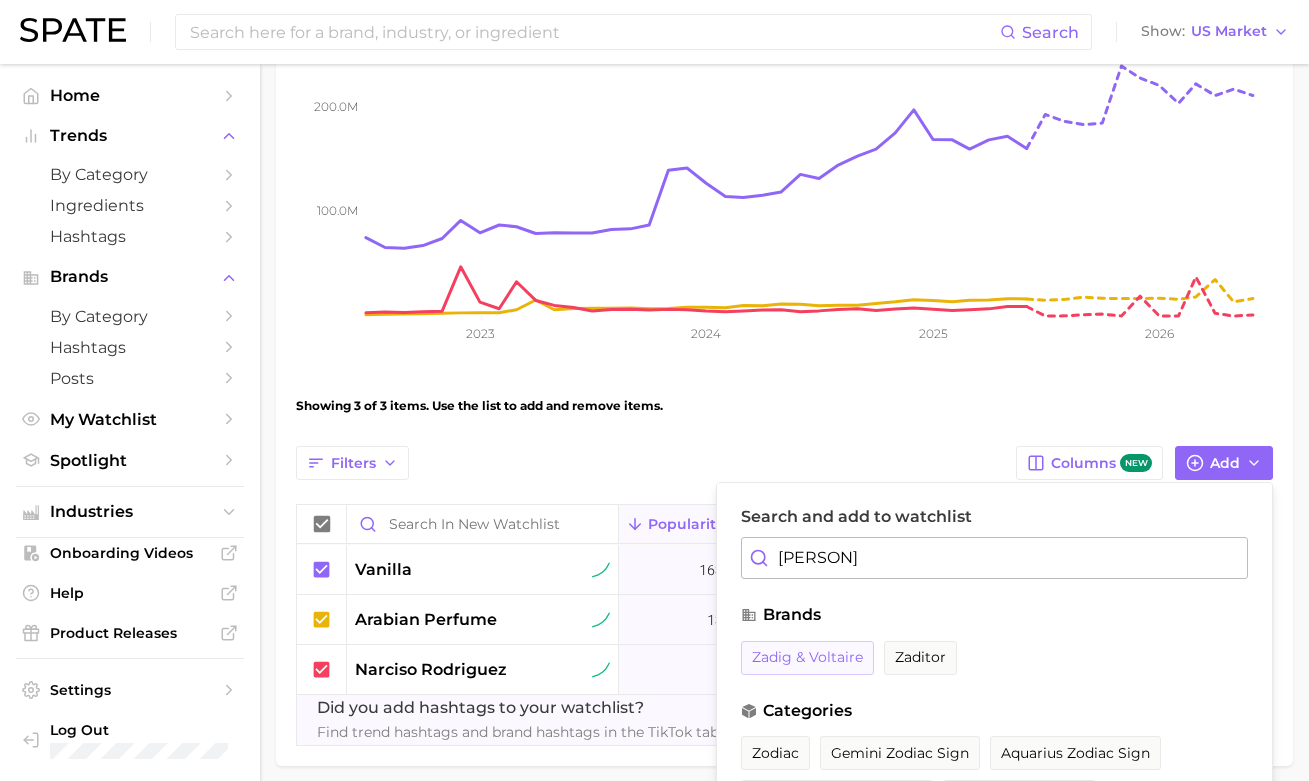 click on "zadig & voltaire" at bounding box center [807, 657] 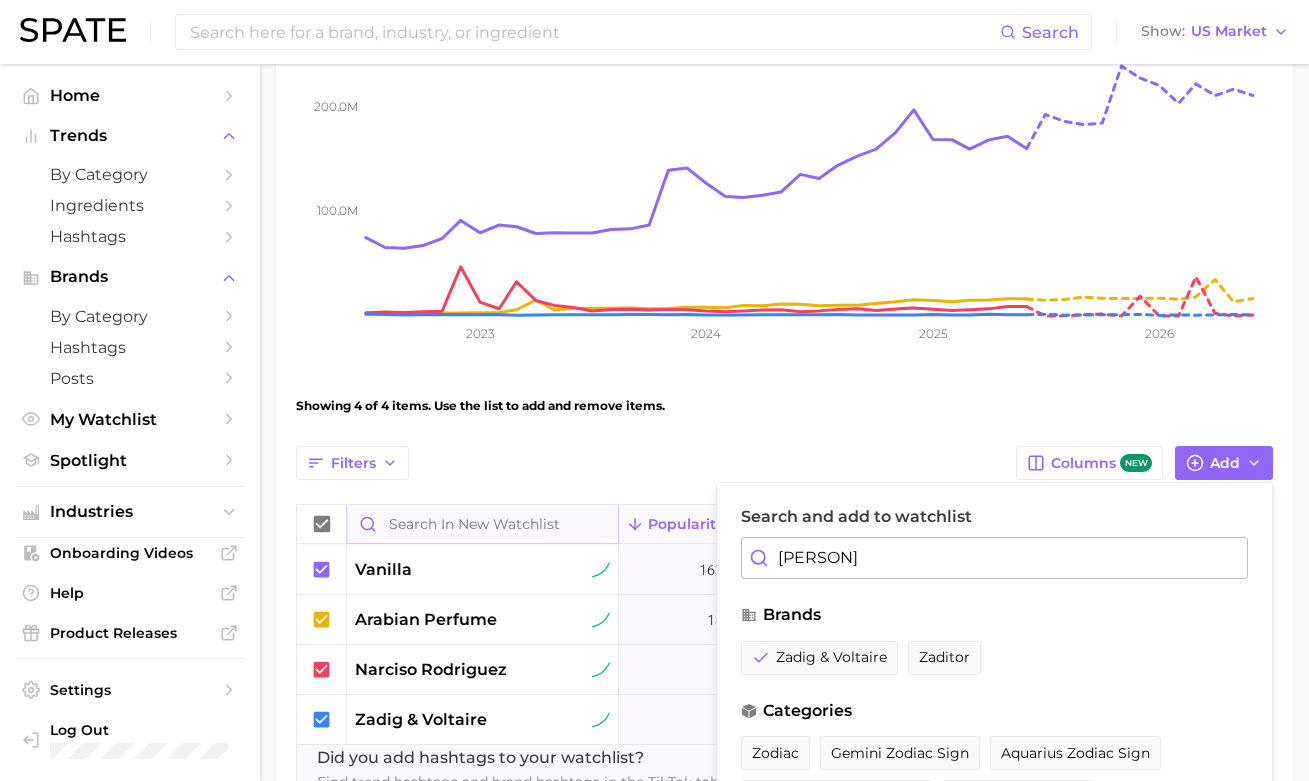 drag, startPoint x: 702, startPoint y: 546, endPoint x: 603, endPoint y: 529, distance: 100.44899 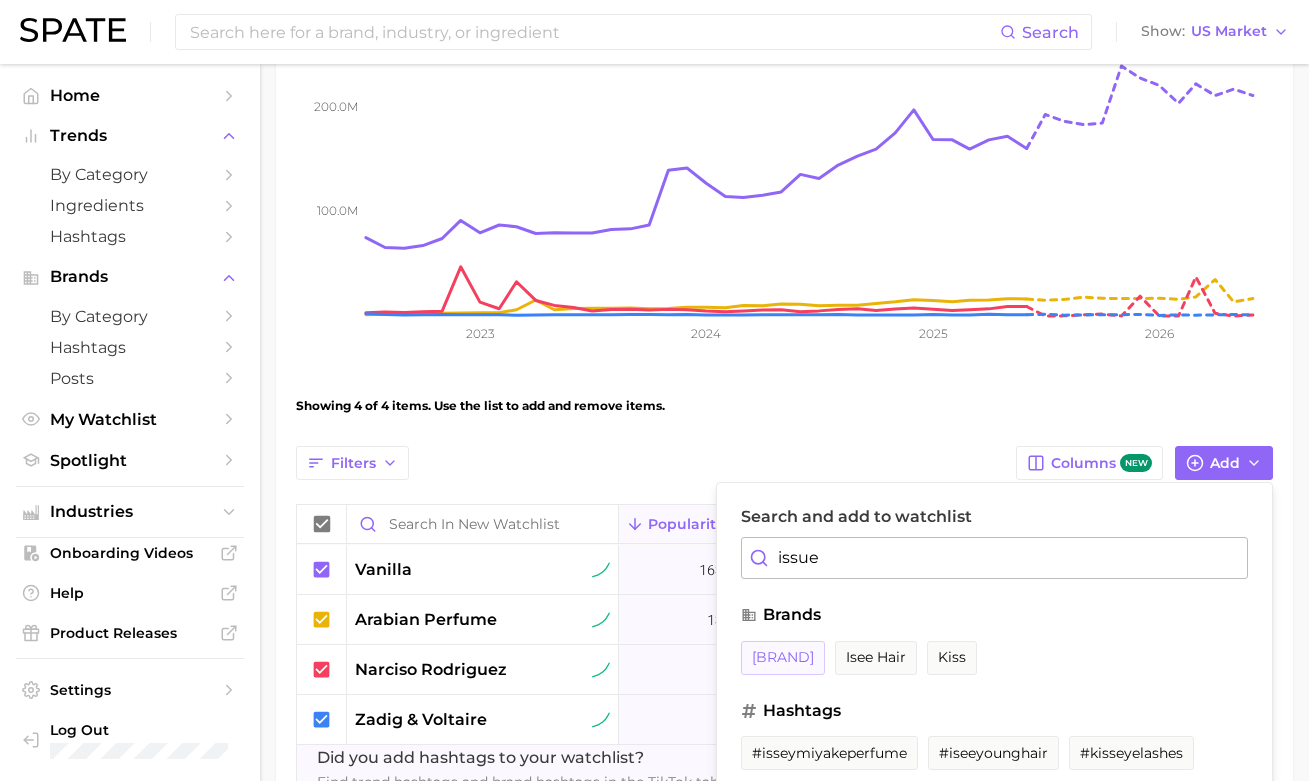 click on "Search and add to watchlist issue brands issey miyake isee hair kiss hashtags #isseymiyakeperfume #iseeyounghair #kisseyelashes" at bounding box center [994, 638] 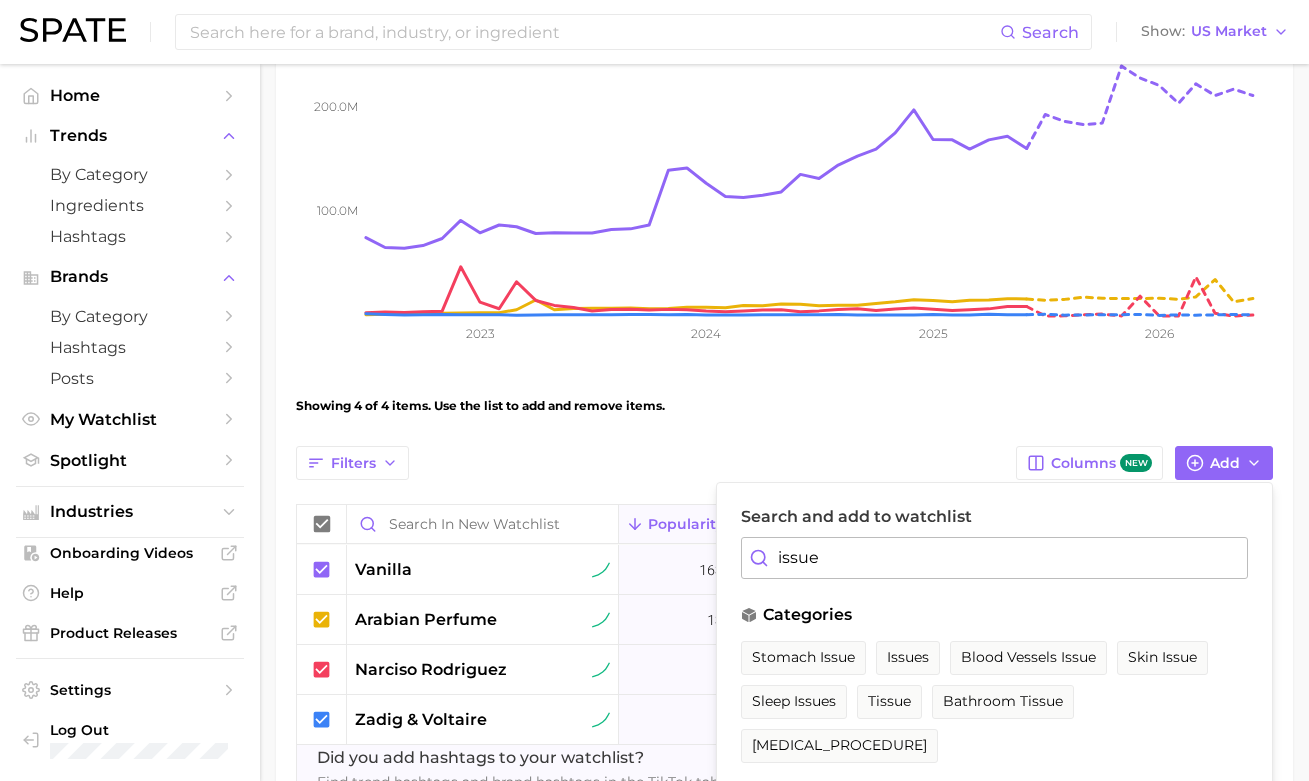 click on "issue" at bounding box center (994, 558) 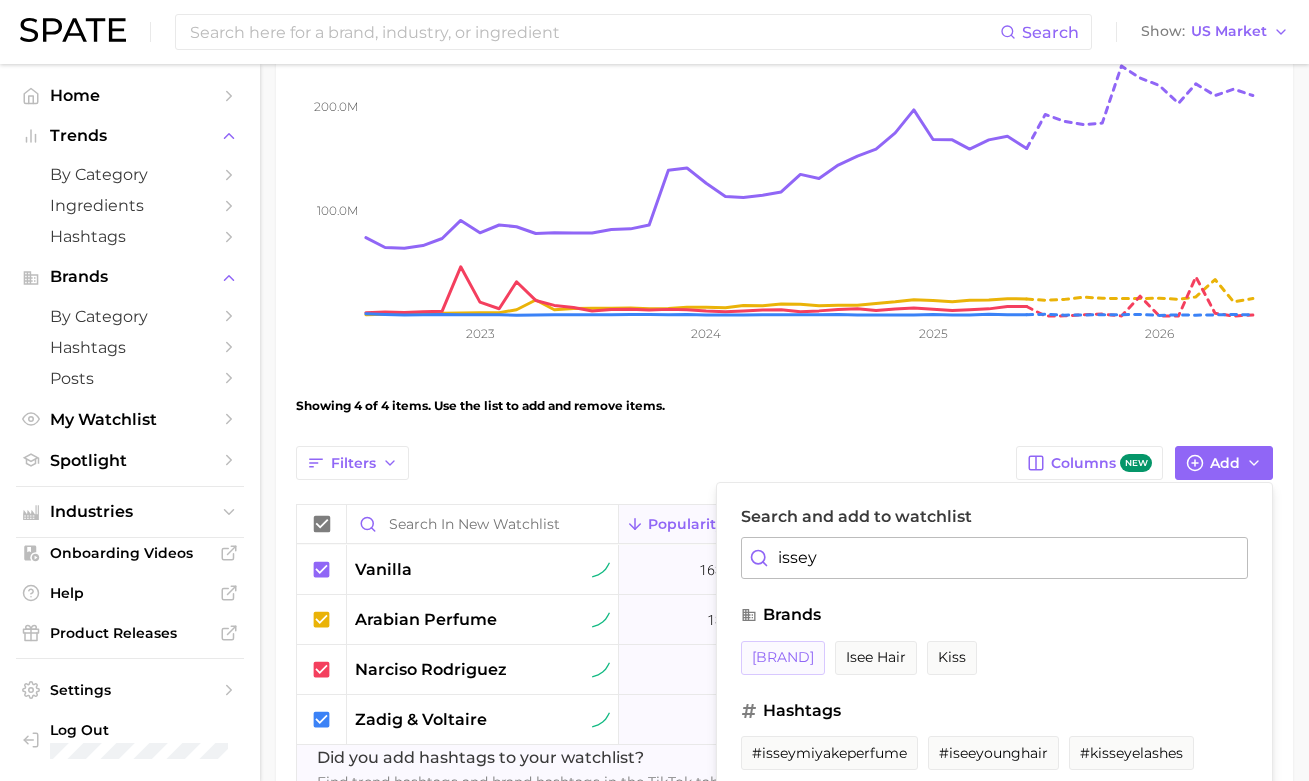 type on "issey" 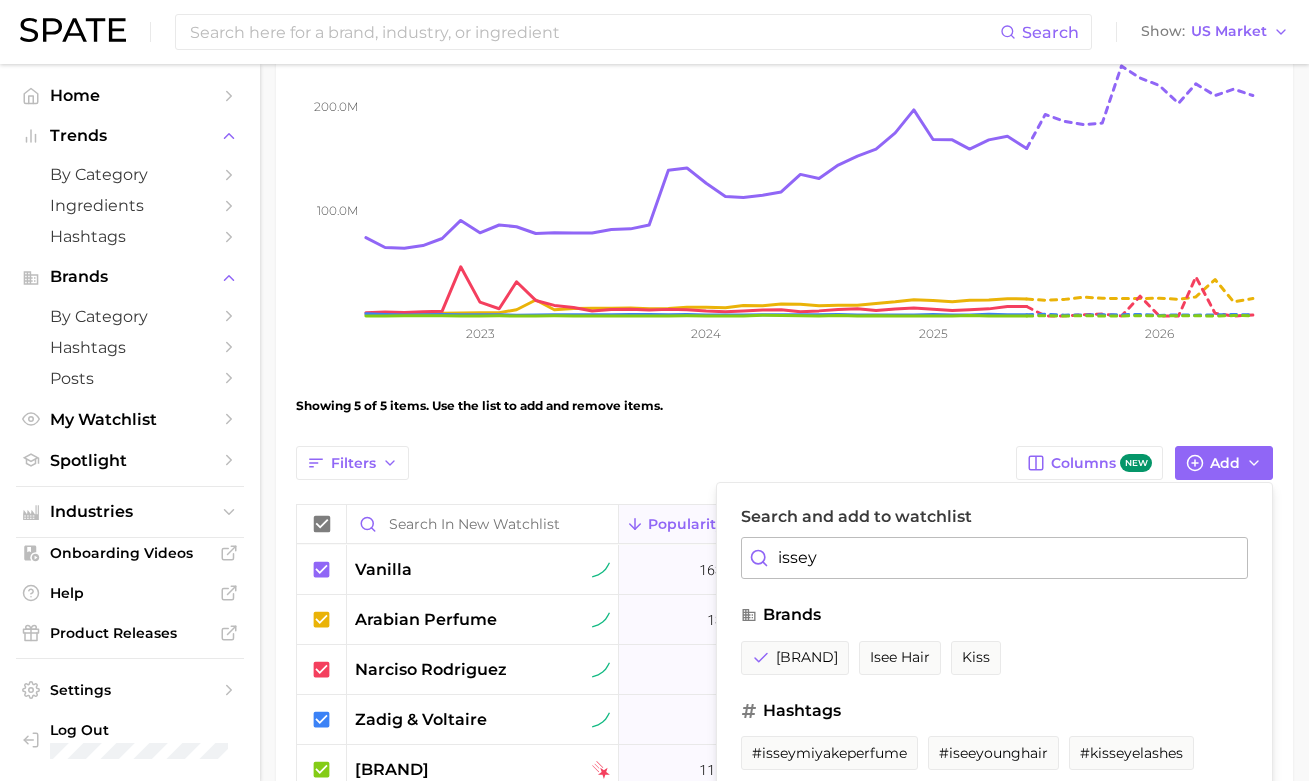 click on "Showing 5 of 5 items. Use the list to add and remove items." at bounding box center (784, 406) 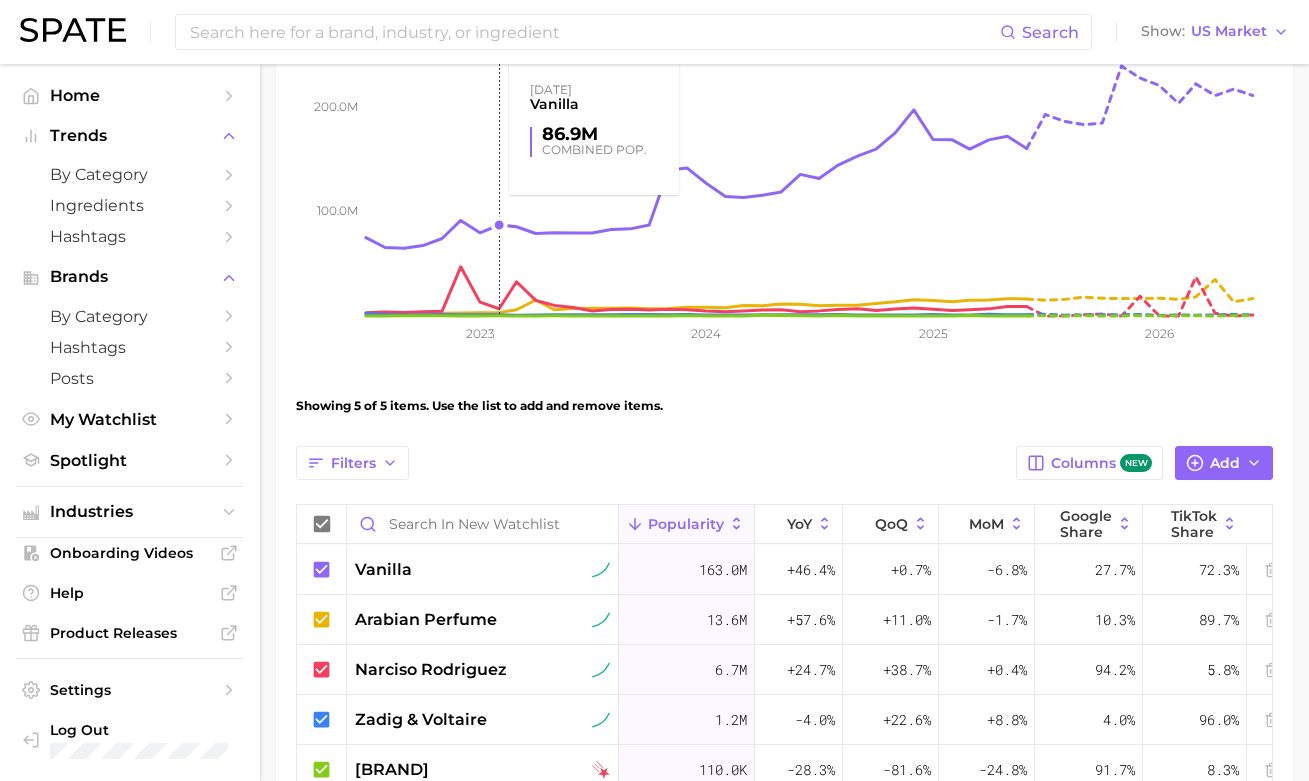 scroll, scrollTop: 0, scrollLeft: 0, axis: both 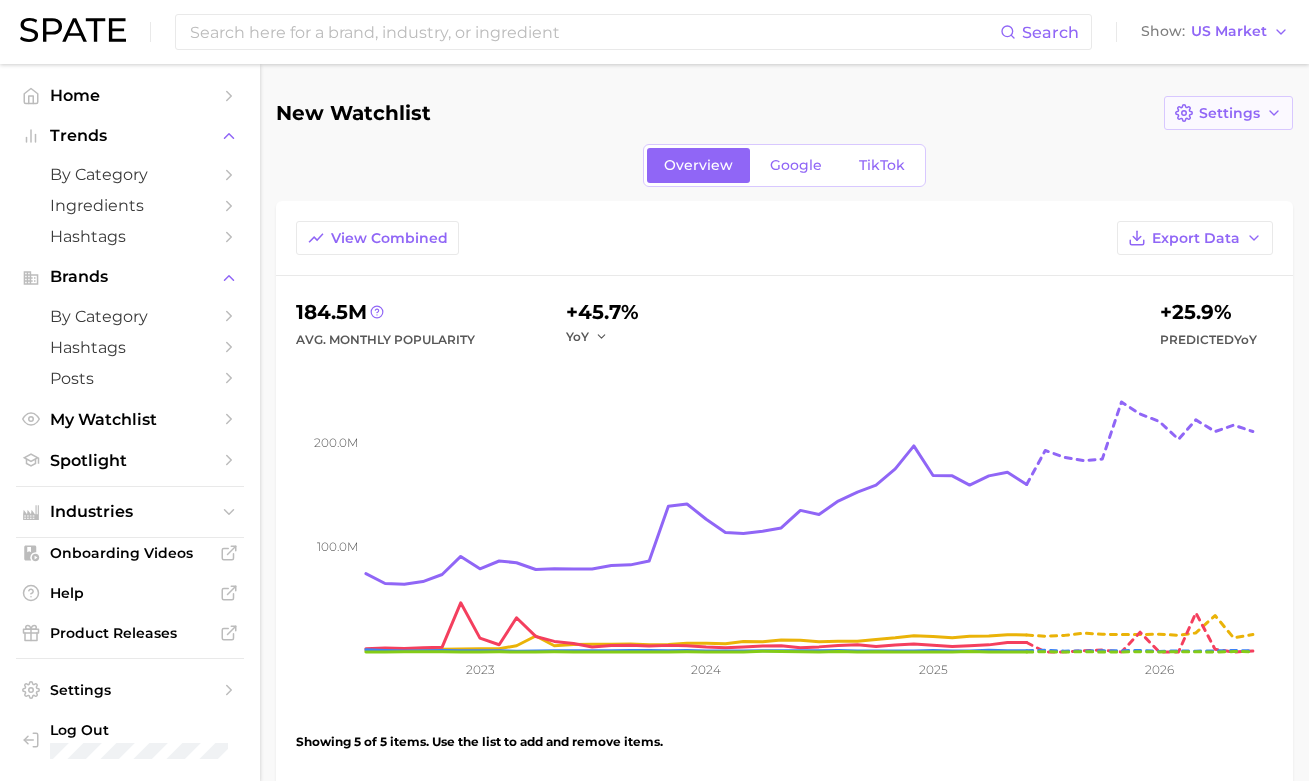 click on "Settings" at bounding box center (1229, 113) 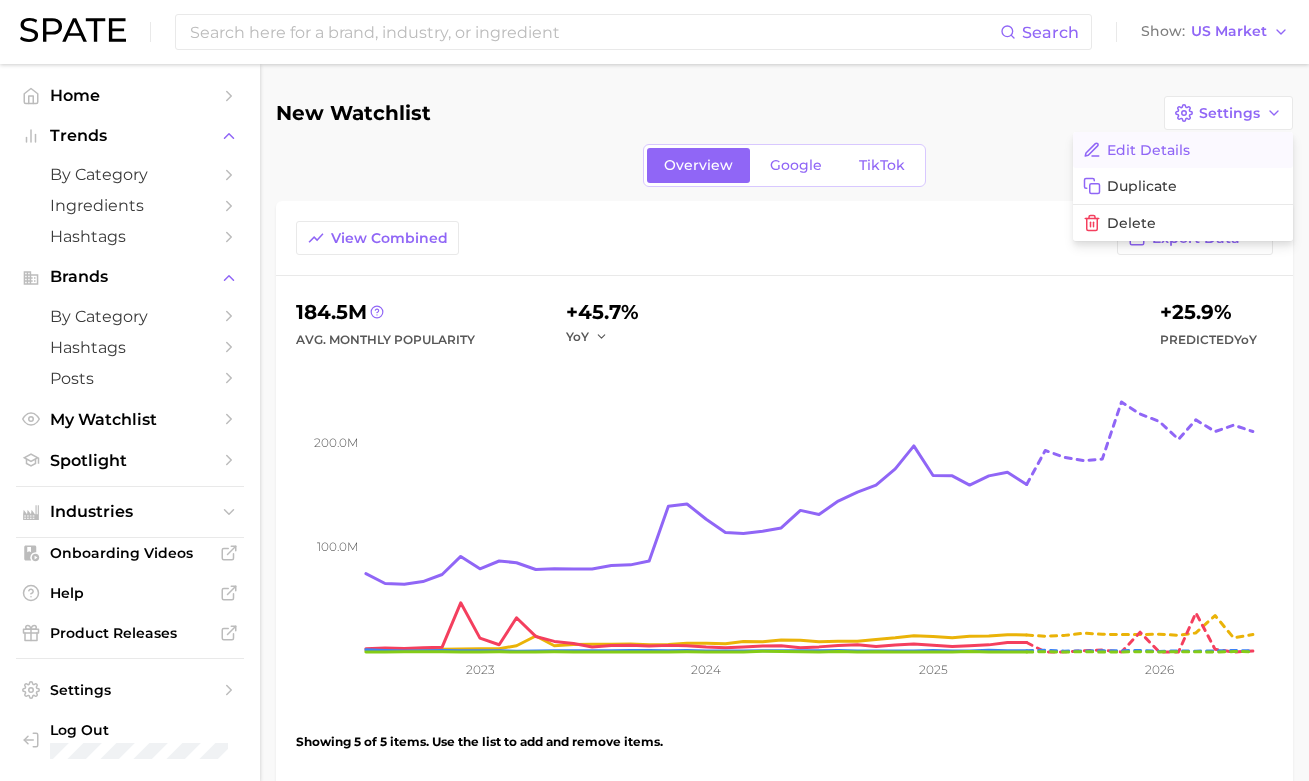 click on "Edit Details" at bounding box center [1183, 150] 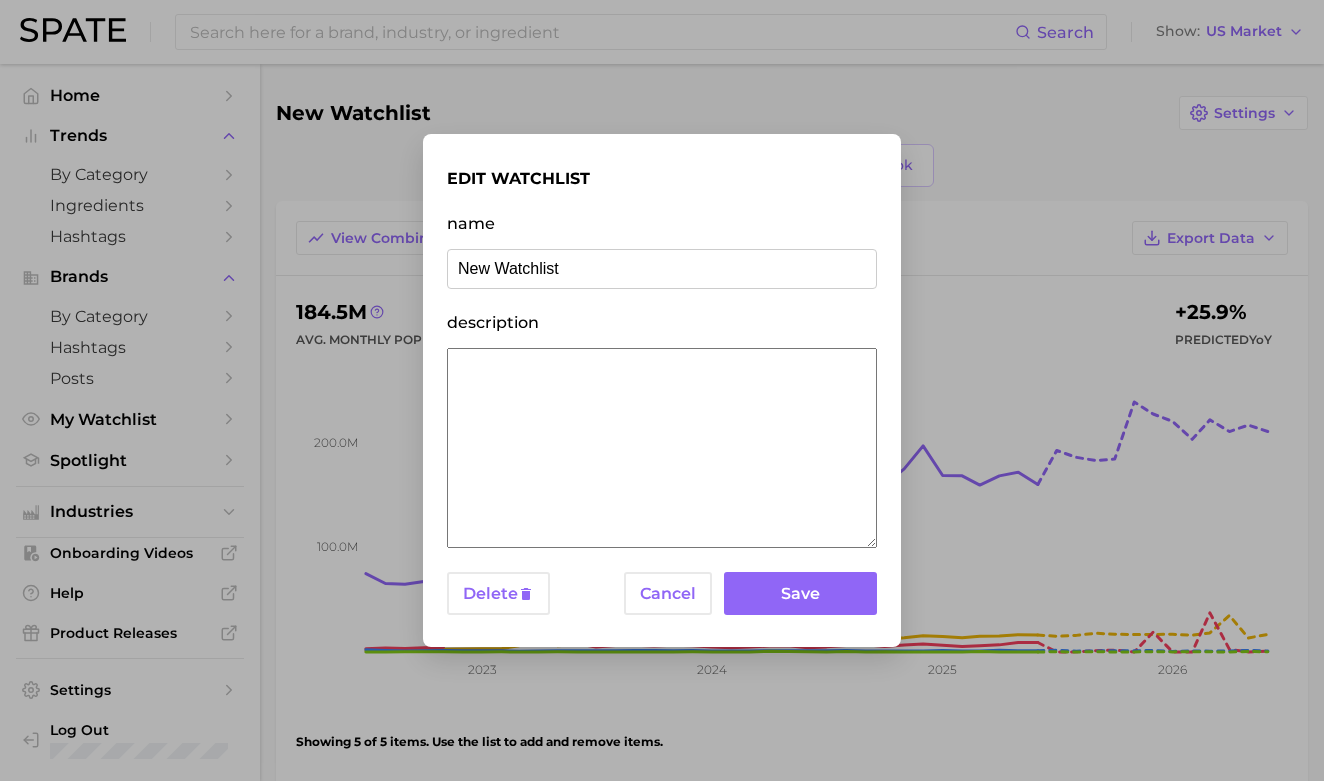 drag, startPoint x: 575, startPoint y: 271, endPoint x: 100, endPoint y: 242, distance: 475.88443 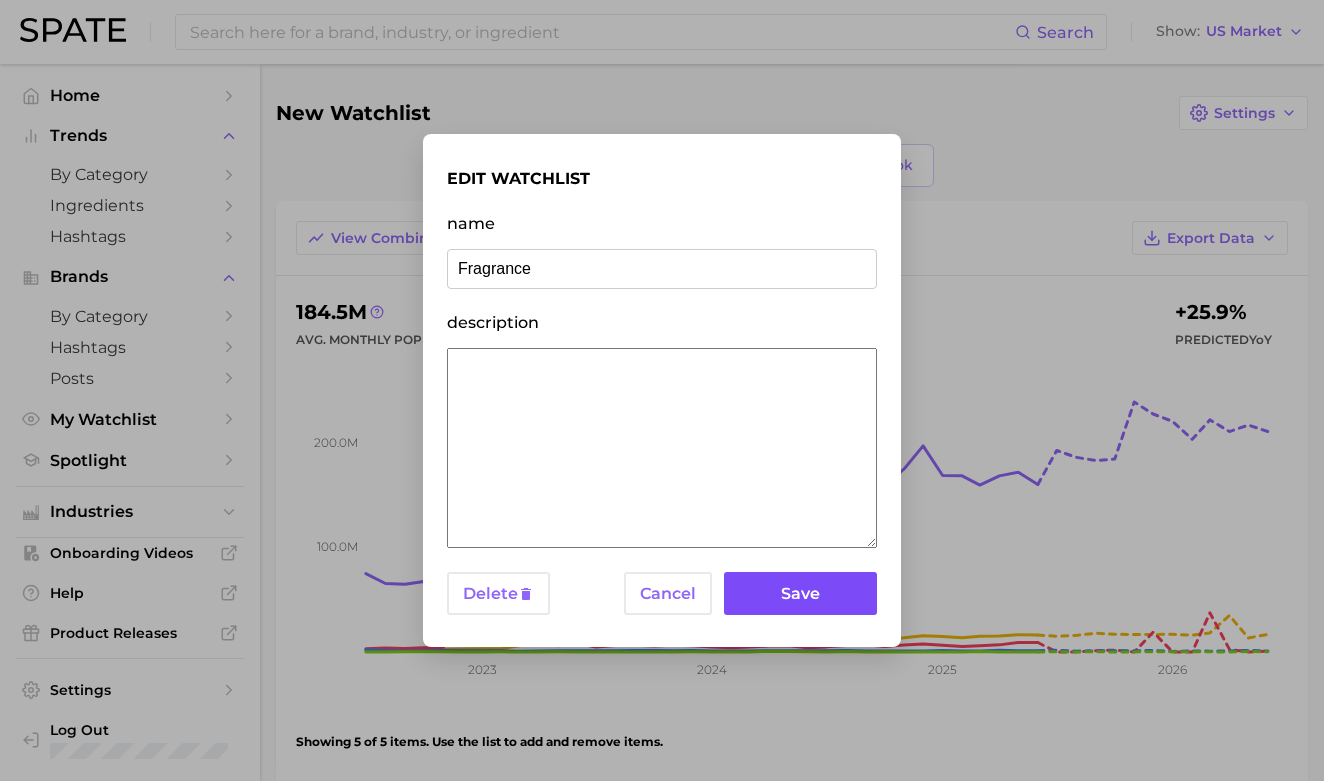 type on "Fragrance" 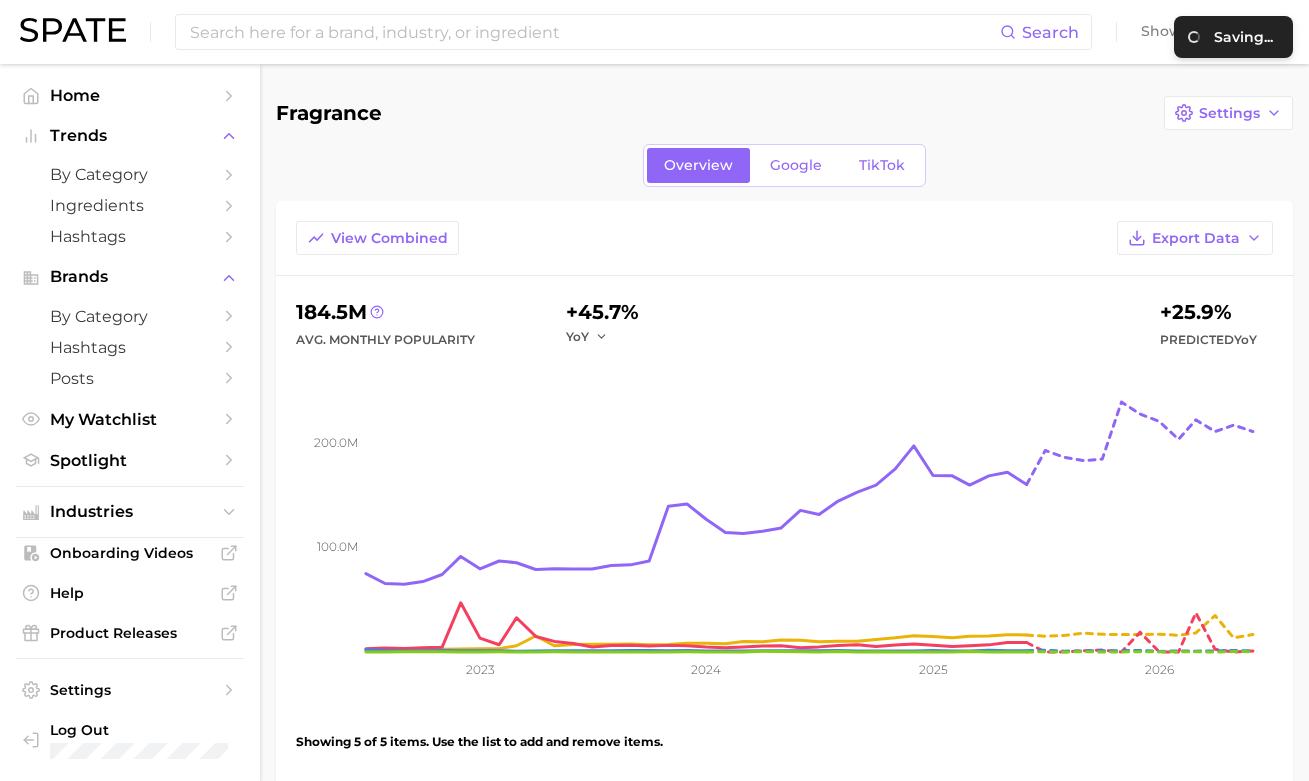 drag, startPoint x: 488, startPoint y: 157, endPoint x: 256, endPoint y: 79, distance: 244.76111 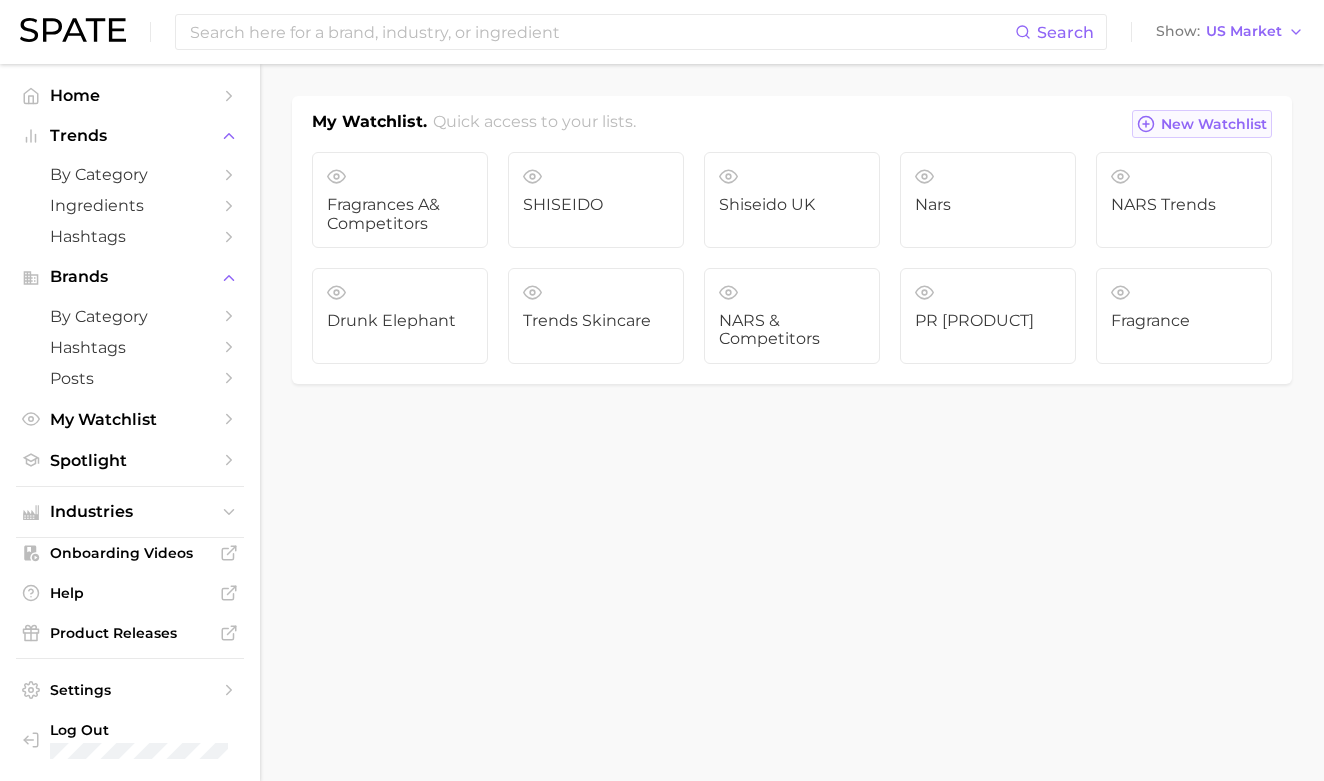 click on "New Watchlist" at bounding box center [1202, 124] 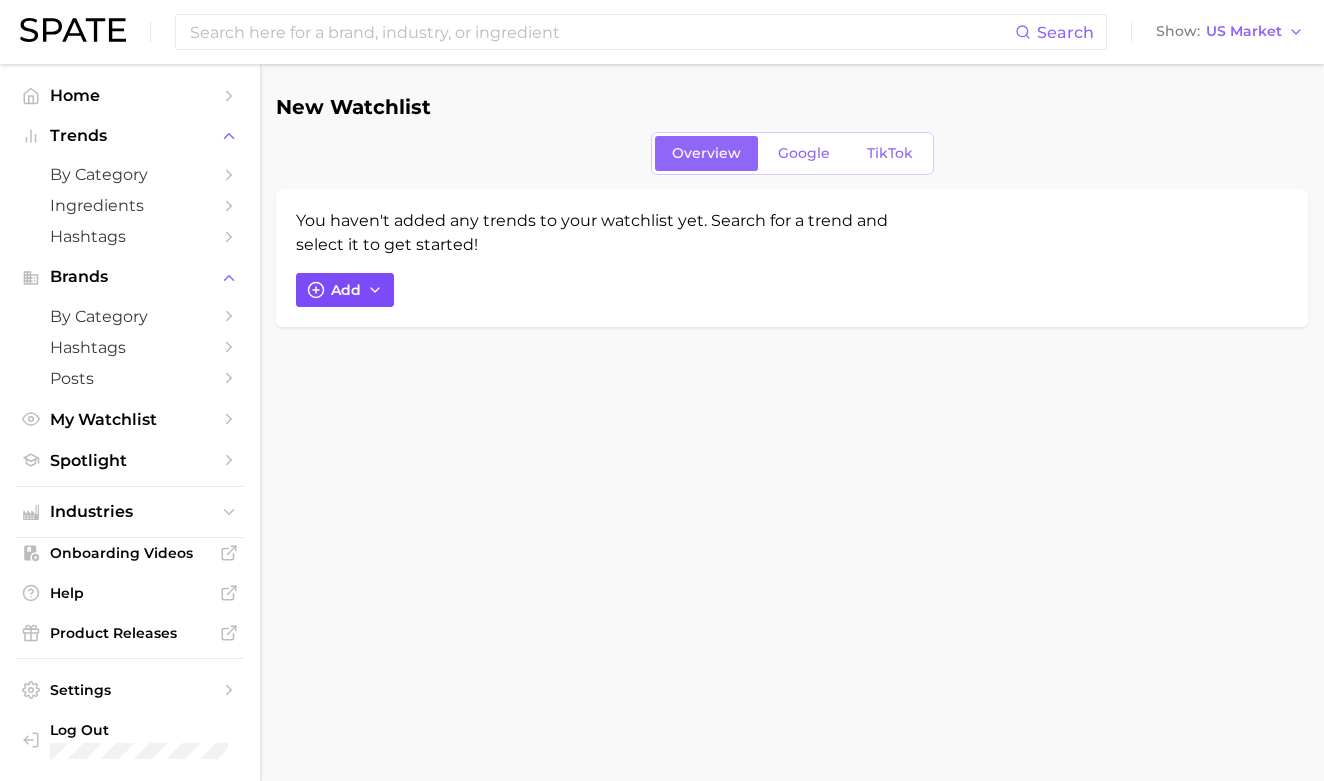 click on "Add" at bounding box center (346, 290) 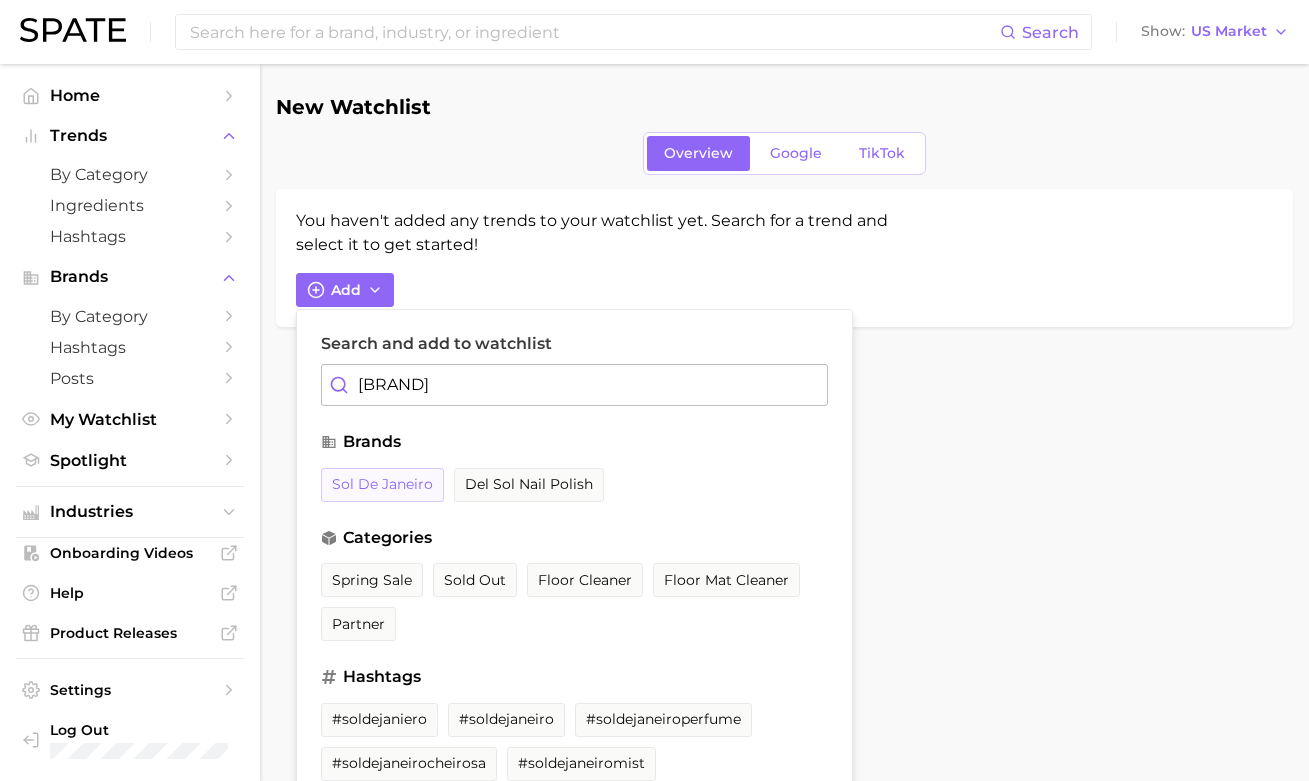 type on "[BRAND]" 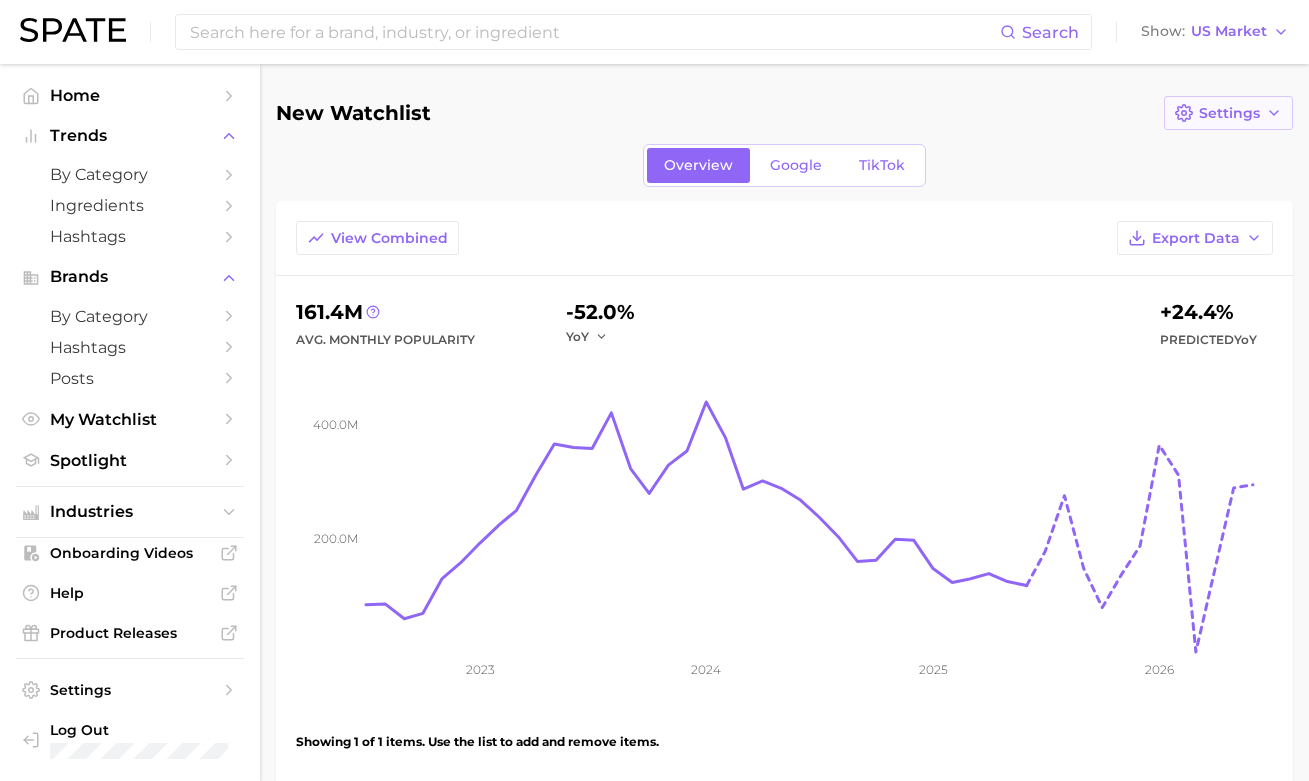click on "Trends Skinc" at bounding box center (784, 583) 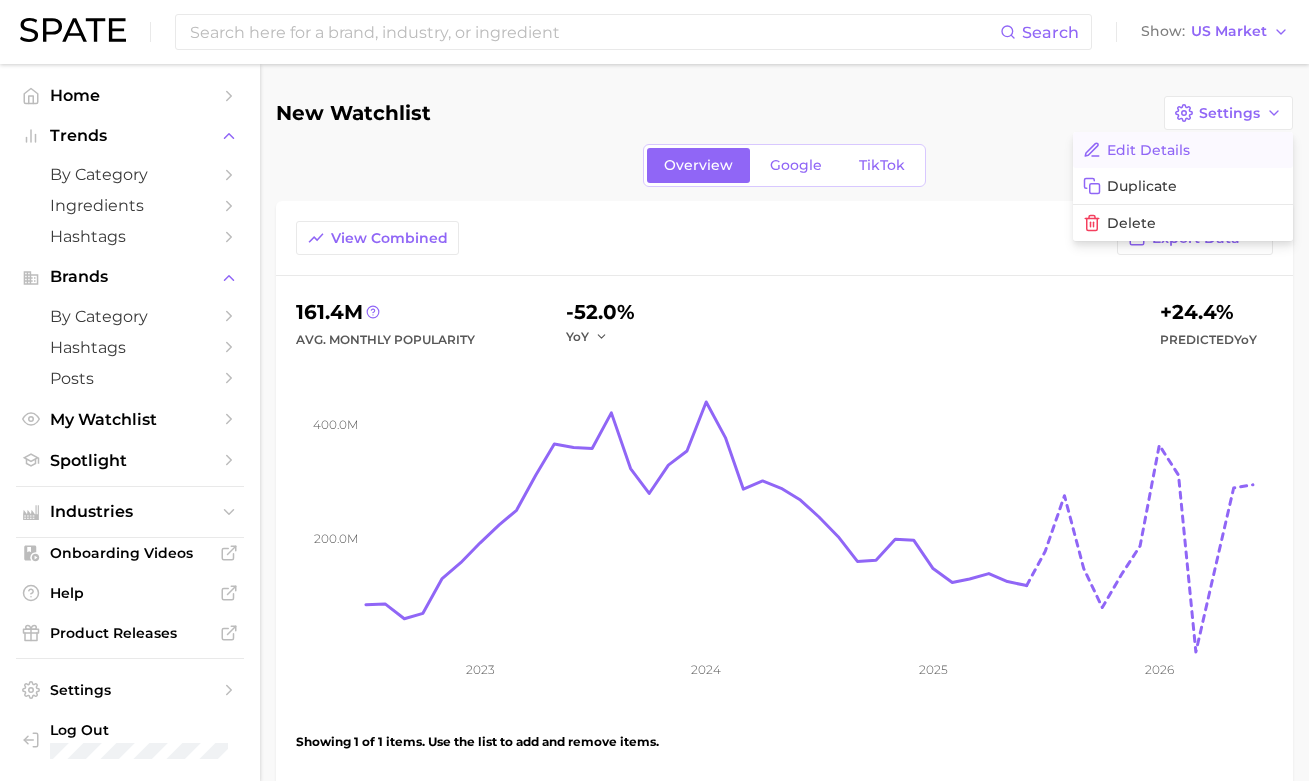 click on "Edit Details" at bounding box center [1148, 150] 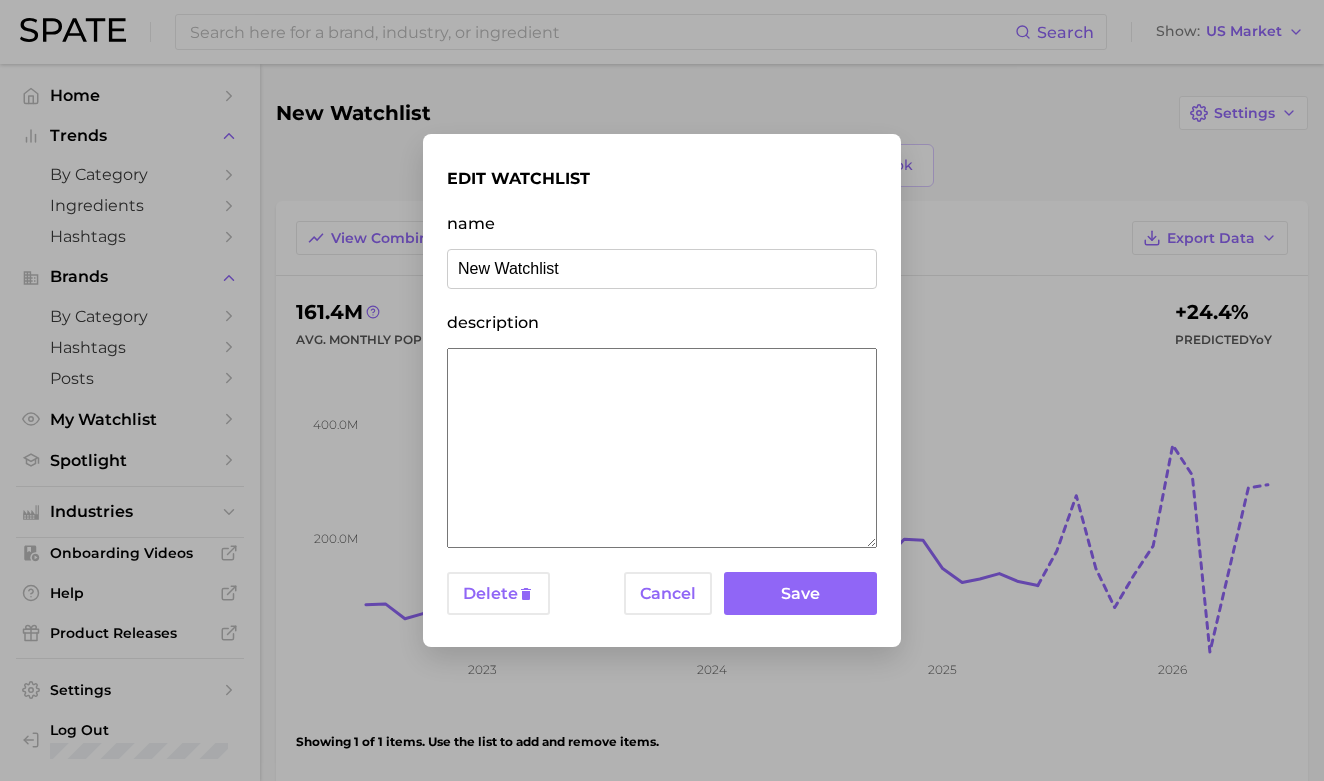 drag, startPoint x: 533, startPoint y: 267, endPoint x: 213, endPoint y: 218, distance: 323.72983 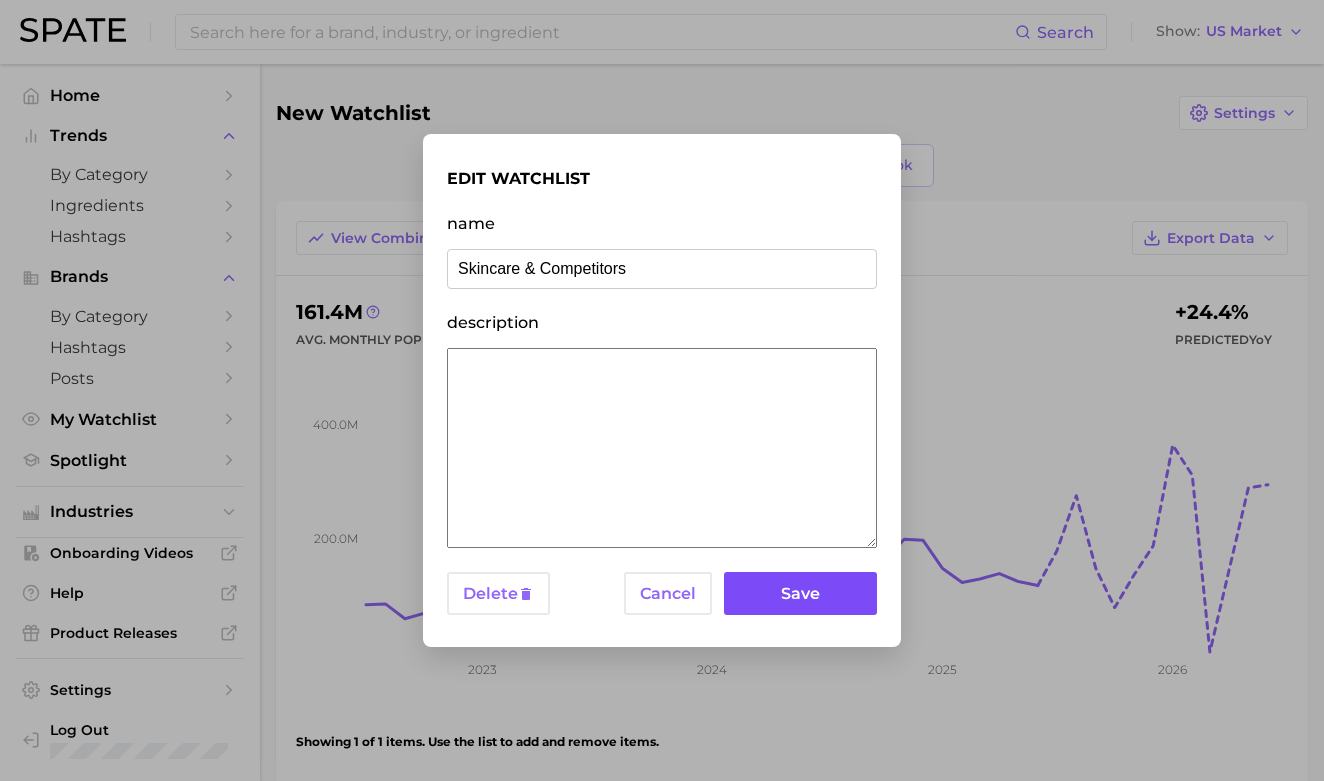 type on "Skincare & Competitors" 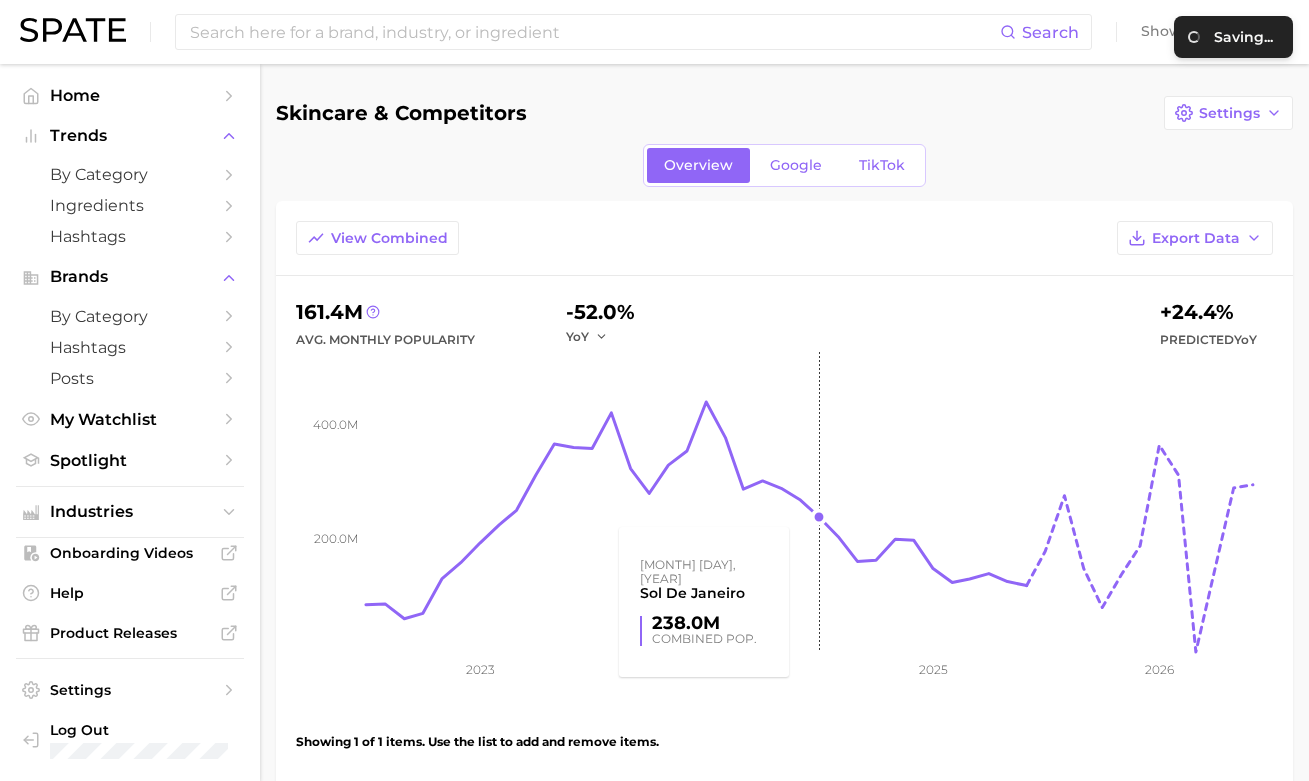 scroll, scrollTop: 336, scrollLeft: 0, axis: vertical 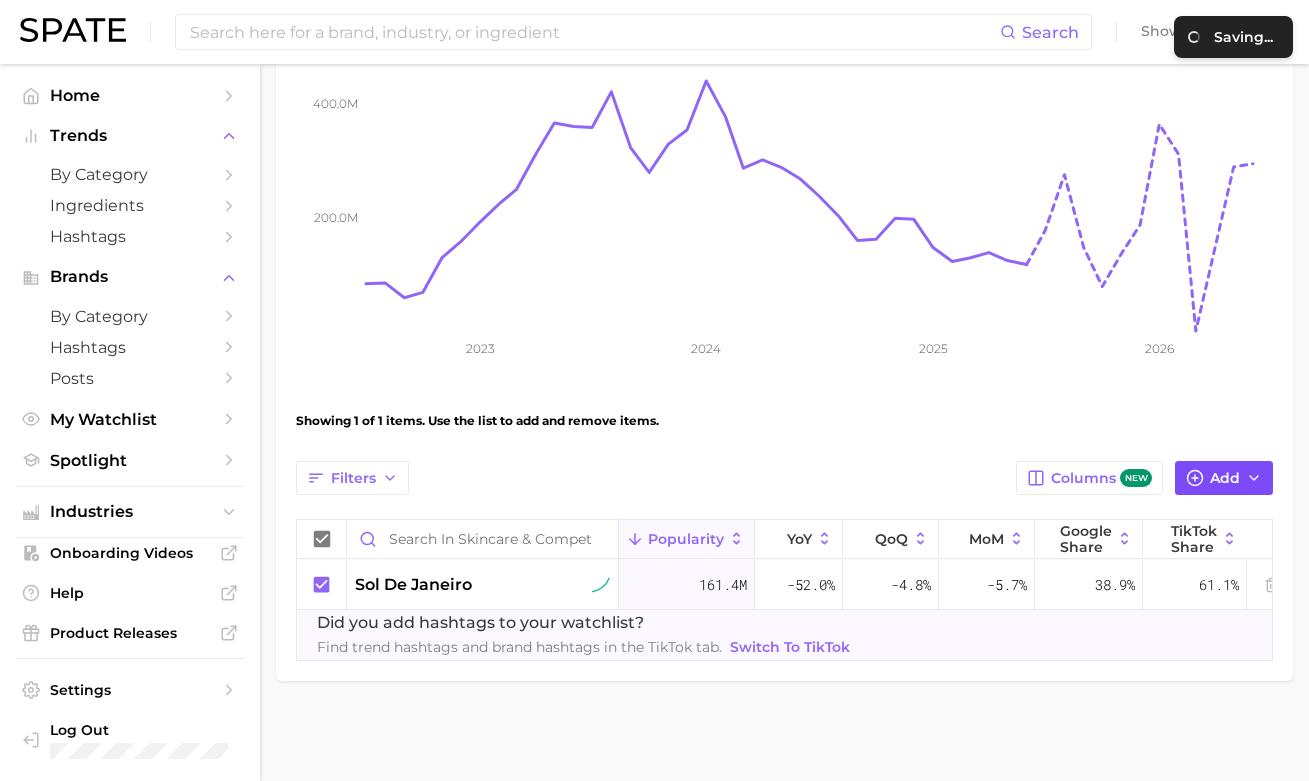 click on "Add" at bounding box center [1225, 478] 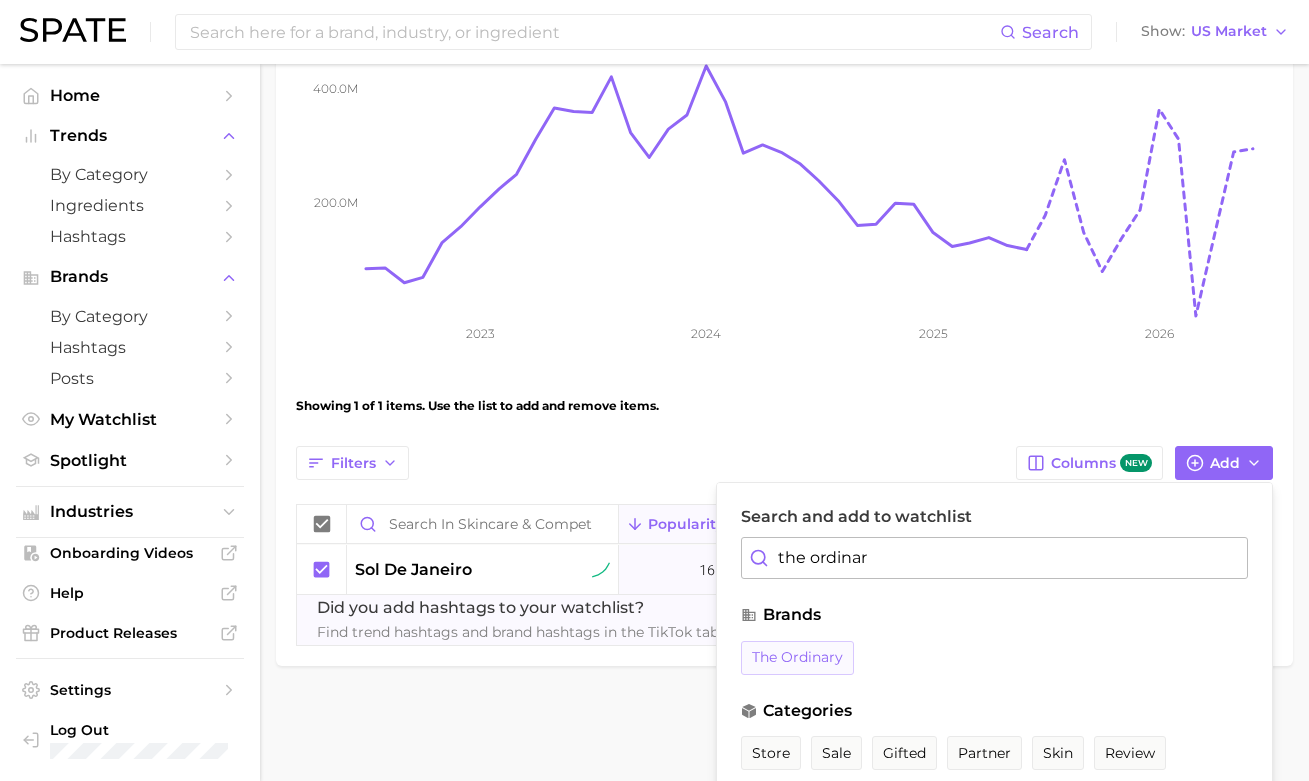 click on "the ordinary" at bounding box center [797, 658] 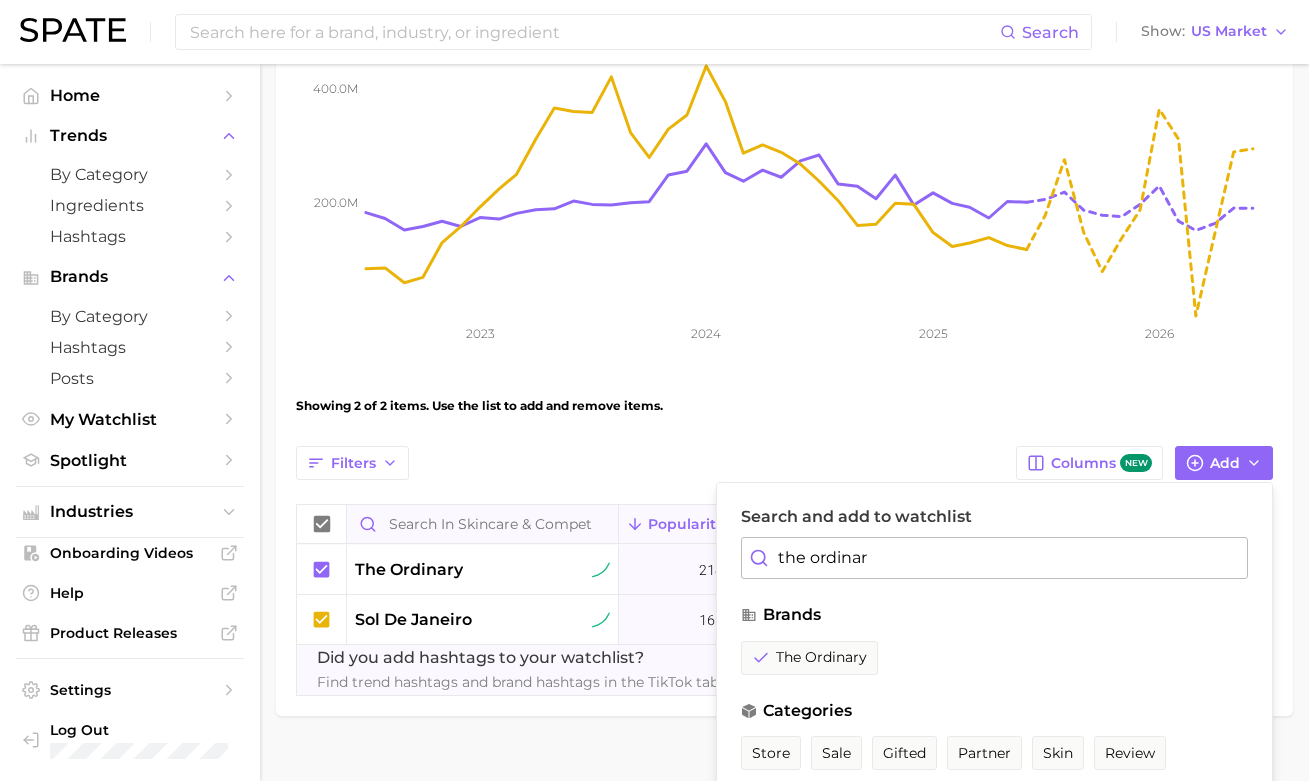 drag, startPoint x: 877, startPoint y: 563, endPoint x: 586, endPoint y: 543, distance: 291.68646 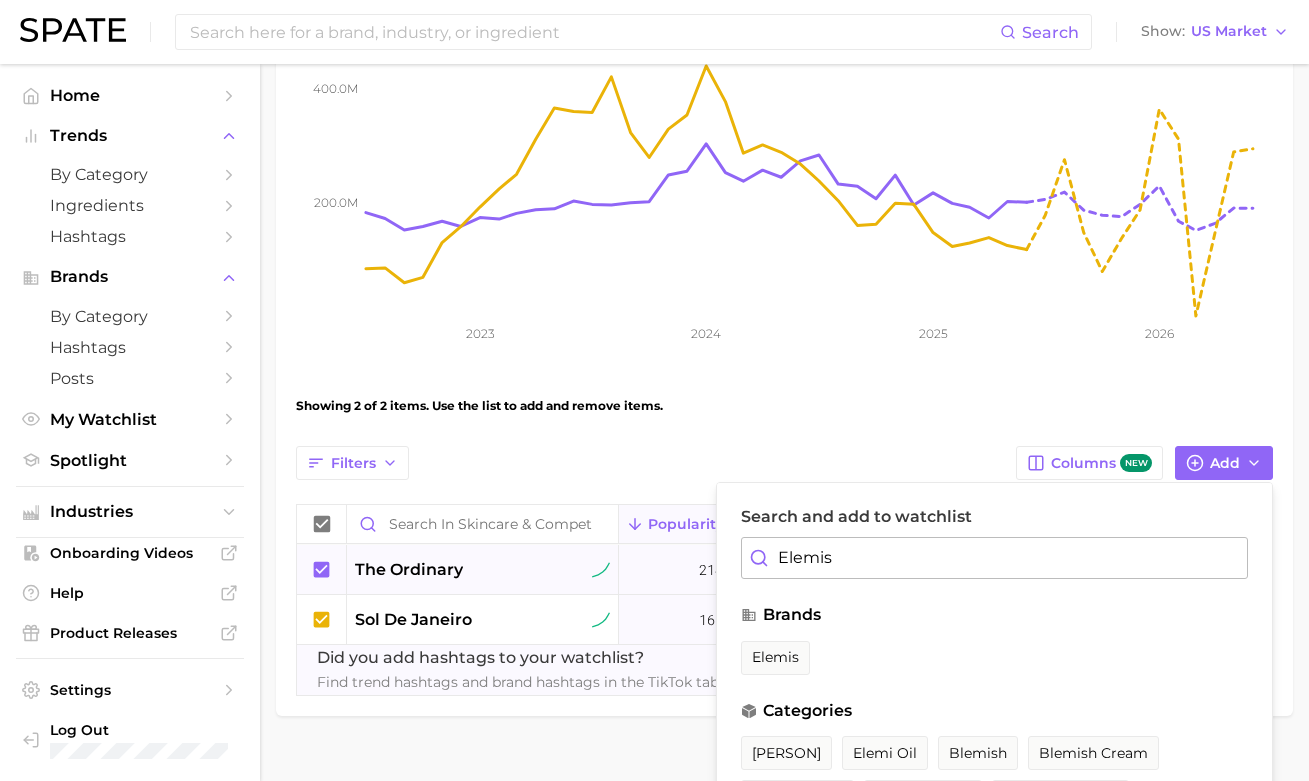scroll, scrollTop: 332, scrollLeft: 0, axis: vertical 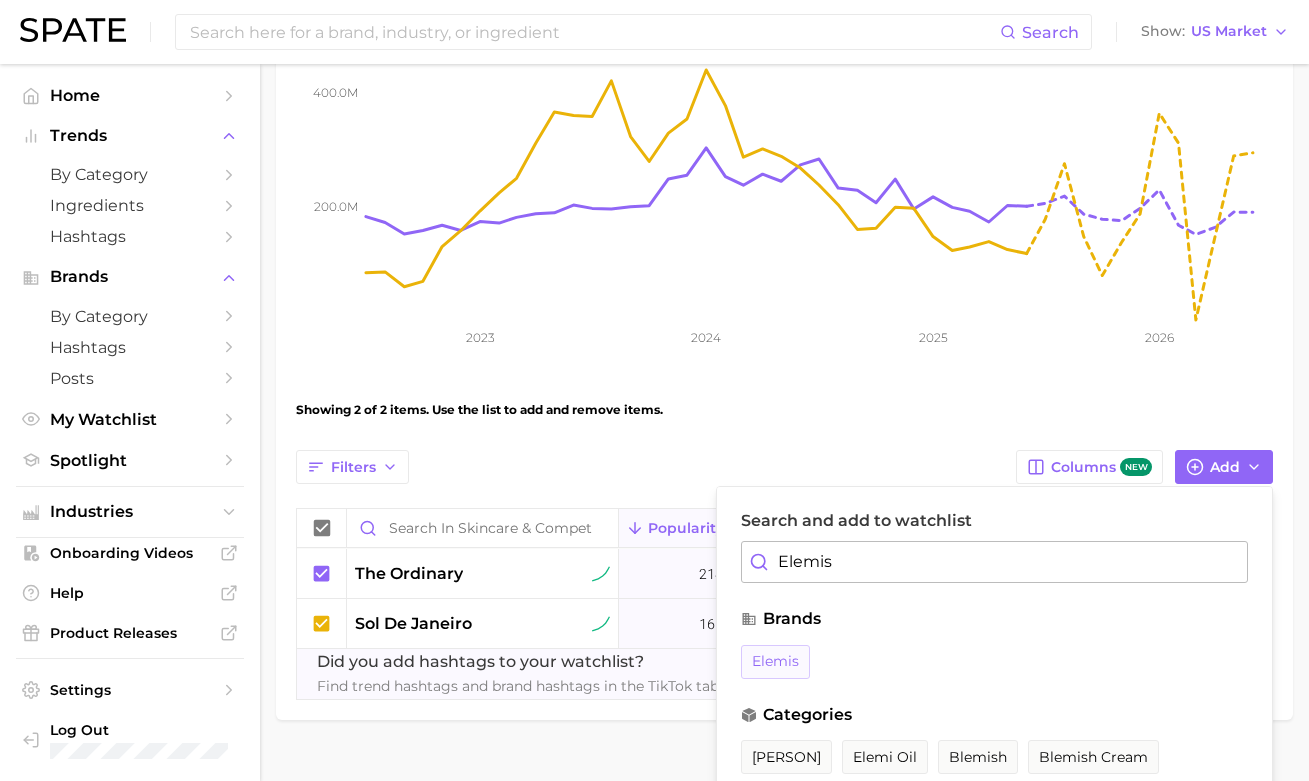 click on "elemis" at bounding box center (775, 662) 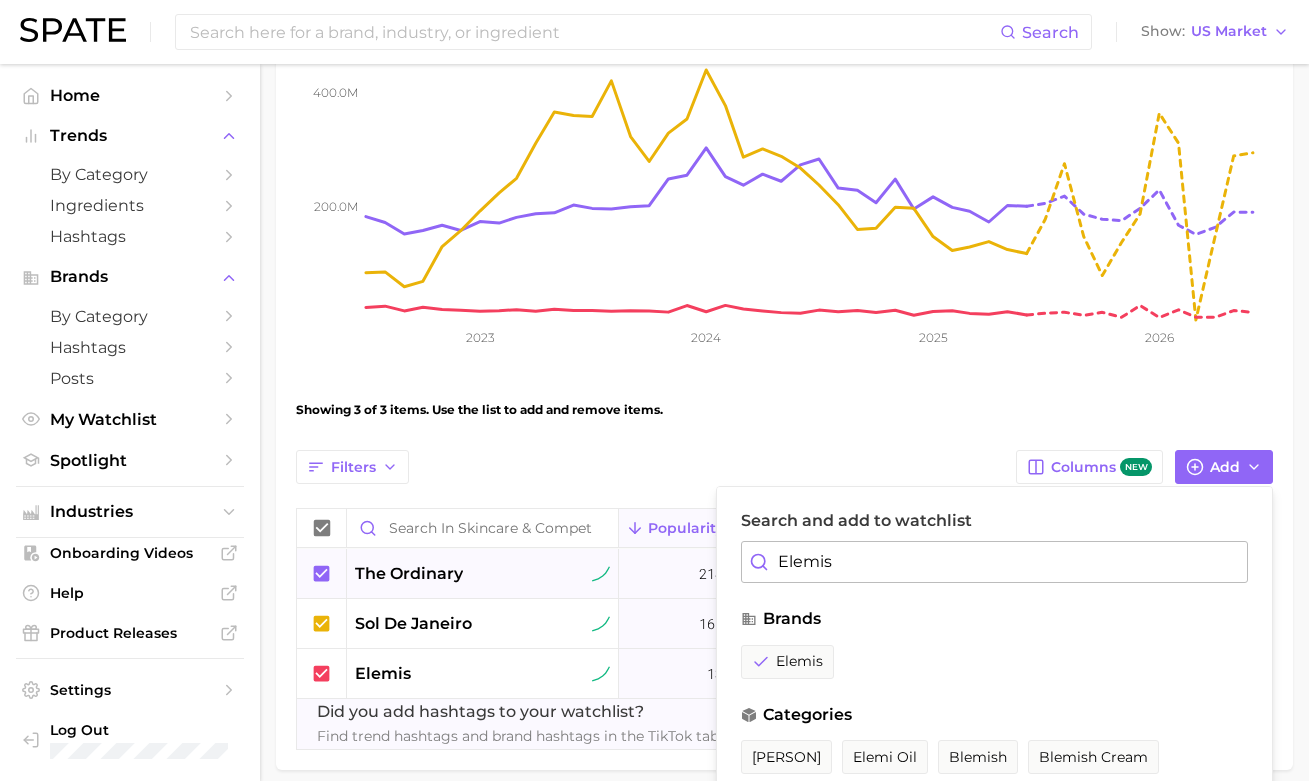 drag, startPoint x: 844, startPoint y: 567, endPoint x: 635, endPoint y: 552, distance: 209.53758 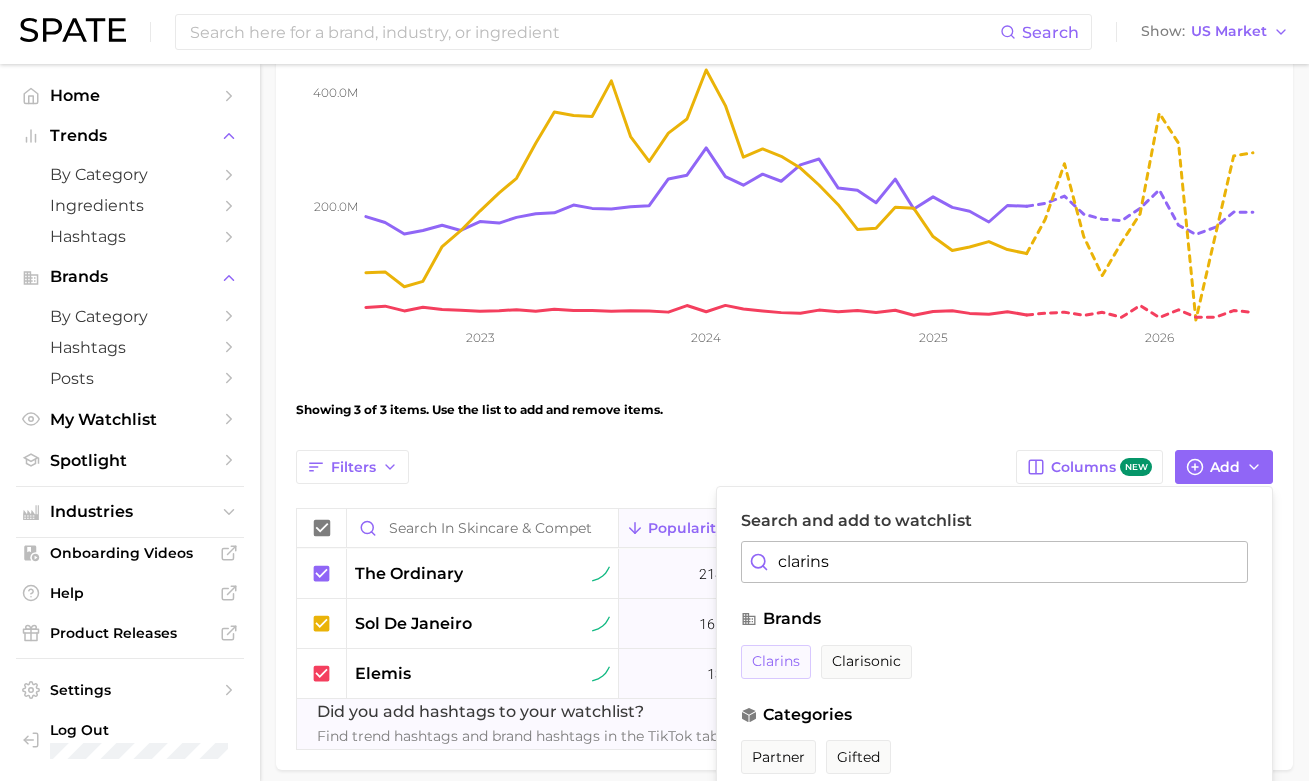 click on "clarins" at bounding box center [776, 661] 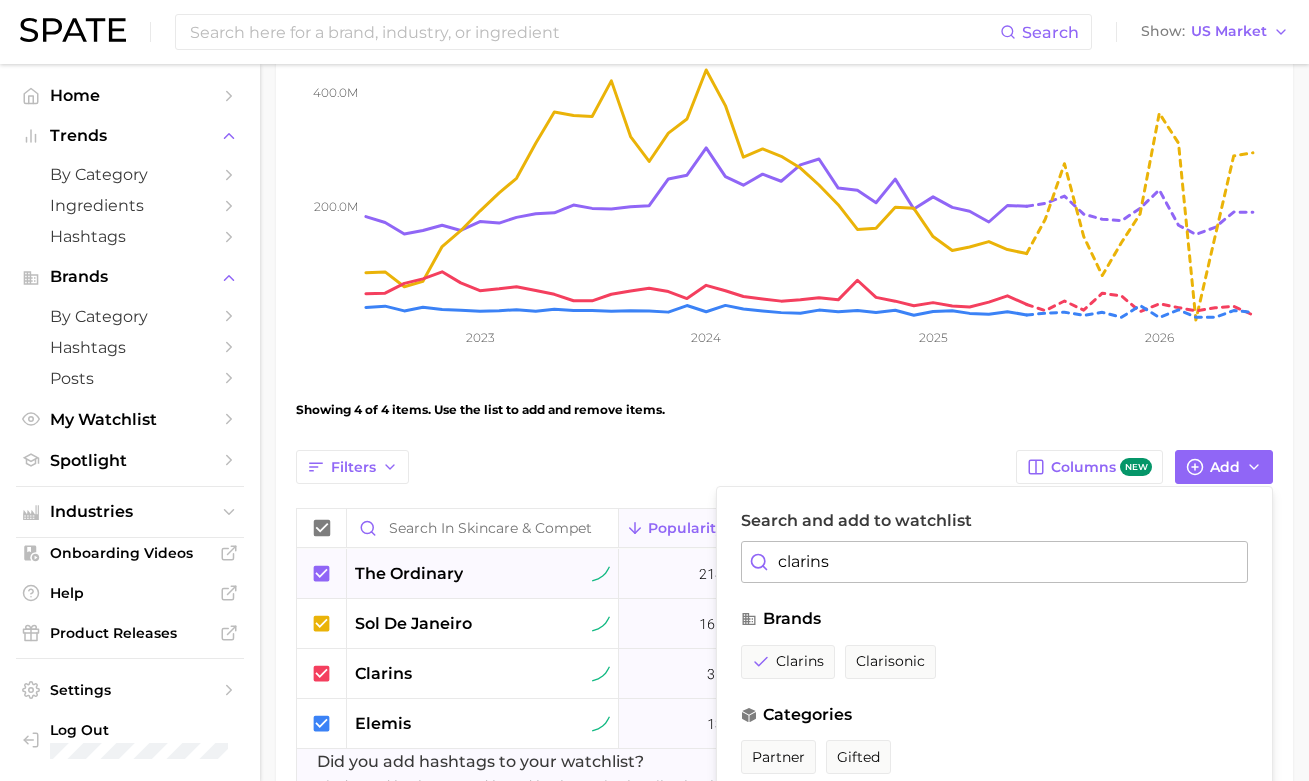 drag, startPoint x: 838, startPoint y: 561, endPoint x: 662, endPoint y: 549, distance: 176.40862 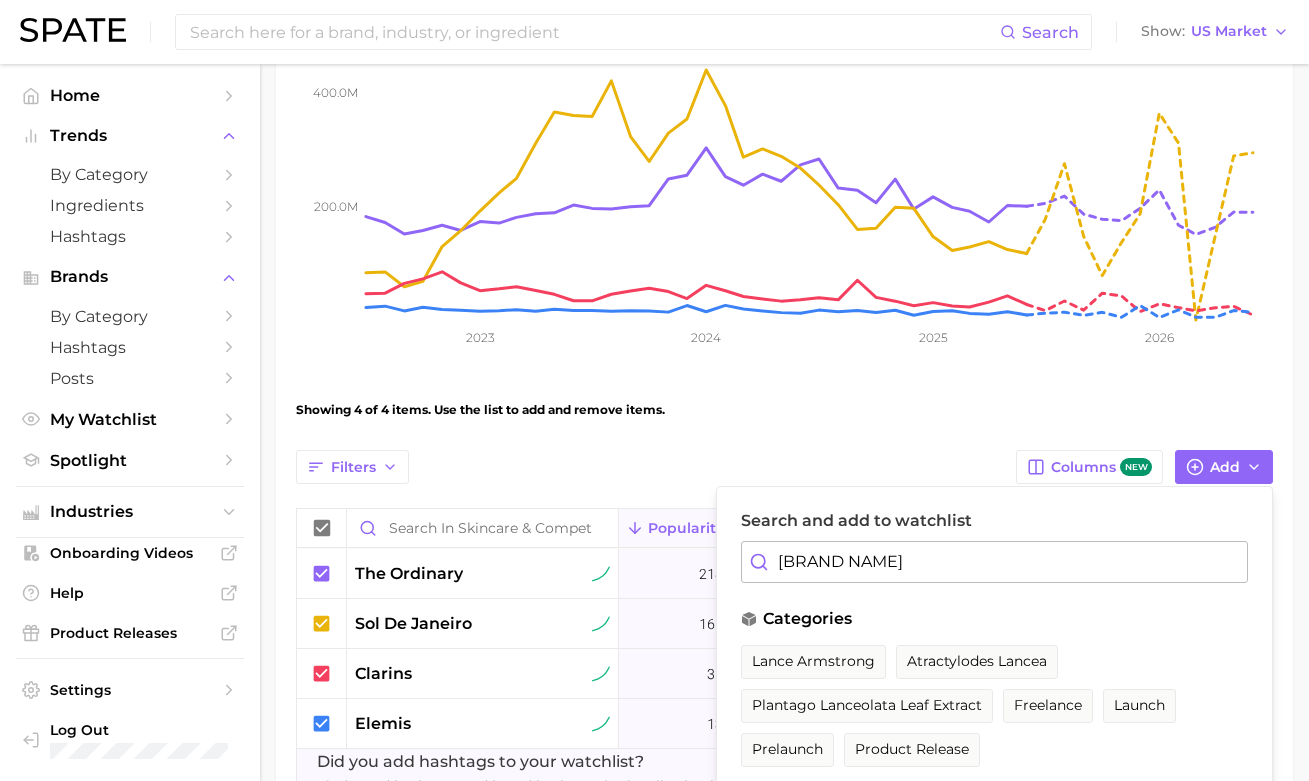 click on "[BRAND NAME]" at bounding box center [994, 562] 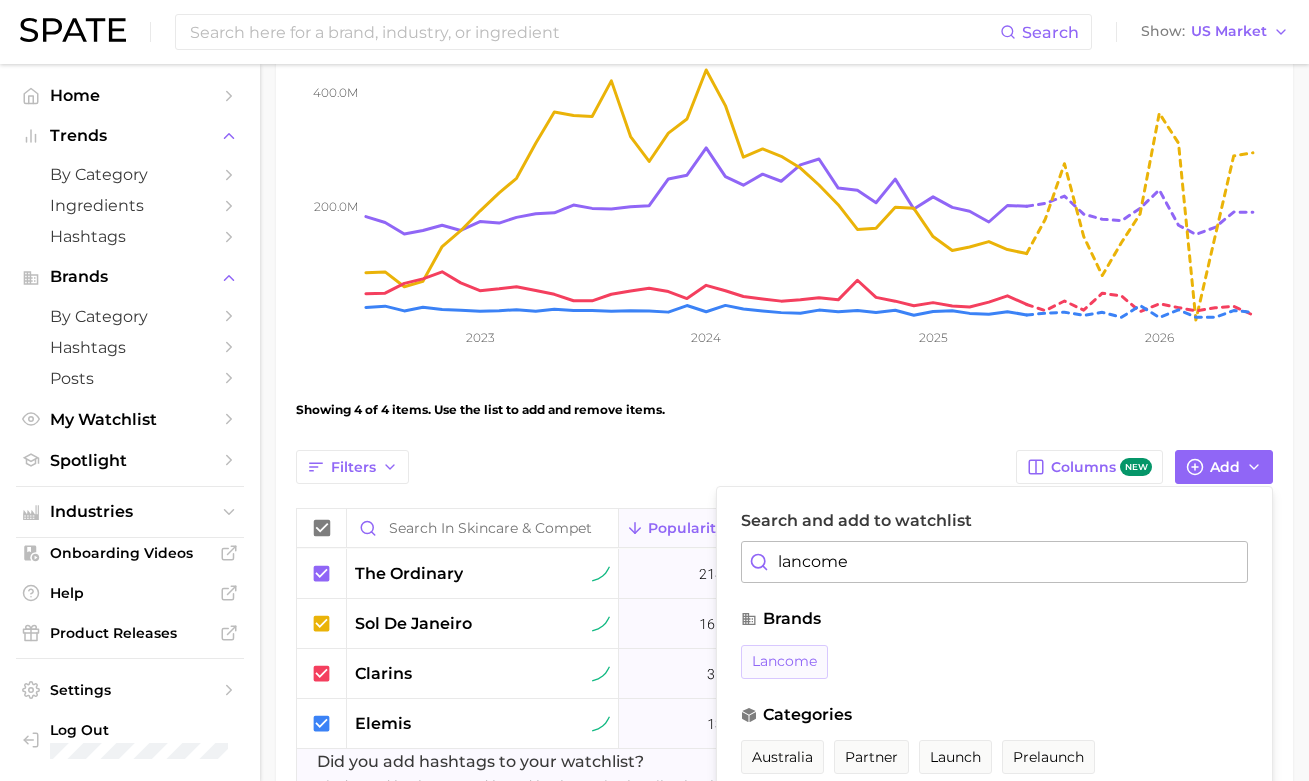 click on "lancome" at bounding box center (784, 662) 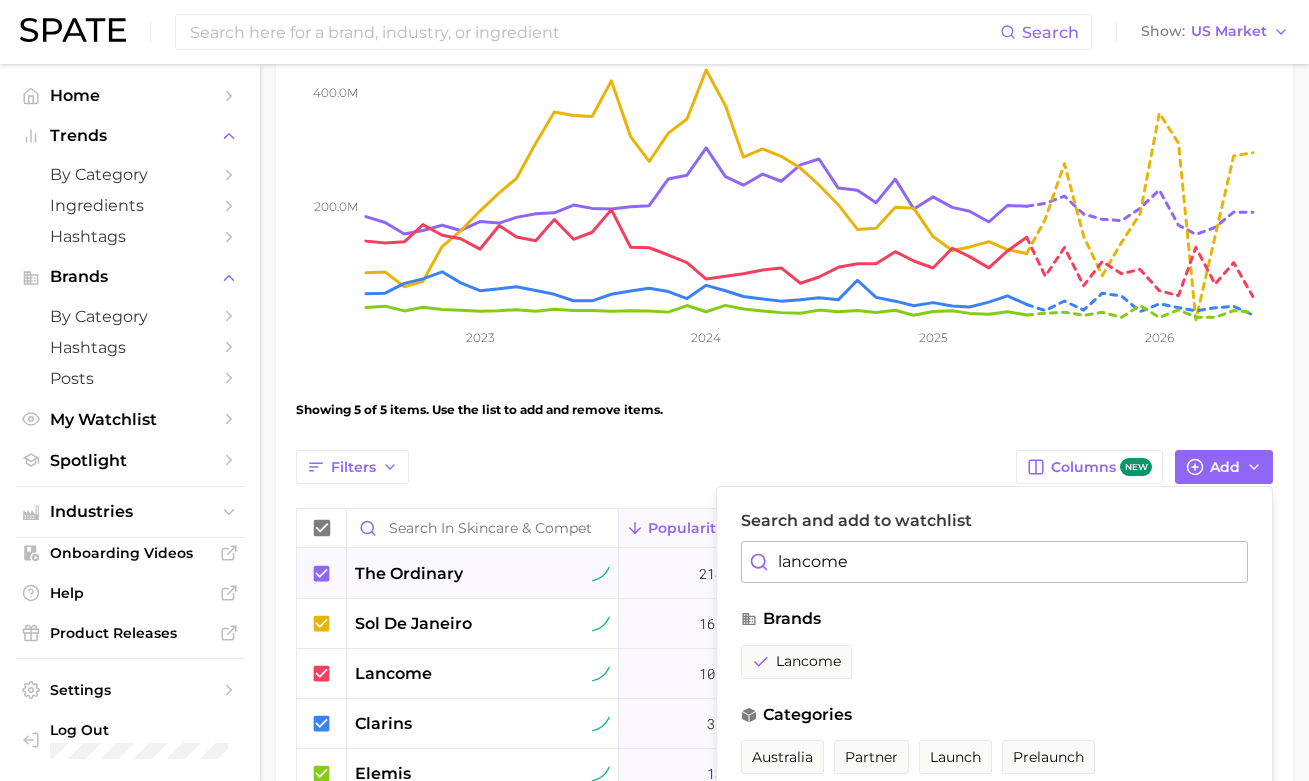 drag, startPoint x: 811, startPoint y: 563, endPoint x: 627, endPoint y: 551, distance: 184.39088 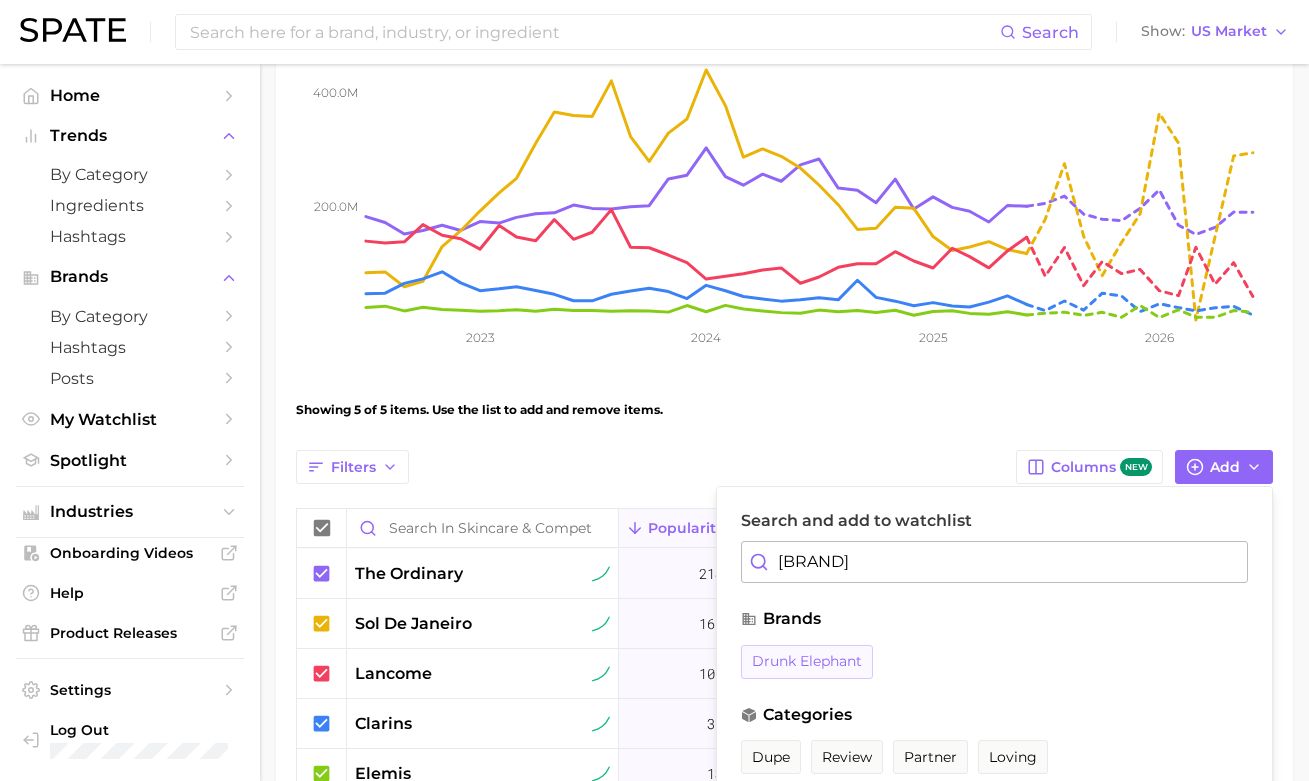 click on "drunk elephant" at bounding box center [807, 662] 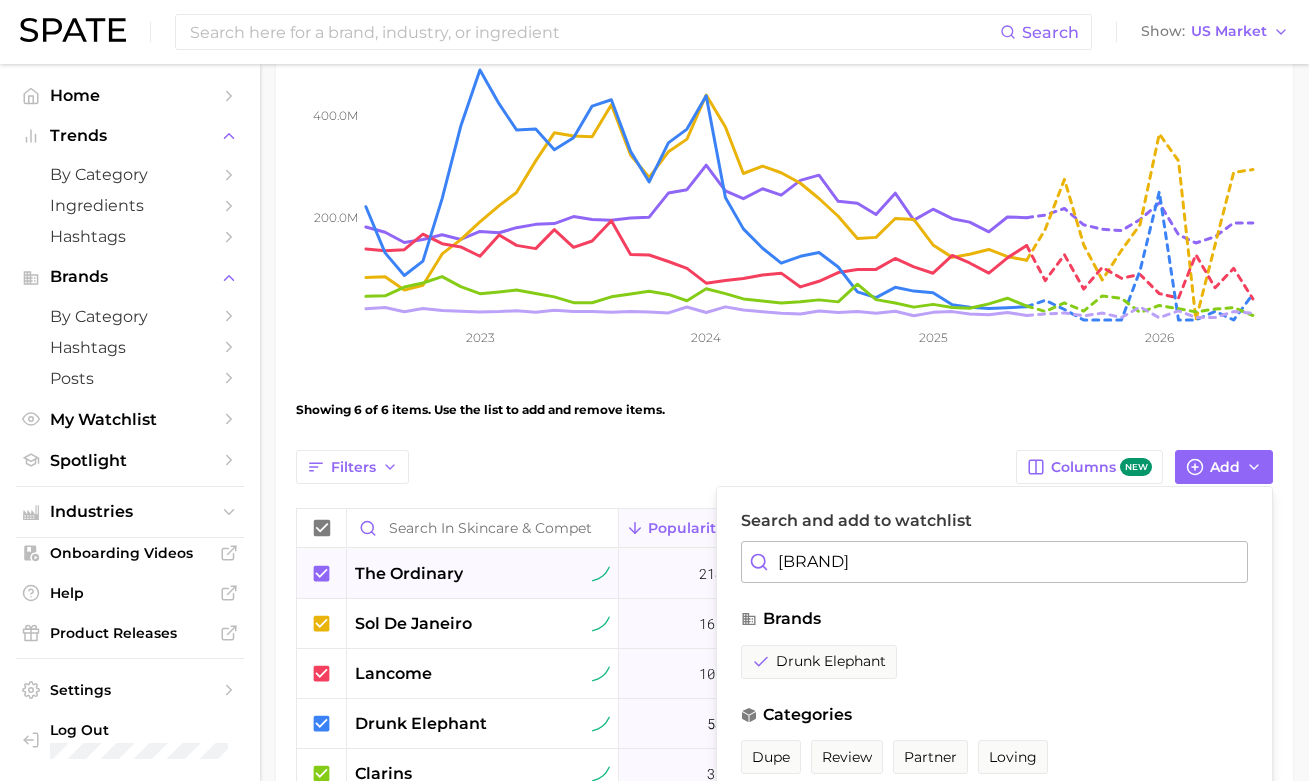 drag, startPoint x: 886, startPoint y: 562, endPoint x: 533, endPoint y: 549, distance: 353.2393 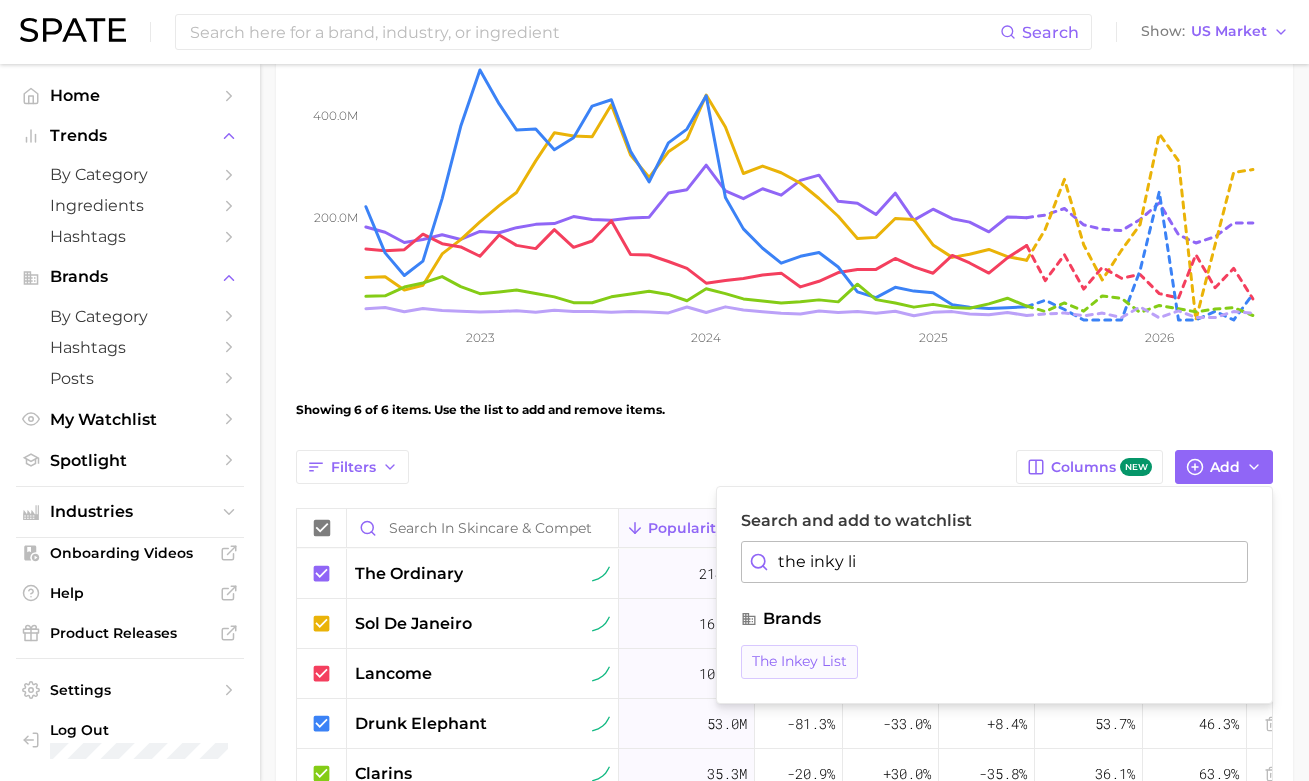 click on "the inkey list" at bounding box center [799, 661] 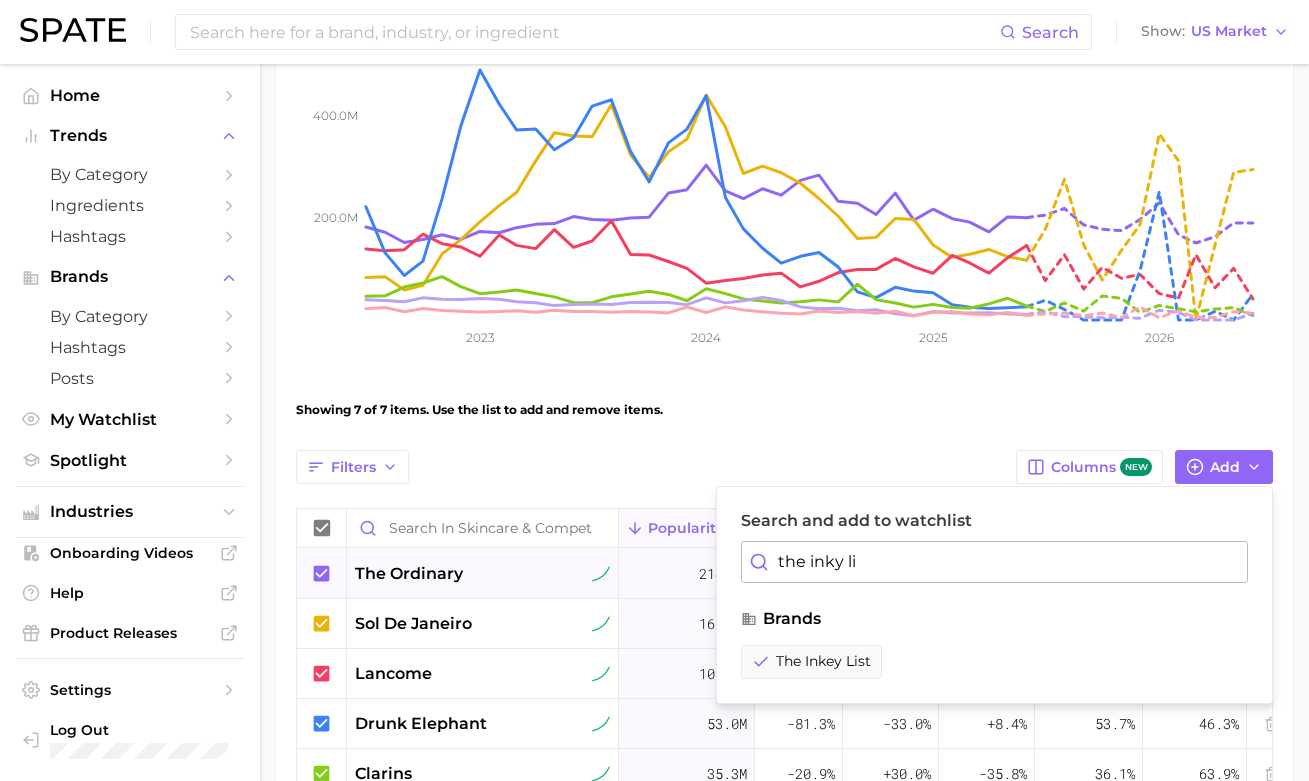 drag, startPoint x: 558, startPoint y: 561, endPoint x: 487, endPoint y: 564, distance: 71.063354 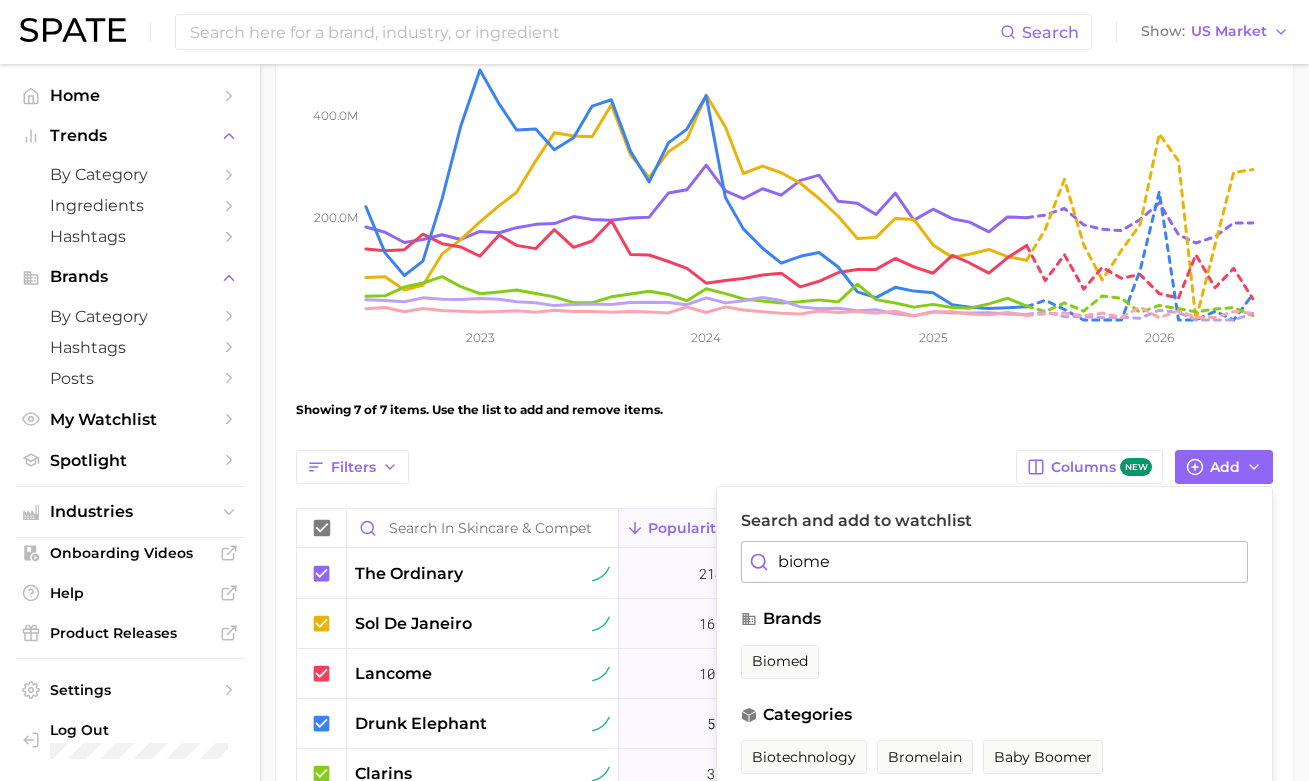 click on "biome" at bounding box center (994, 562) 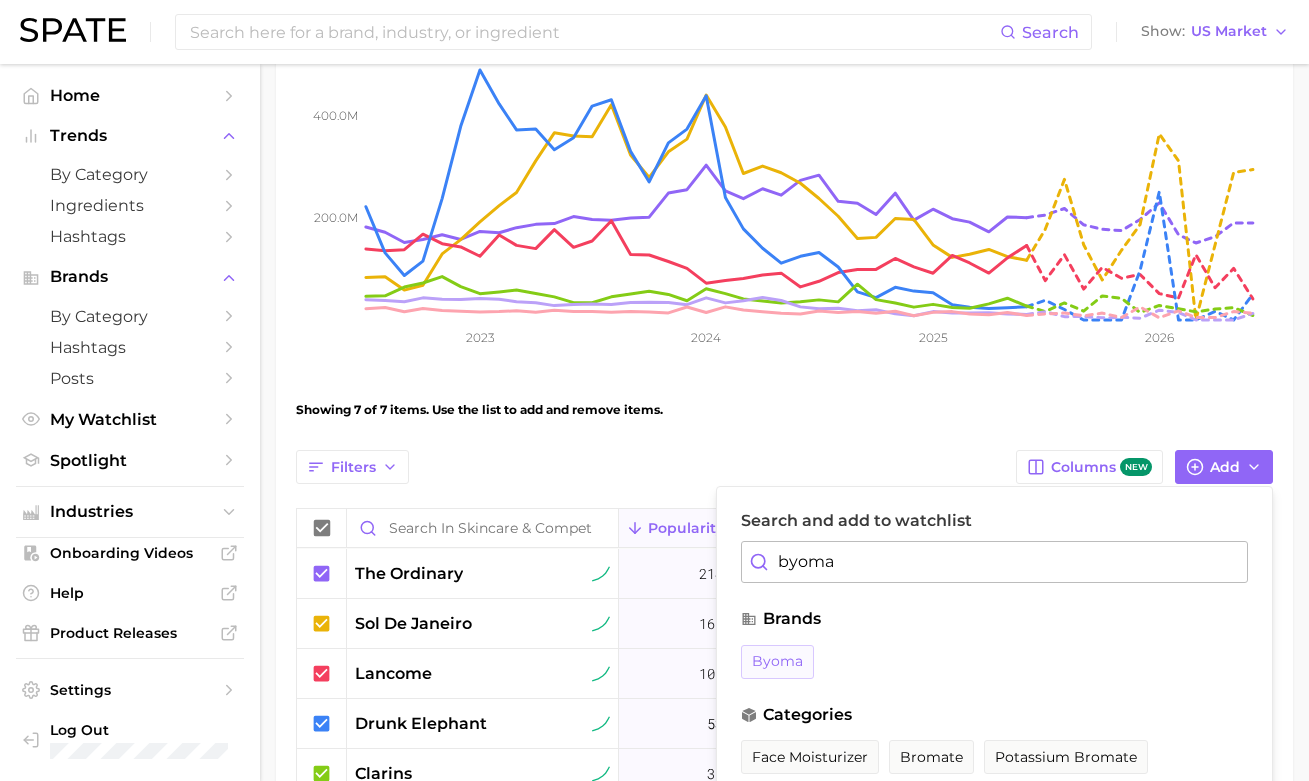 click on "byoma" at bounding box center [777, 661] 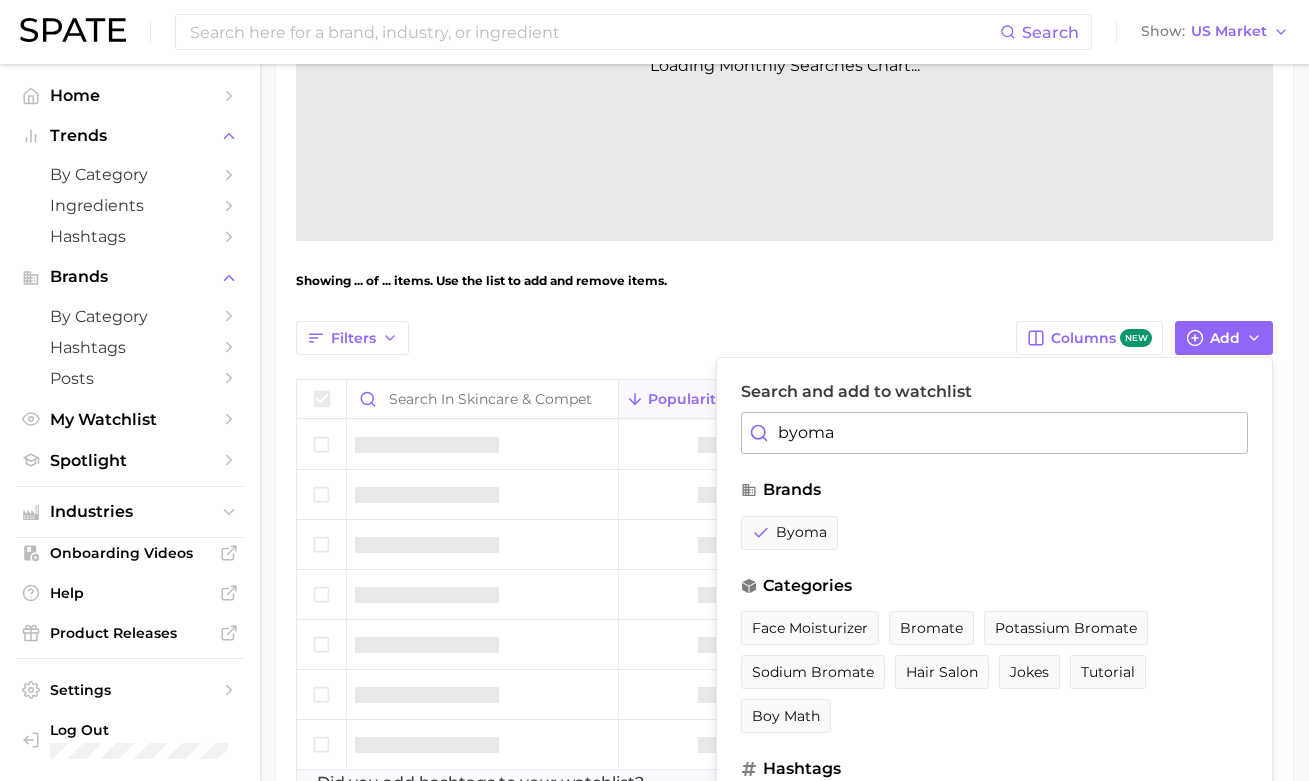 scroll, scrollTop: 636, scrollLeft: 0, axis: vertical 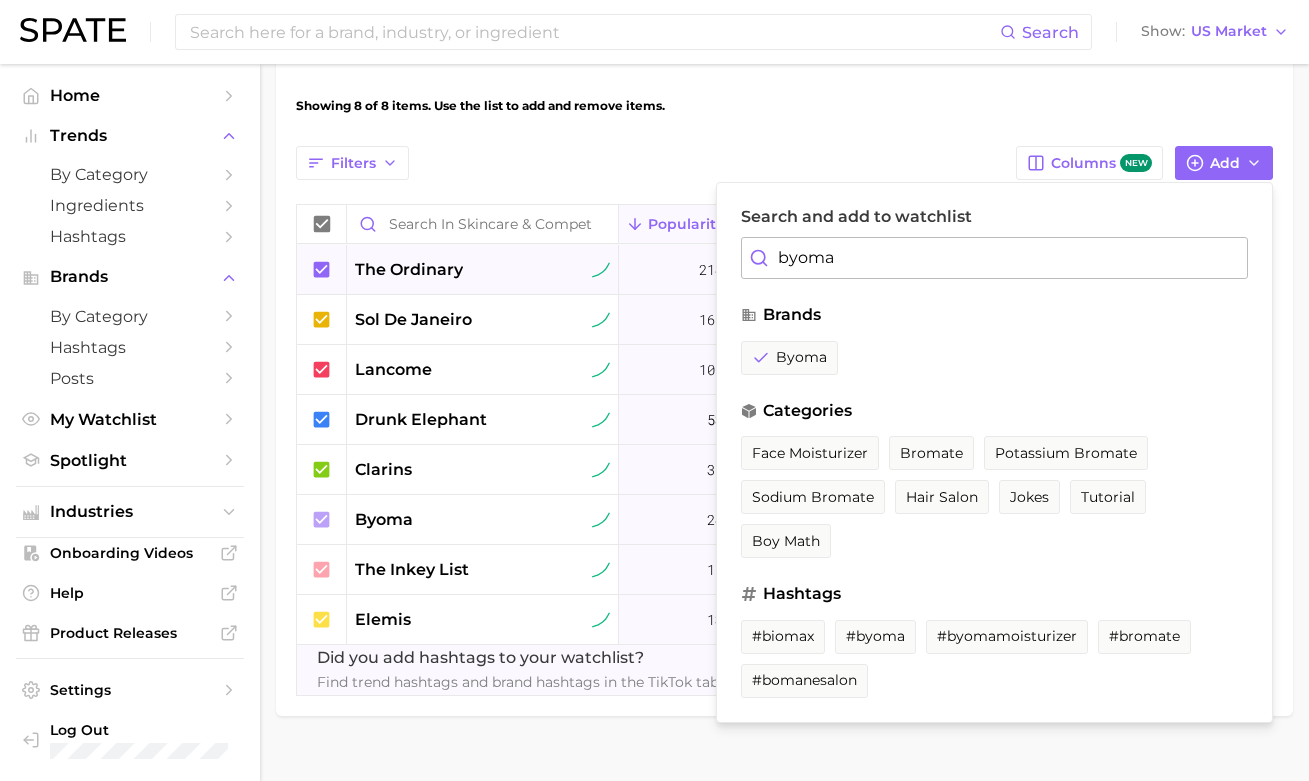 drag, startPoint x: 788, startPoint y: 264, endPoint x: 636, endPoint y: 270, distance: 152.11838 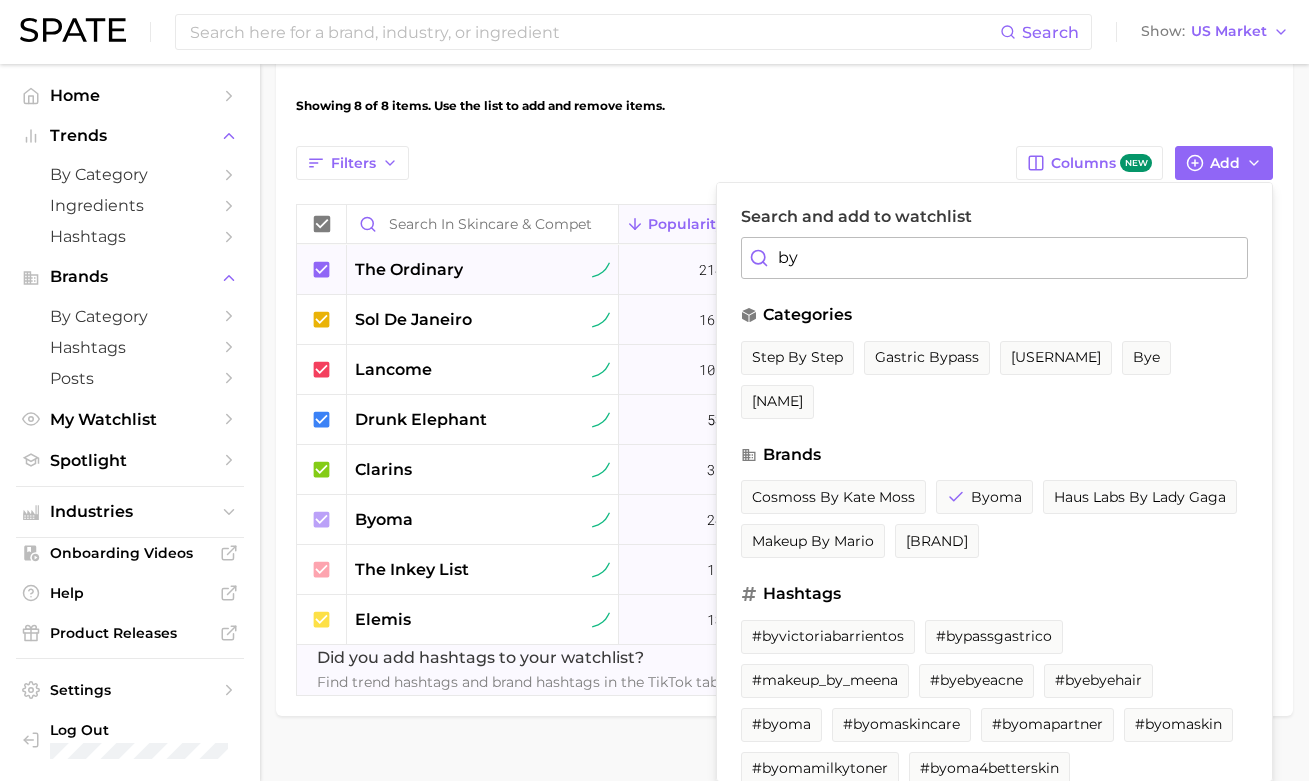 type on "b" 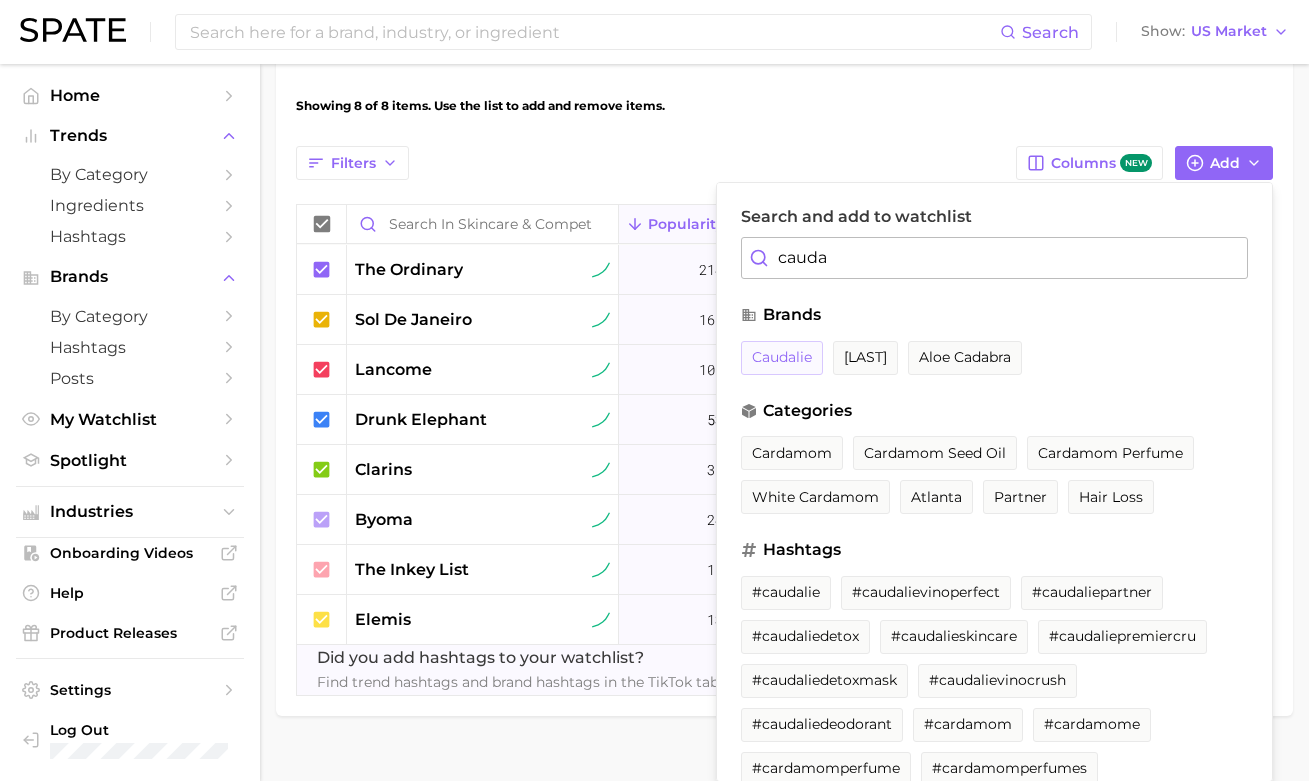 click on "caudalie" at bounding box center [782, 358] 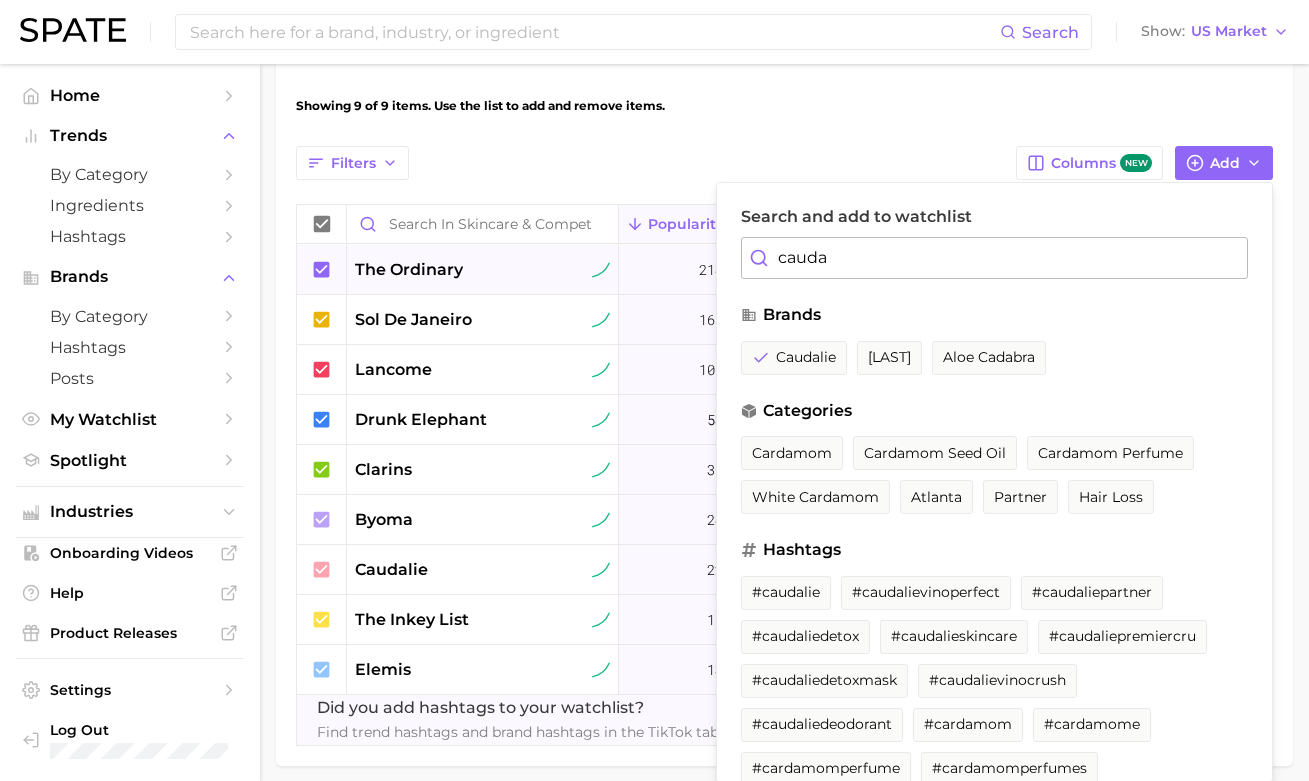 drag, startPoint x: 685, startPoint y: 252, endPoint x: 635, endPoint y: 251, distance: 50.01 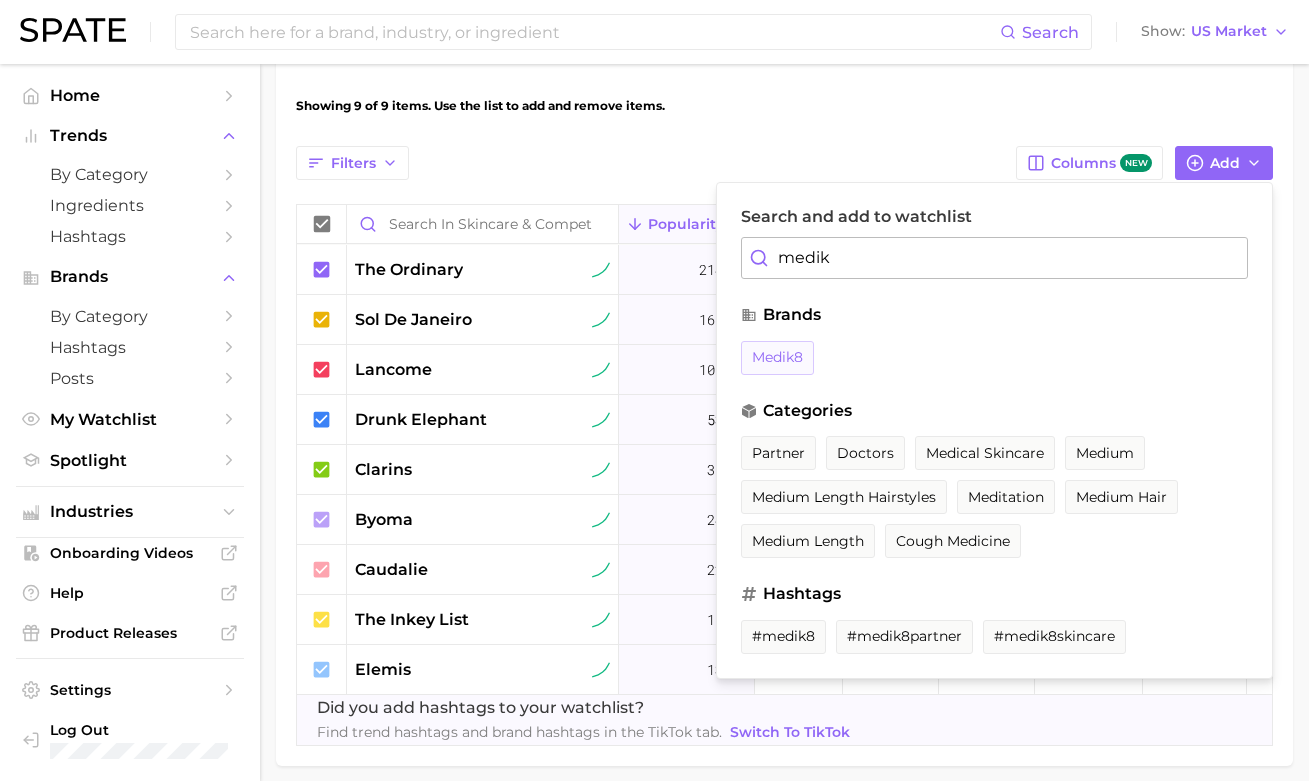 click on "medik8" at bounding box center (777, 357) 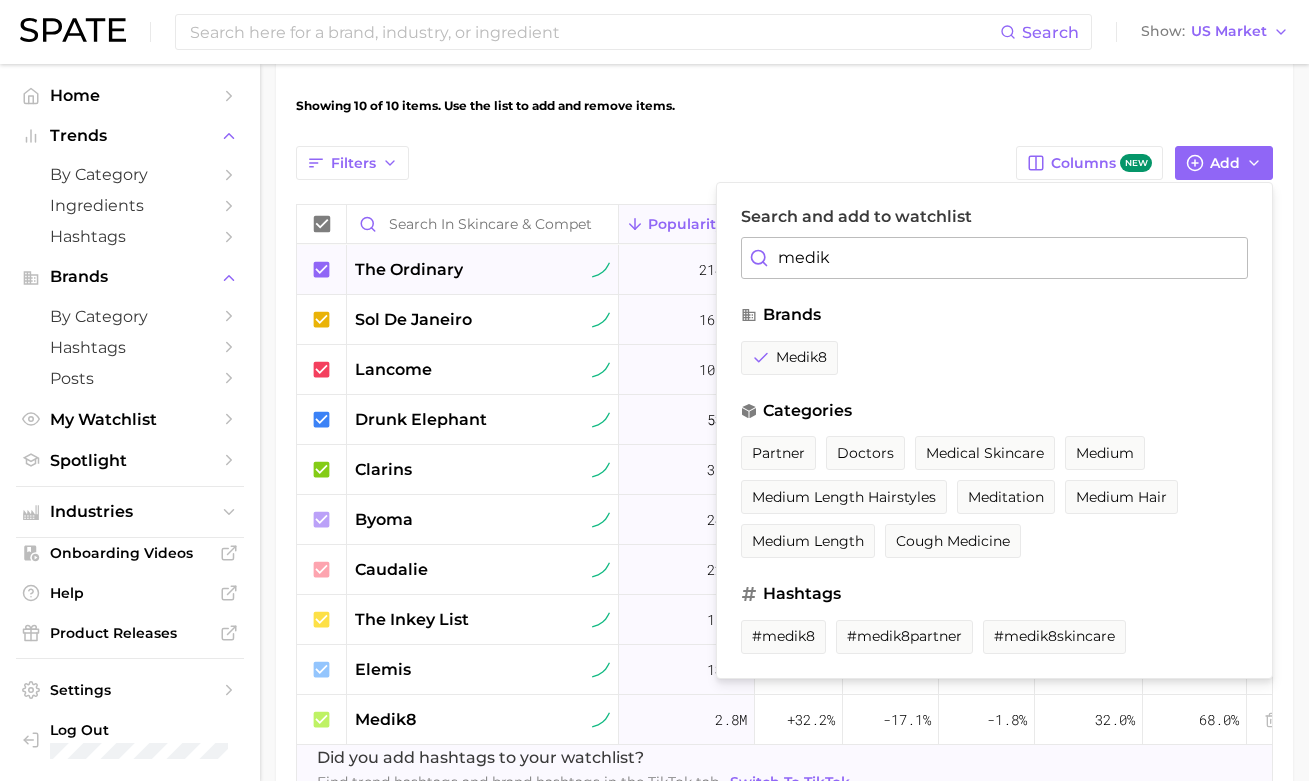 drag, startPoint x: 820, startPoint y: 262, endPoint x: 660, endPoint y: 258, distance: 160.04999 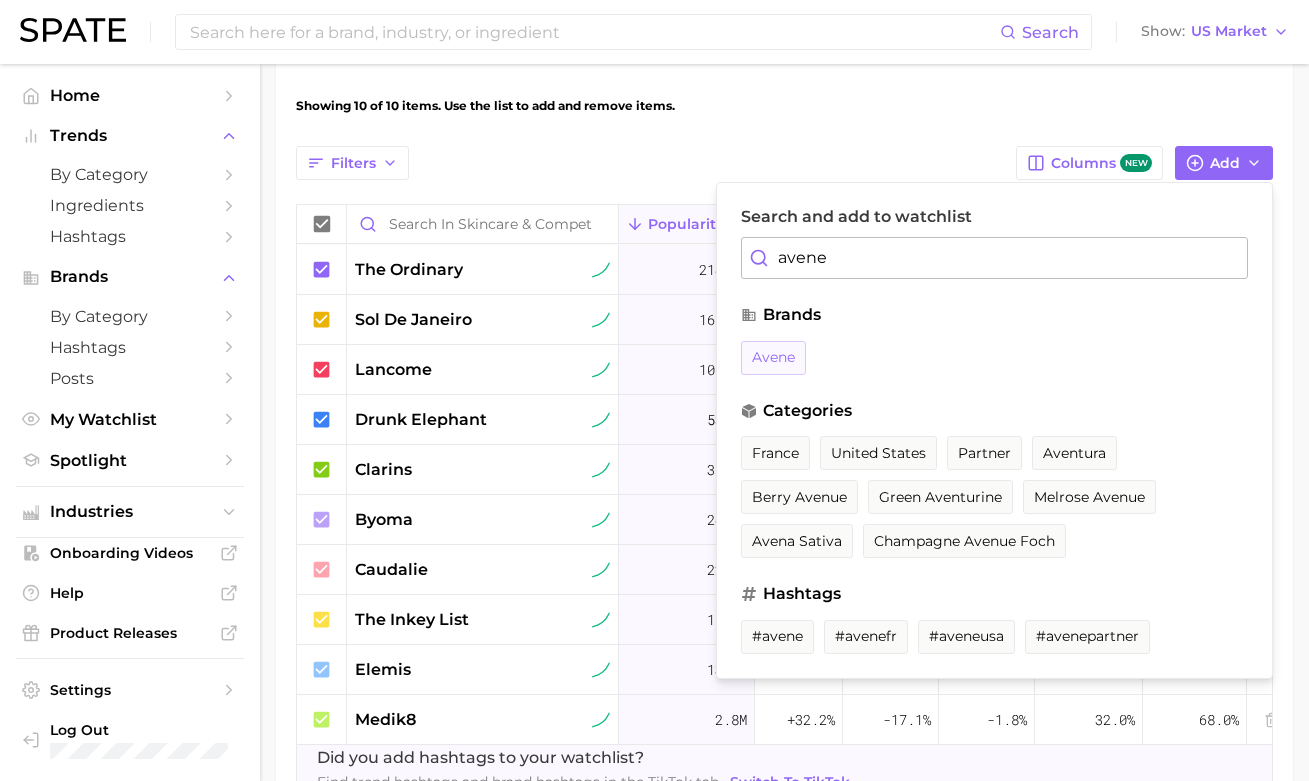 click on "avene" at bounding box center (773, 357) 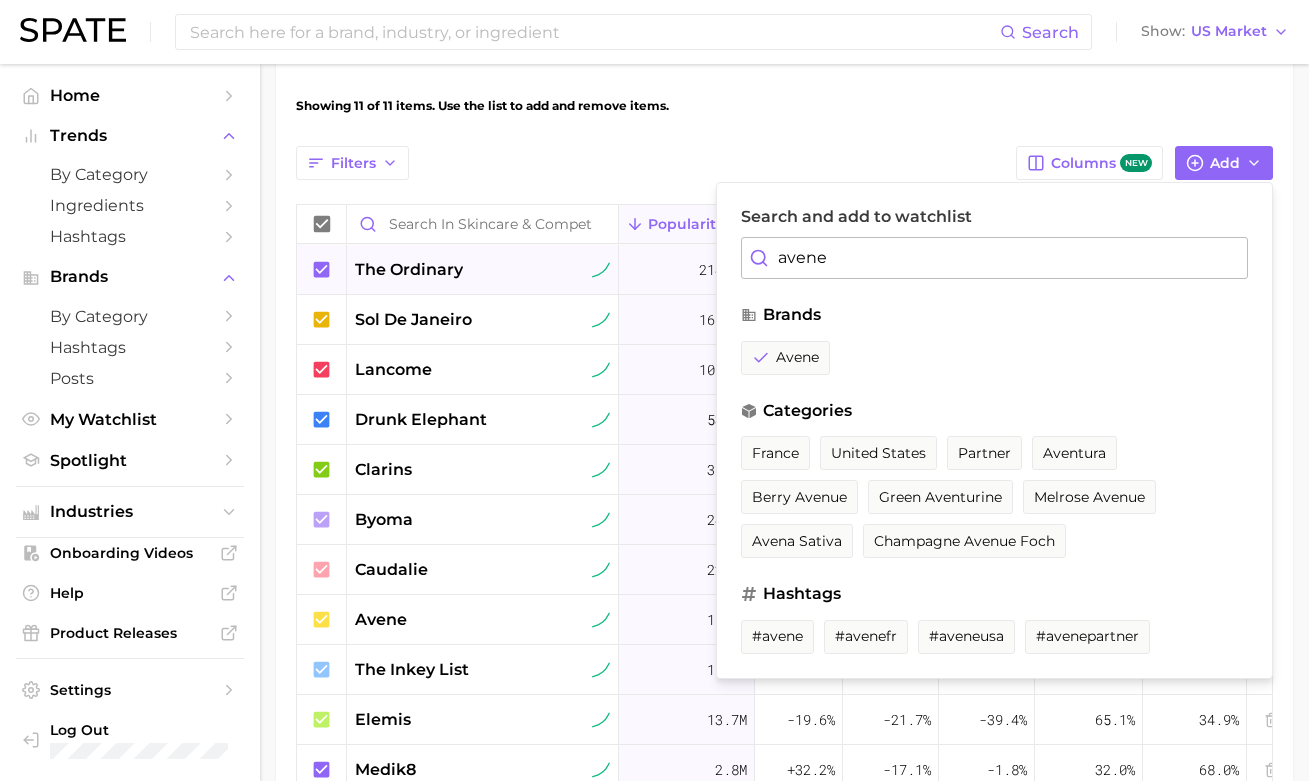 drag, startPoint x: 865, startPoint y: 264, endPoint x: 682, endPoint y: 252, distance: 183.39302 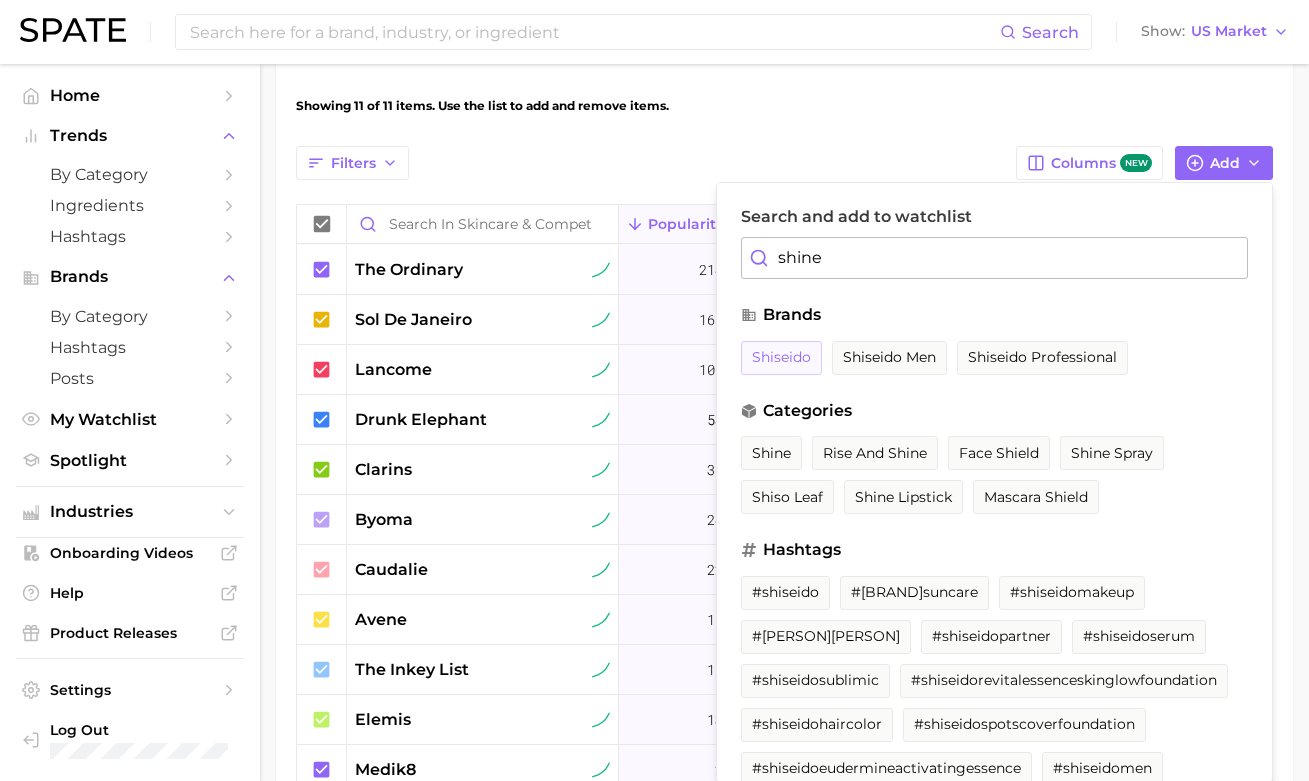 drag, startPoint x: 668, startPoint y: 245, endPoint x: 787, endPoint y: 357, distance: 163.41664 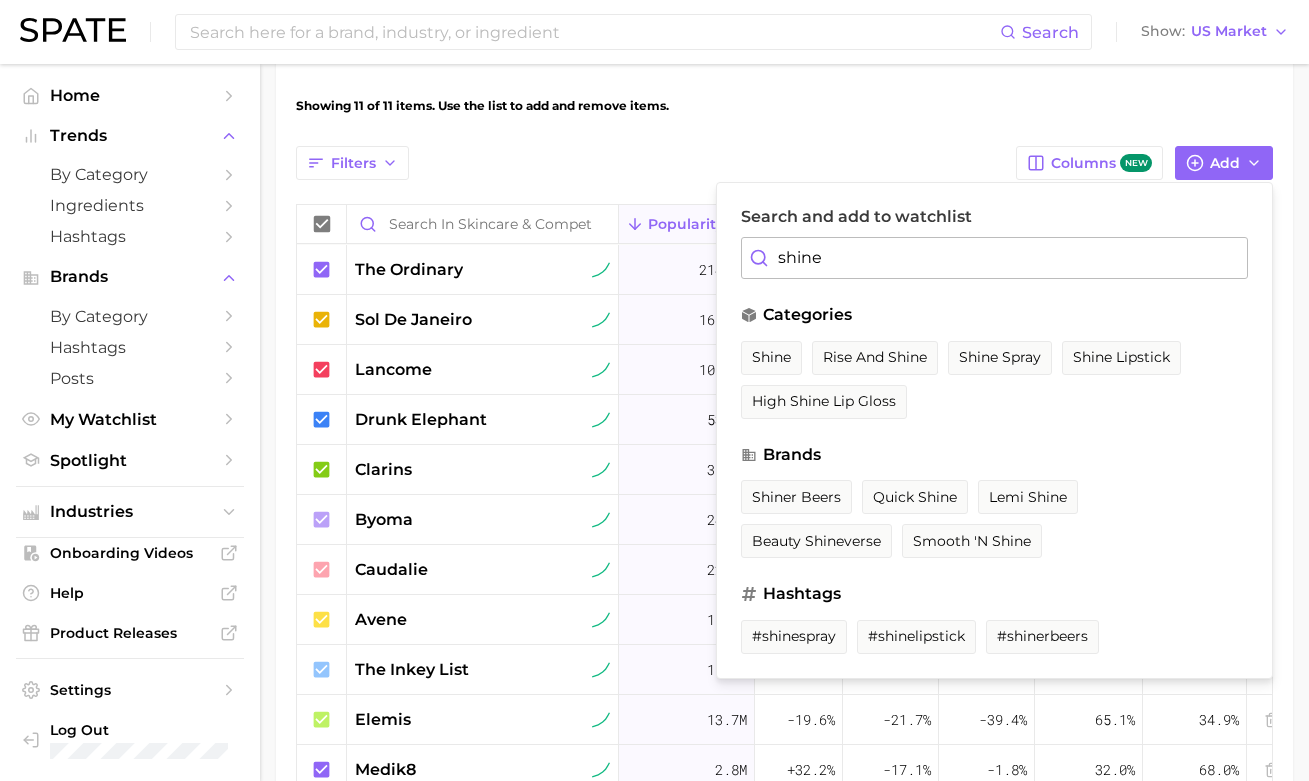 click on "shine" at bounding box center [994, 258] 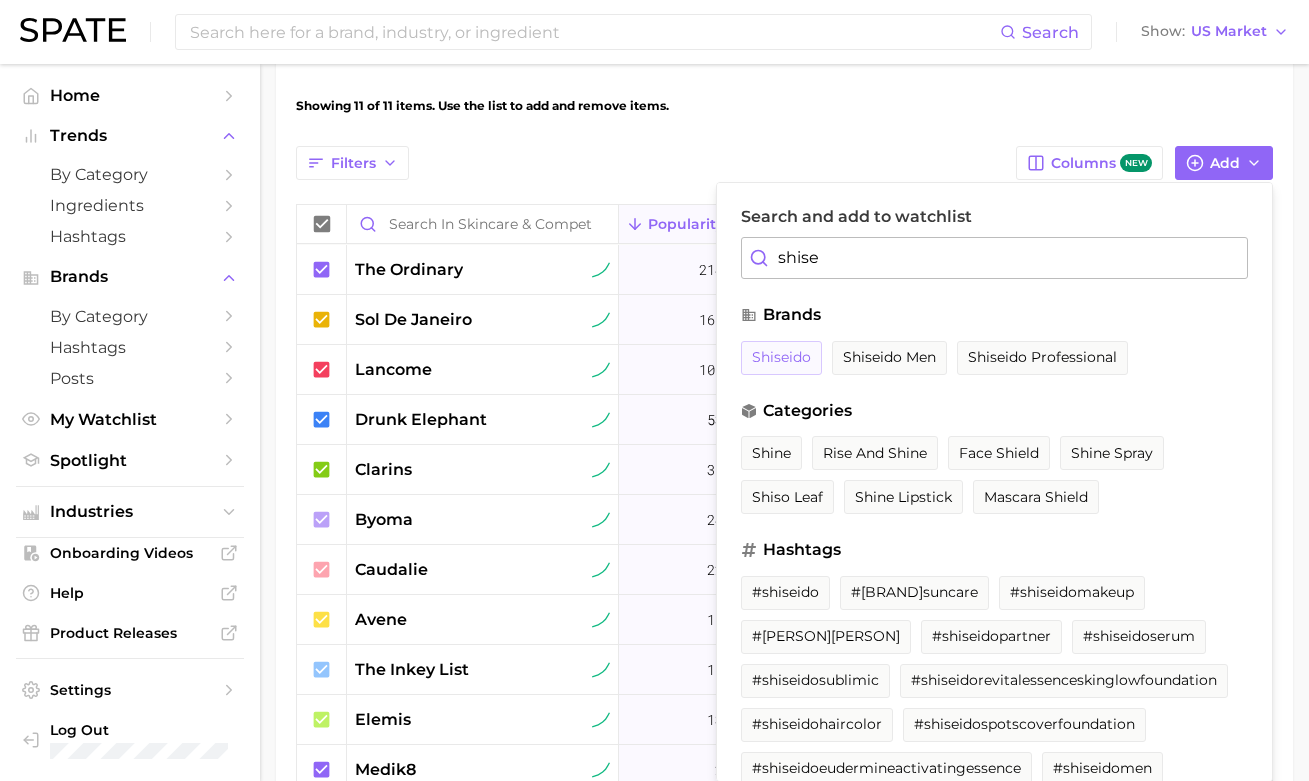 type on "shise" 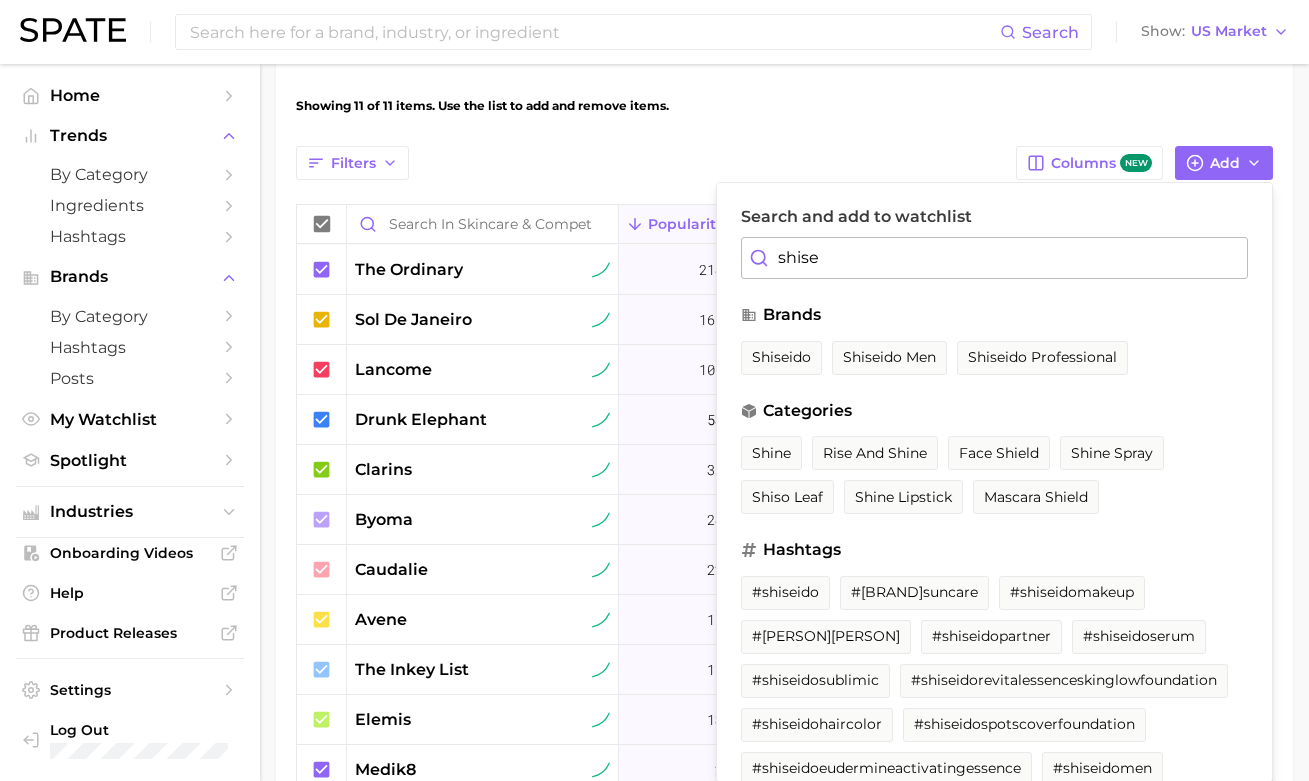 drag, startPoint x: 790, startPoint y: 359, endPoint x: 844, endPoint y: 325, distance: 63.812225 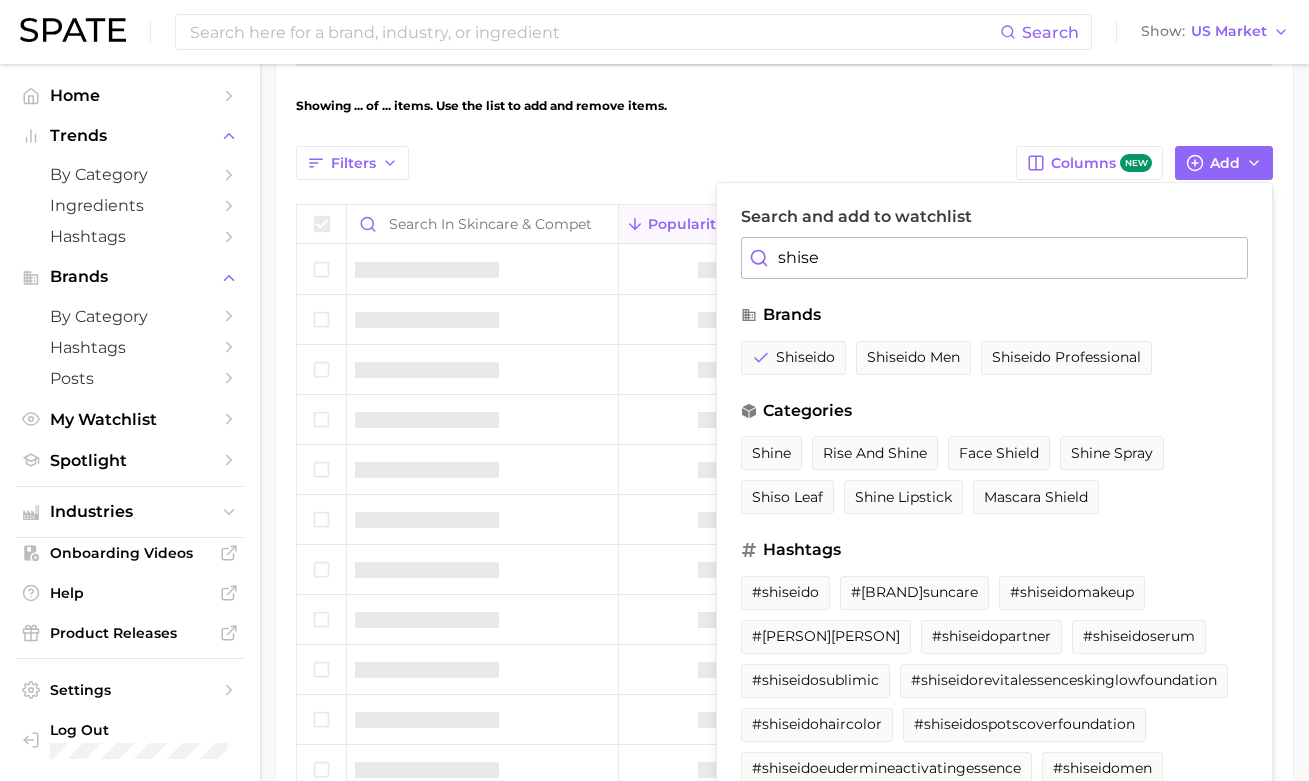 click on "Showing ... of ... items. Use the list to add and remove items. Filters Columns new Add Search and add to watchlist shise brands shiseido shiseido men shiseido professional categories shine rise and shine face shield shine spray shiso leaf shine lipstick mascara shield hashtags #shiseido #shiseidosuncare #shiseidomakeup #shiseidoeyelashcurler #shiseidopartner #shiseidoserum #shiseidosublimic #shiseidorevitalessenceskinglowfoundation #shiseidohaircolor #shiseidospotscoverfoundation #shiseidoeudermineactivatingessence #shiseidomen #shiseidoprofessional #shiseidoprofessionalsg #shiseidopro_malaysia #shiseidoprimience #shiseidoproedu_my #shiseidoprofessionalmy #shinehair #shinespray #shineuphairstyle #shinespray #shisoleaf #shinelipstick Popularity YoY QoQ MoM Google Share TikTok Share Did you add hashtags to your watchlist? Find trend hashtags and brand hashtags in the TikTok tab. Switch to TikTok" at bounding box center [784, 215] 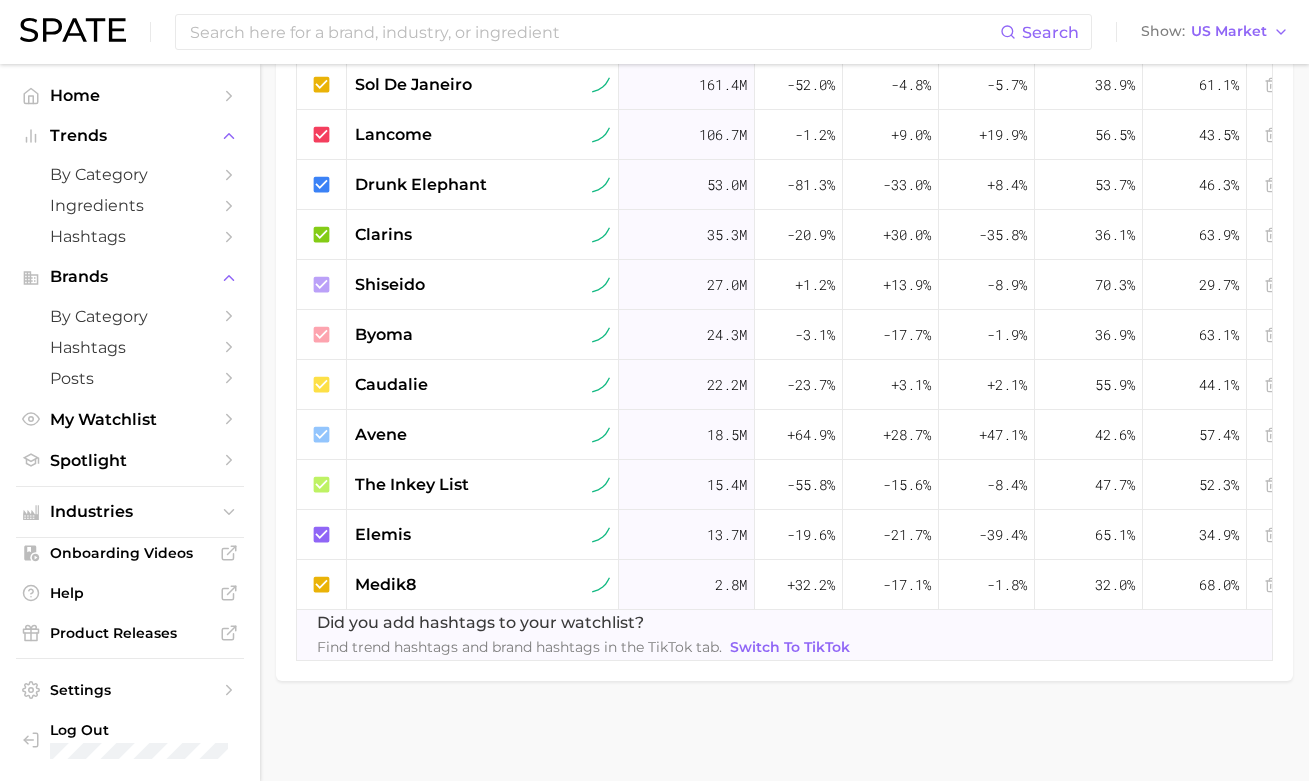 scroll, scrollTop: 0, scrollLeft: 0, axis: both 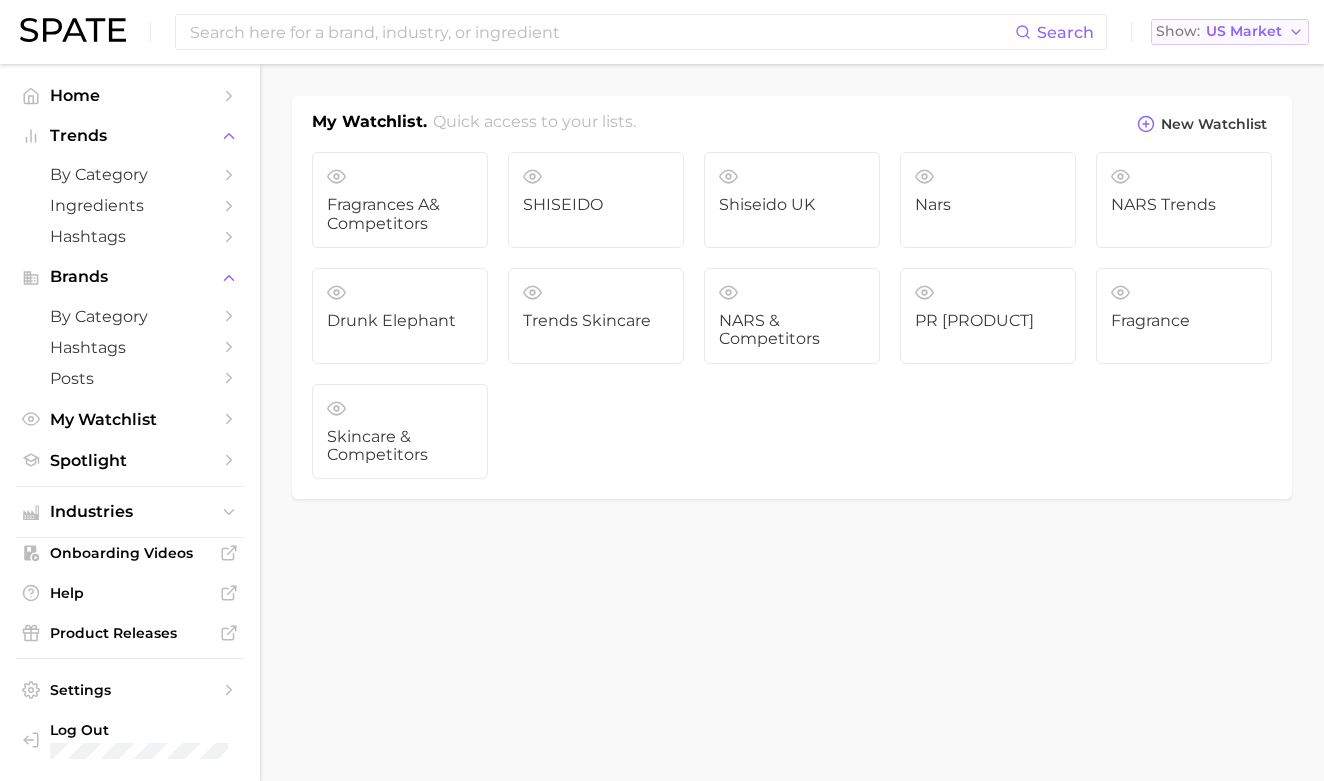 click on "US Market" at bounding box center (1244, 31) 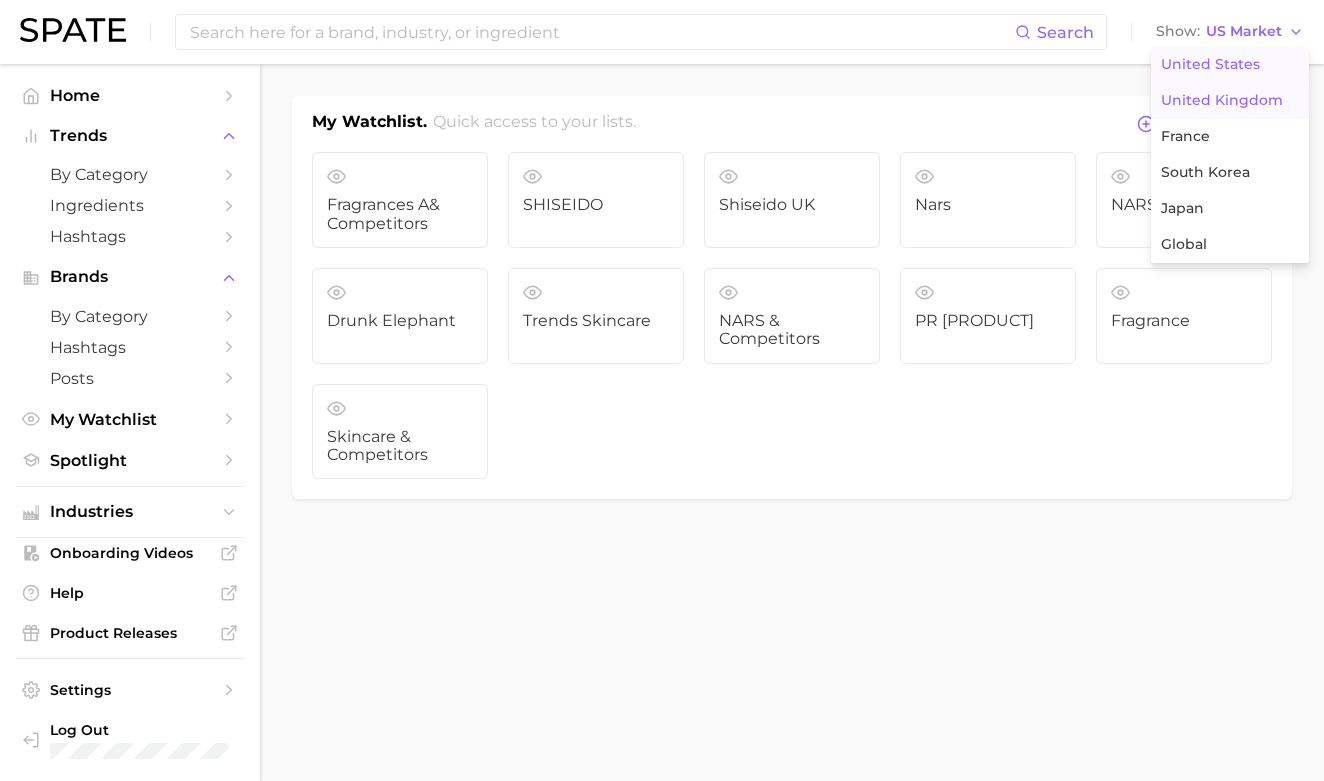 click on "United Kingdom" at bounding box center [1222, 100] 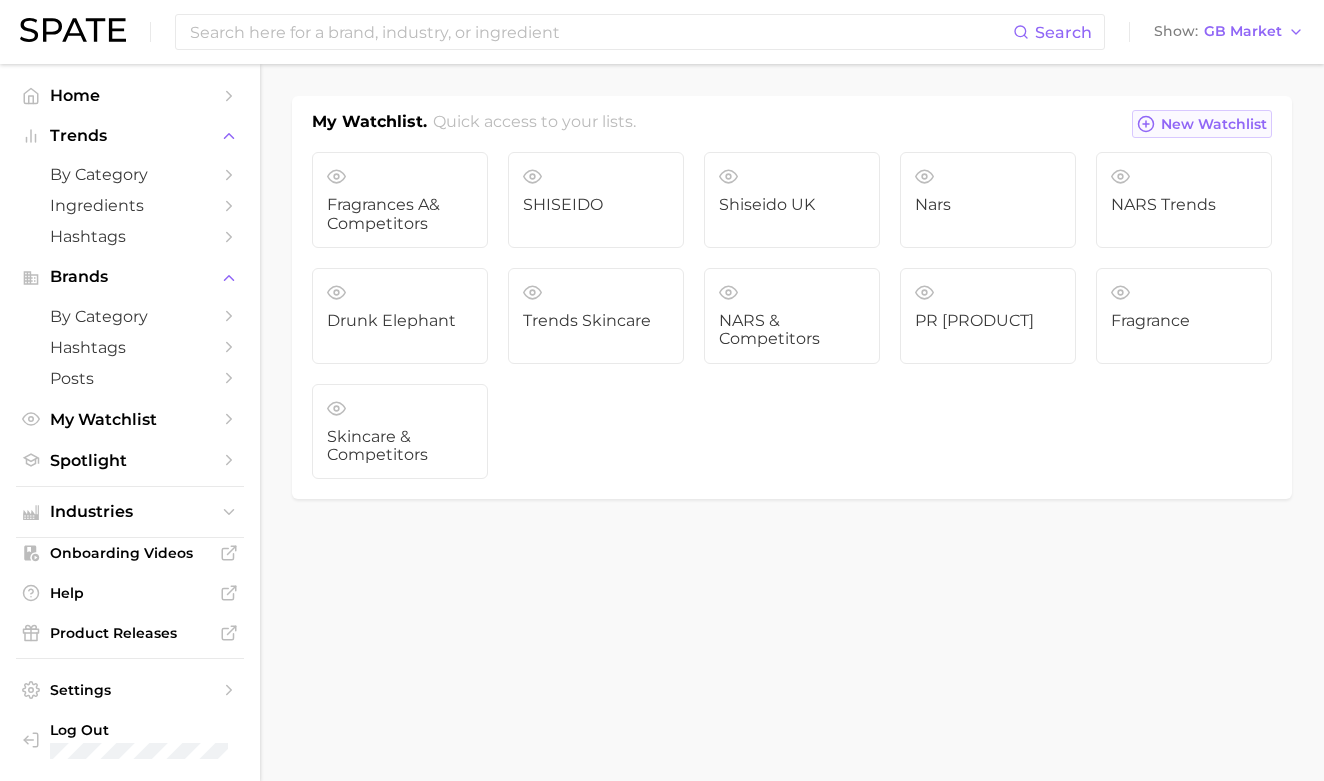 click on "New Watchlist" at bounding box center [1214, 124] 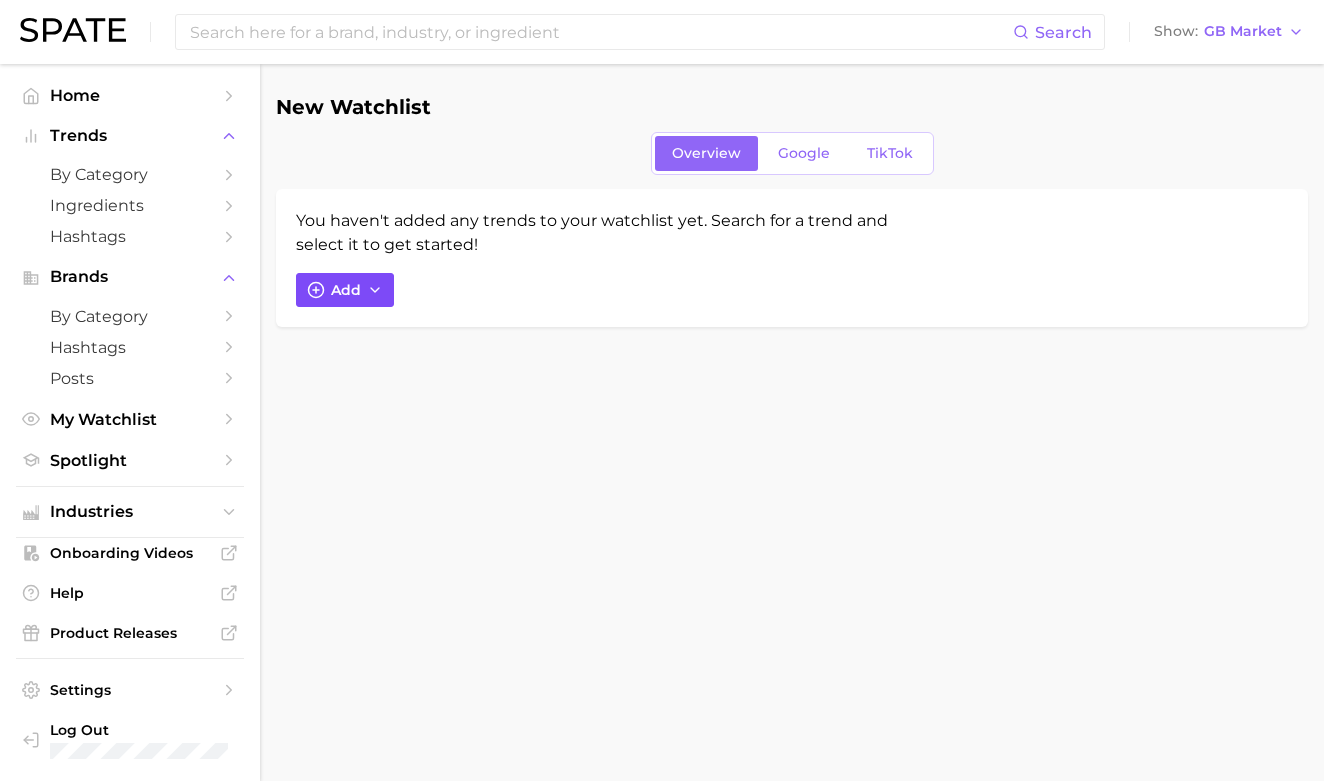 click on "Add" at bounding box center [345, 290] 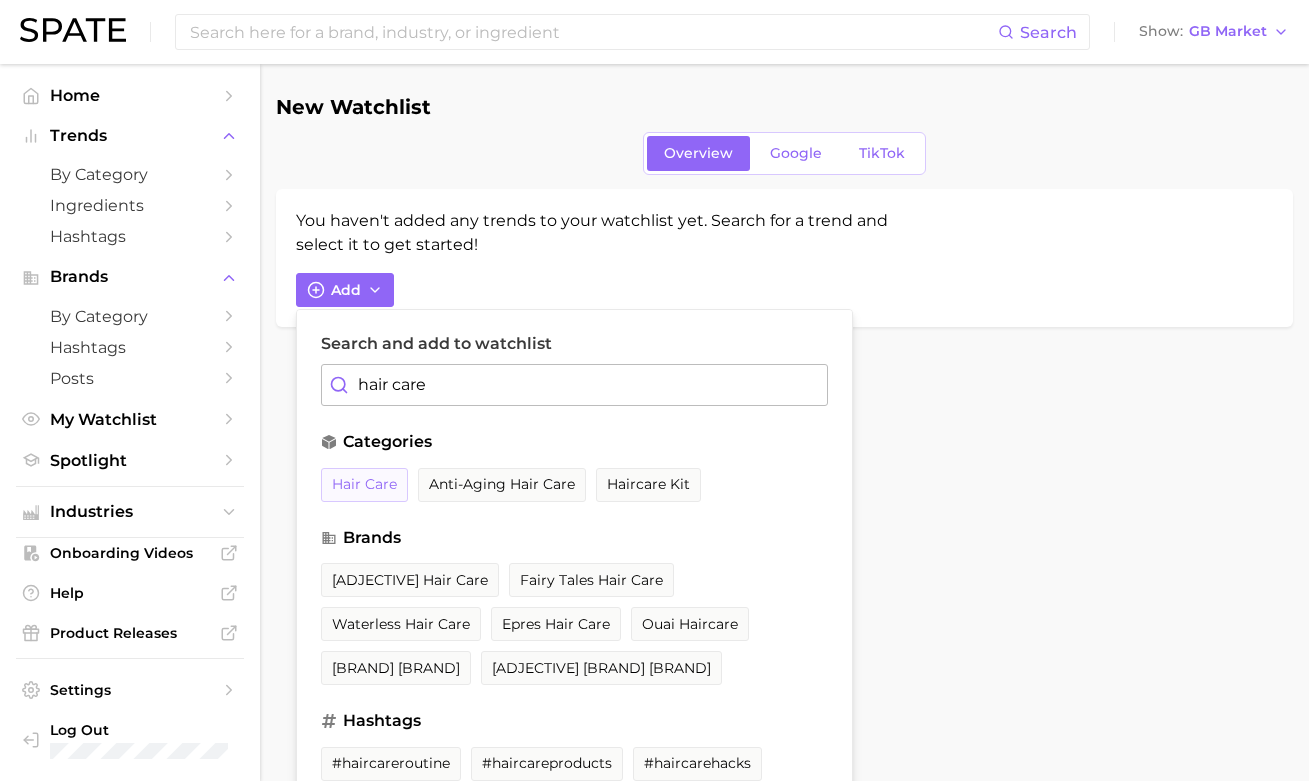 type on "hair care" 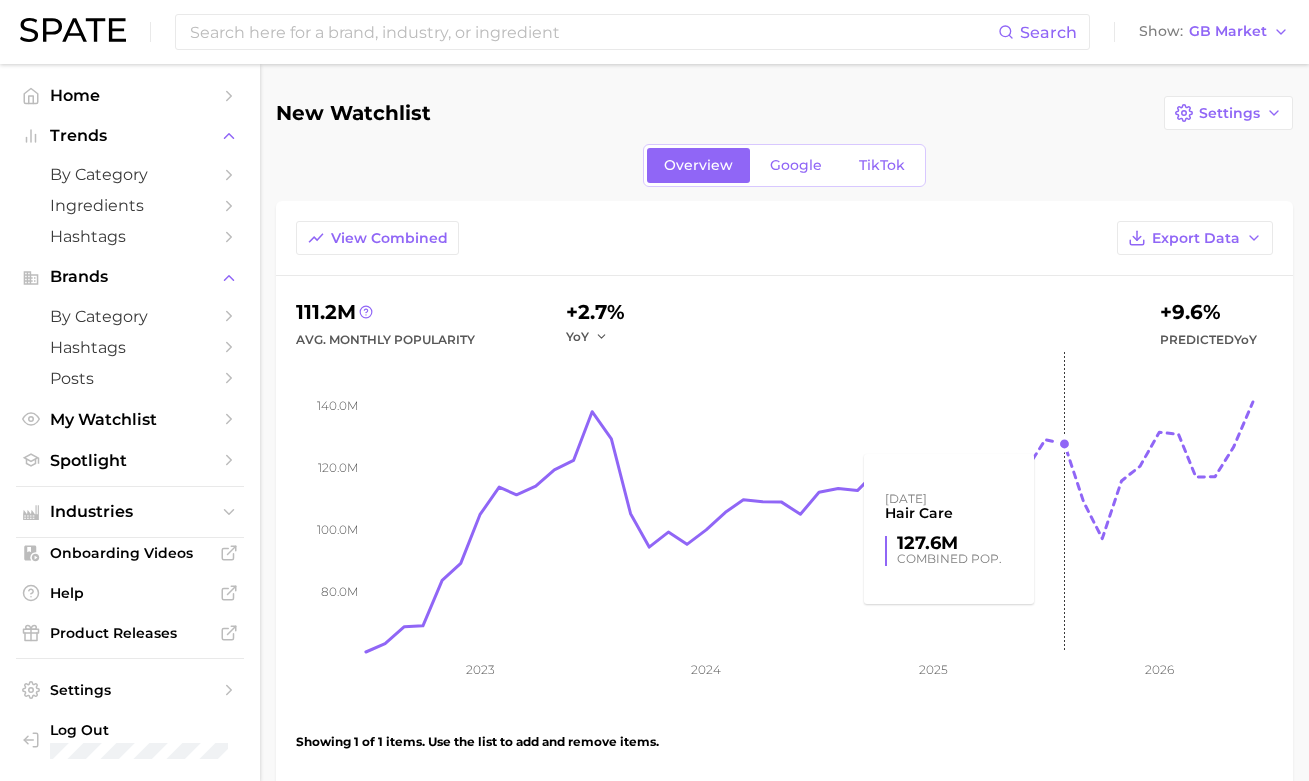 scroll, scrollTop: 229, scrollLeft: 0, axis: vertical 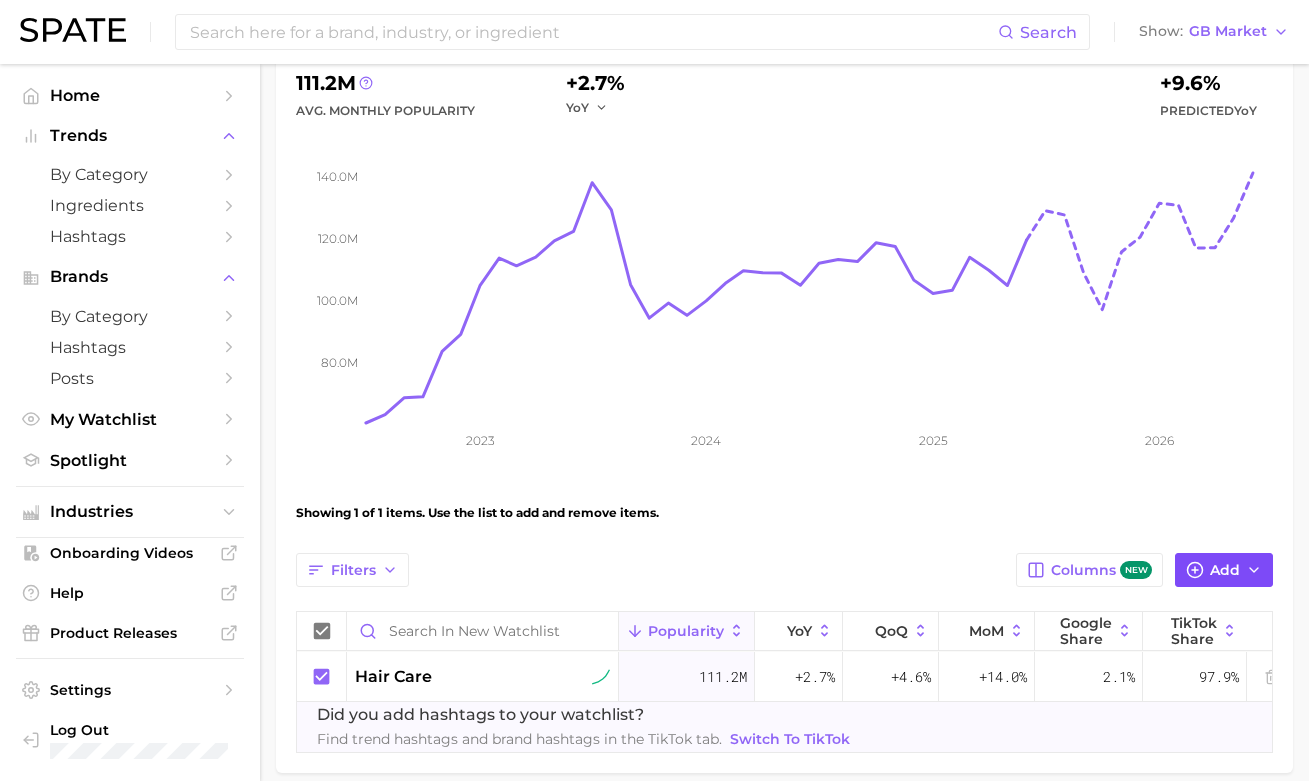 click on "Add" at bounding box center [1225, 570] 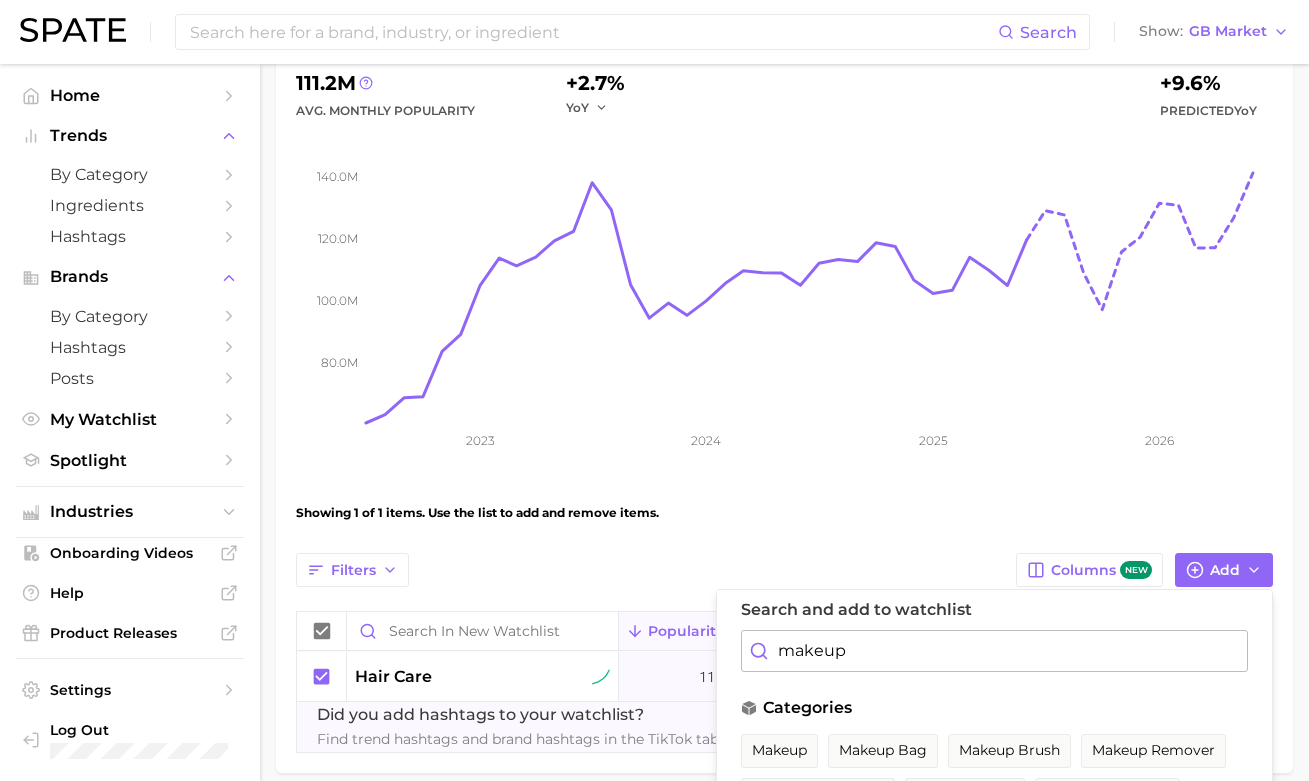 scroll, scrollTop: 32, scrollLeft: 0, axis: vertical 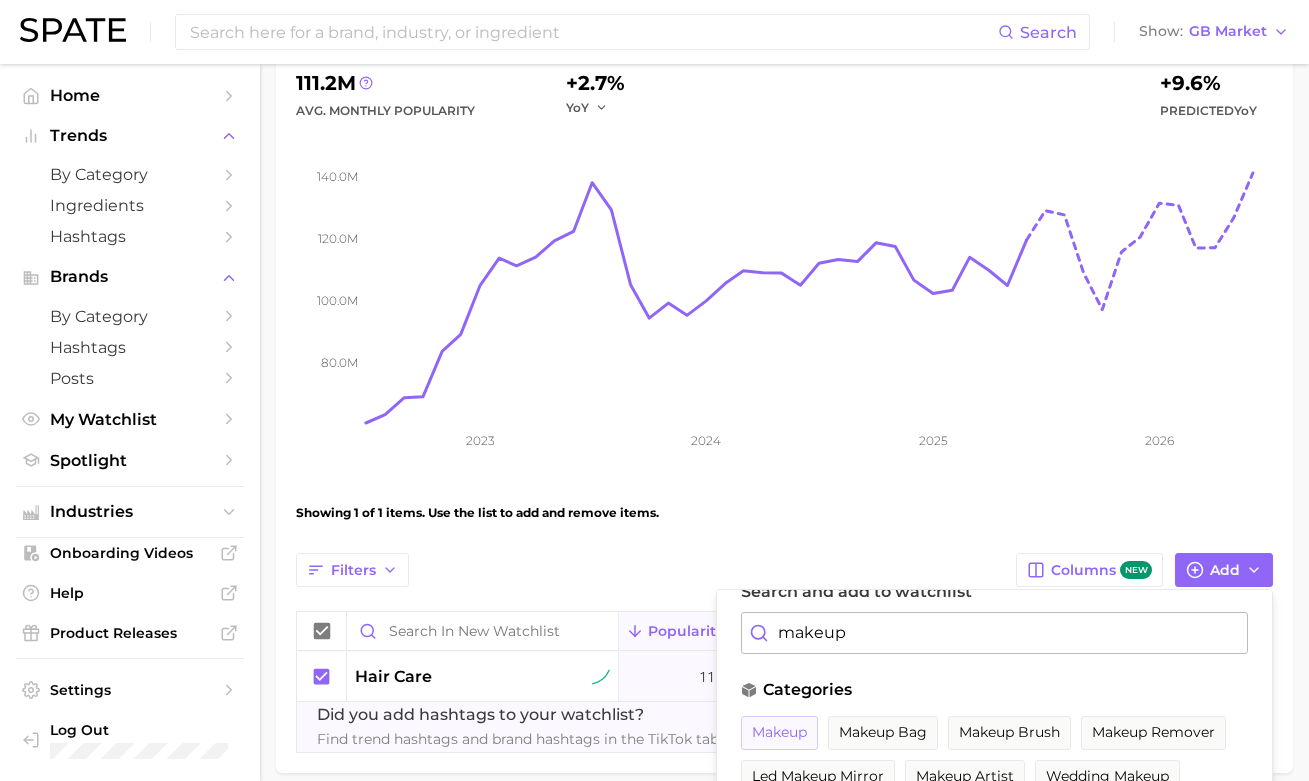 click on "makeup" at bounding box center (779, 732) 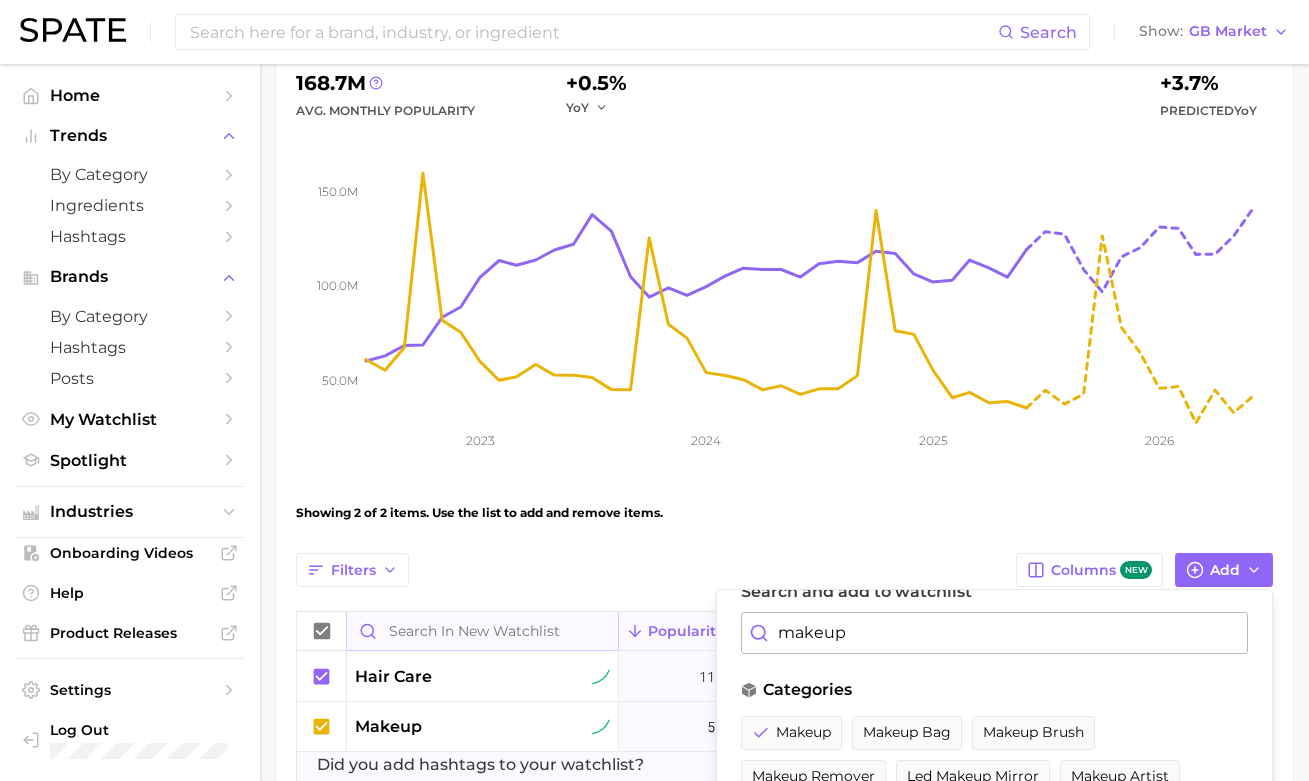 drag, startPoint x: 859, startPoint y: 636, endPoint x: 609, endPoint y: 631, distance: 250.04999 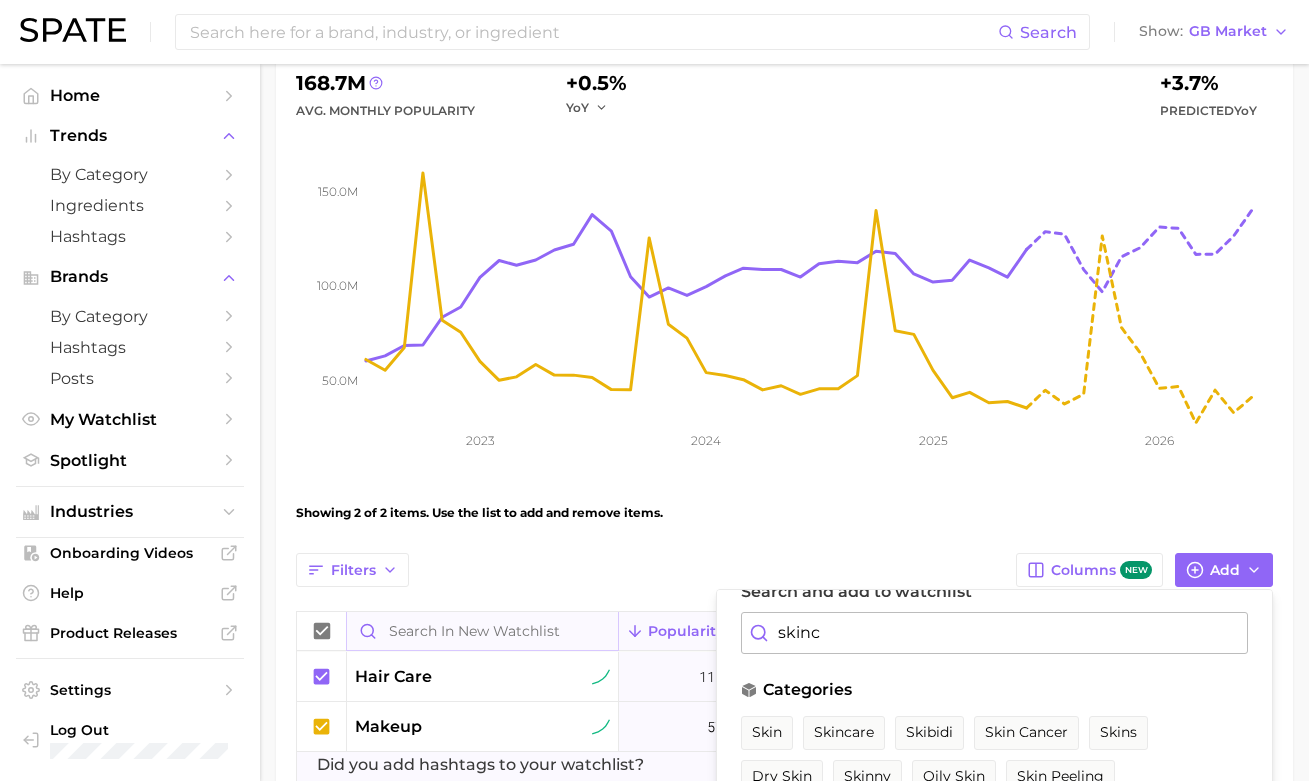 scroll, scrollTop: 0, scrollLeft: 0, axis: both 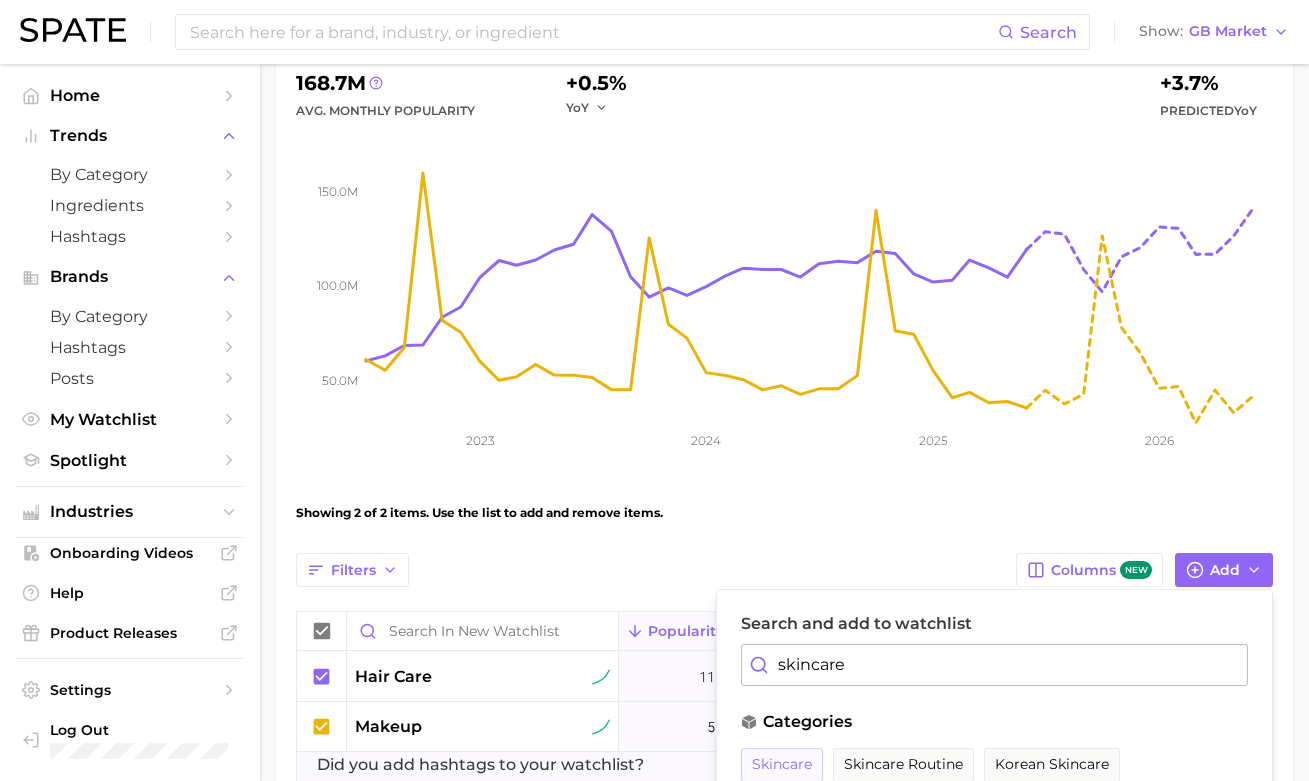 click on "skincare" at bounding box center (782, 764) 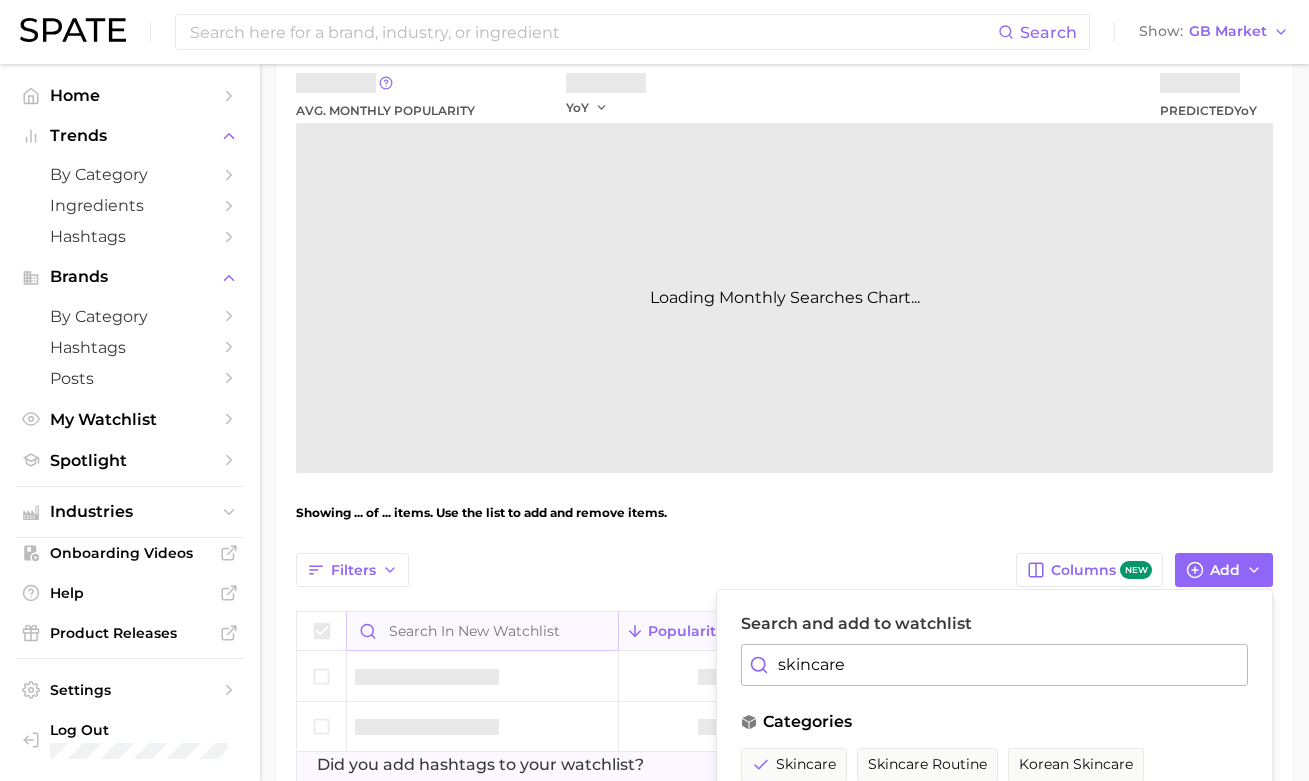 drag, startPoint x: 851, startPoint y: 665, endPoint x: 568, endPoint y: 624, distance: 285.95453 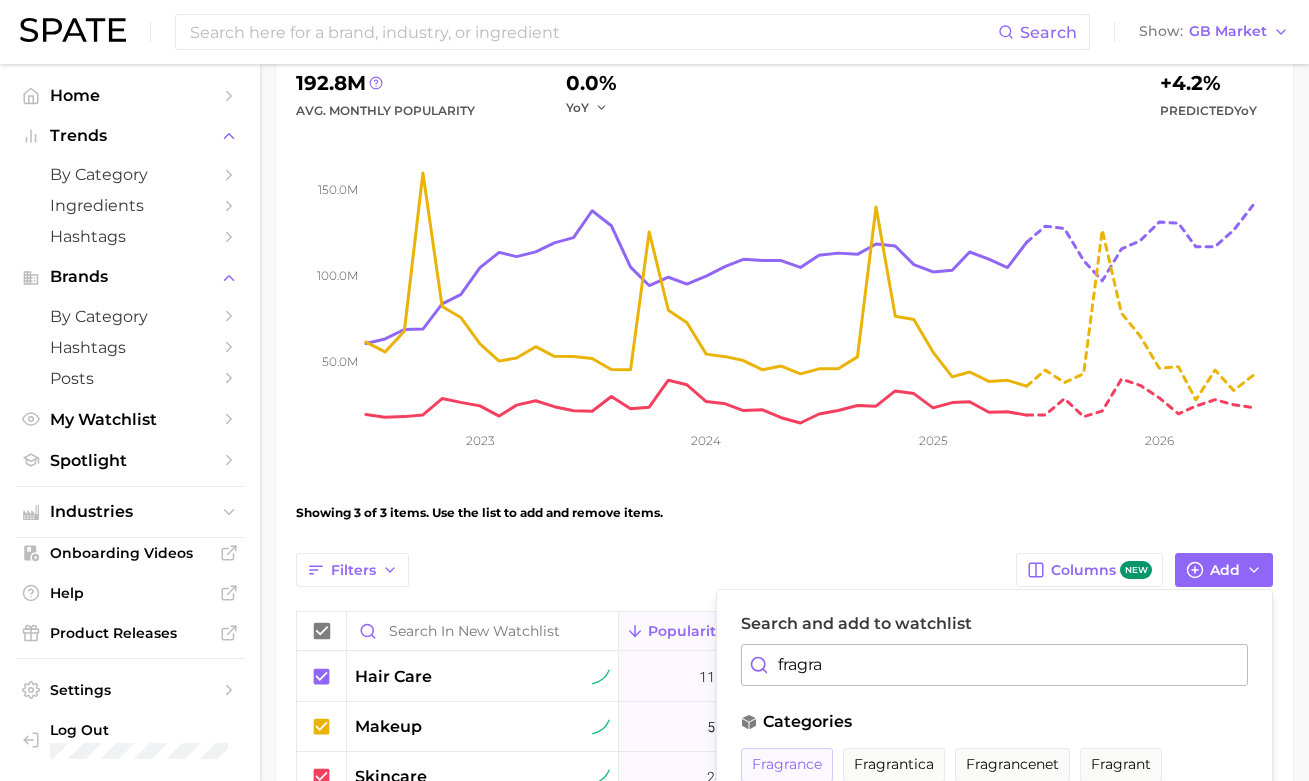 type on "fragra" 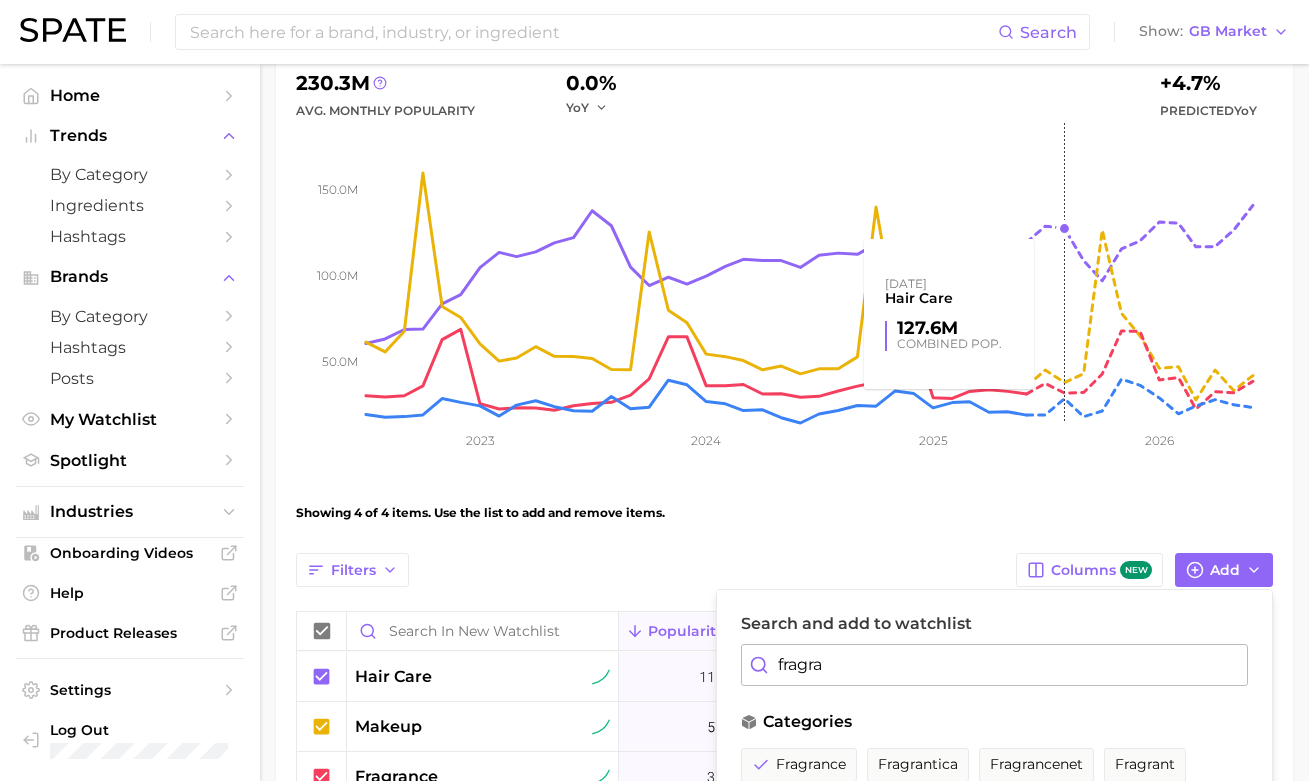 scroll, scrollTop: 0, scrollLeft: 0, axis: both 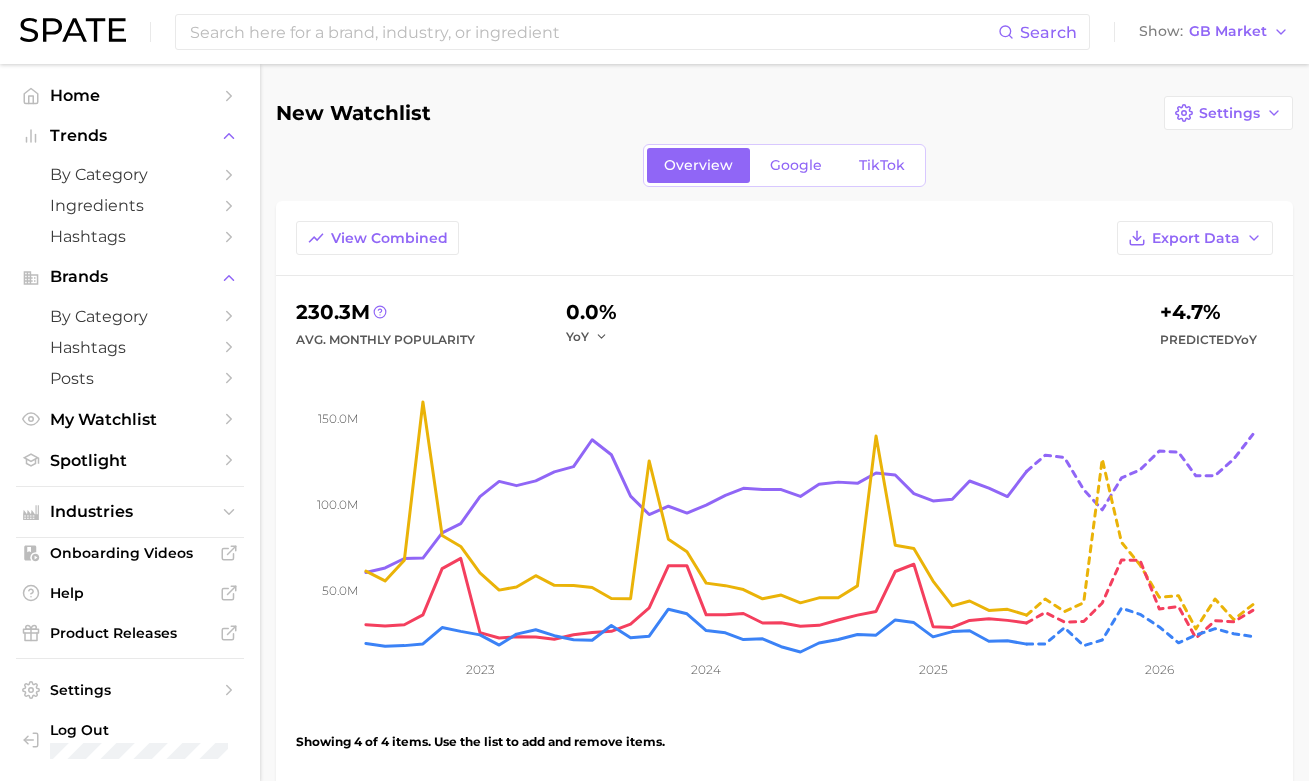 click on "New Watchlist Settings Overview Google TikTok View Combined Export Data 230.3m Avg. Monthly   Popularity 0.0% YoY +4.7% Predicted  YoY 50.0m 100.0m 150.0m 2023 2024 2025 2026 hair care makeup fragrance skincare Showing 4 of 4 items. Use the list to add and remove items. Filters Columns new Add Search and add to watchlist fragra categories fragrance fragrantica fragrancenet fragrant fragrance free jeremy fragrance summer fragrance fragrance gift sets winter fragrance solid fragrance hashtags #fragrancebattle #fragrancecrazy #fragrance #fragrancetiktok #fragrancetok #fragrancereview #fragrancecollection #fragrancelover #fragranceaddict #fragranceformen #fragrancecommunity #fragrancearmy #fragrancias #fragrancehack #fragrancereviews #fragrancerecommendations #fragrancesformen #fragranceranking #fragrancegoals #fragrancejourney #fragrancestory #fragranceinfluencers #fragrancecombo #fragranza #fragrancecrush #fragranceroutine #fragranceviral #fragrancediscovery #fragrancedeals #fragrancelaunch #fragrancetalk YoY" at bounding box center (784, 624) 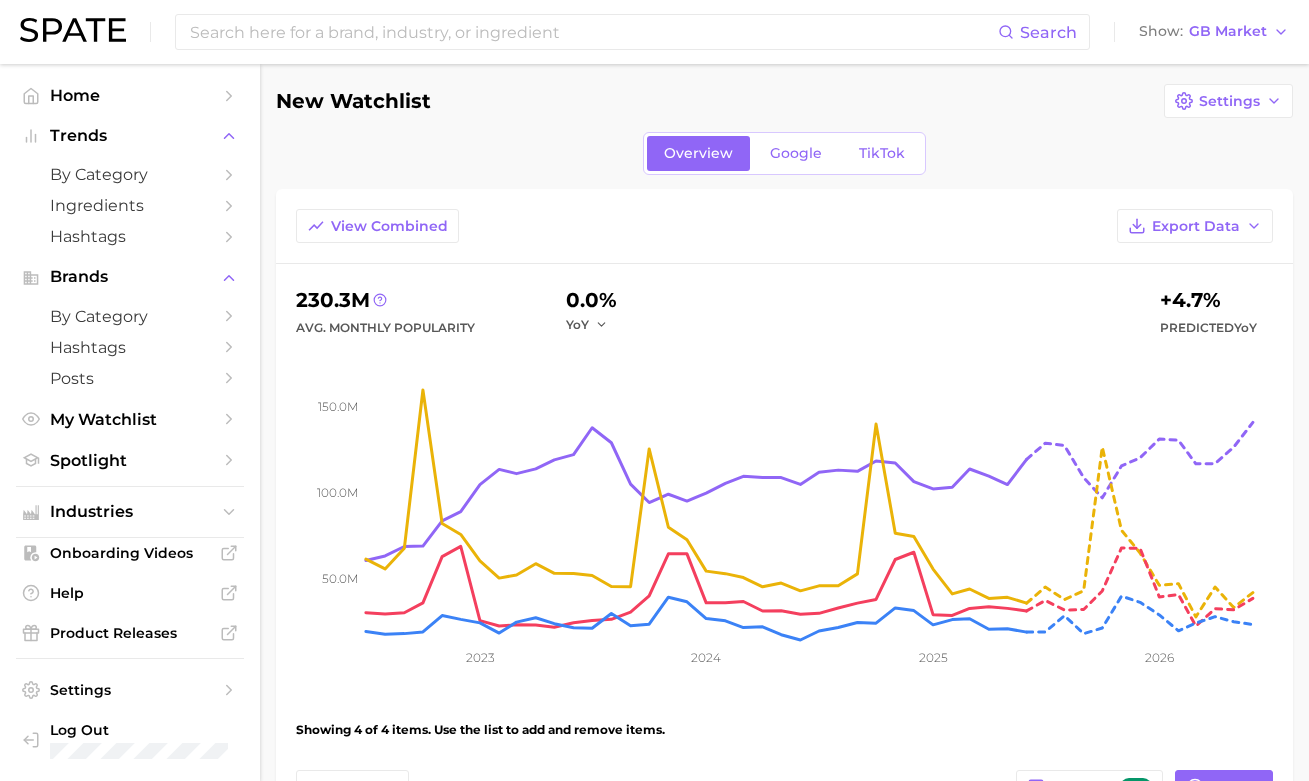 scroll, scrollTop: 0, scrollLeft: 0, axis: both 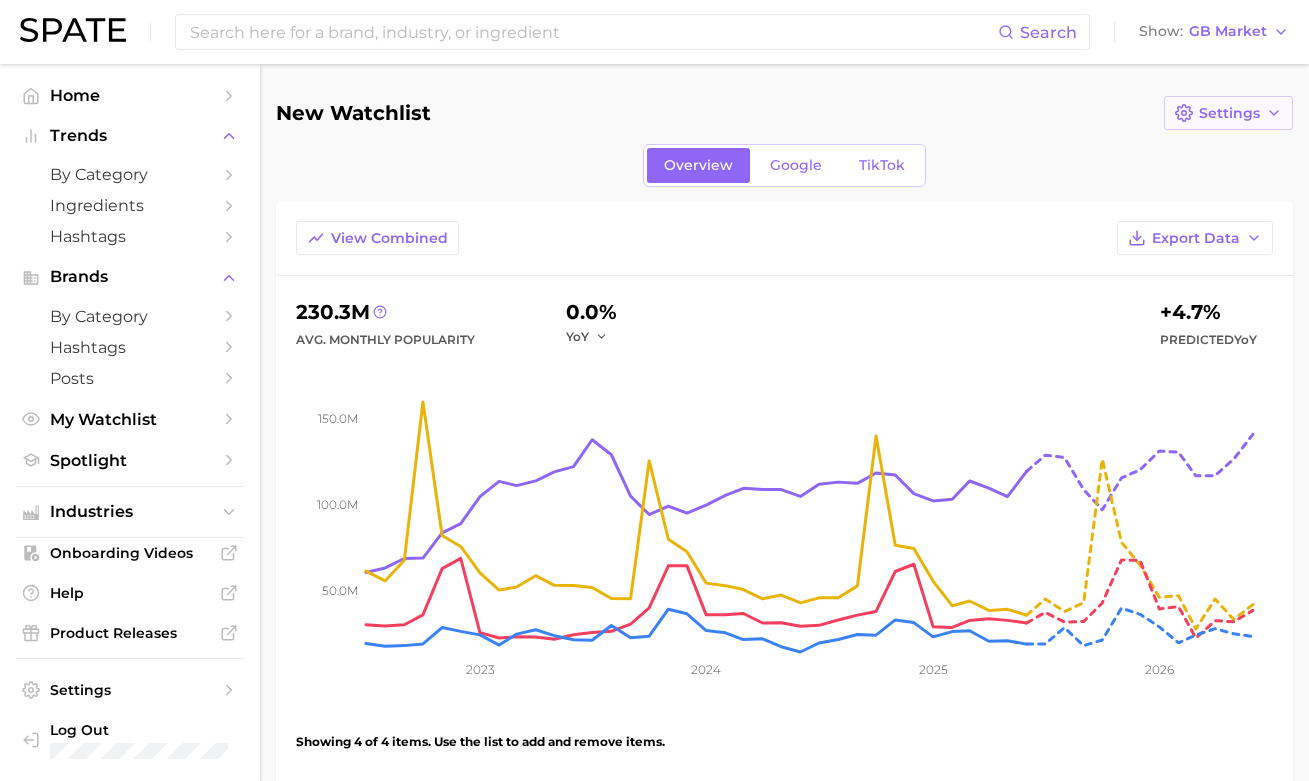 click on "Settings" at bounding box center [1229, 113] 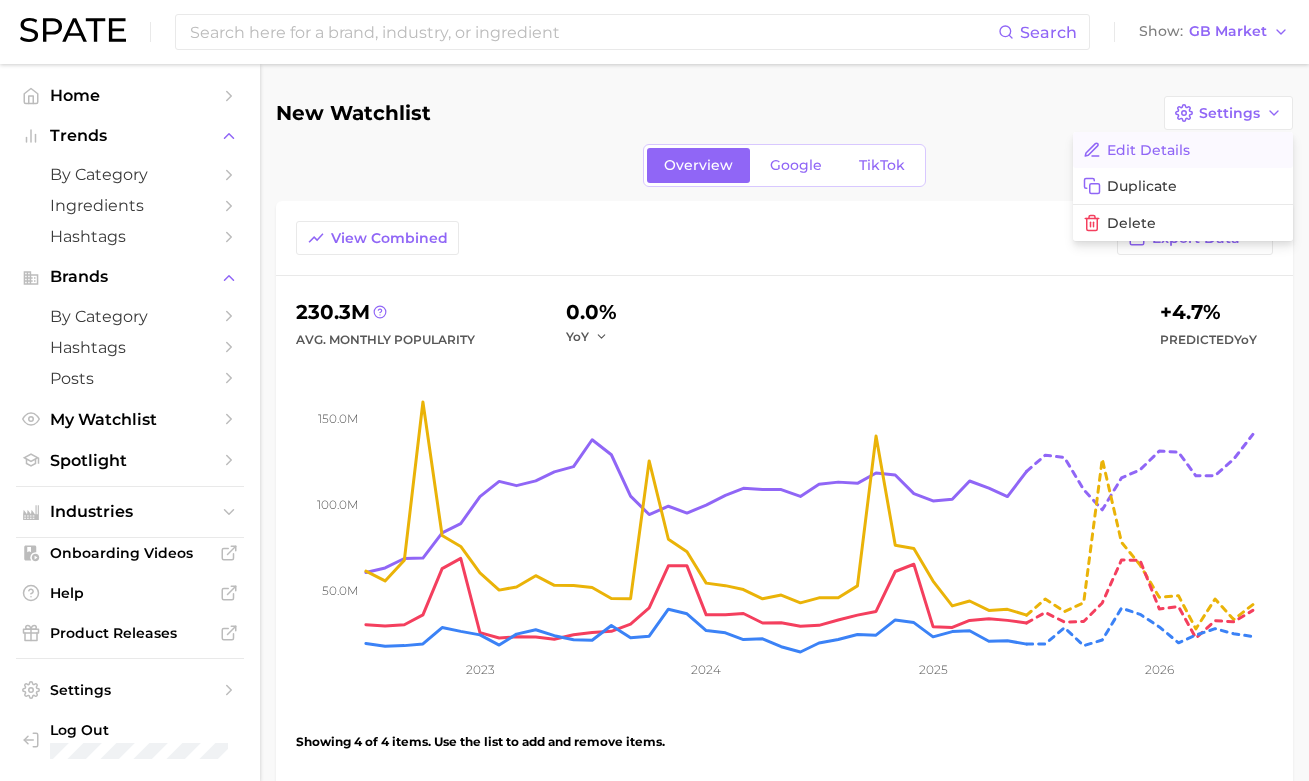click on "Edit Details" at bounding box center (1183, 150) 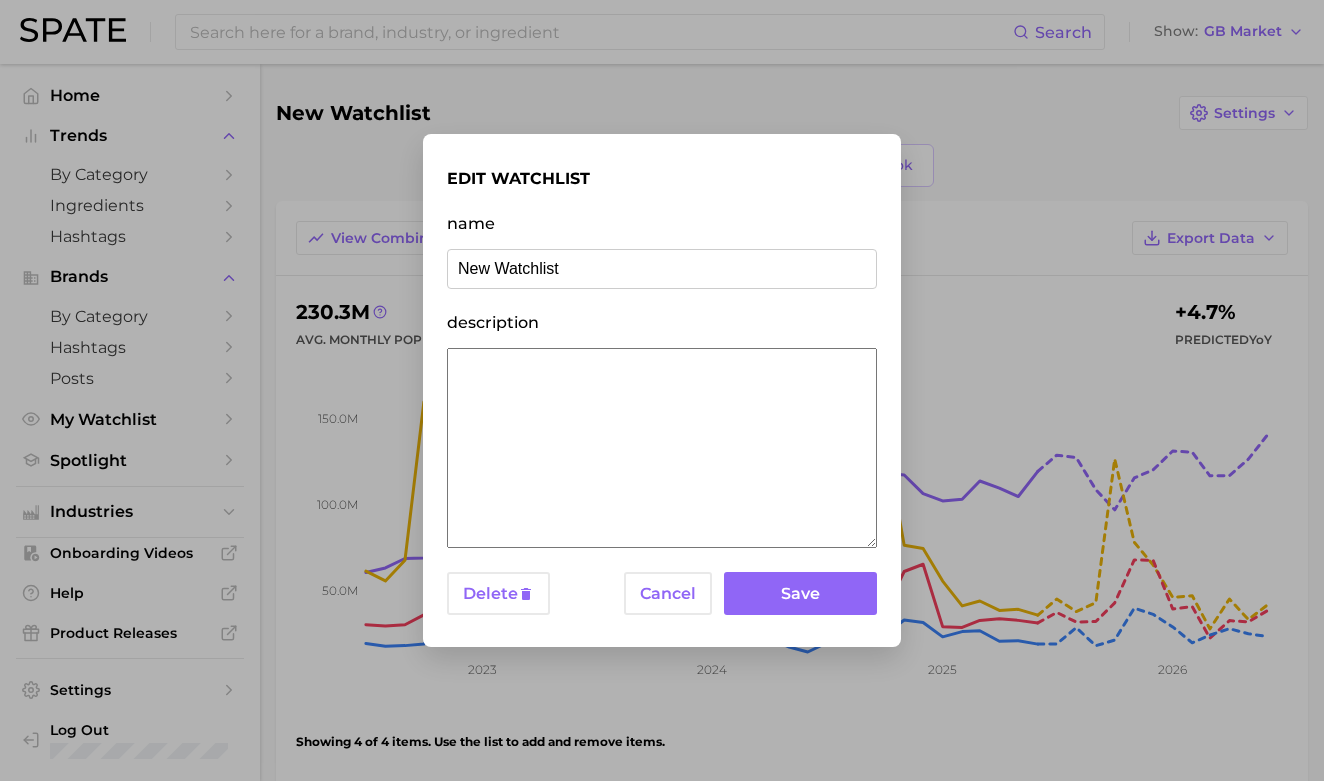 drag, startPoint x: 592, startPoint y: 278, endPoint x: 88, endPoint y: 246, distance: 505.01486 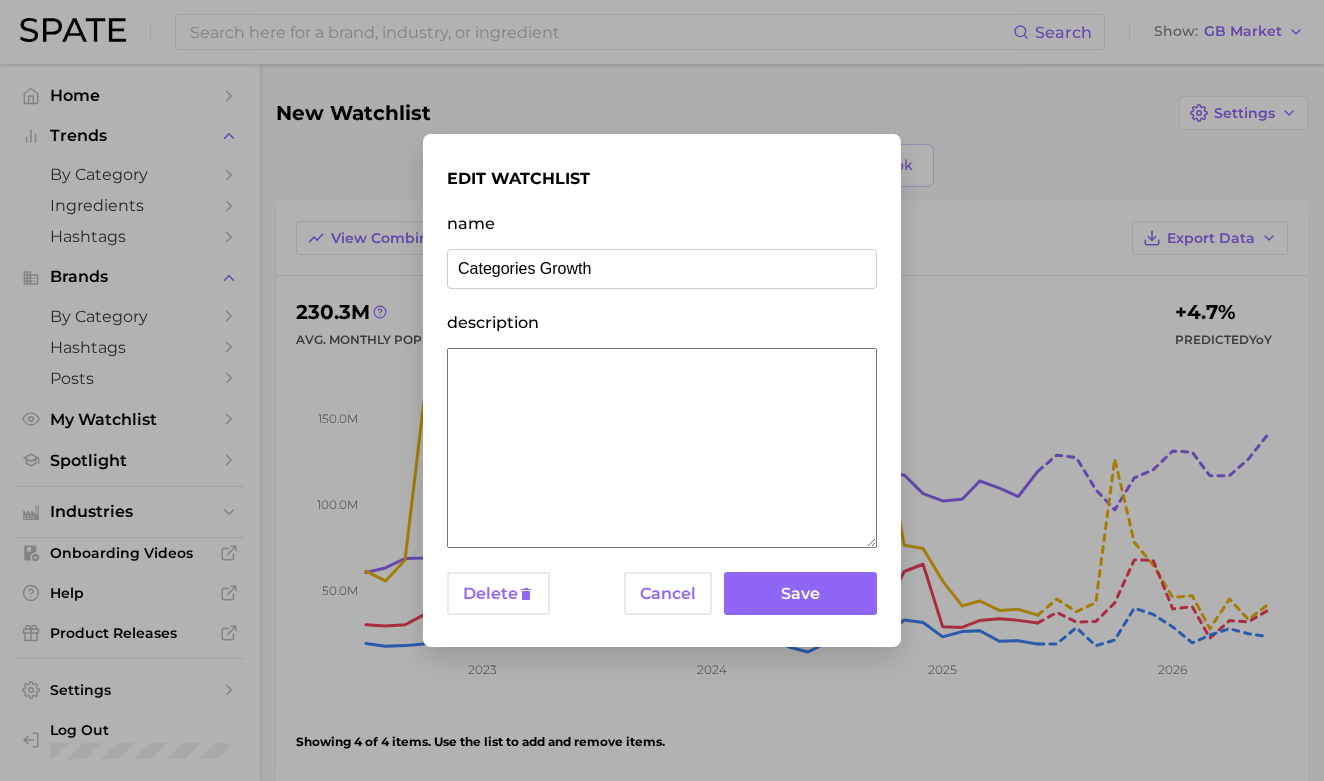 type on "Categories Growth" 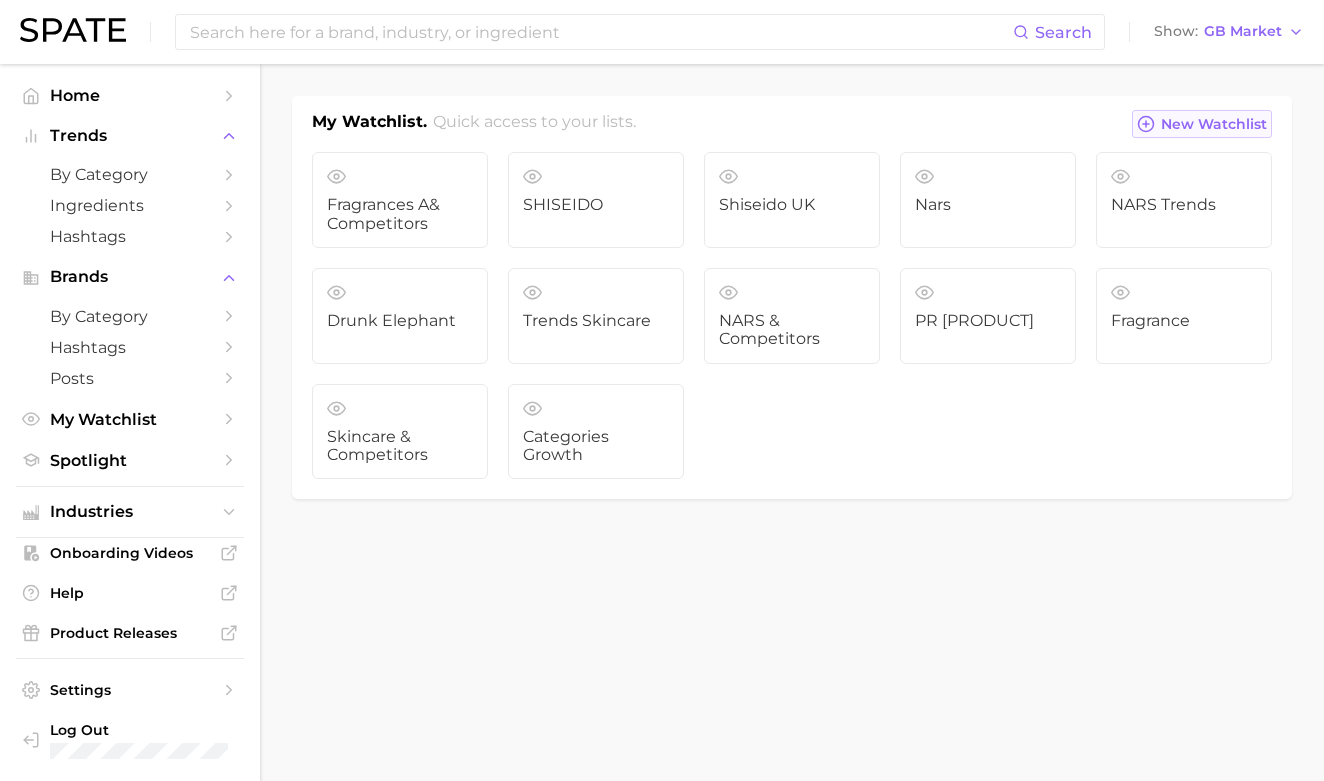 click on "New Watchlist" at bounding box center (1214, 124) 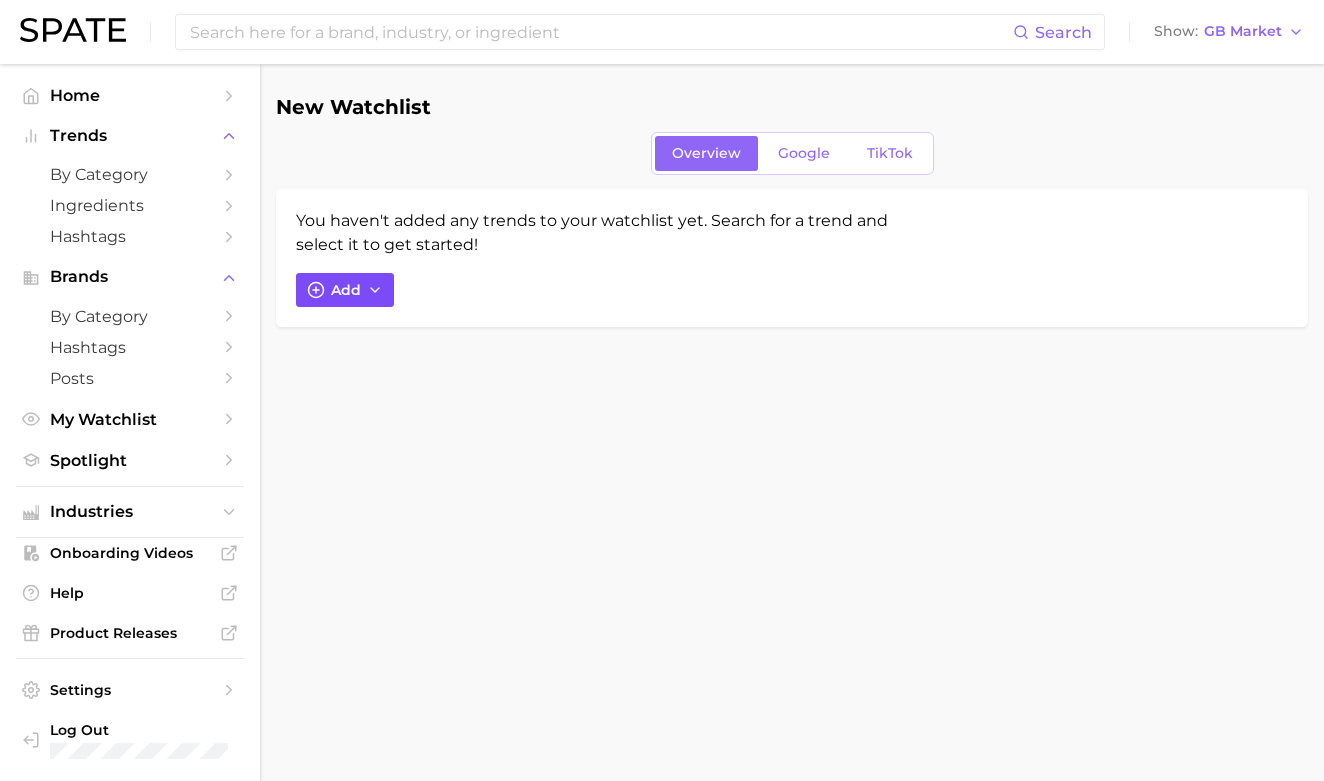 click on "Add" at bounding box center [346, 290] 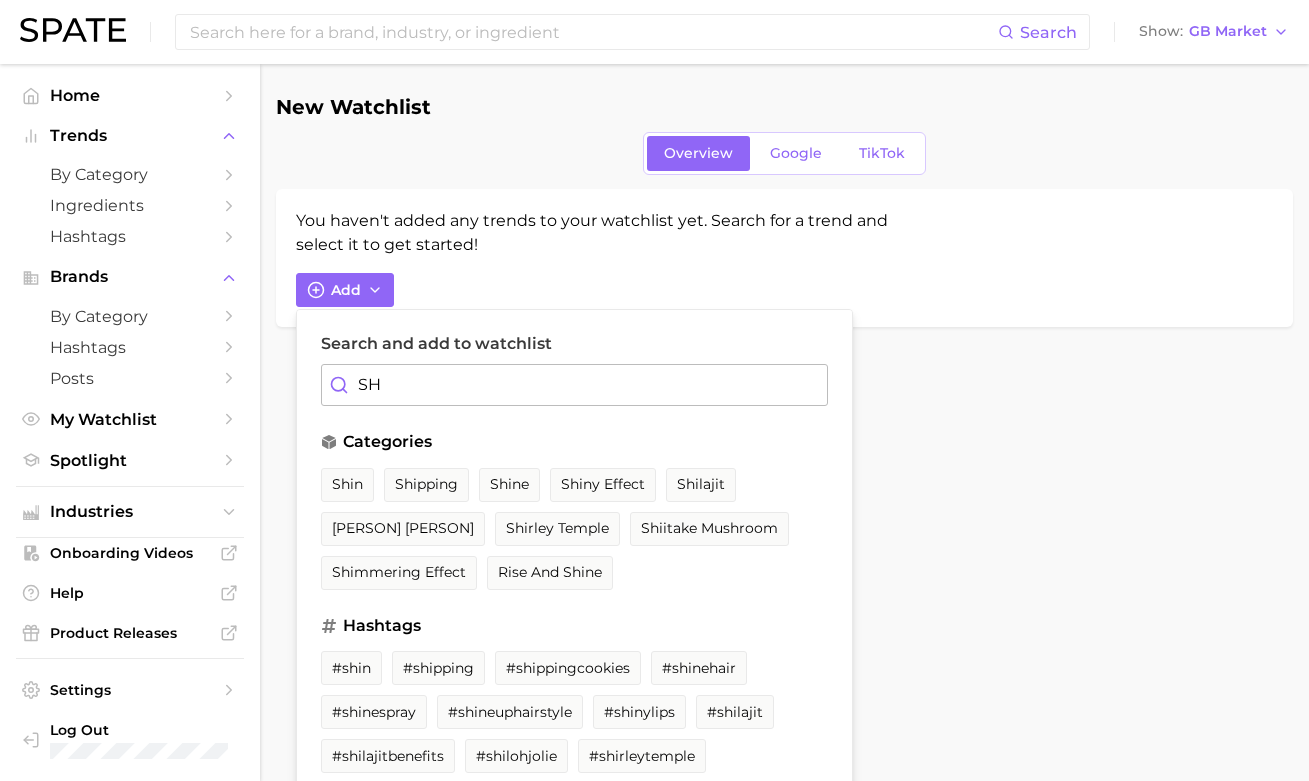 type on "S" 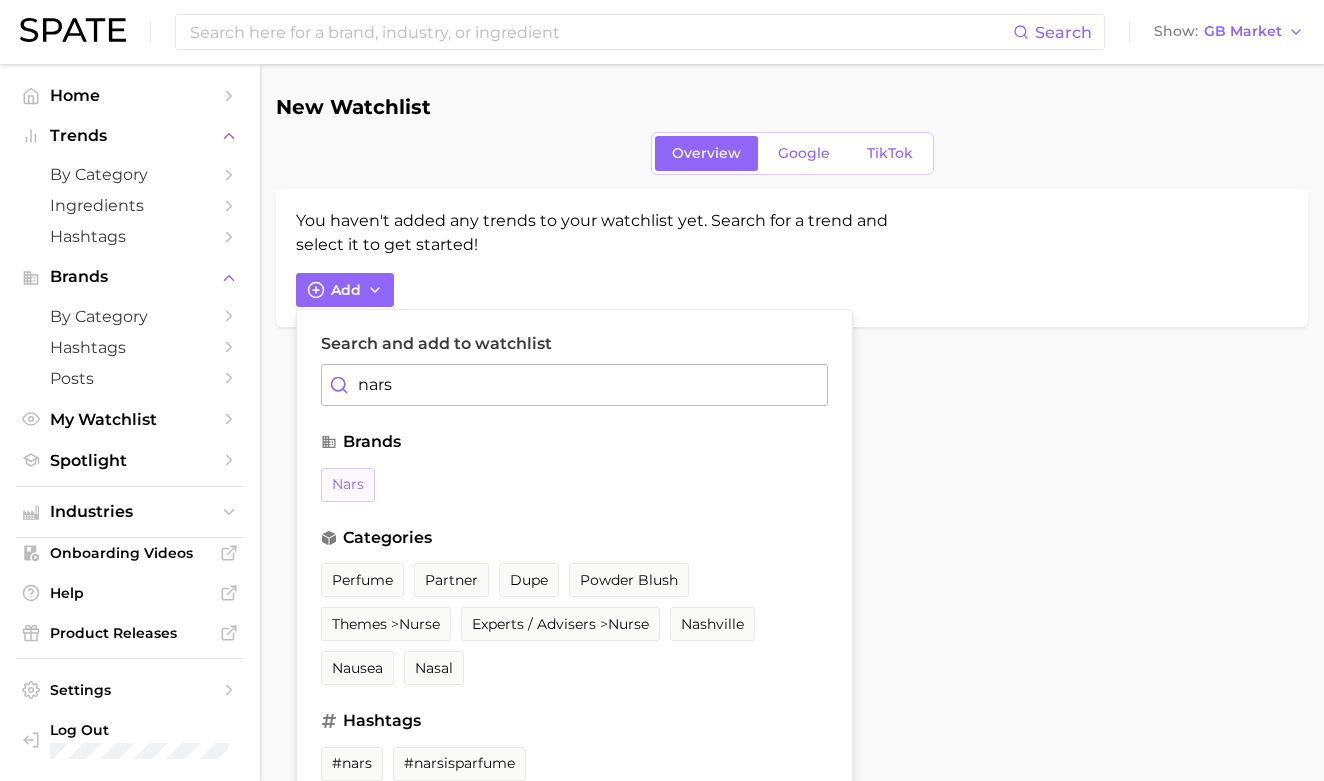 type on "nars" 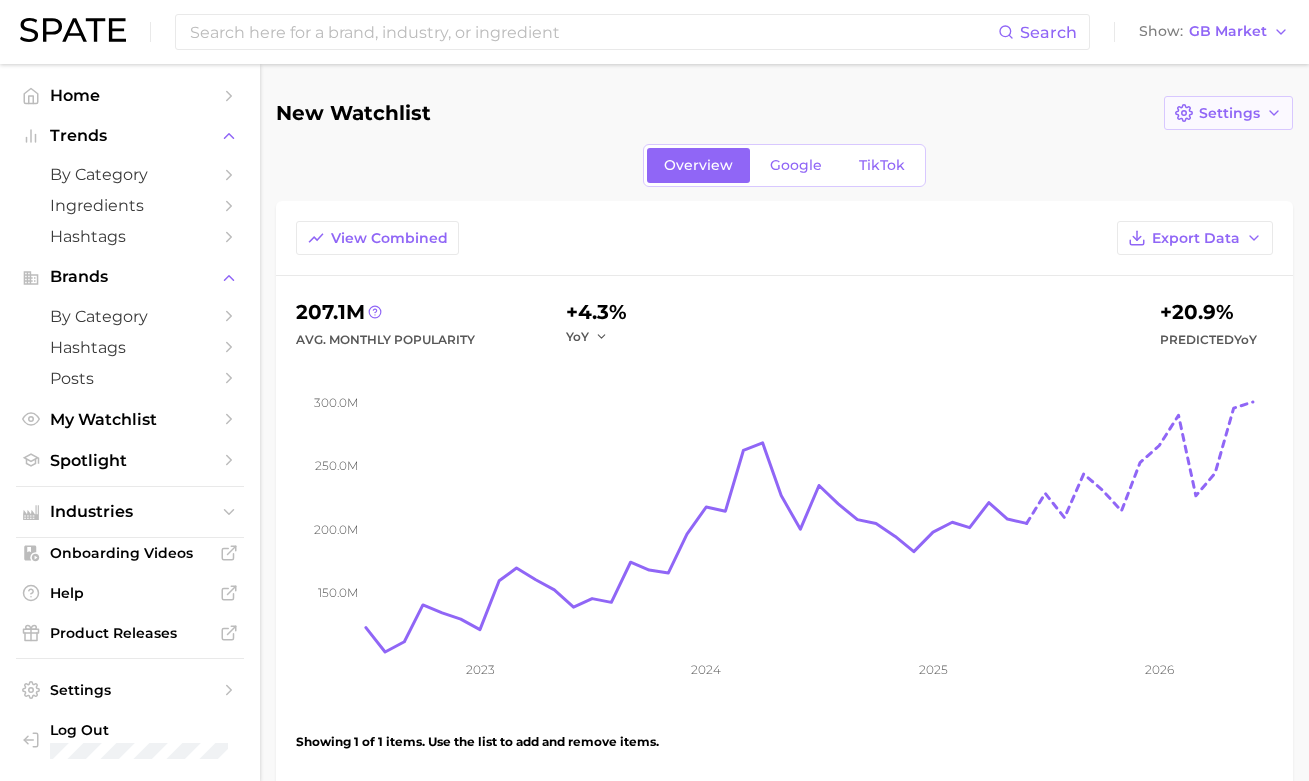 click on "Settings" at bounding box center [1228, 113] 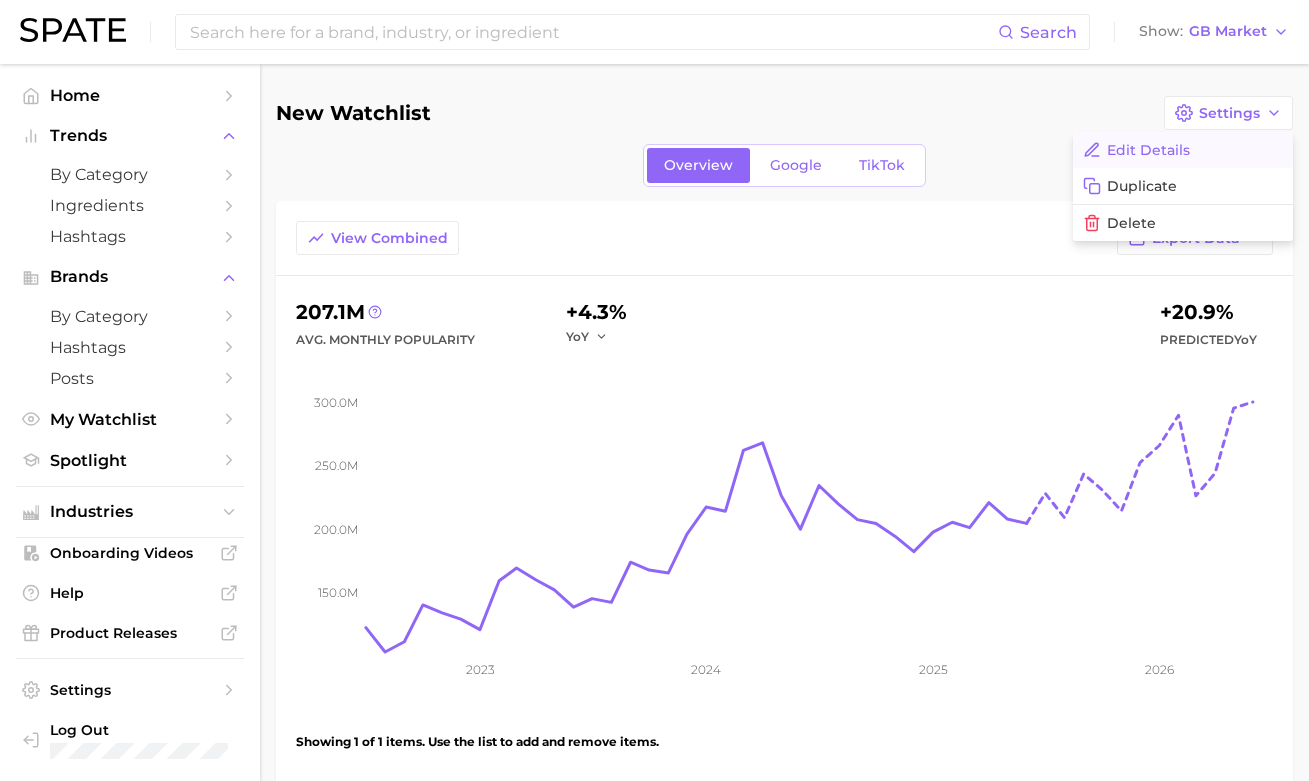 click on "Edit Details" at bounding box center [1183, 150] 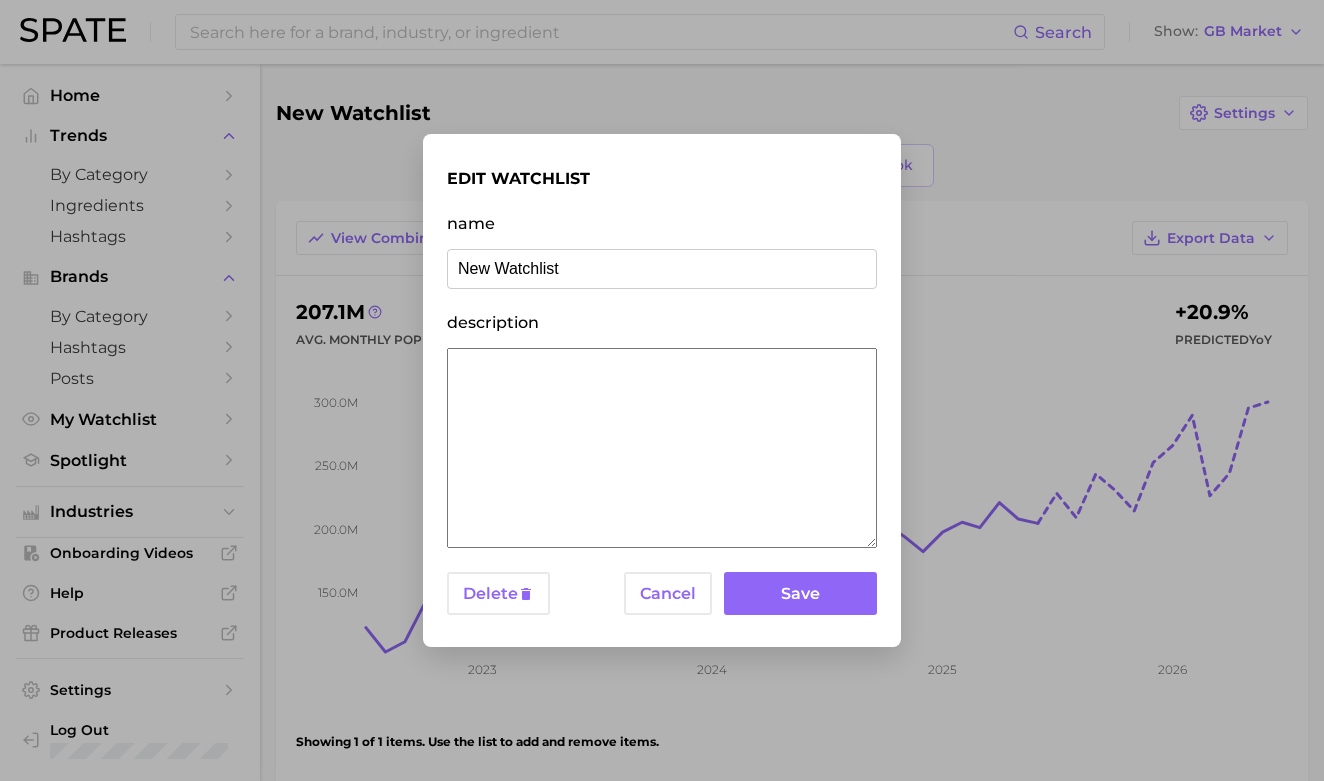 drag, startPoint x: 664, startPoint y: 282, endPoint x: -52, endPoint y: 250, distance: 716.7147 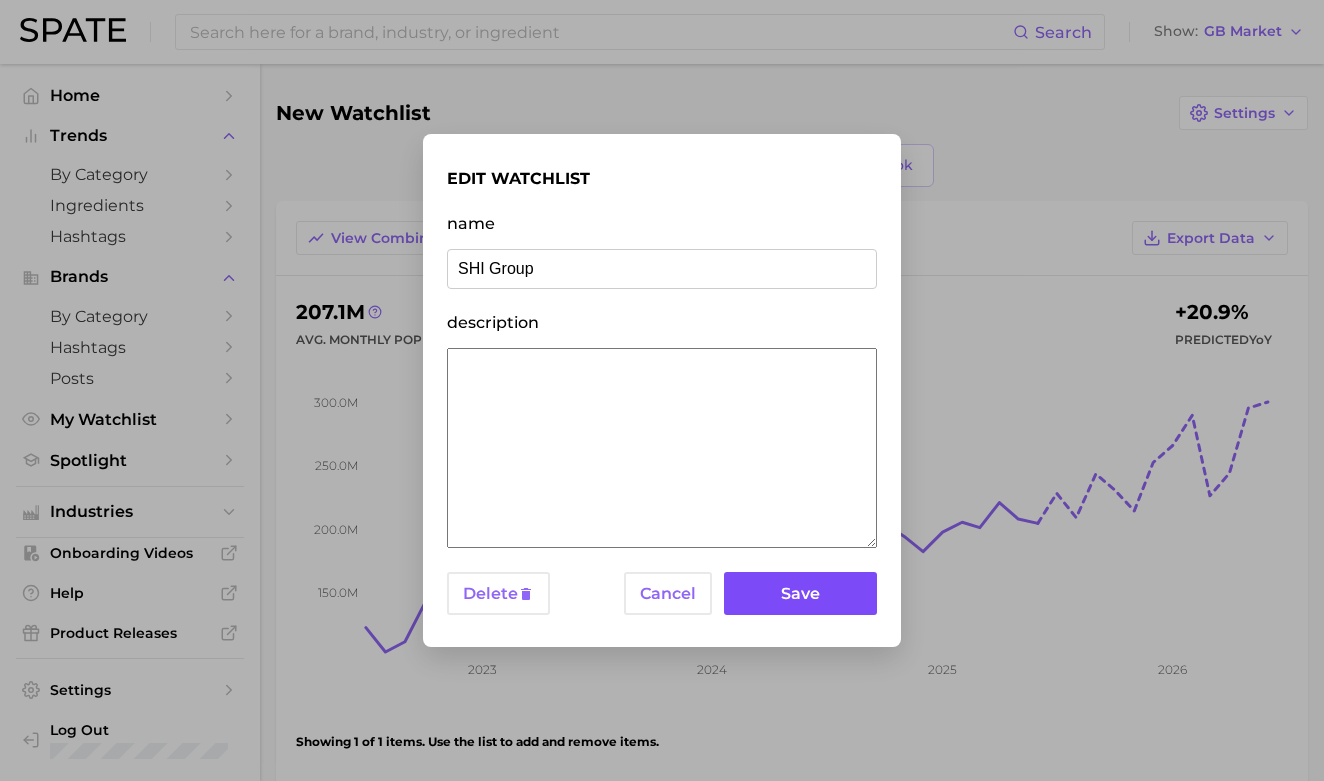 type on "SHI Group" 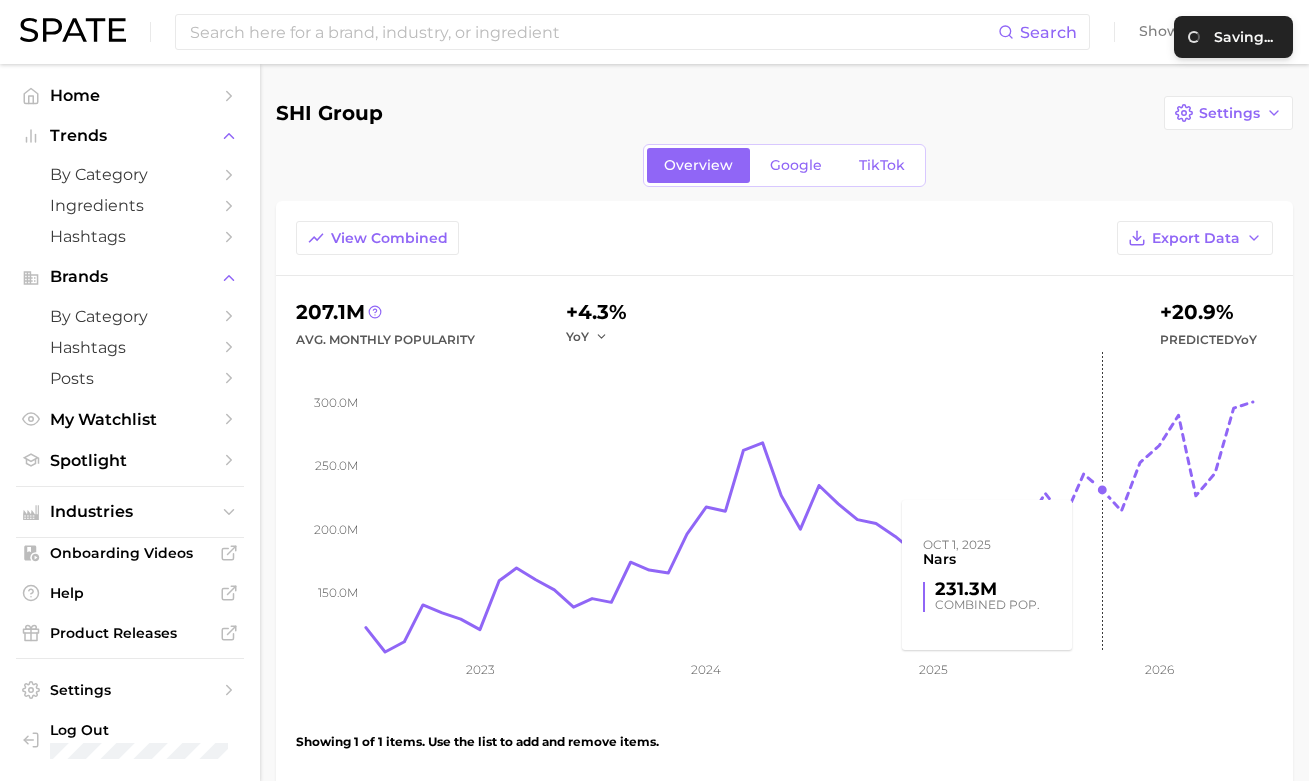 scroll, scrollTop: 336, scrollLeft: 0, axis: vertical 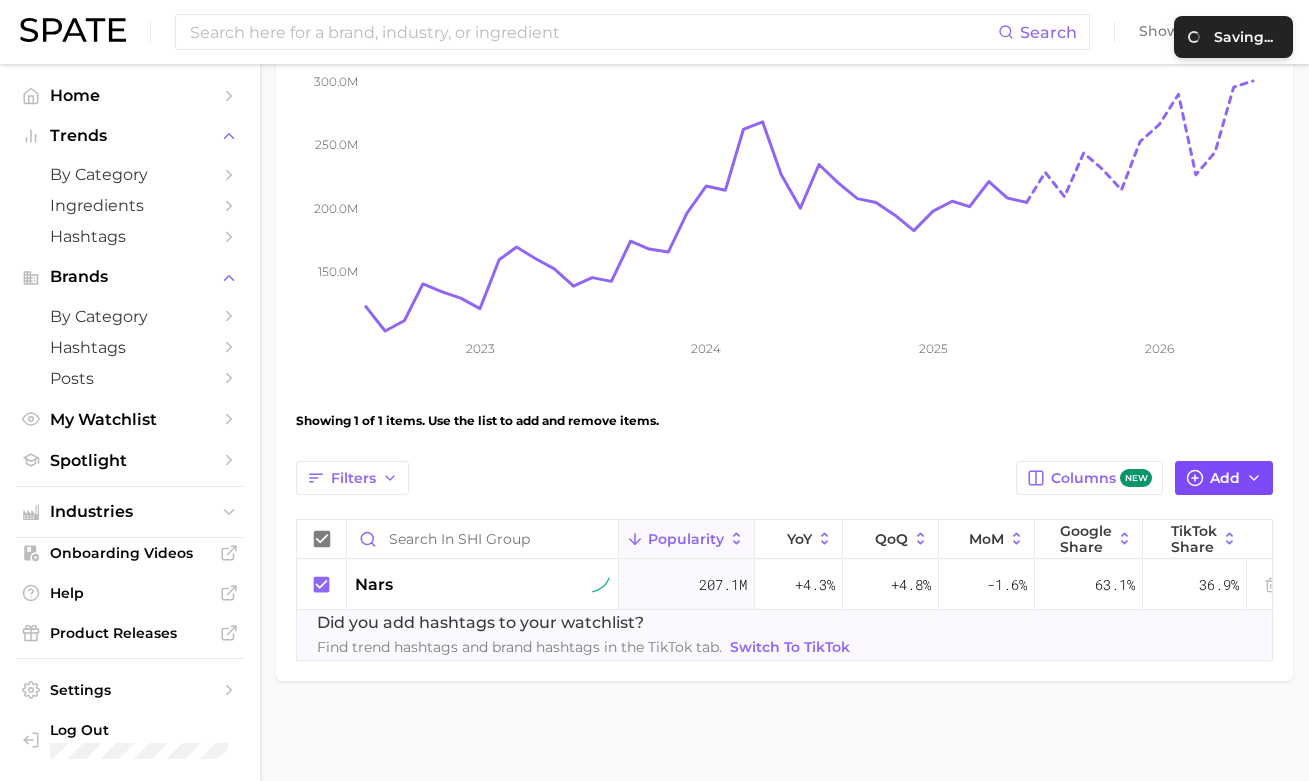 click on "Add" at bounding box center [1224, 478] 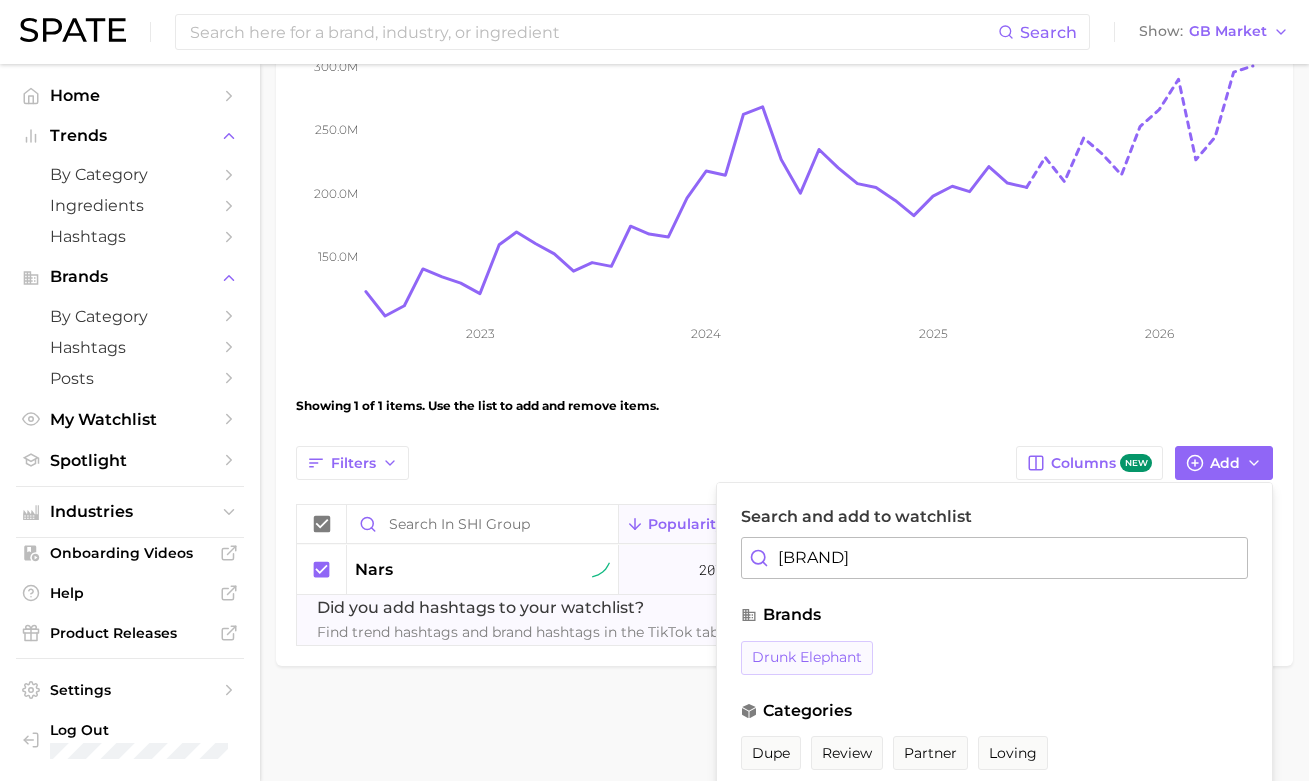 click on "drunk elephant" at bounding box center [807, 657] 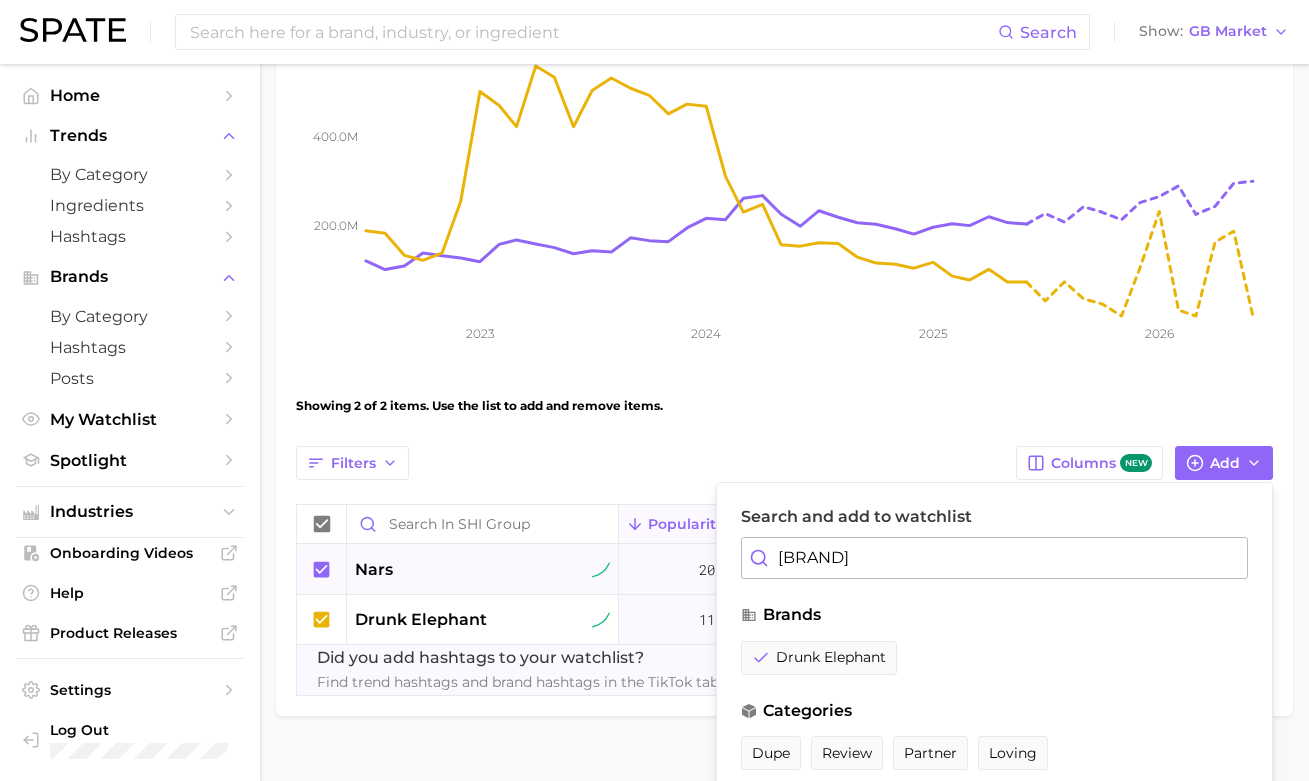 drag, startPoint x: 876, startPoint y: 557, endPoint x: 647, endPoint y: 572, distance: 229.49074 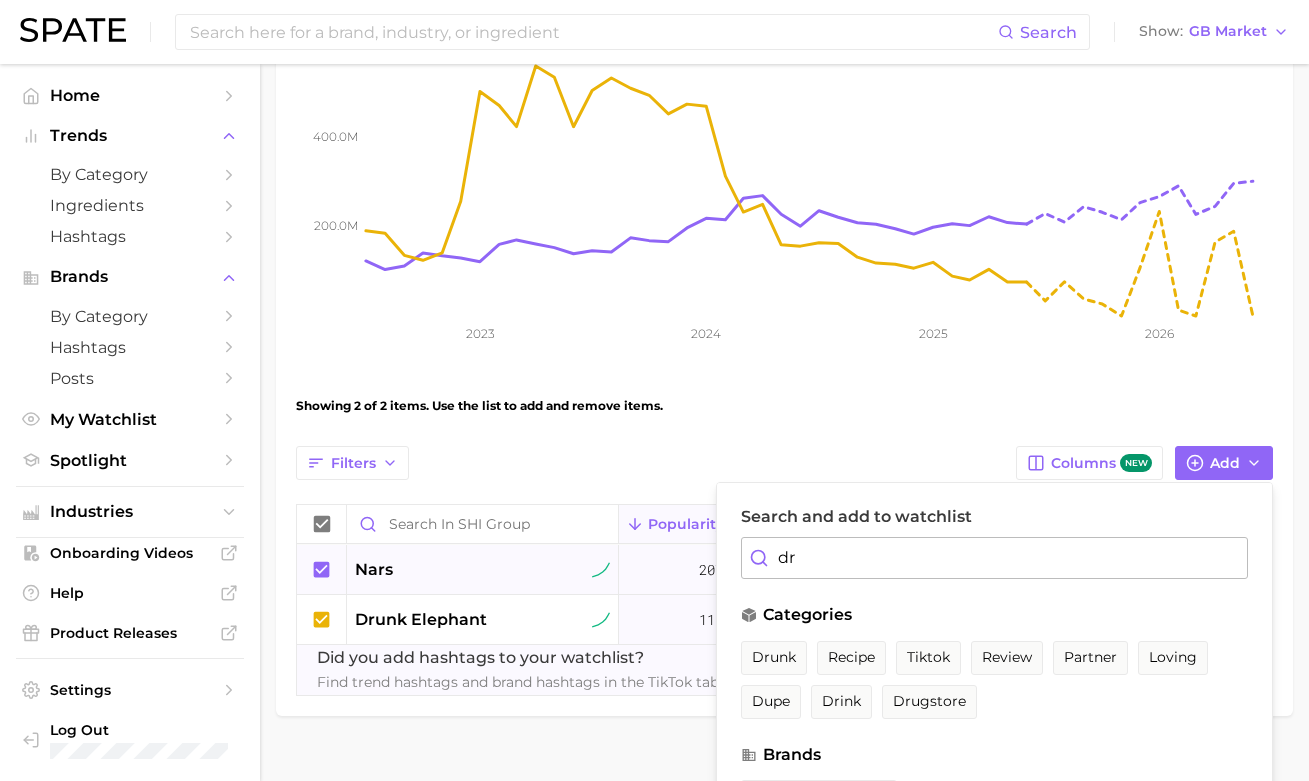 type on "d" 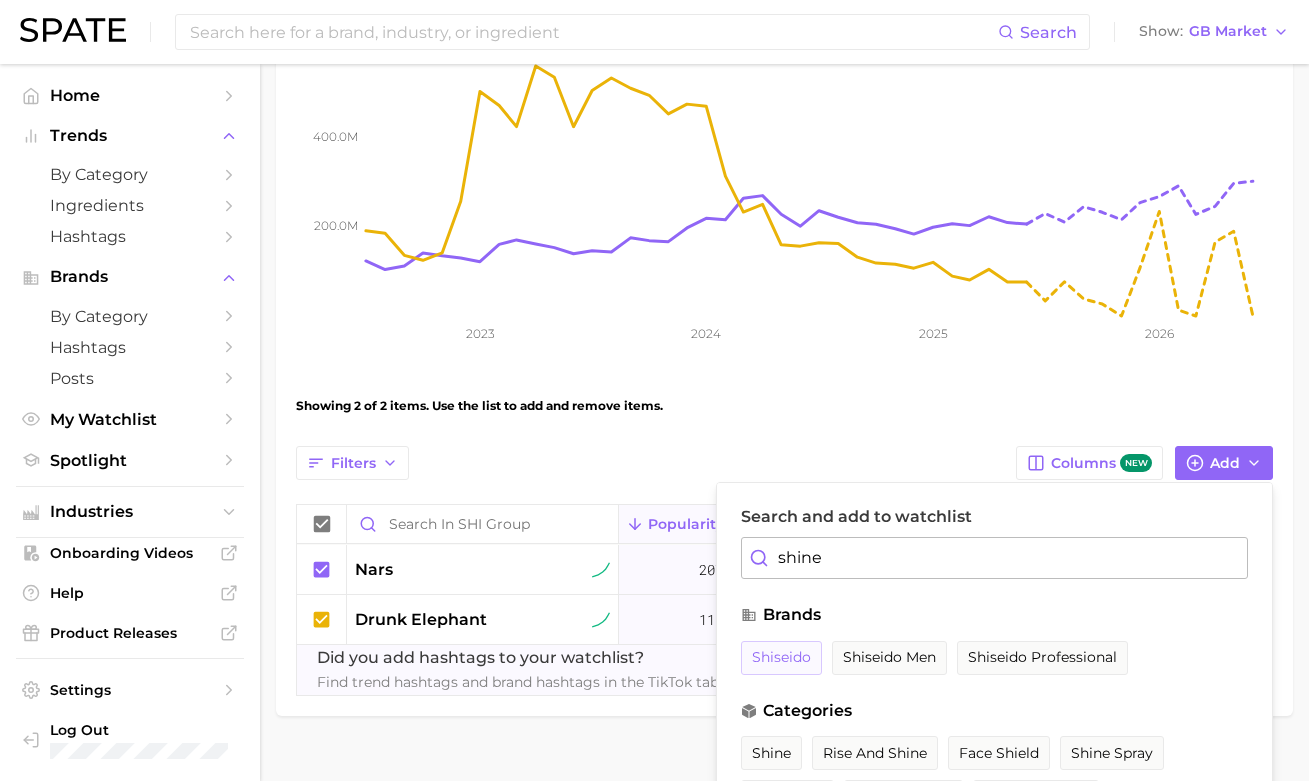 drag, startPoint x: 647, startPoint y: 572, endPoint x: 790, endPoint y: 660, distance: 167.90771 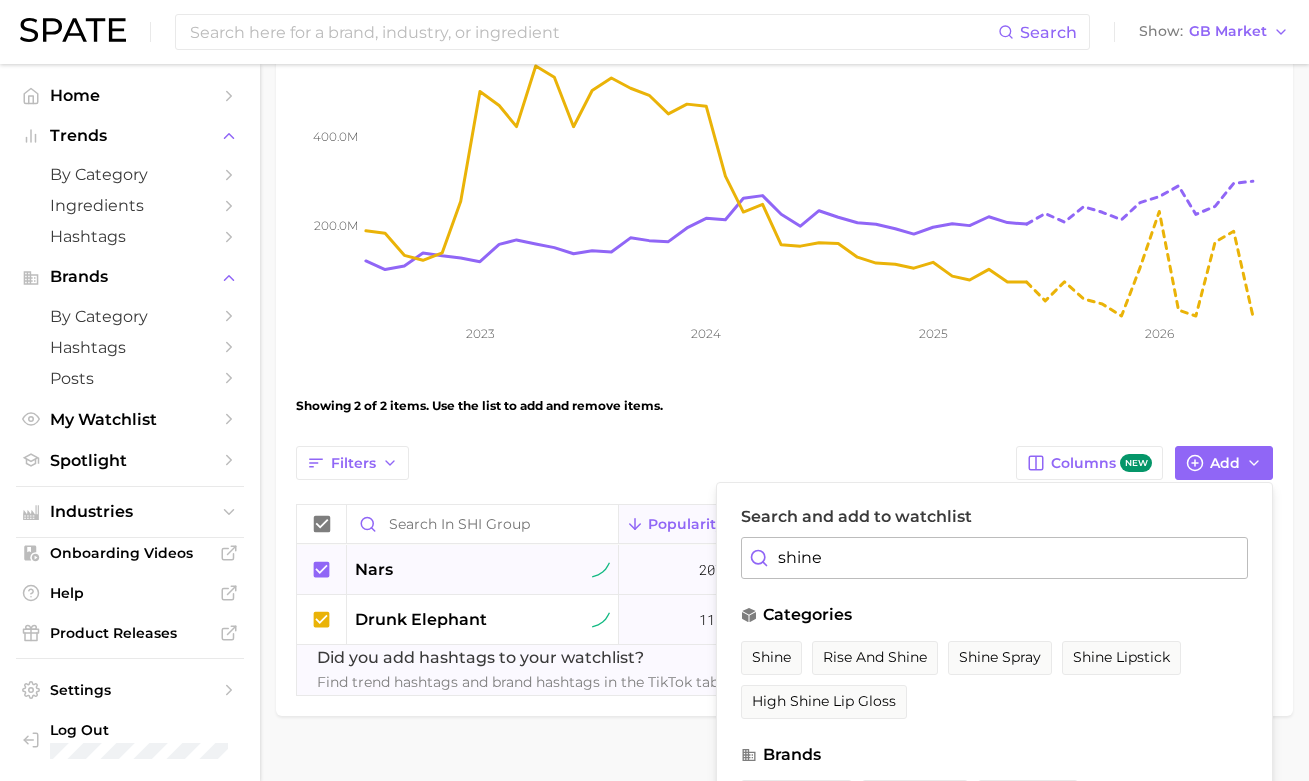 drag, startPoint x: 857, startPoint y: 561, endPoint x: 663, endPoint y: 565, distance: 194.04123 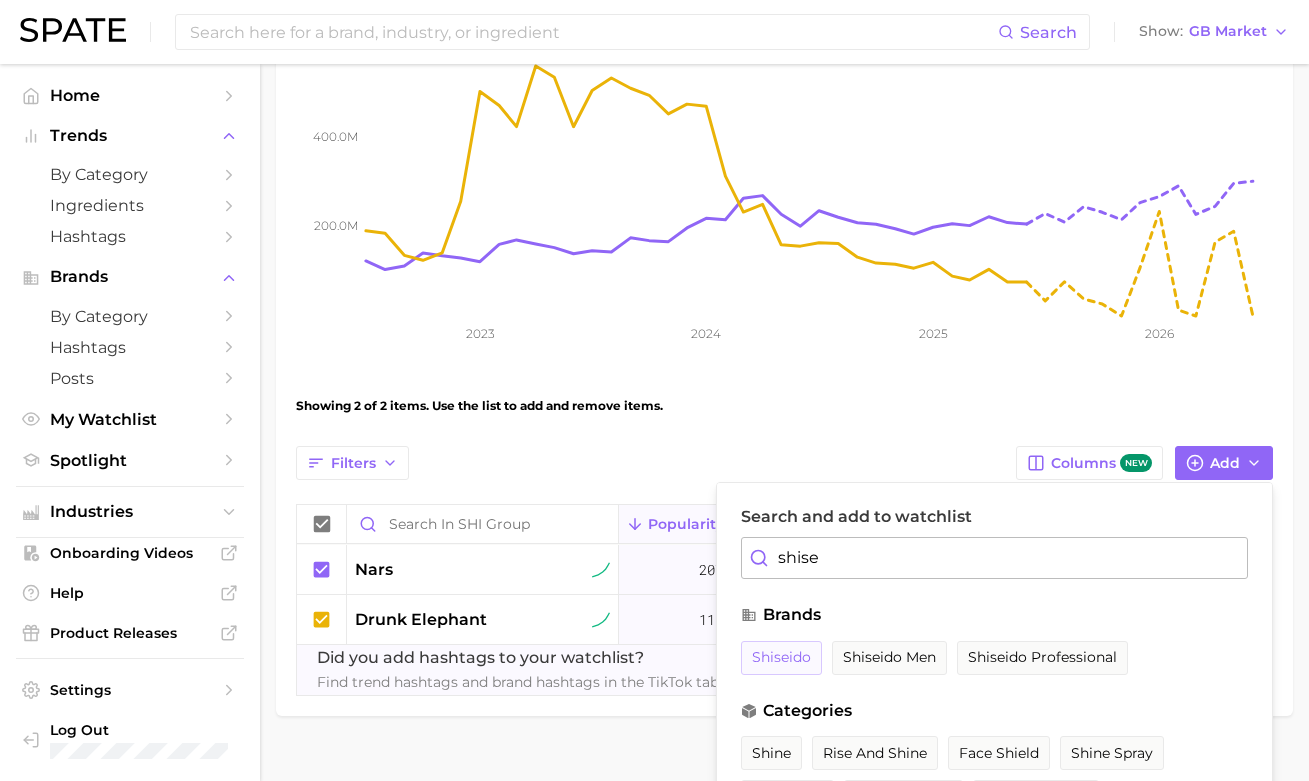 click on "shiseido" at bounding box center [781, 657] 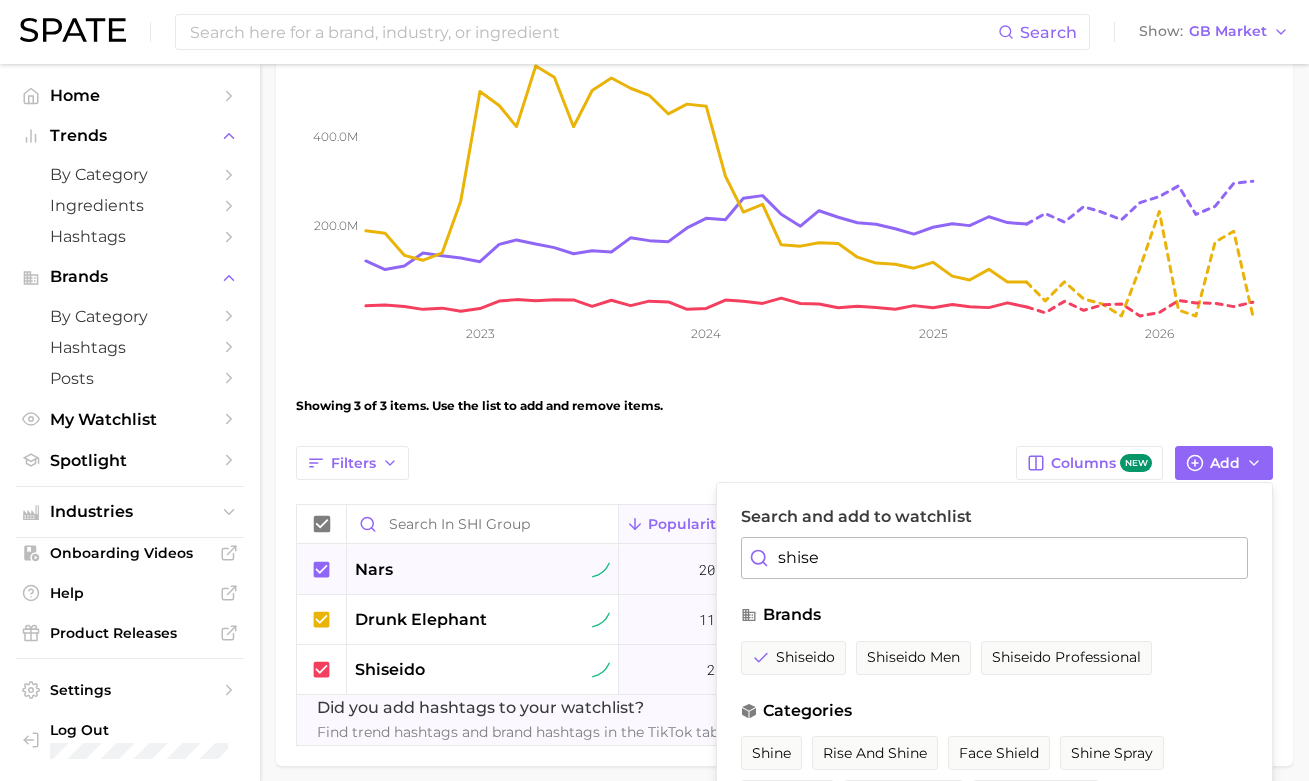 drag, startPoint x: 729, startPoint y: 566, endPoint x: 457, endPoint y: 571, distance: 272.04596 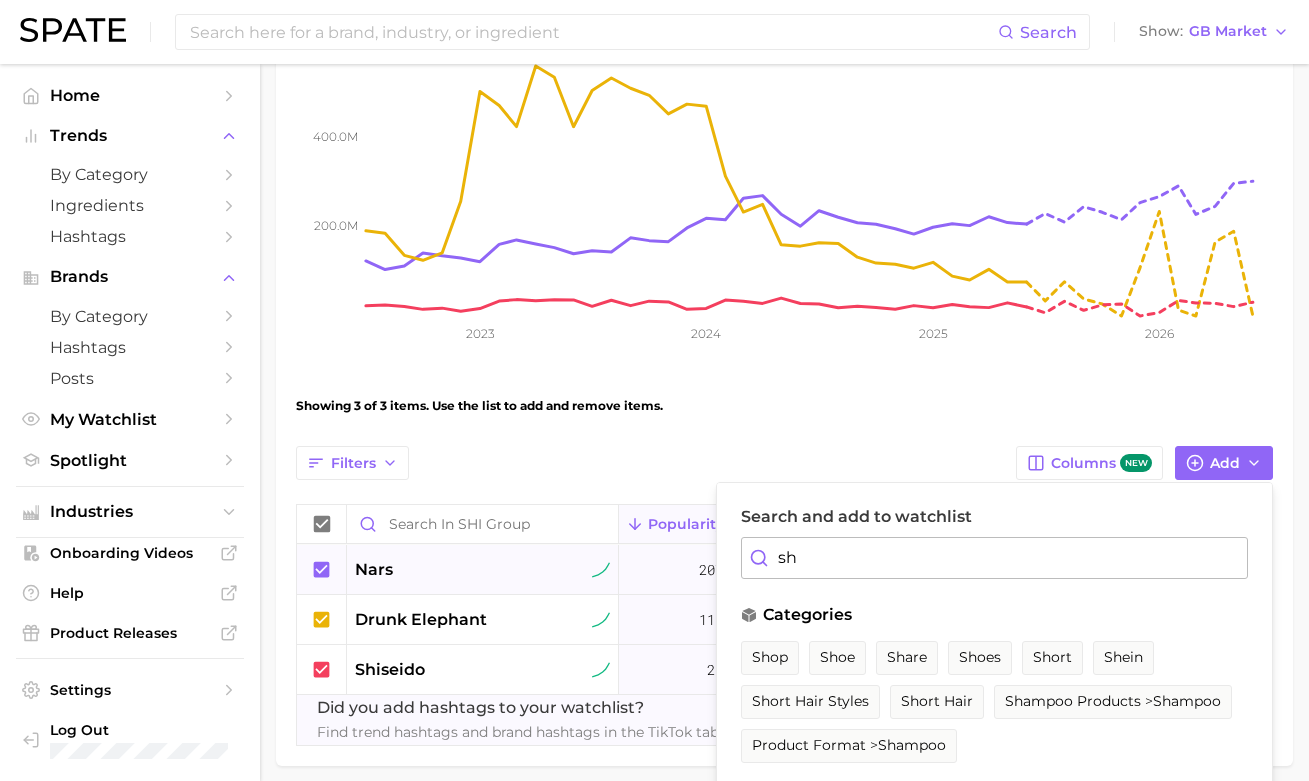type on "s" 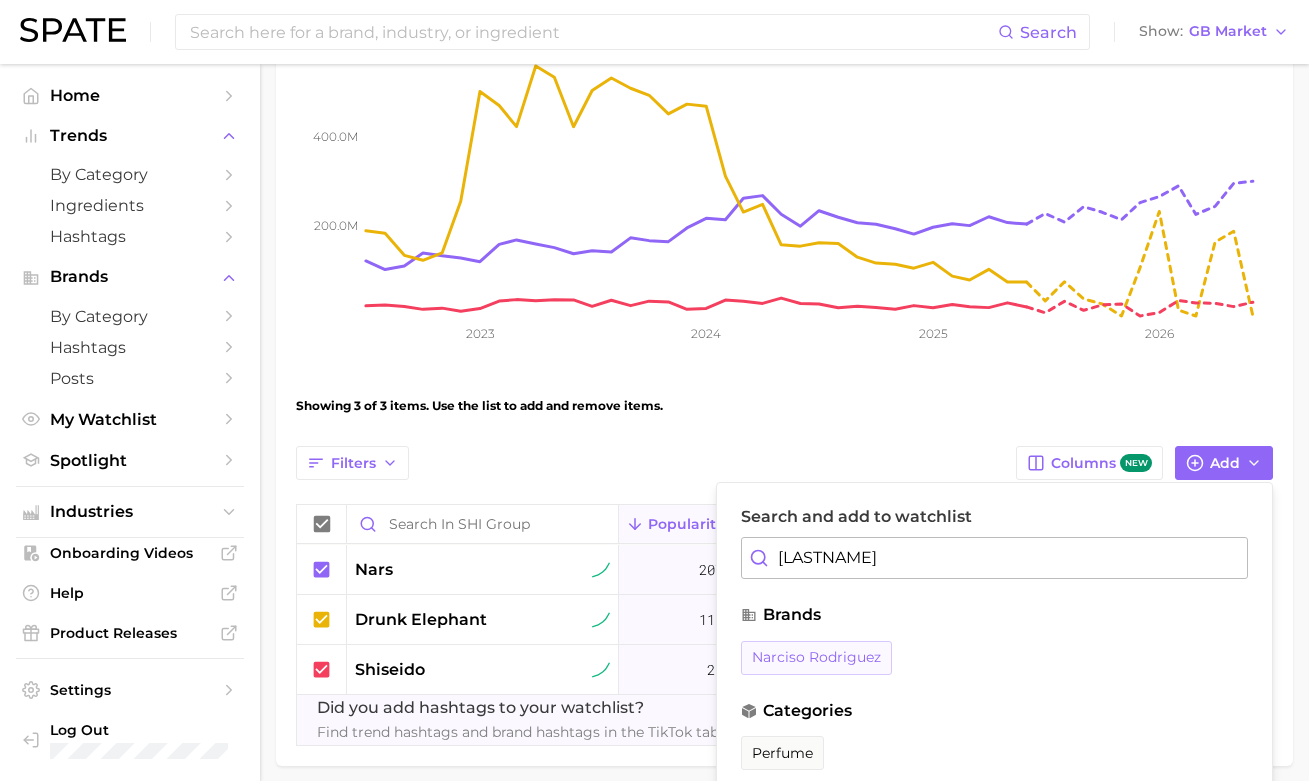 click on "narciso rodriguez" at bounding box center [816, 657] 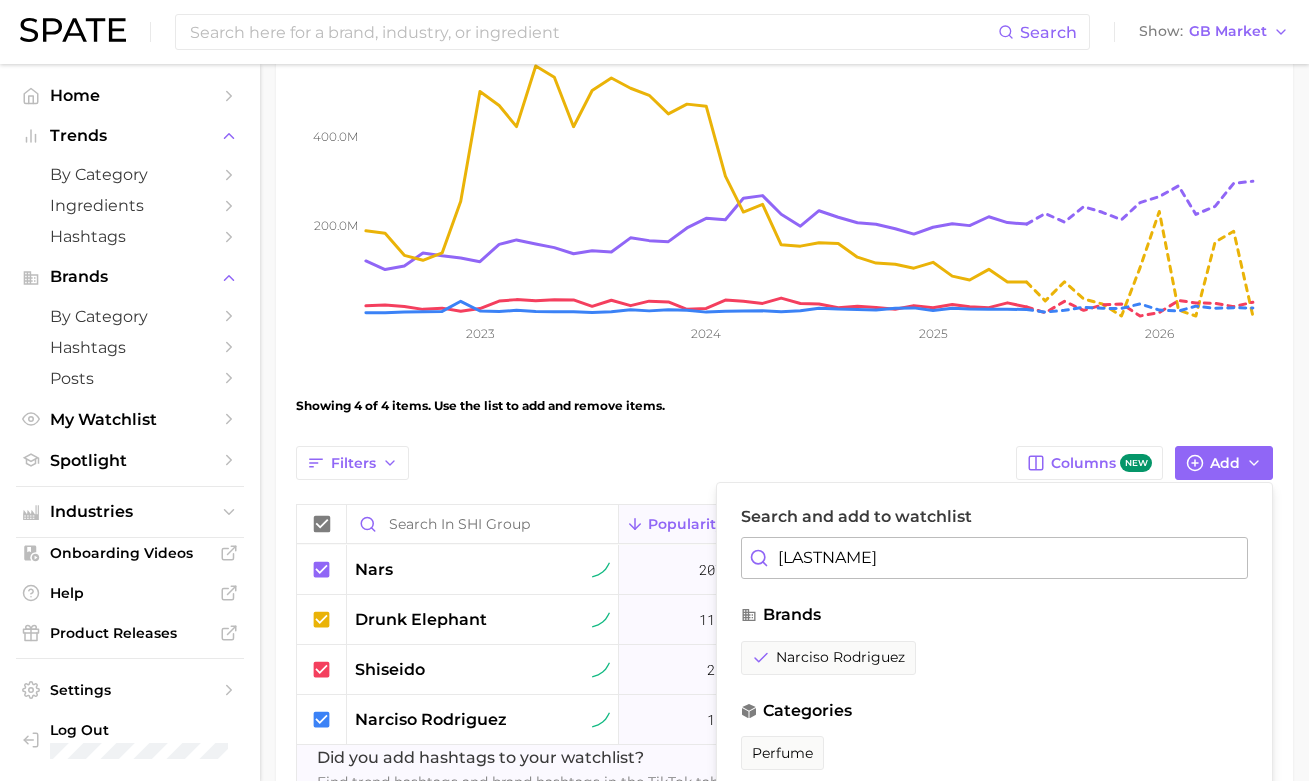 drag, startPoint x: 853, startPoint y: 563, endPoint x: 631, endPoint y: 540, distance: 223.18826 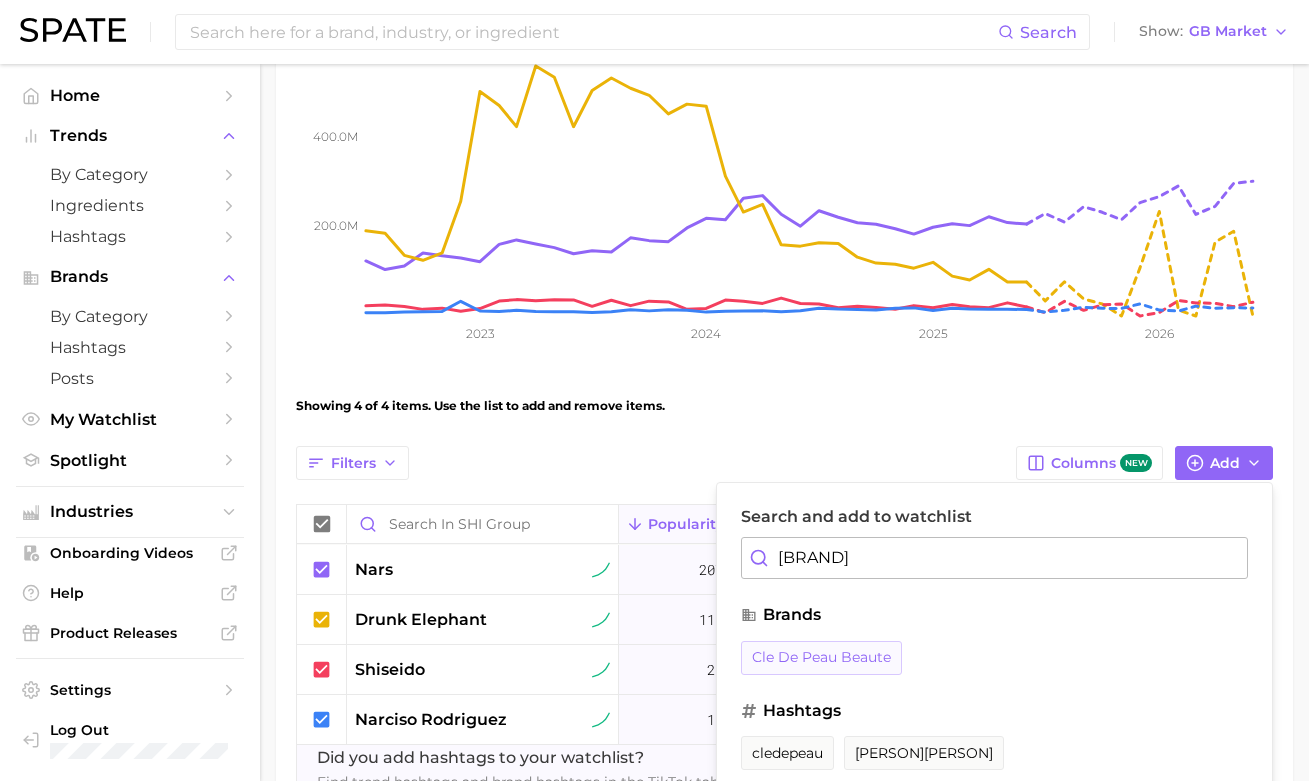 click on "cle de peau beaute" at bounding box center [821, 658] 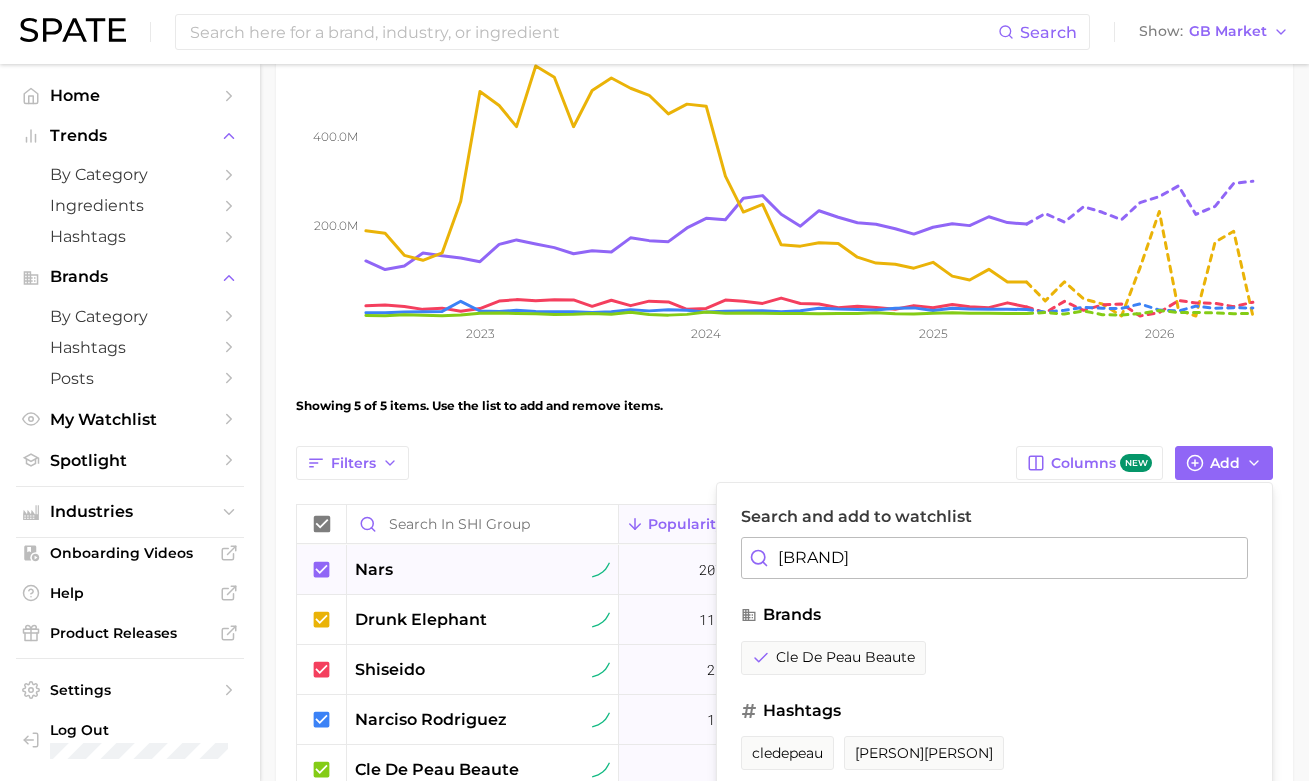 drag, startPoint x: 848, startPoint y: 568, endPoint x: 420, endPoint y: 566, distance: 428.00467 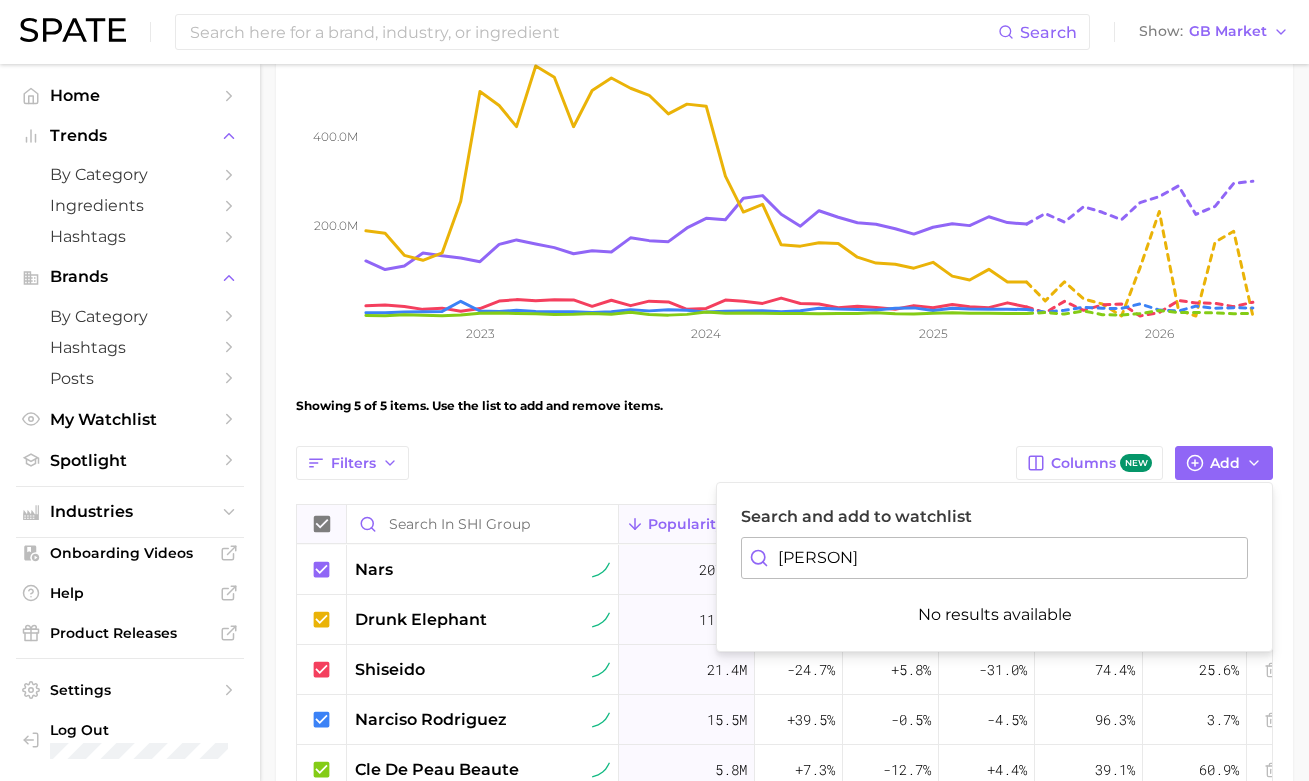drag, startPoint x: 688, startPoint y: 546, endPoint x: 304, endPoint y: 540, distance: 384.04688 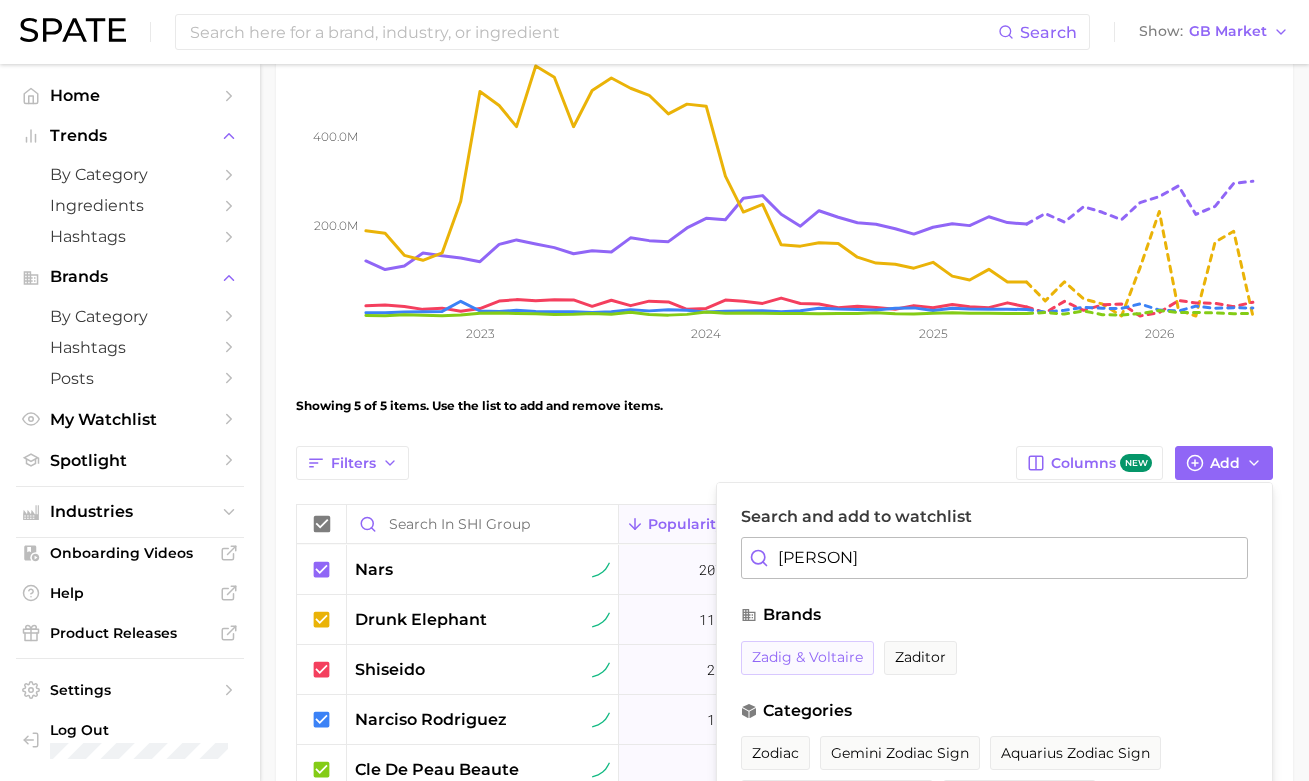 click on "zadig & voltaire" at bounding box center (807, 657) 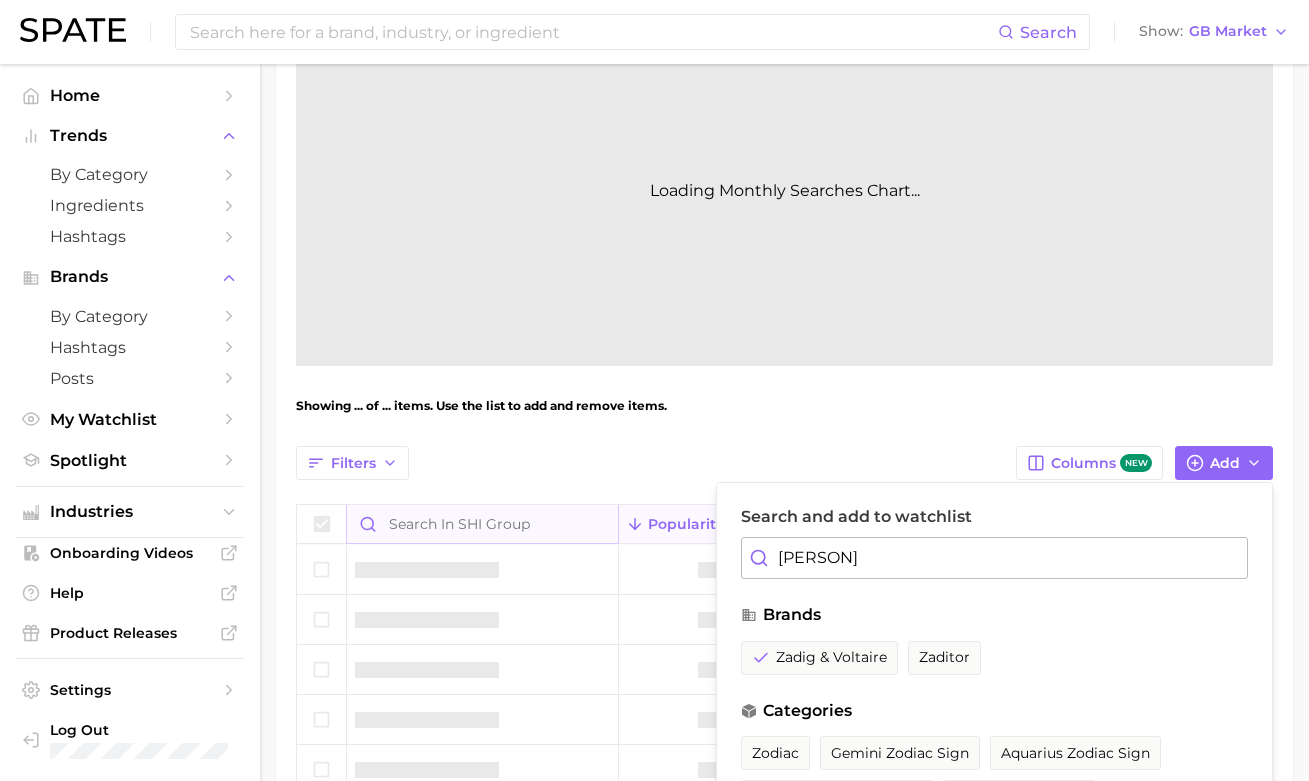 drag, startPoint x: 833, startPoint y: 564, endPoint x: 610, endPoint y: 517, distance: 227.8991 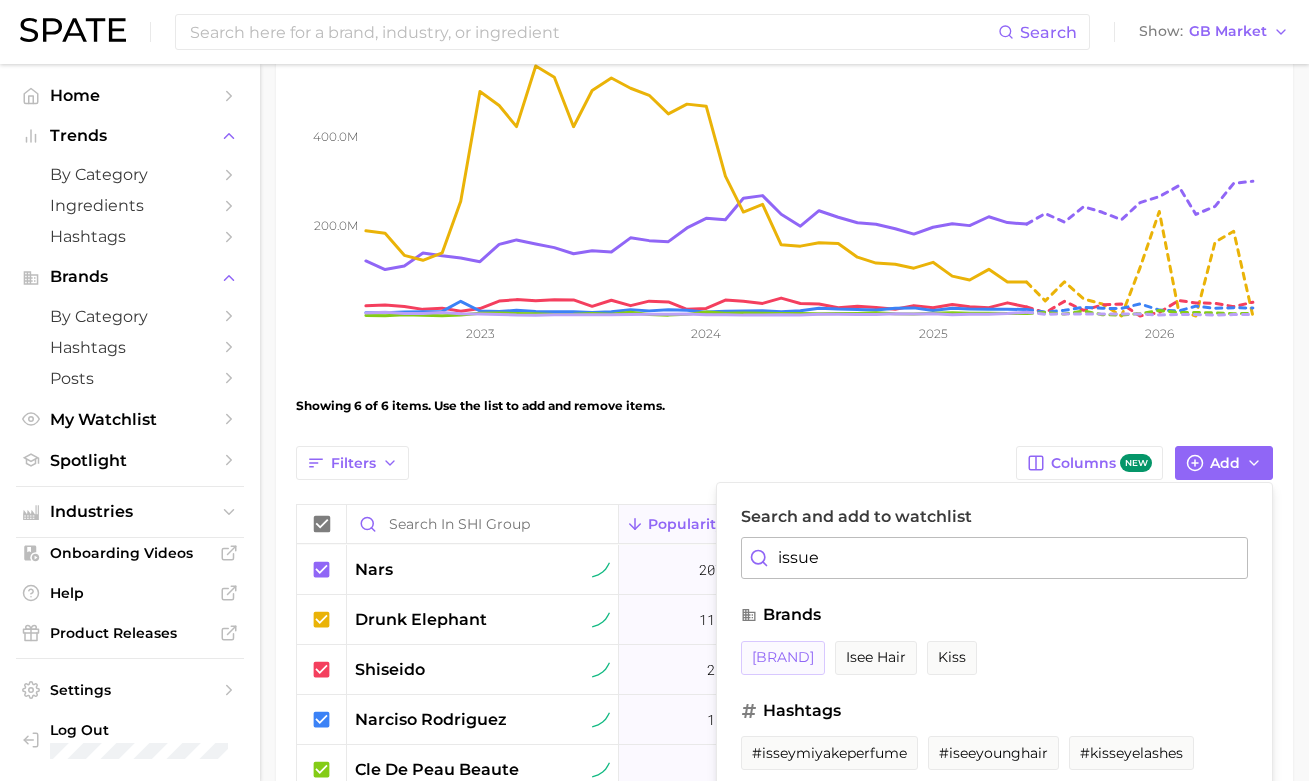 click on "Search and add to watchlist issue brands issey miyake isee hair kiss hashtags #isseymiyakeperfume #iseeyounghair #kisseyelashes" at bounding box center (994, 638) 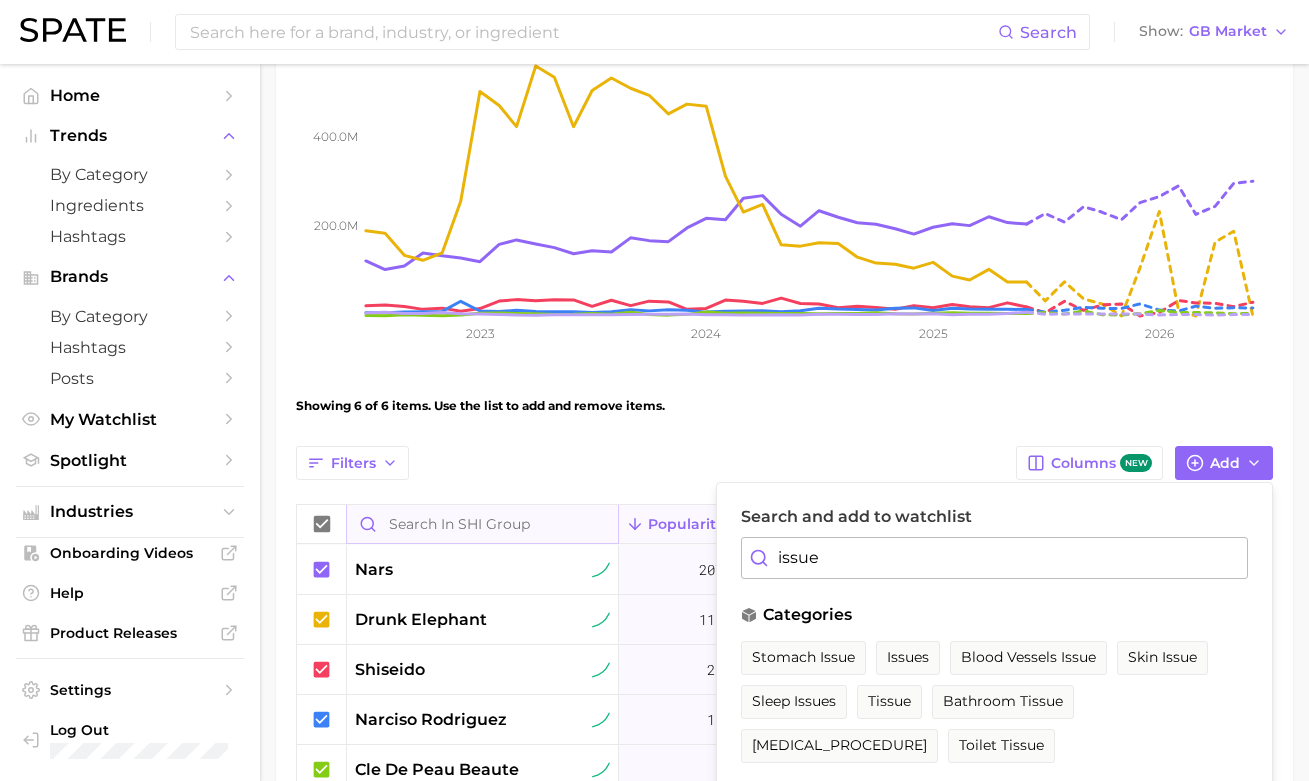 drag, startPoint x: 767, startPoint y: 555, endPoint x: 617, endPoint y: 535, distance: 151.32745 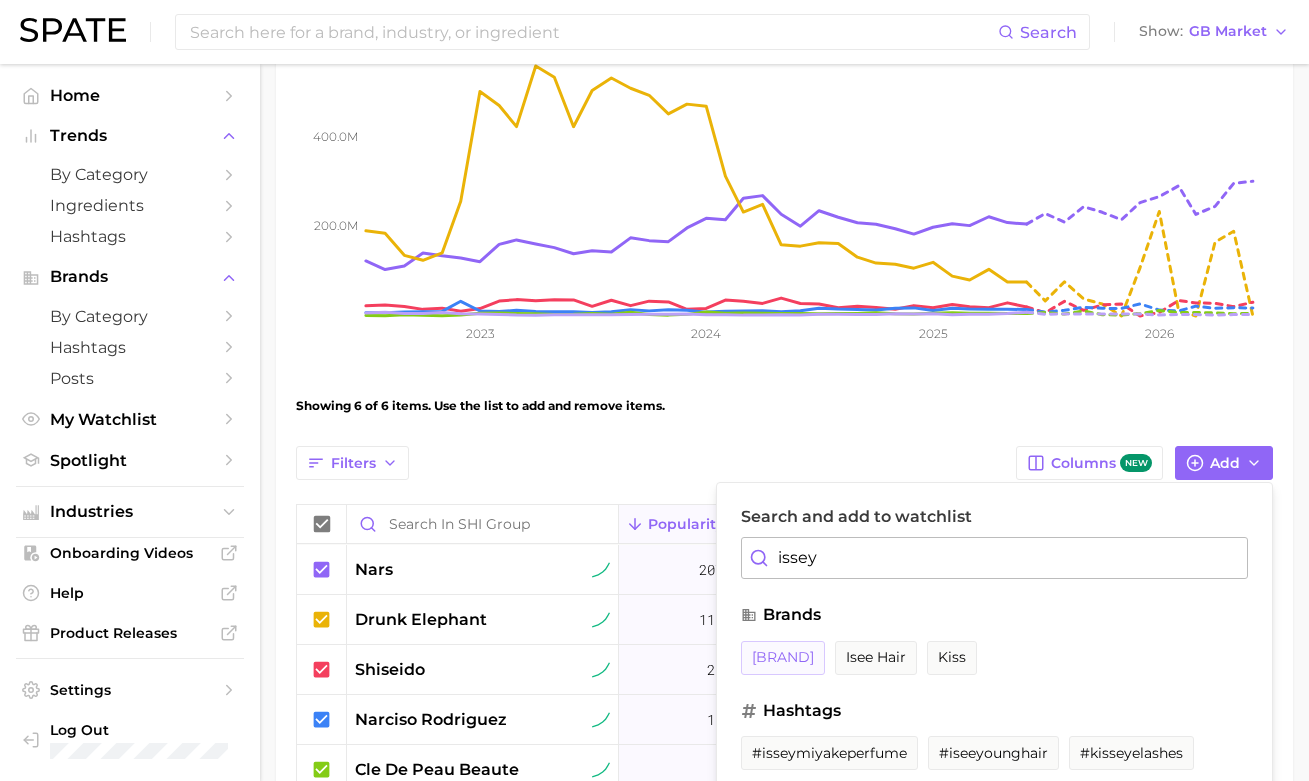 type on "issey" 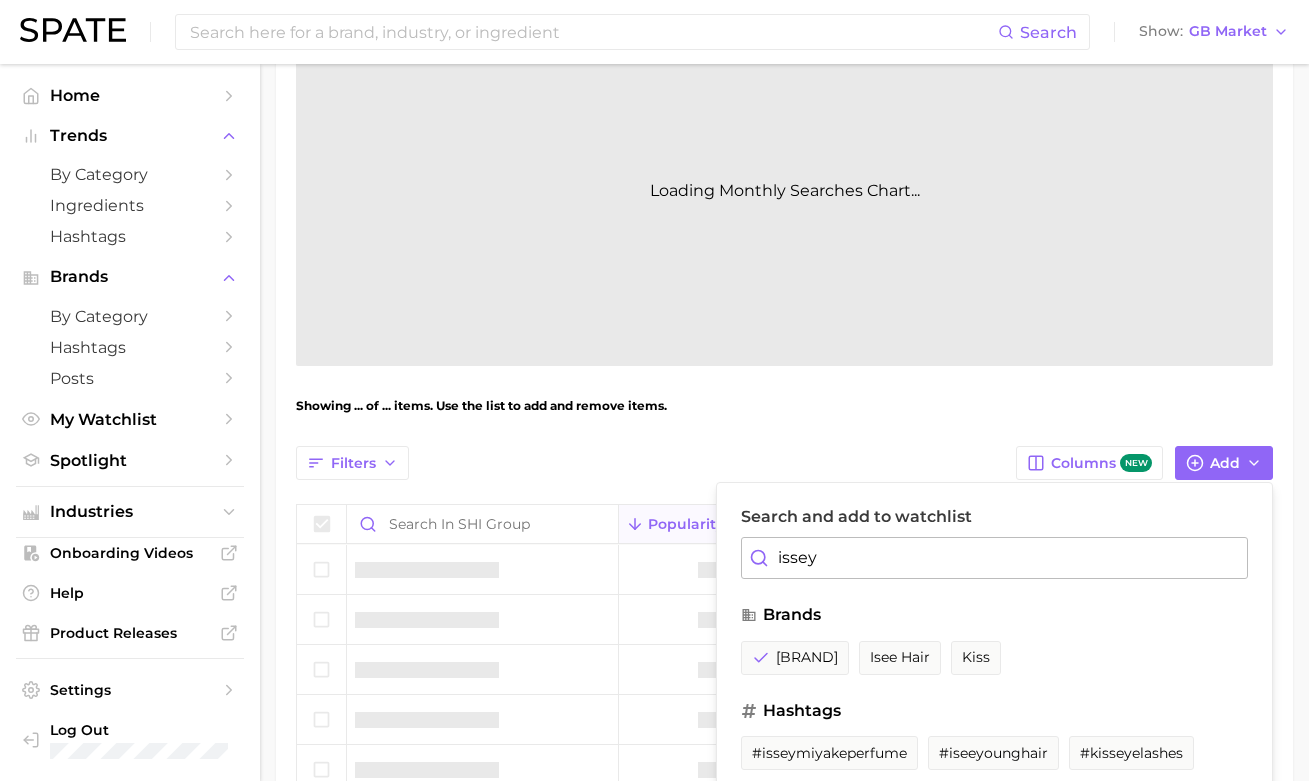 click on "Showing ... of ... items. Use the list to add and remove items." at bounding box center (784, 406) 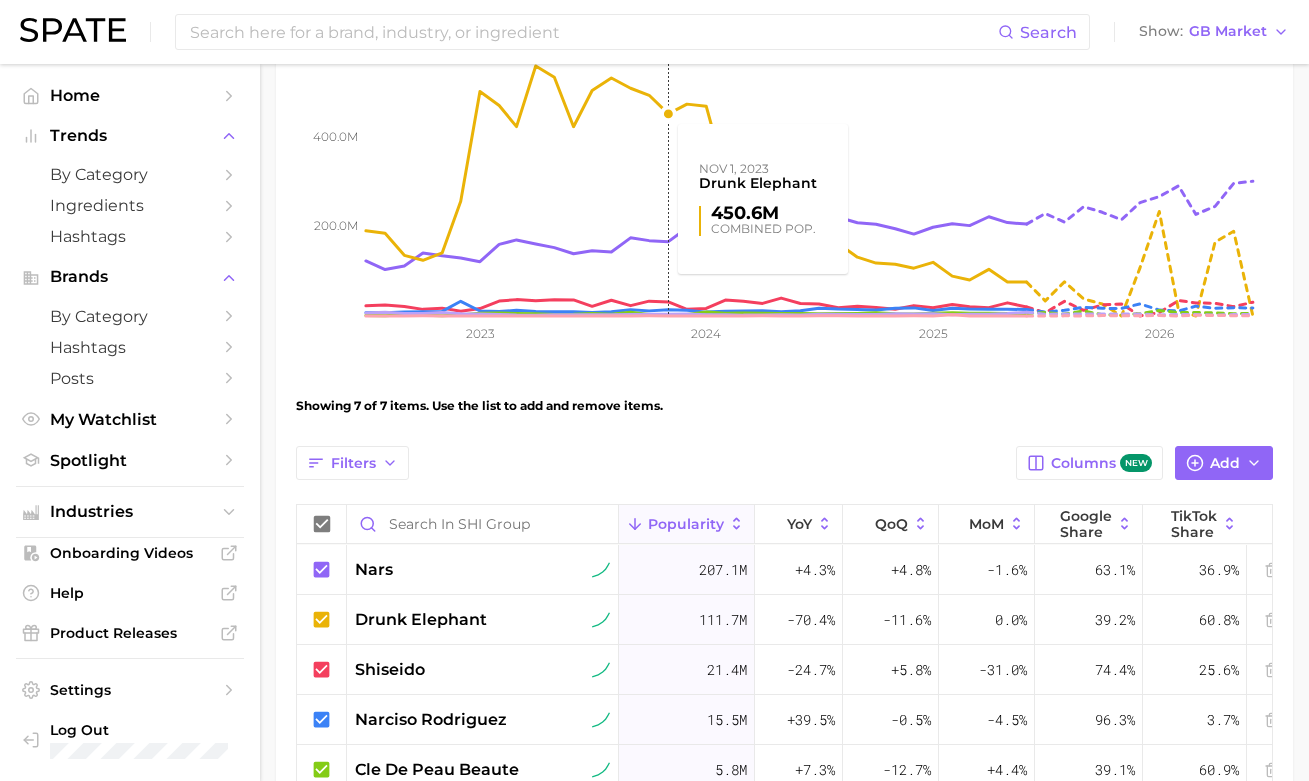 scroll, scrollTop: 0, scrollLeft: 0, axis: both 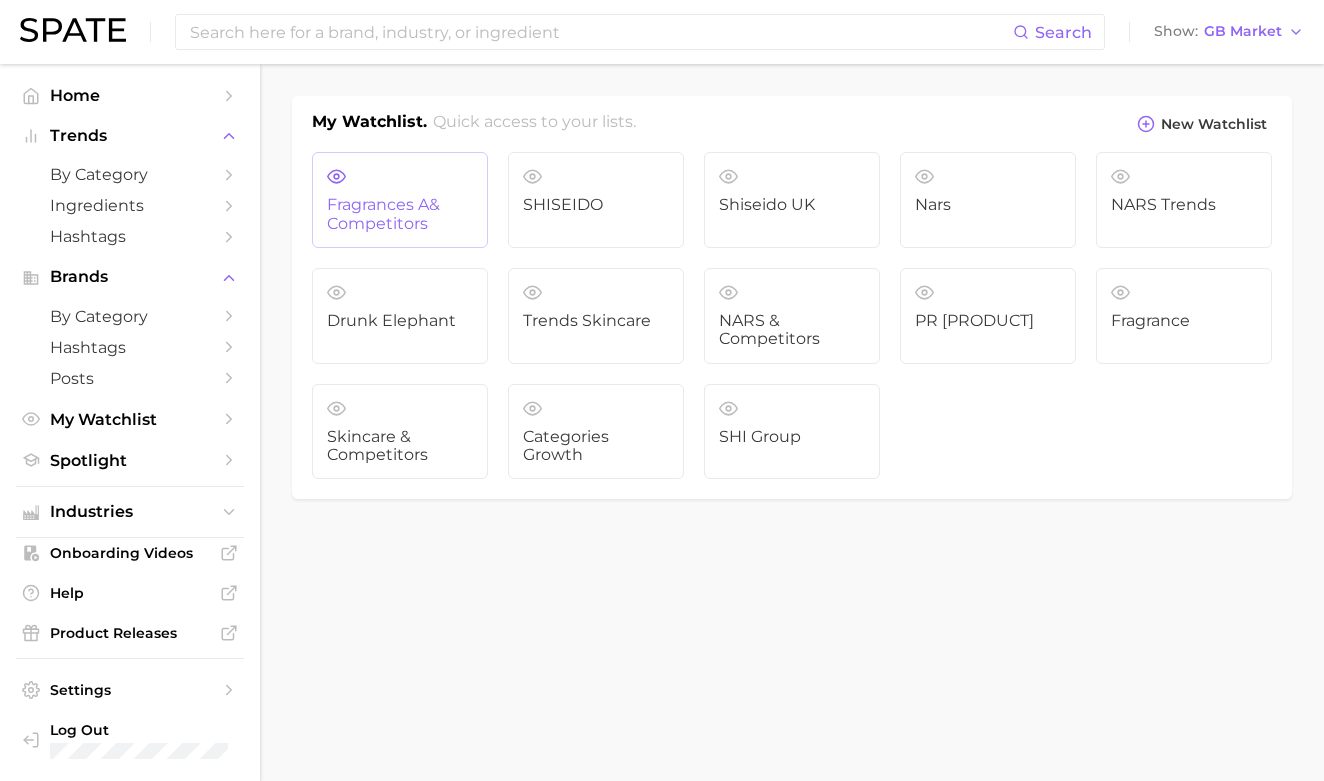 click on "Fragrances a& Competitors" at bounding box center (400, 200) 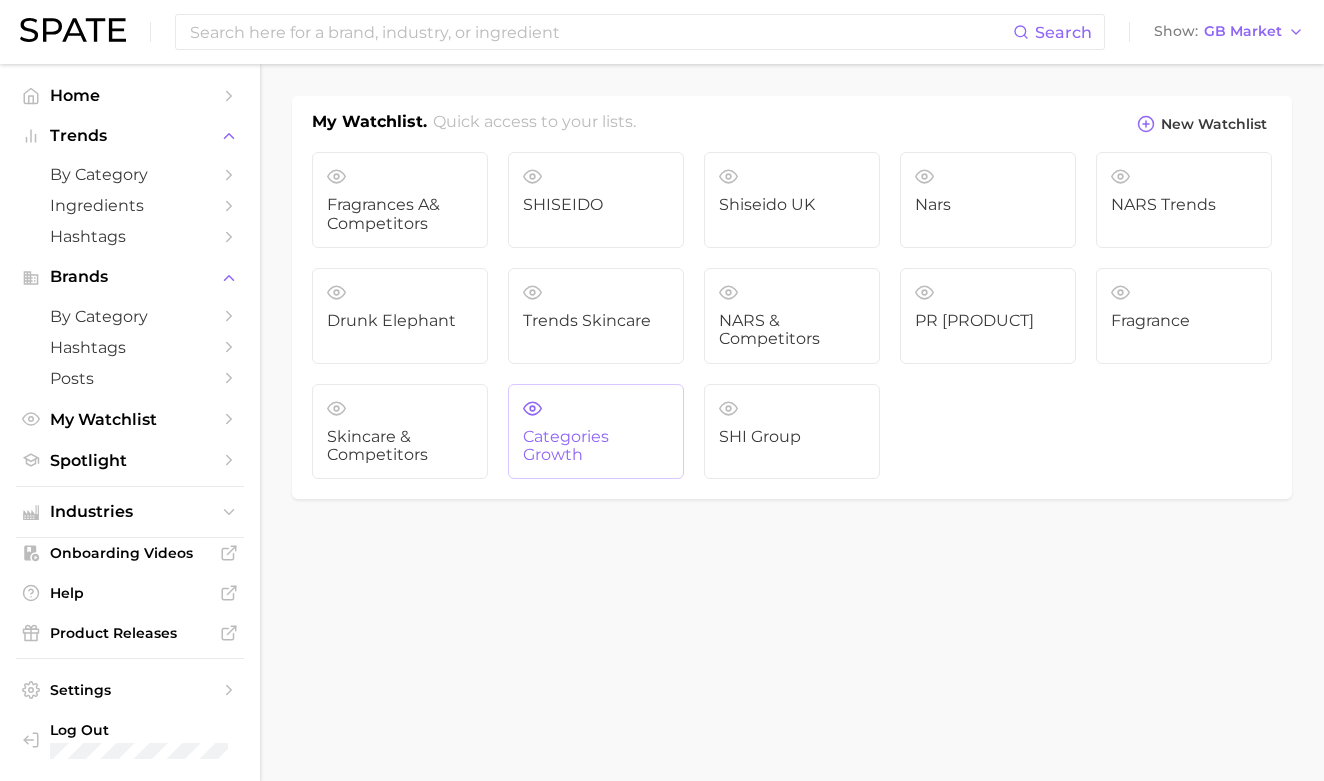 click on "Categories Growth" at bounding box center [596, 446] 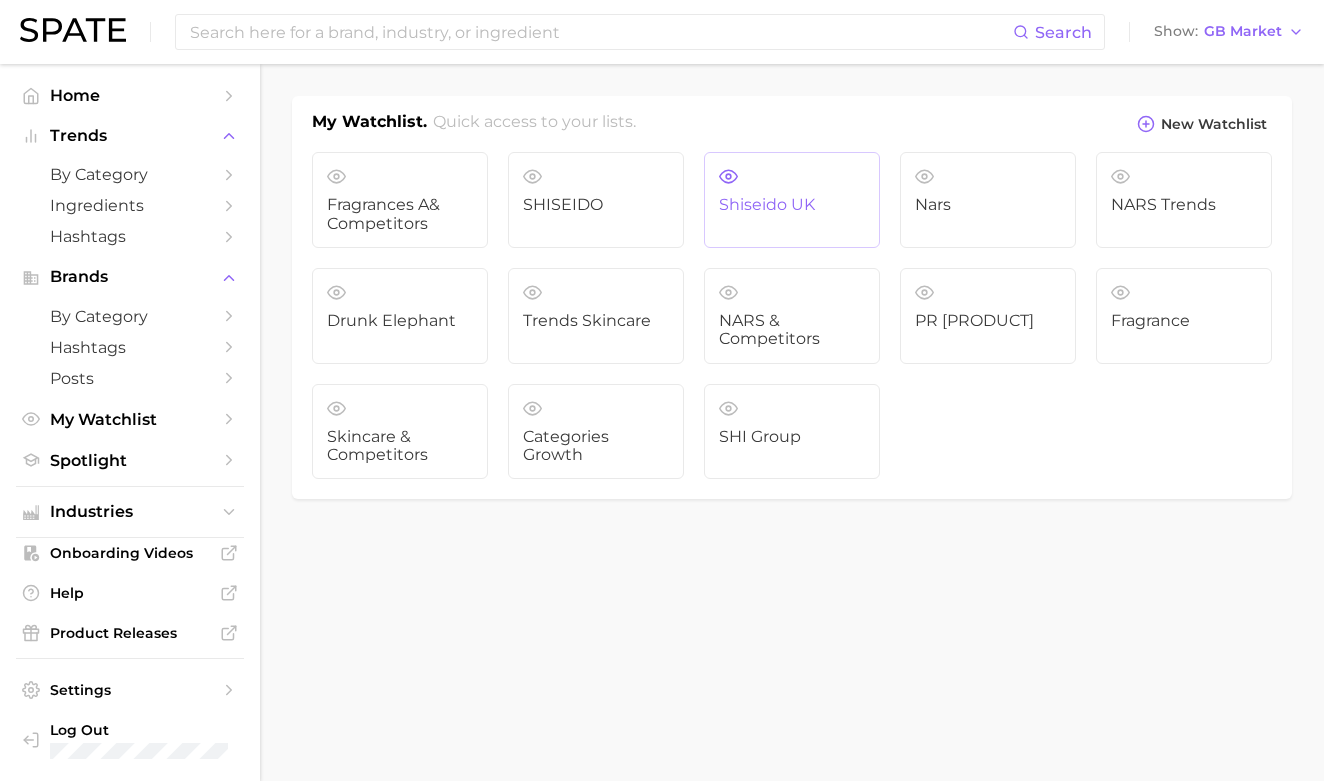 click 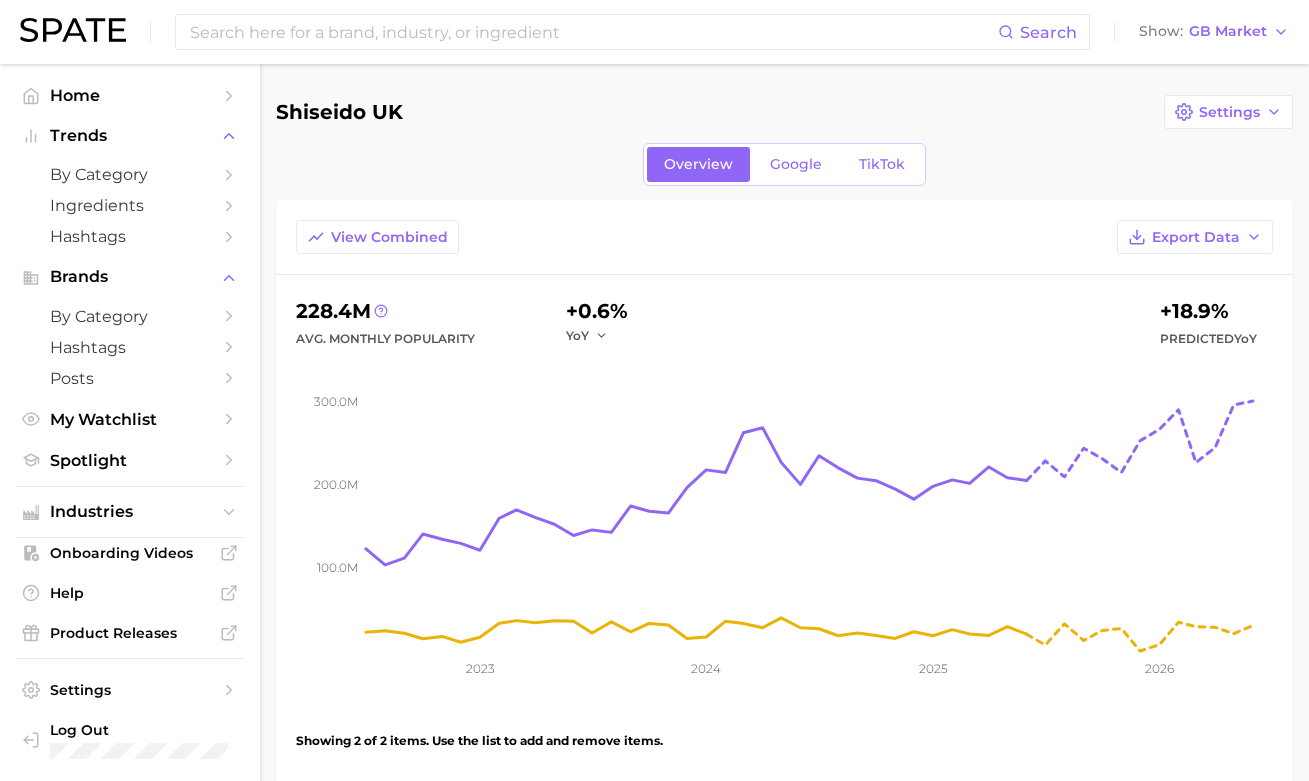 scroll, scrollTop: 0, scrollLeft: 0, axis: both 